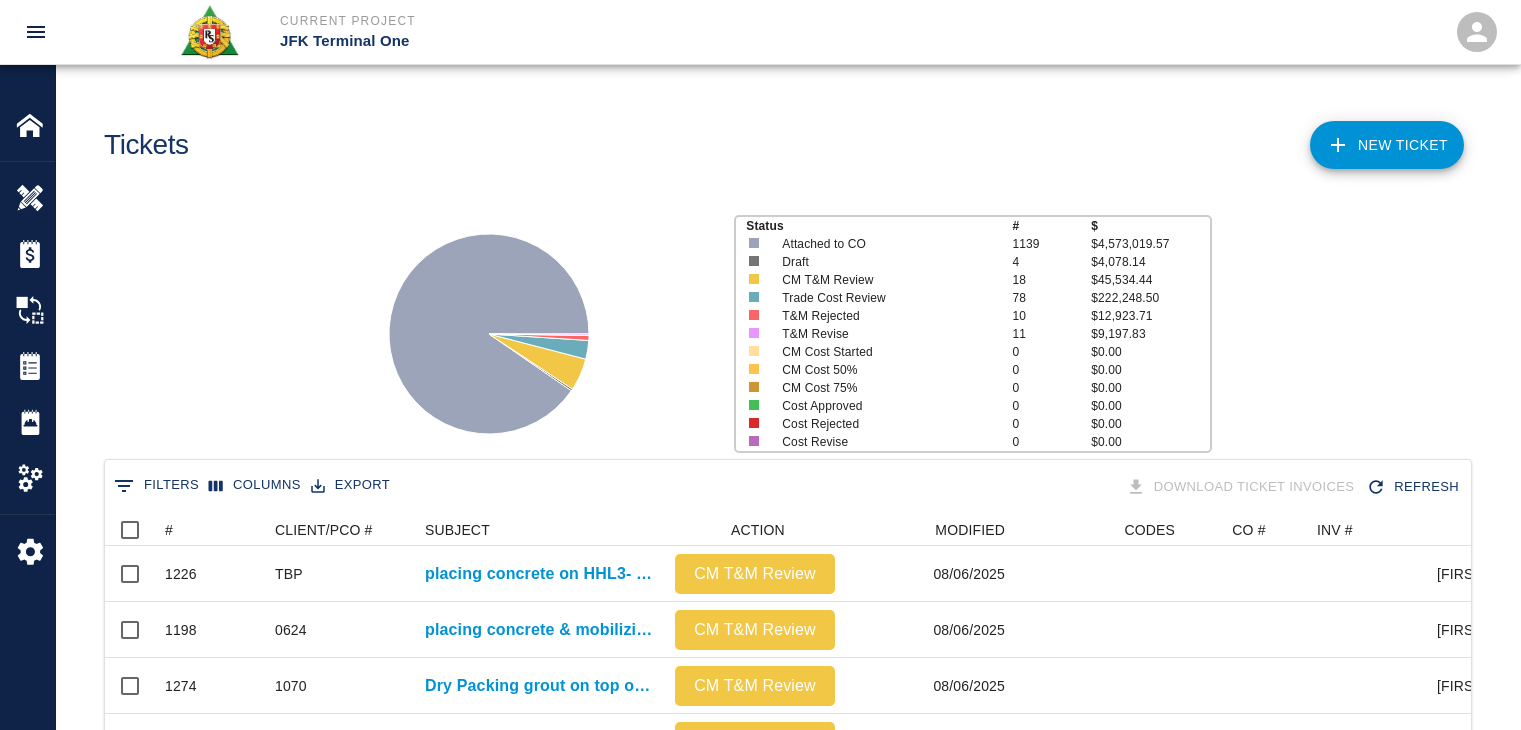 scroll, scrollTop: 0, scrollLeft: 0, axis: both 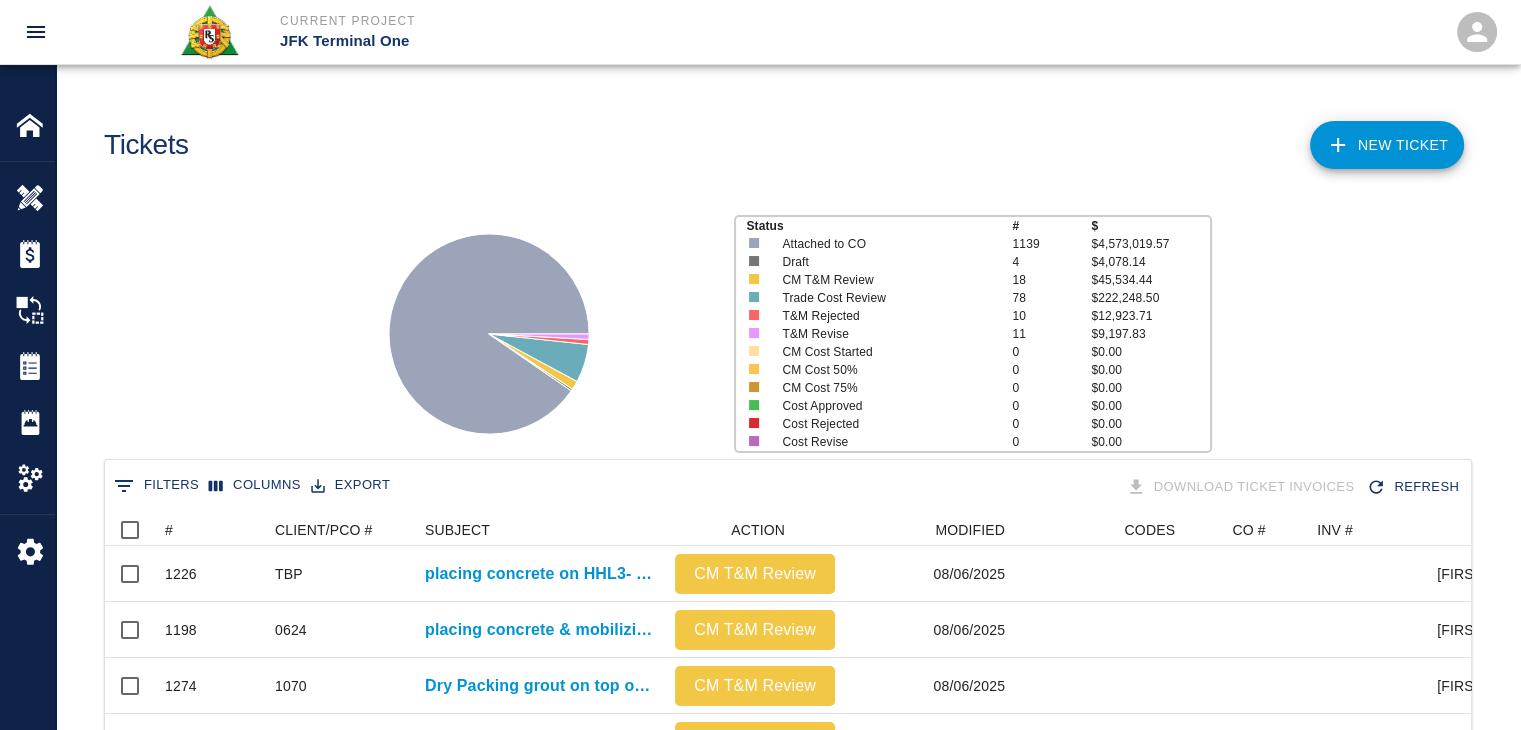 click 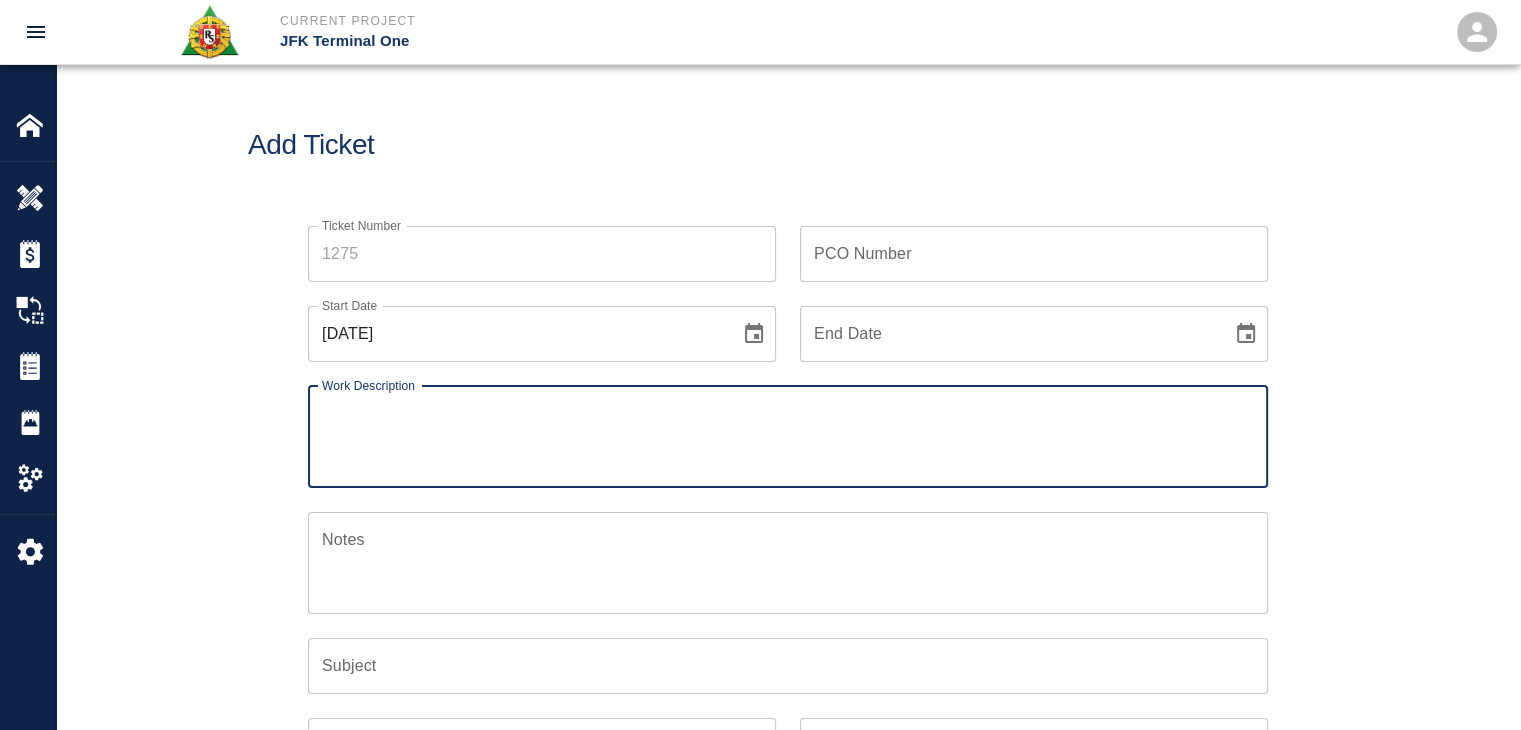 click on "Add Ticket" at bounding box center [788, 145] 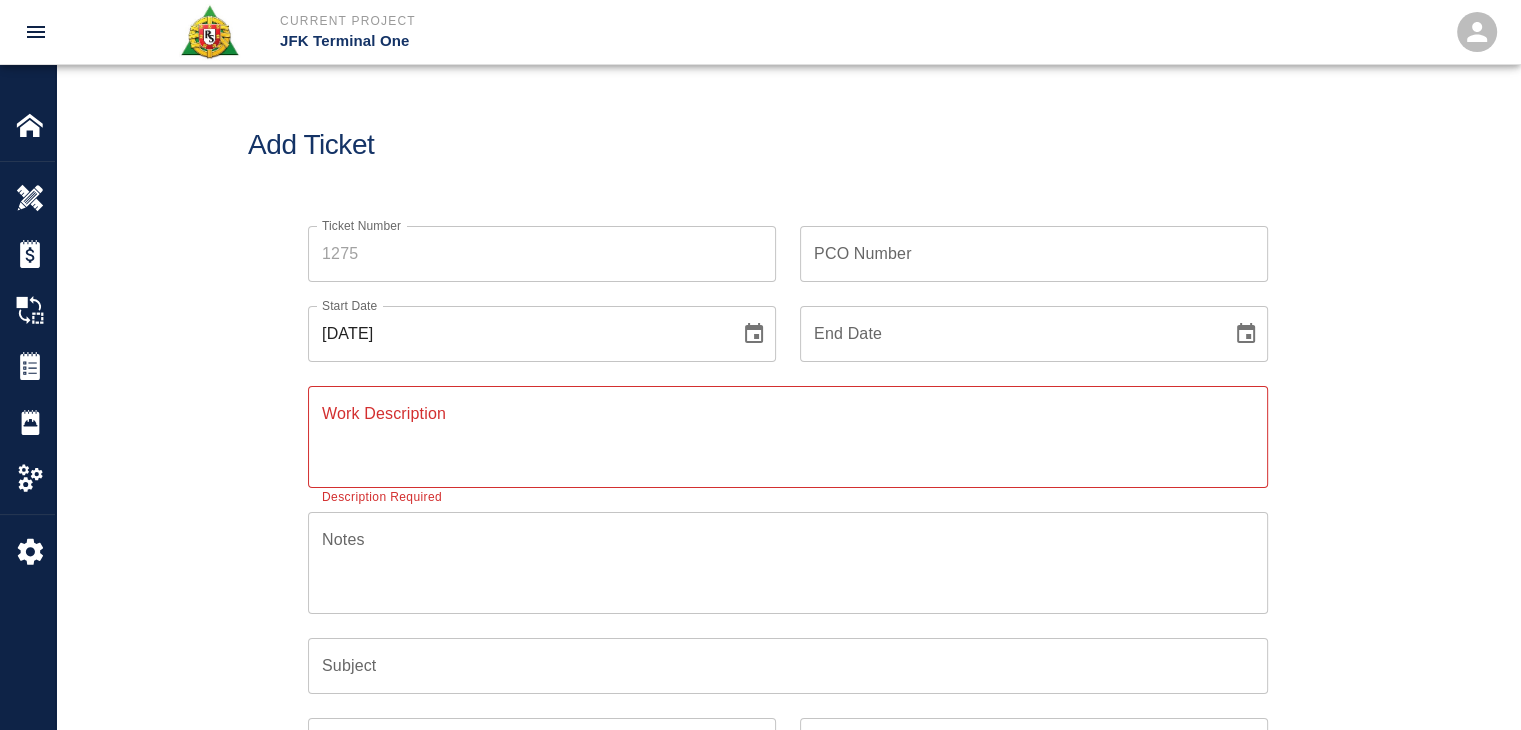 click on "Ticket Number" at bounding box center [542, 254] 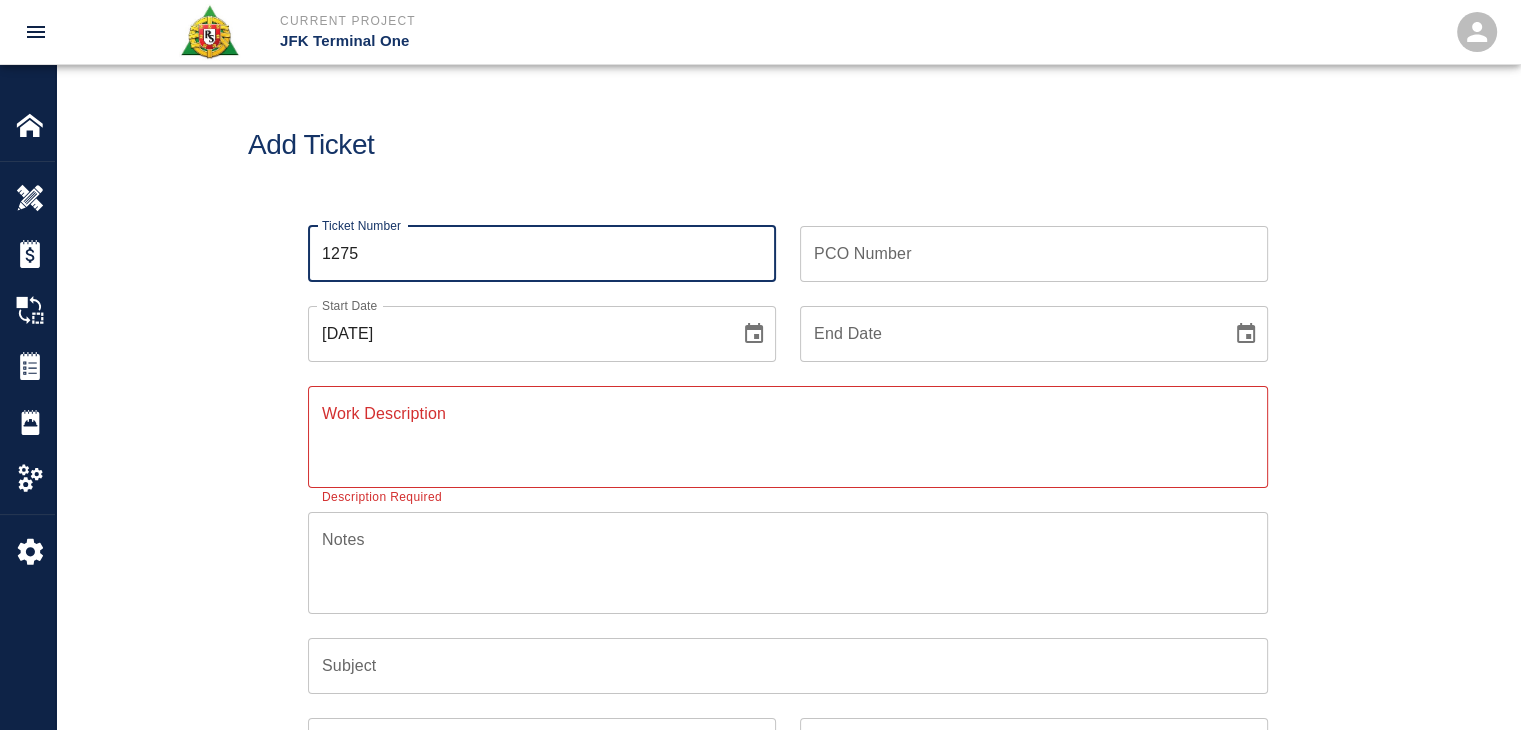 type on "1275" 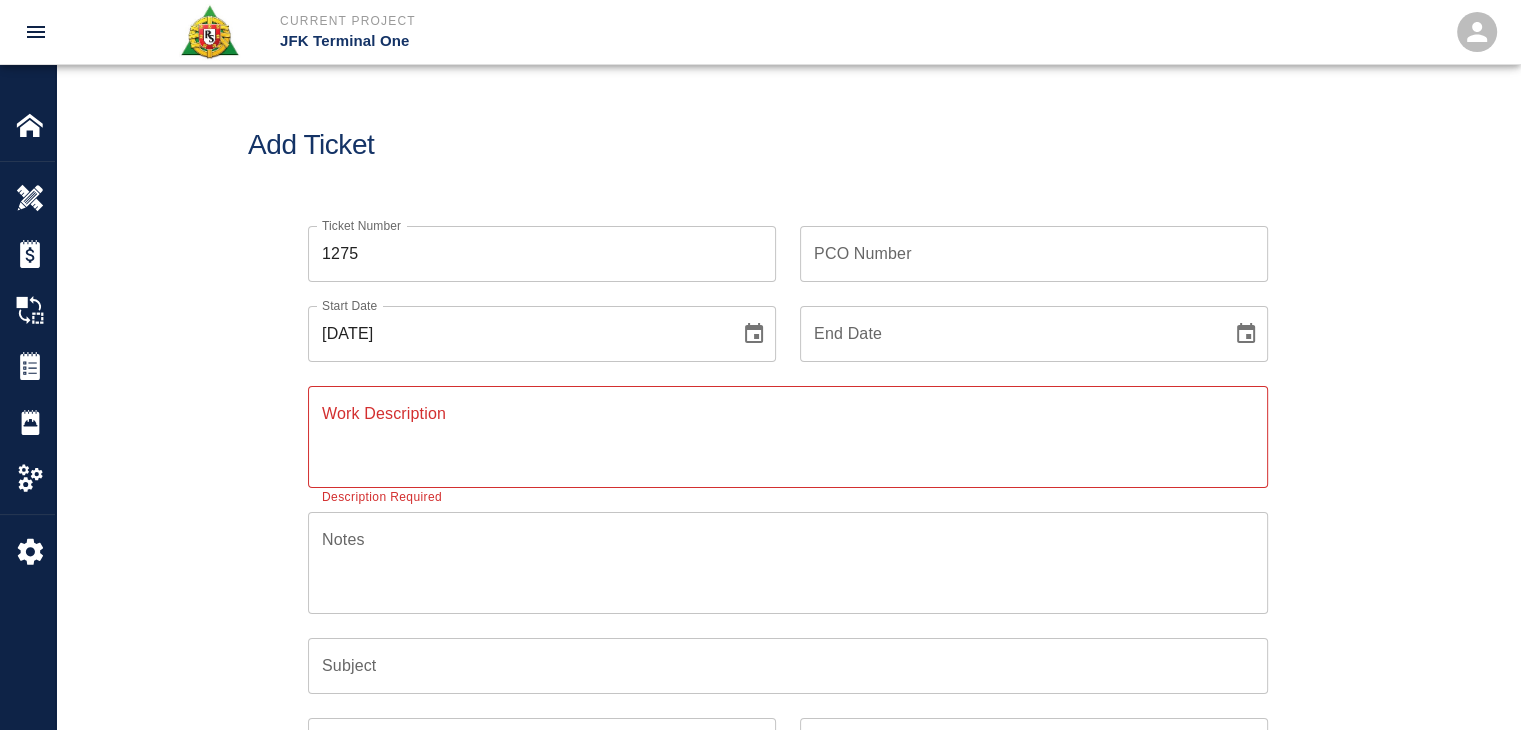 click at bounding box center [754, 334] 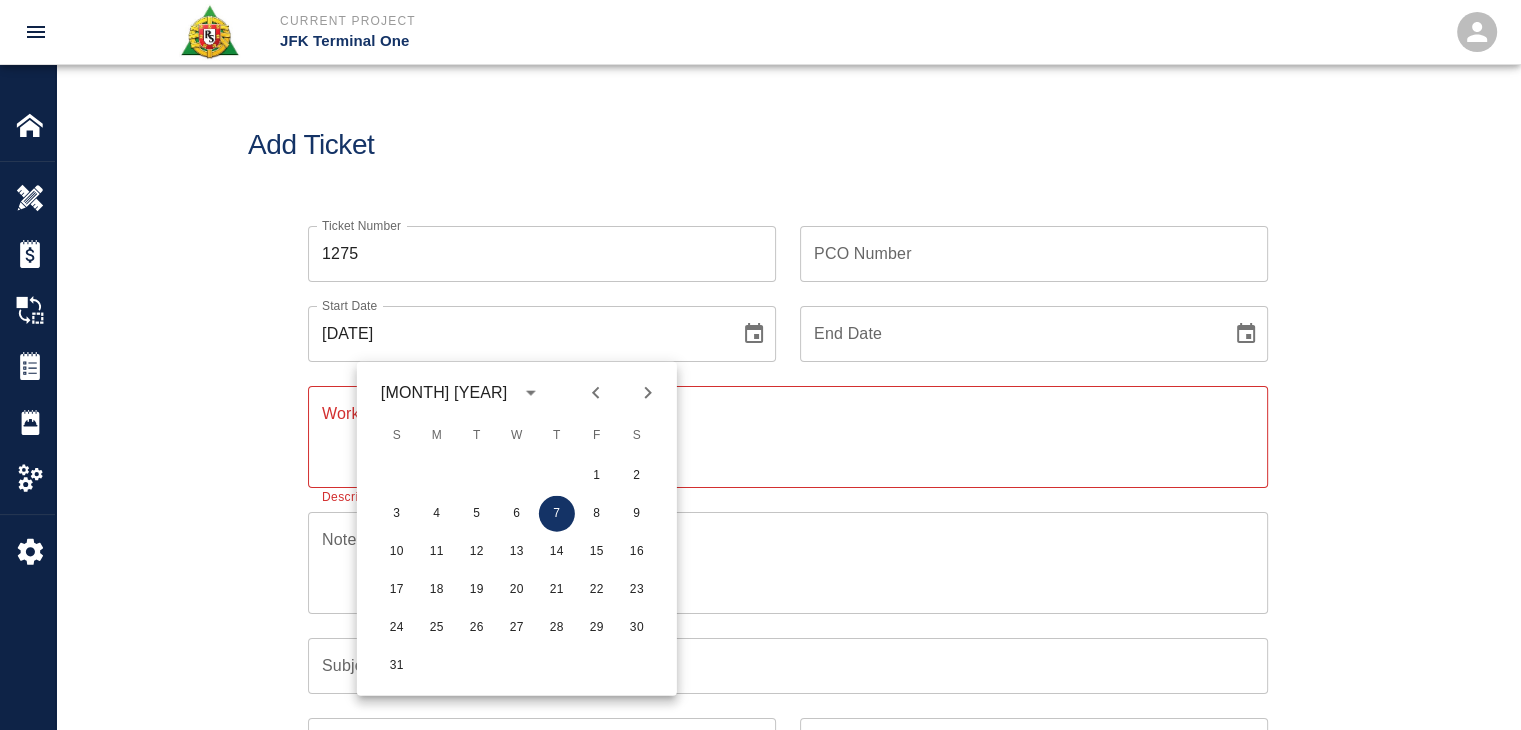 click 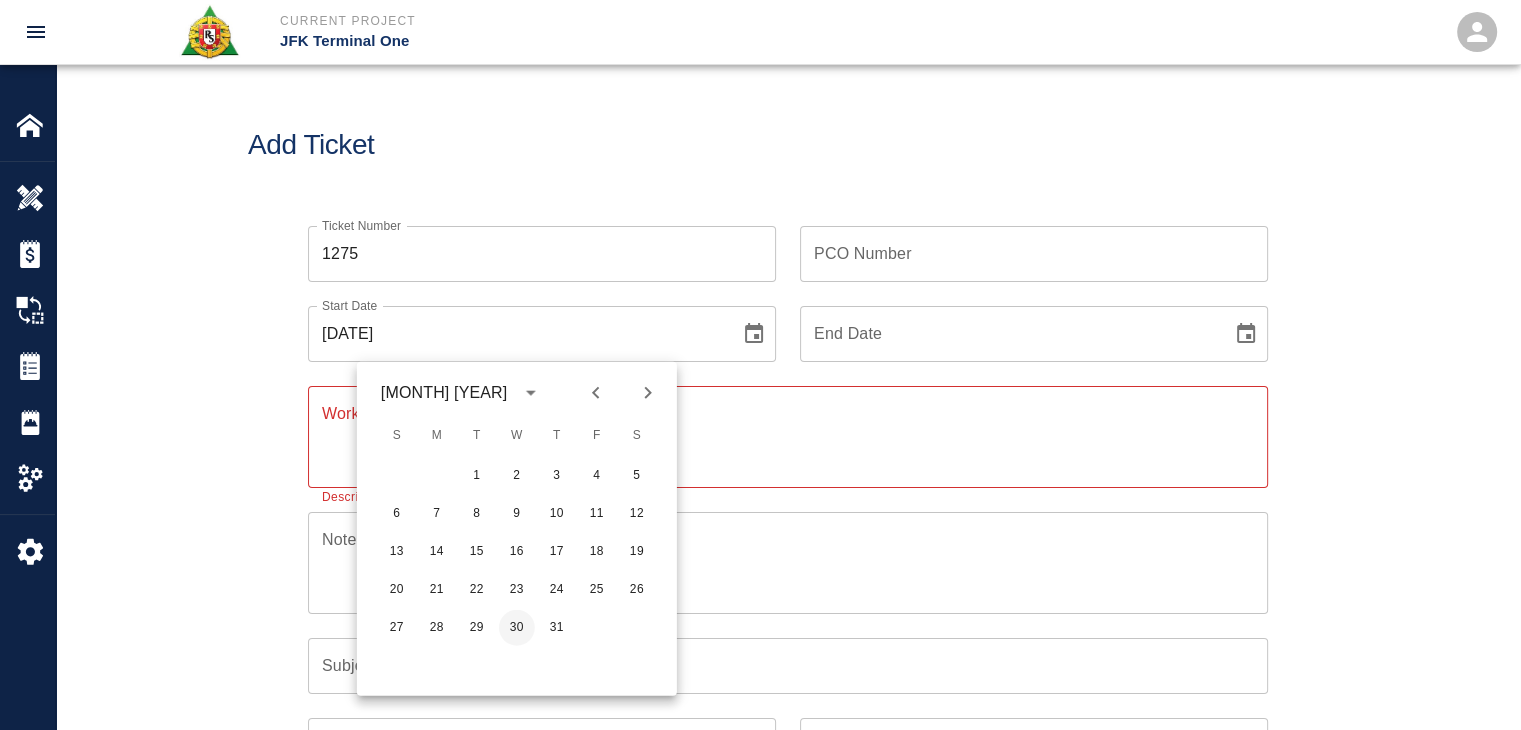 click on "30" at bounding box center (517, 628) 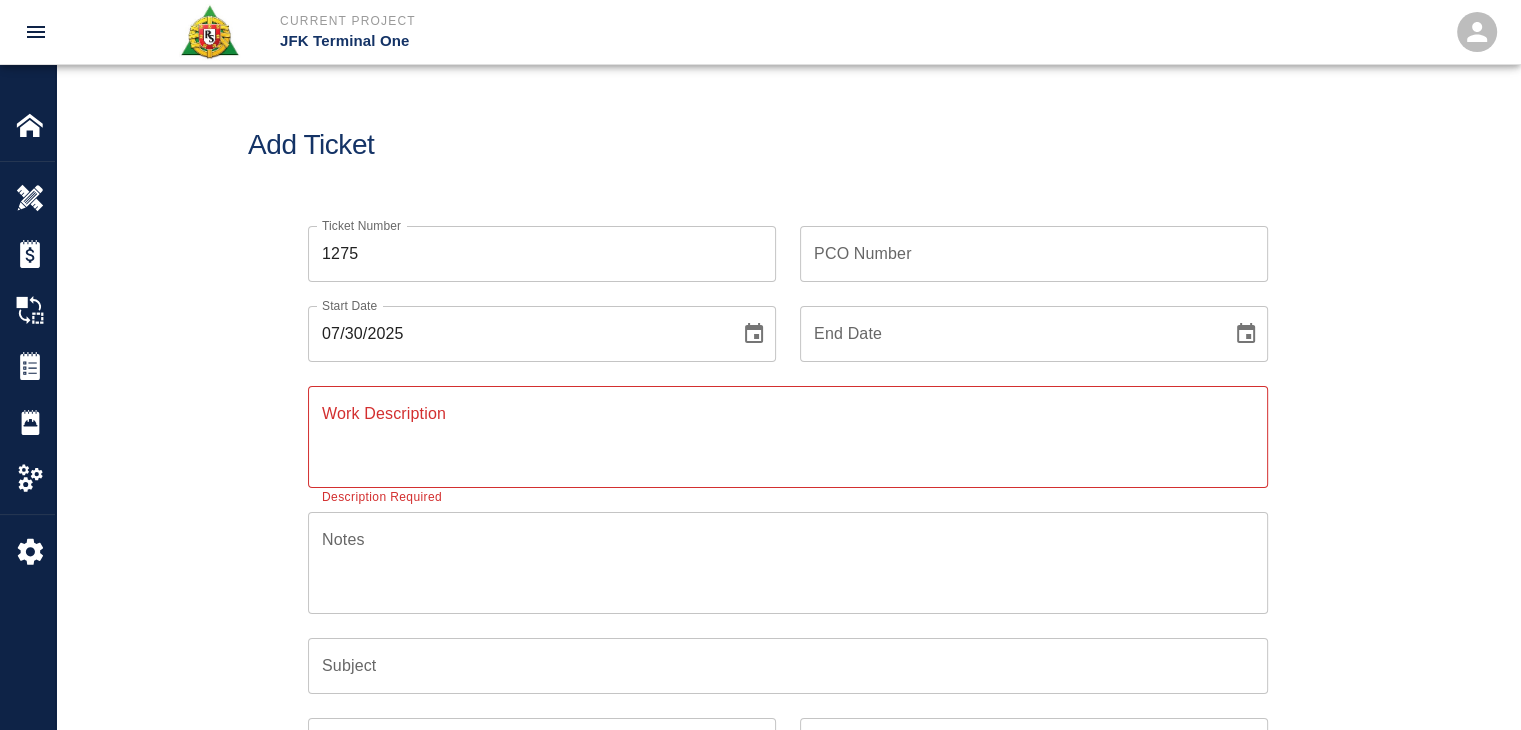 click on "Add Ticket" at bounding box center [788, 145] 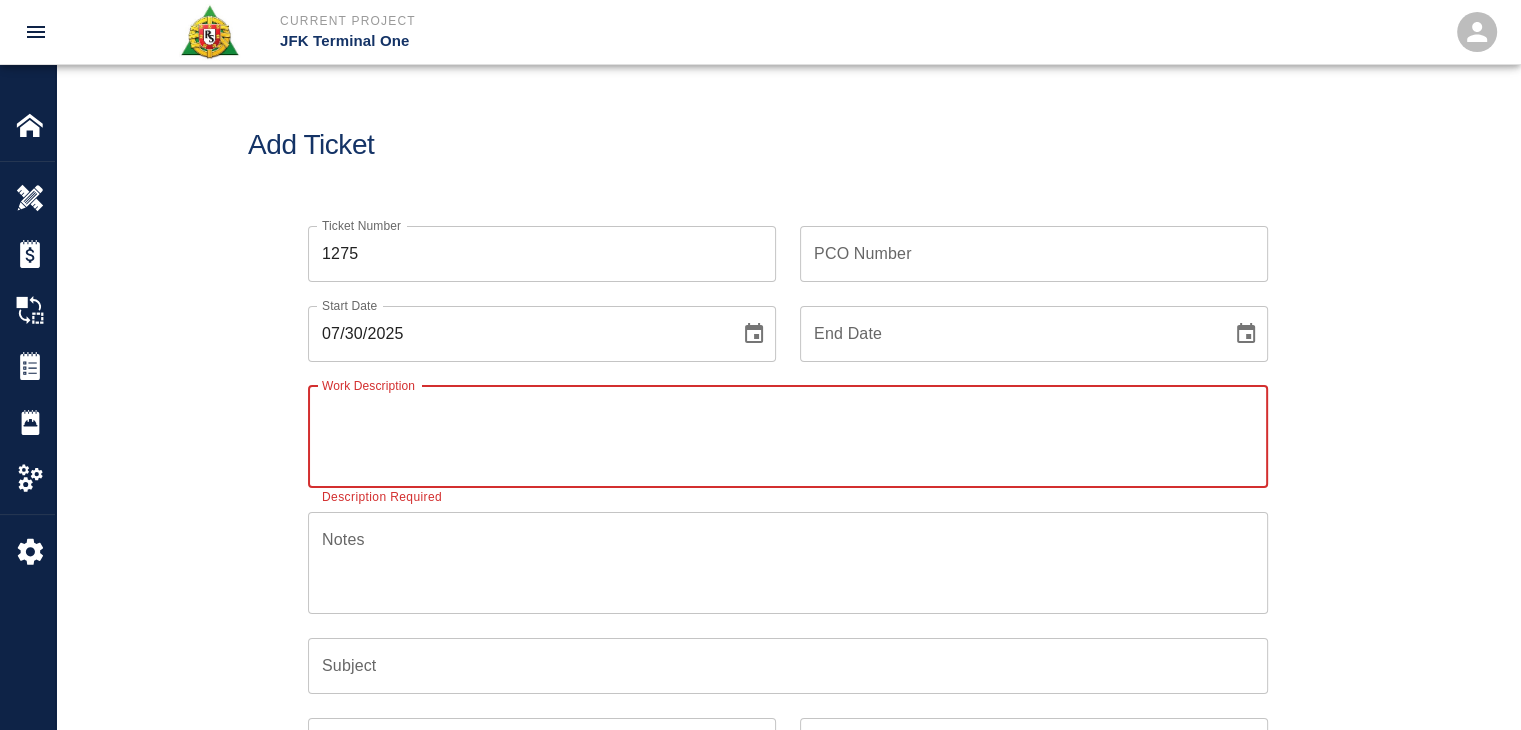paste on "LOCATION:  EP/L2-  Elevator 47/48 Infill
2 Laborers- ½ hour each.  Mobilizing concrete via concrete buggy, dumping, shoveling and vibrating concrete.
1/2CY of SRA Mix" 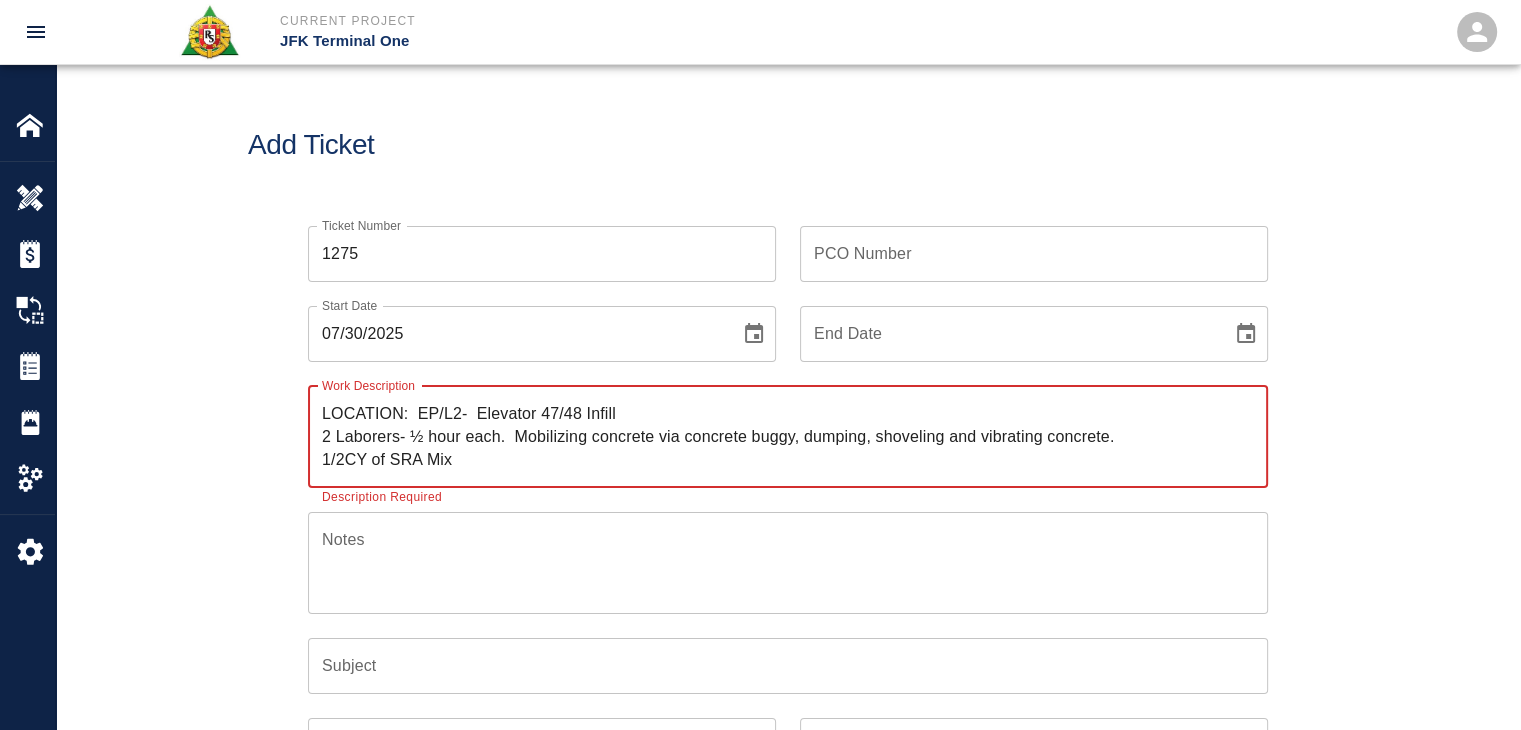type on "LOCATION:  EP/L2-  Elevator 47/48 Infill
2 Laborers- ½ hour each.  Mobilizing concrete via concrete buggy, dumping, shoveling and vibrating concrete.
1/2CY of SRA Mix" 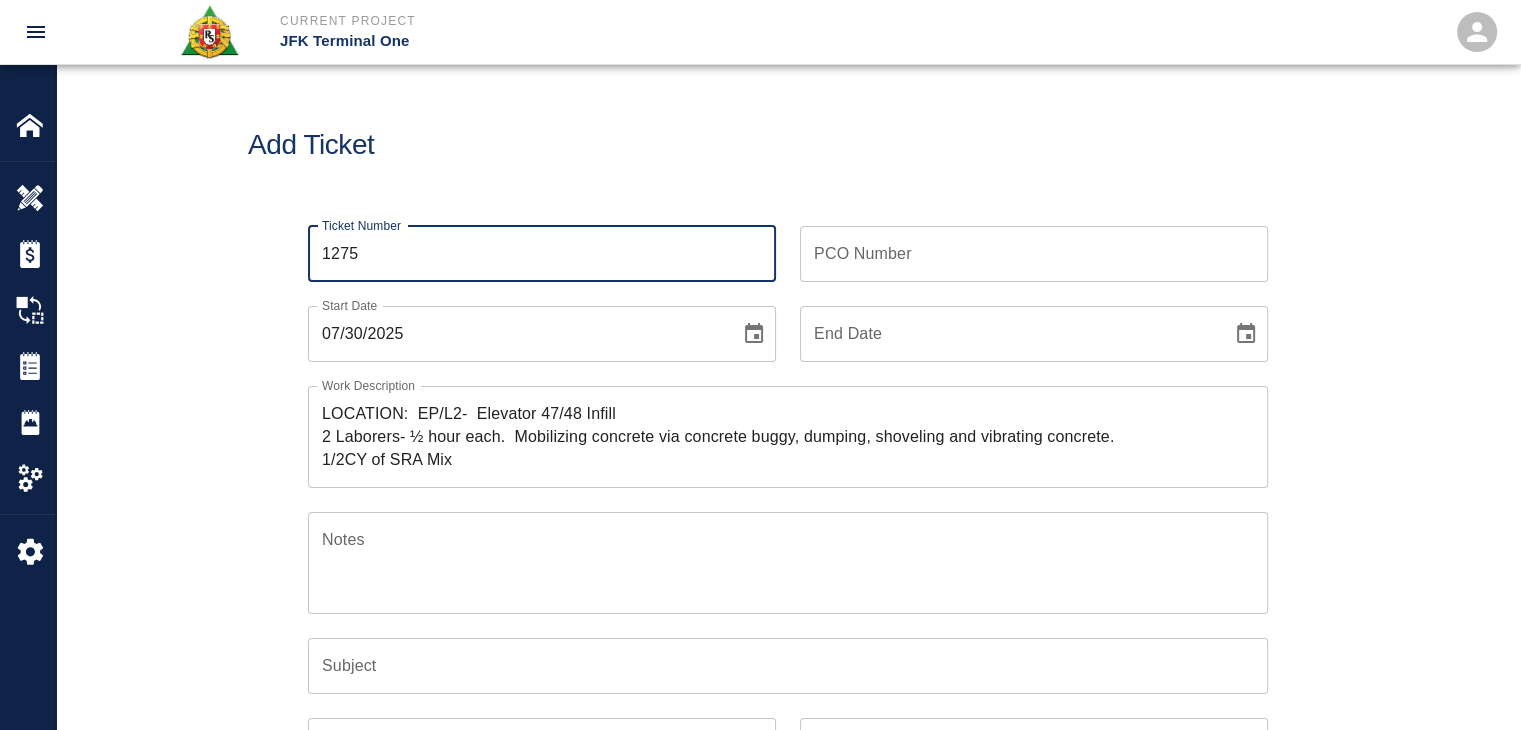 click on "1275" at bounding box center (542, 254) 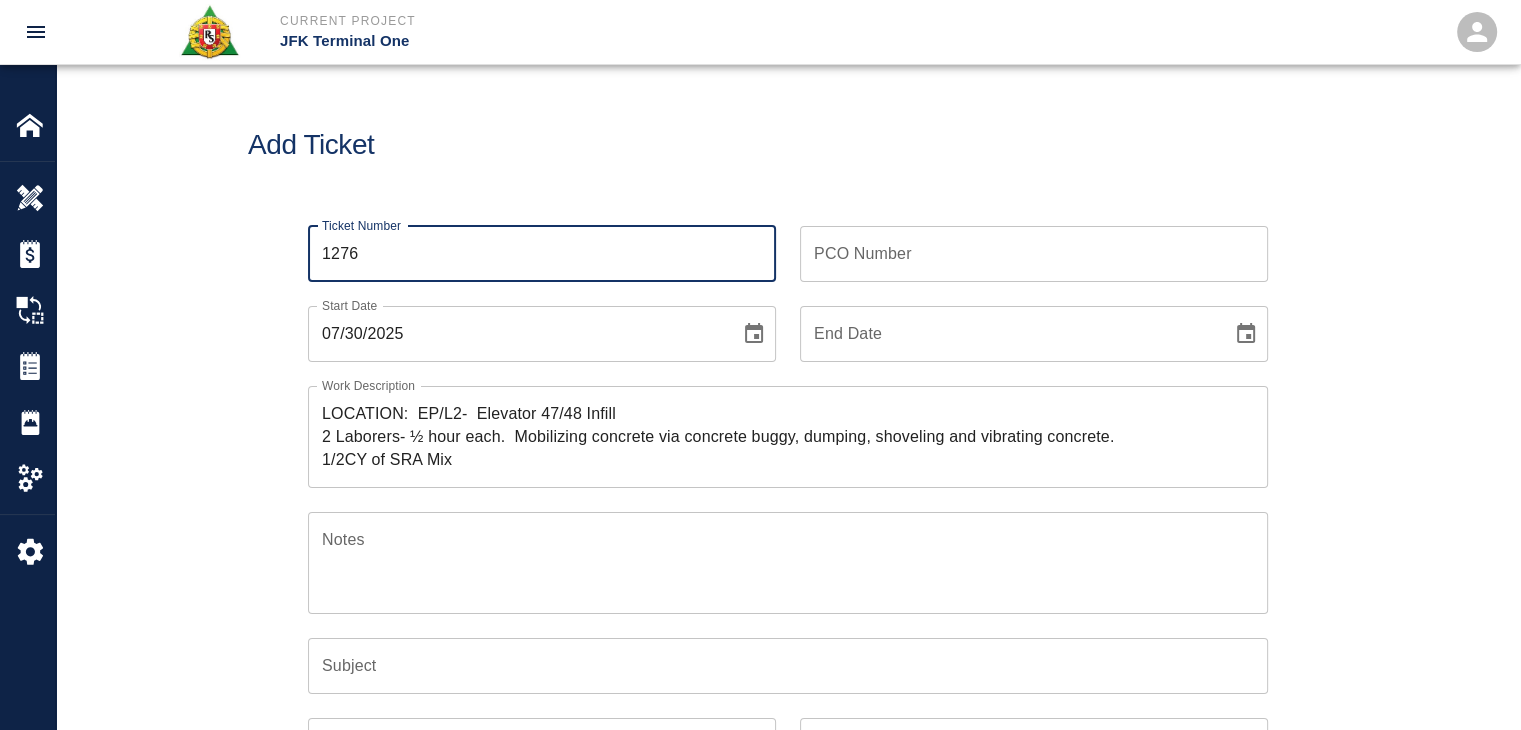 type on "1276" 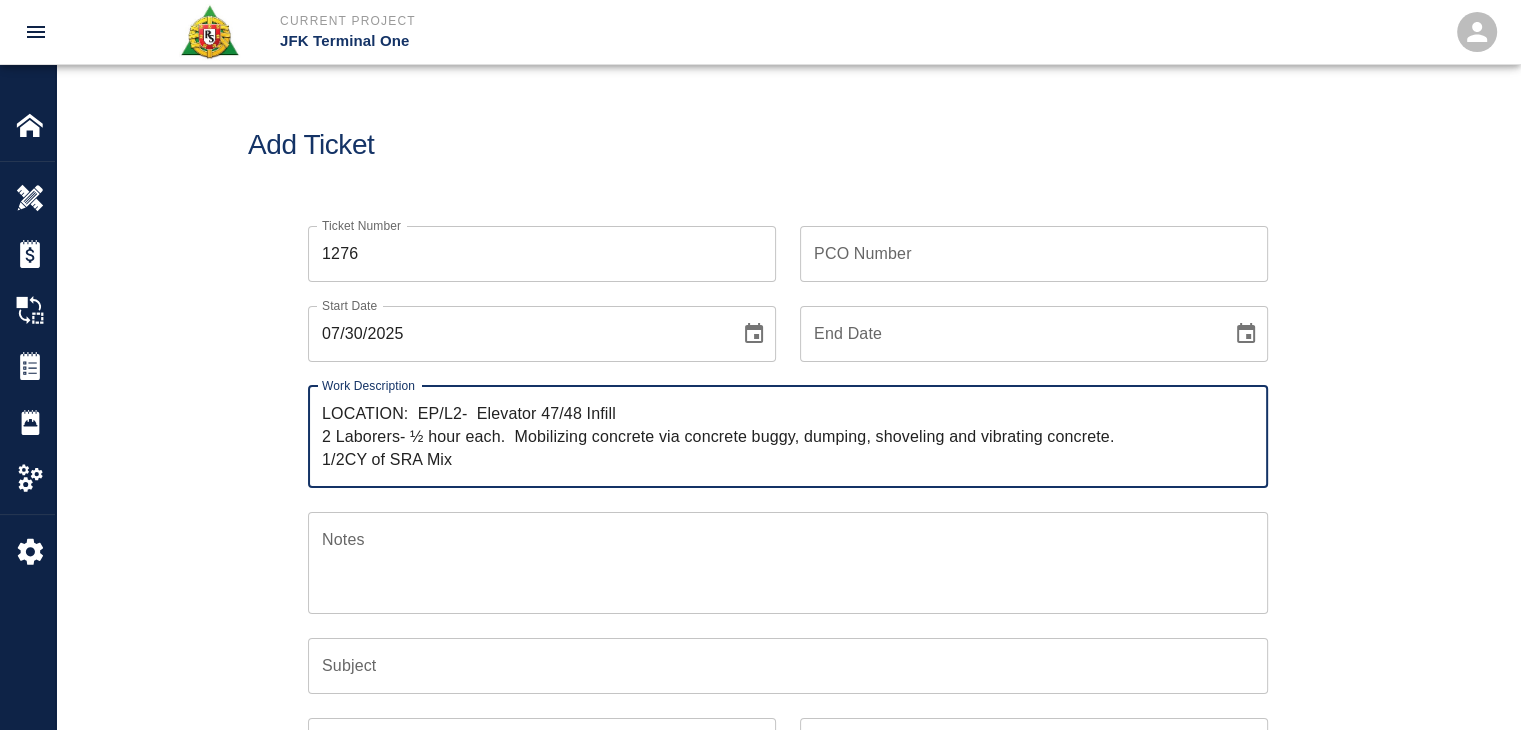 drag, startPoint x: 415, startPoint y: 415, endPoint x: 330, endPoint y: 394, distance: 87.555695 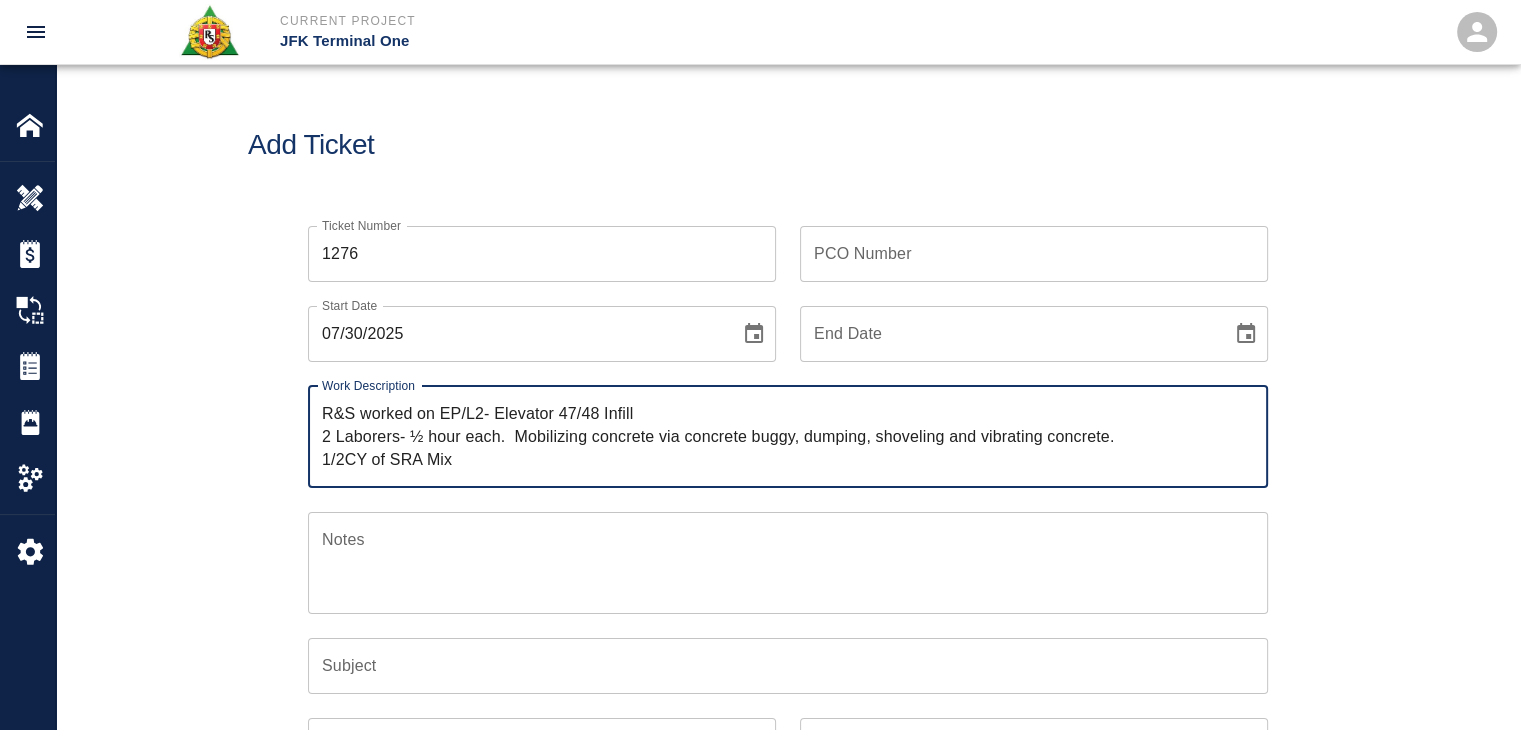 click on "R&S worked on EP/L2- Elevator 47/48 Infill
2 Laborers- ½ hour each.  Mobilizing concrete via concrete buggy, dumping, shoveling and vibrating concrete.
1/2CY of SRA Mix" at bounding box center [788, 436] 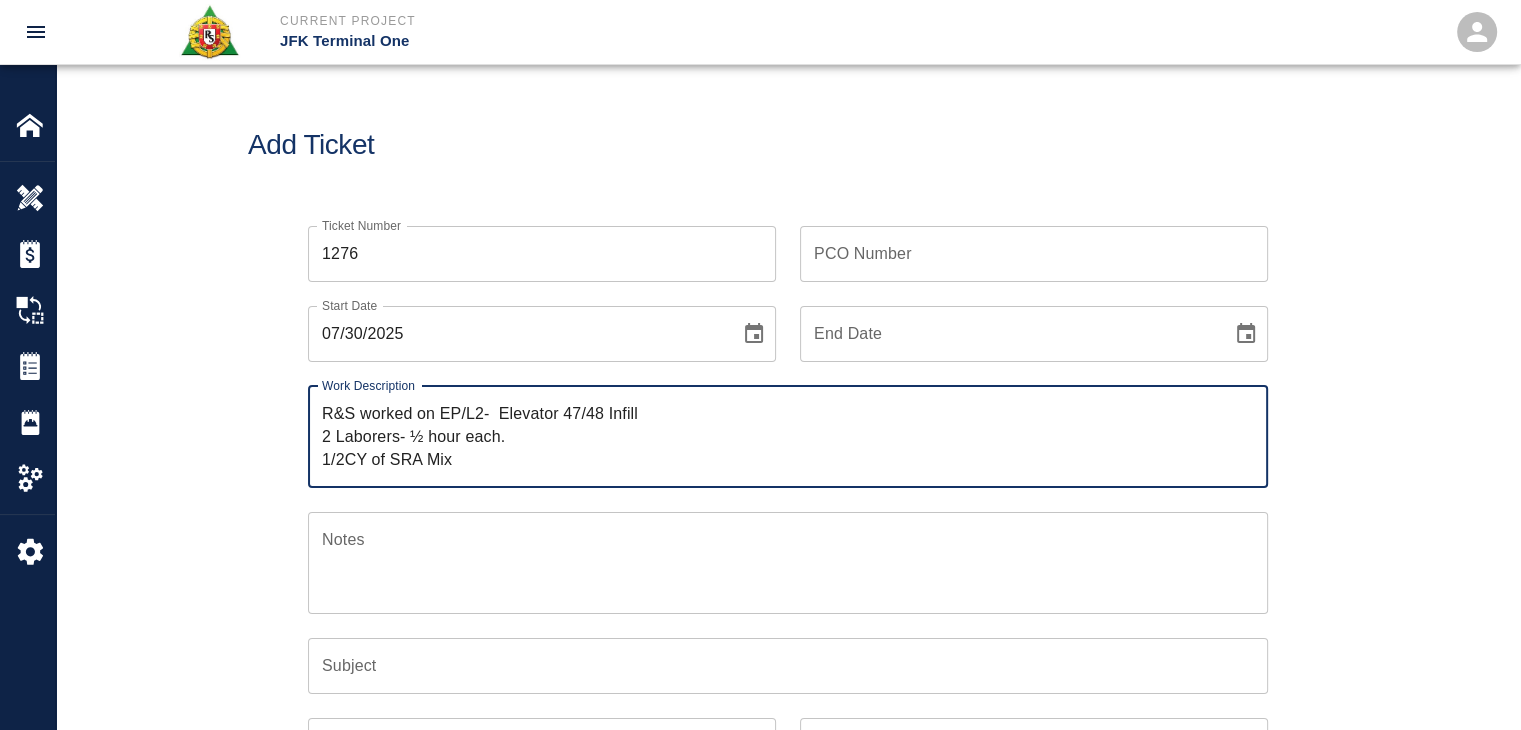 click on "R&S worked on EP/L2-  Elevator 47/48 Infill
2 Laborers- ½ hour each.
1/2CY of SRA Mix" at bounding box center (788, 436) 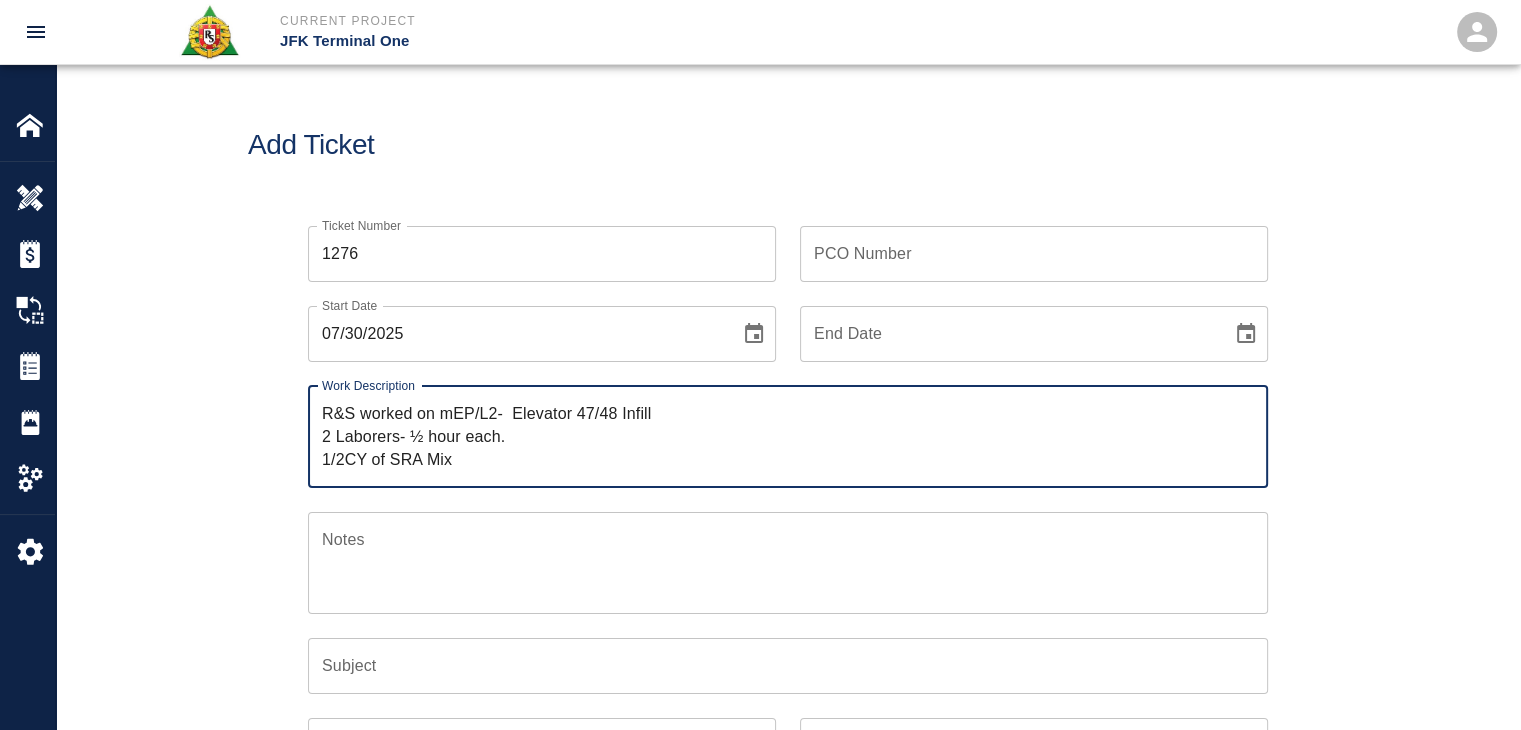 paste on "obilizing concrete via concrete buggy, dumping, shoveling and vibrating concrete." 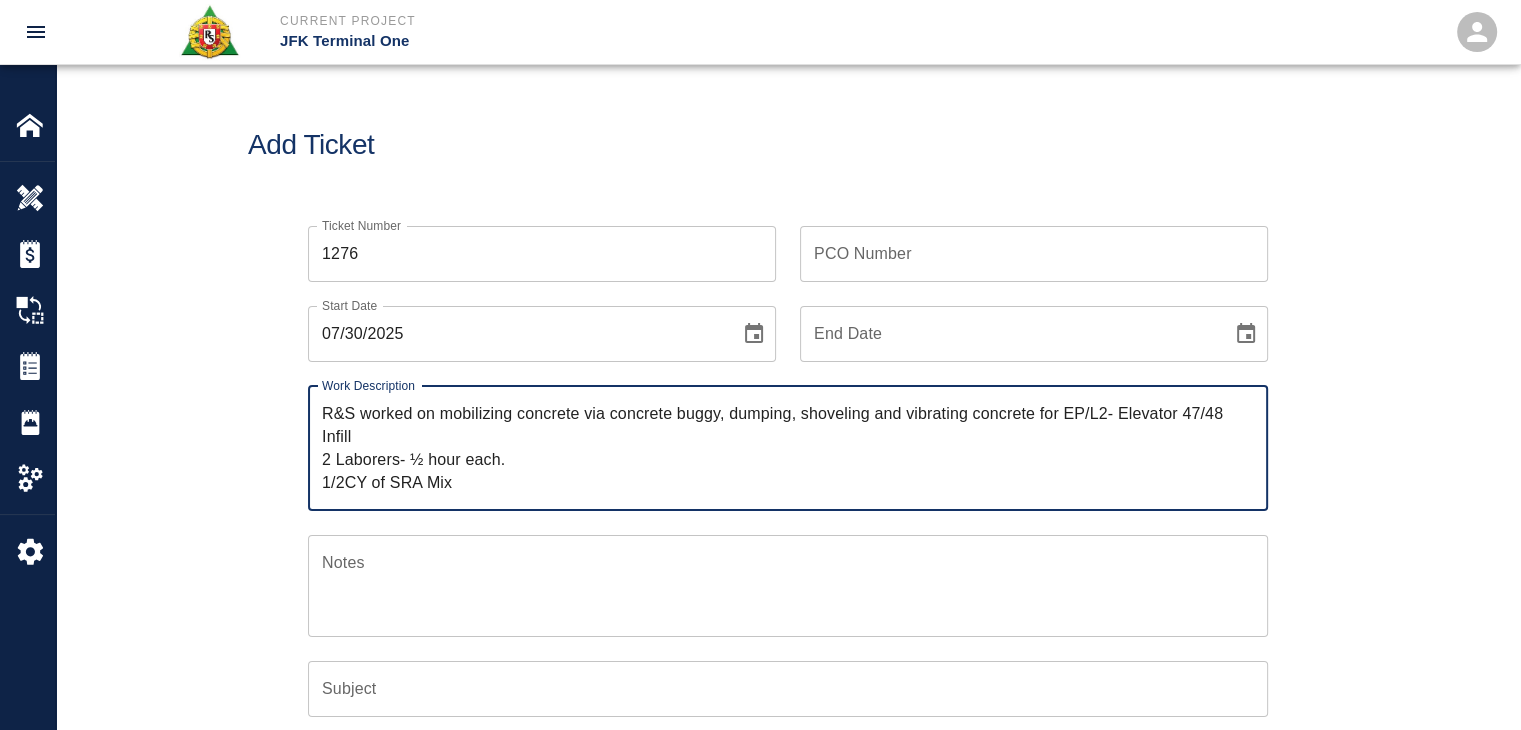 click on "R&S worked on mobilizing concrete via concrete buggy, dumping, shoveling and vibrating concrete for EP/L2- Elevator 47/48 Infill
2 Laborers- ½ hour each.
1/2CY of SRA Mix" at bounding box center [788, 448] 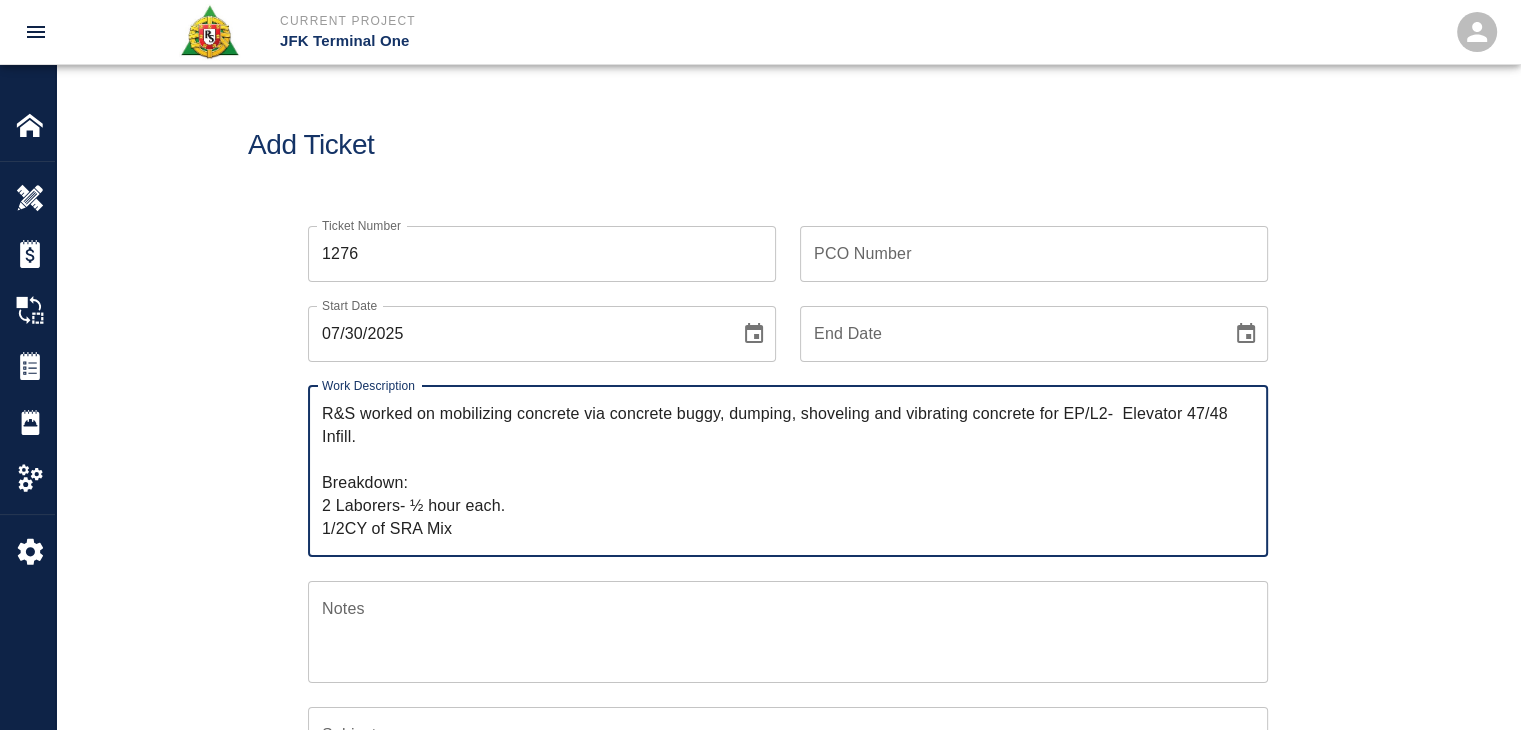 click on "R&S worked on mobilizing concrete via concrete buggy, dumping, shoveling and vibrating concrete for EP/L2-  Elevator 47/48 Infill.
Breakdown:
2 Laborers- ½ hour each.
1/2CY of SRA Mix" at bounding box center [788, 471] 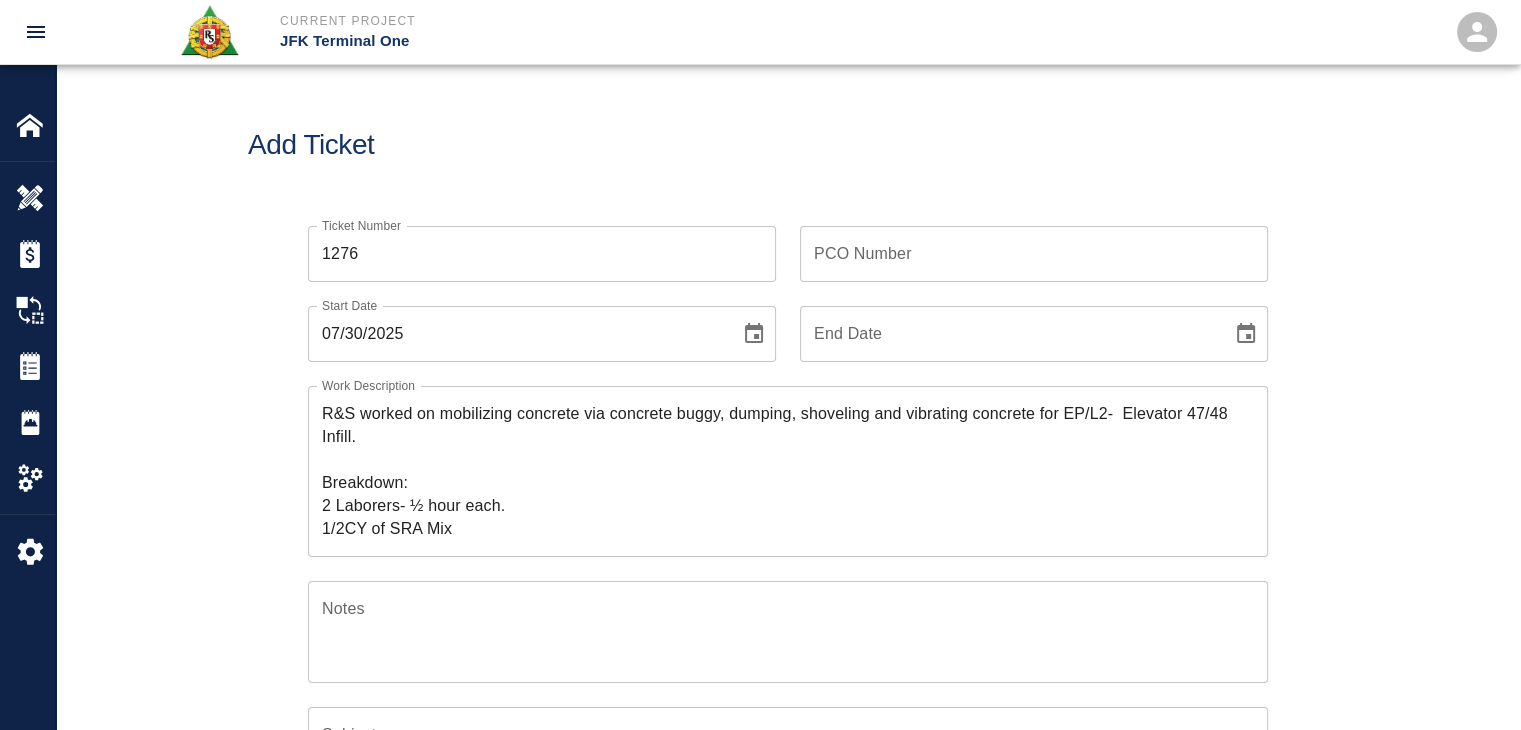 click on "Ticket Number 1276 Ticket Number PCO Number PCO Number Start Date  MM/DD/YYYY Start Date  End Date End Date Work Description R&S worked on mobilizing concrete via concrete buggy, dumping, shoveling and vibrating concrete for EP/L2-  Elevator 47/48 Infill.
Breakdown:
2 Laborers- ½ hour each.
1/2CY of SRA Mix x Work Description Notes x Notes Subject Subject Invoice Number Invoice Number Invoice Date Invoice Date Upload Attachments (50MB limit) Choose file No file chosen Upload Another File Add Costs" at bounding box center (788, 660) 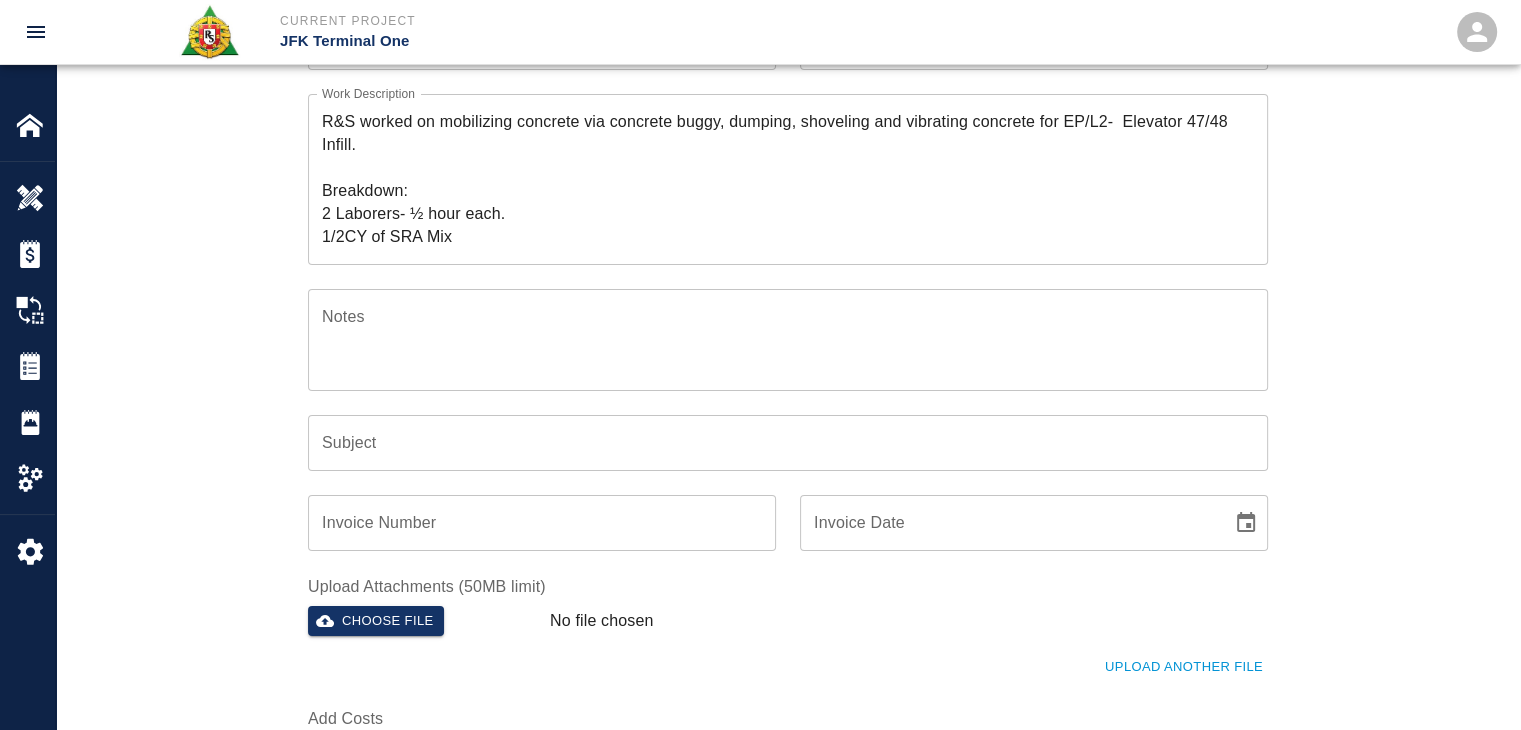 scroll, scrollTop: 132, scrollLeft: 0, axis: vertical 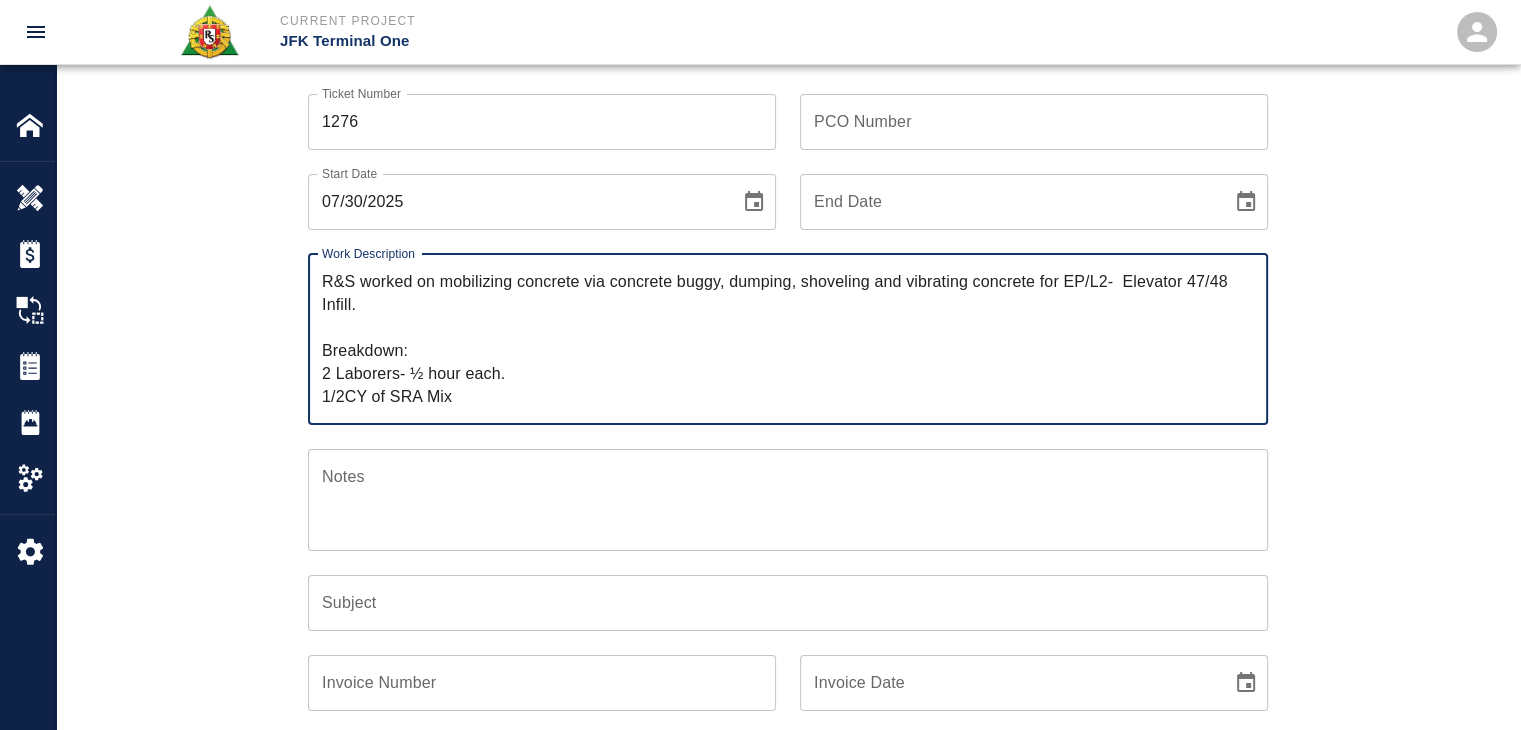 drag, startPoint x: 435, startPoint y: 307, endPoint x: 437, endPoint y: 285, distance: 22.090721 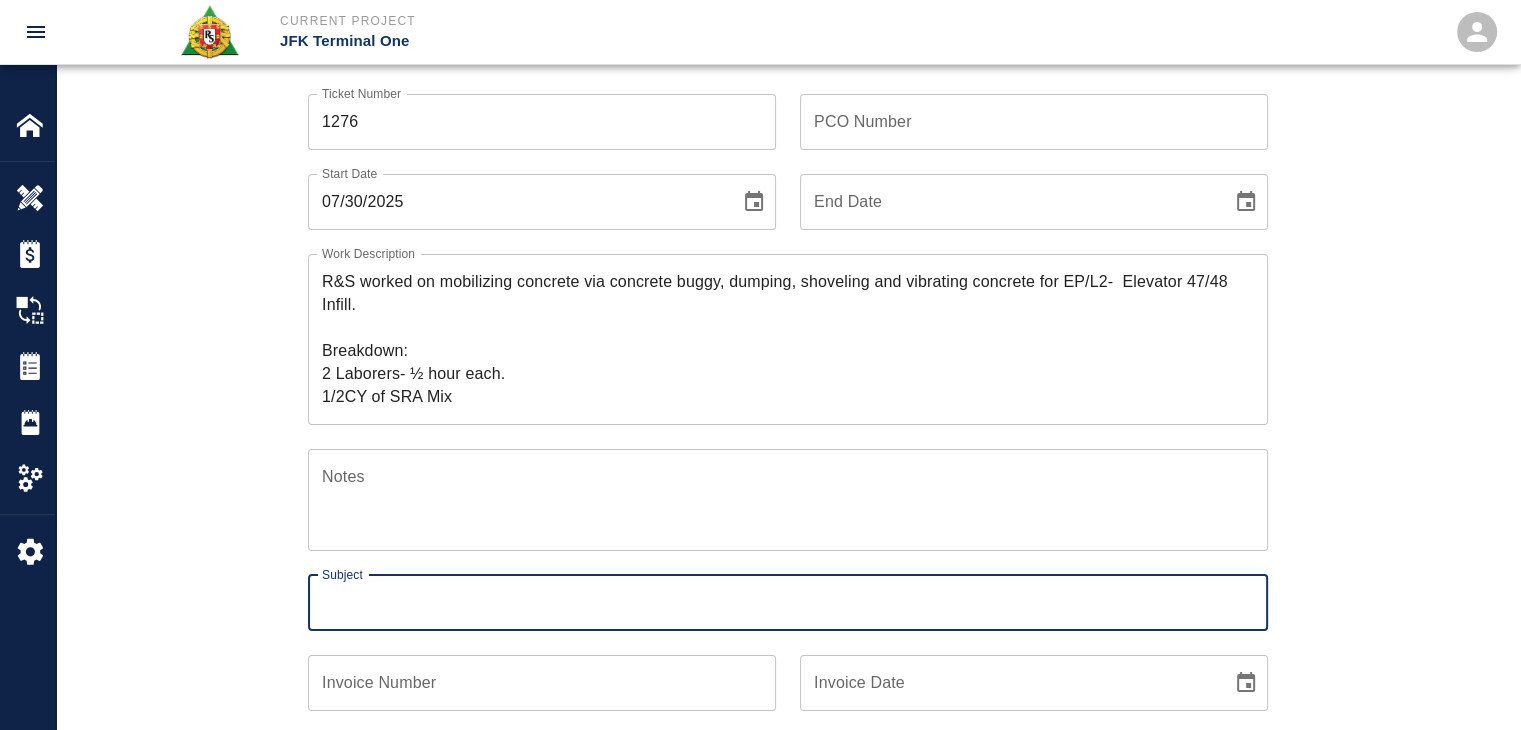 click on "Subject" at bounding box center [788, 603] 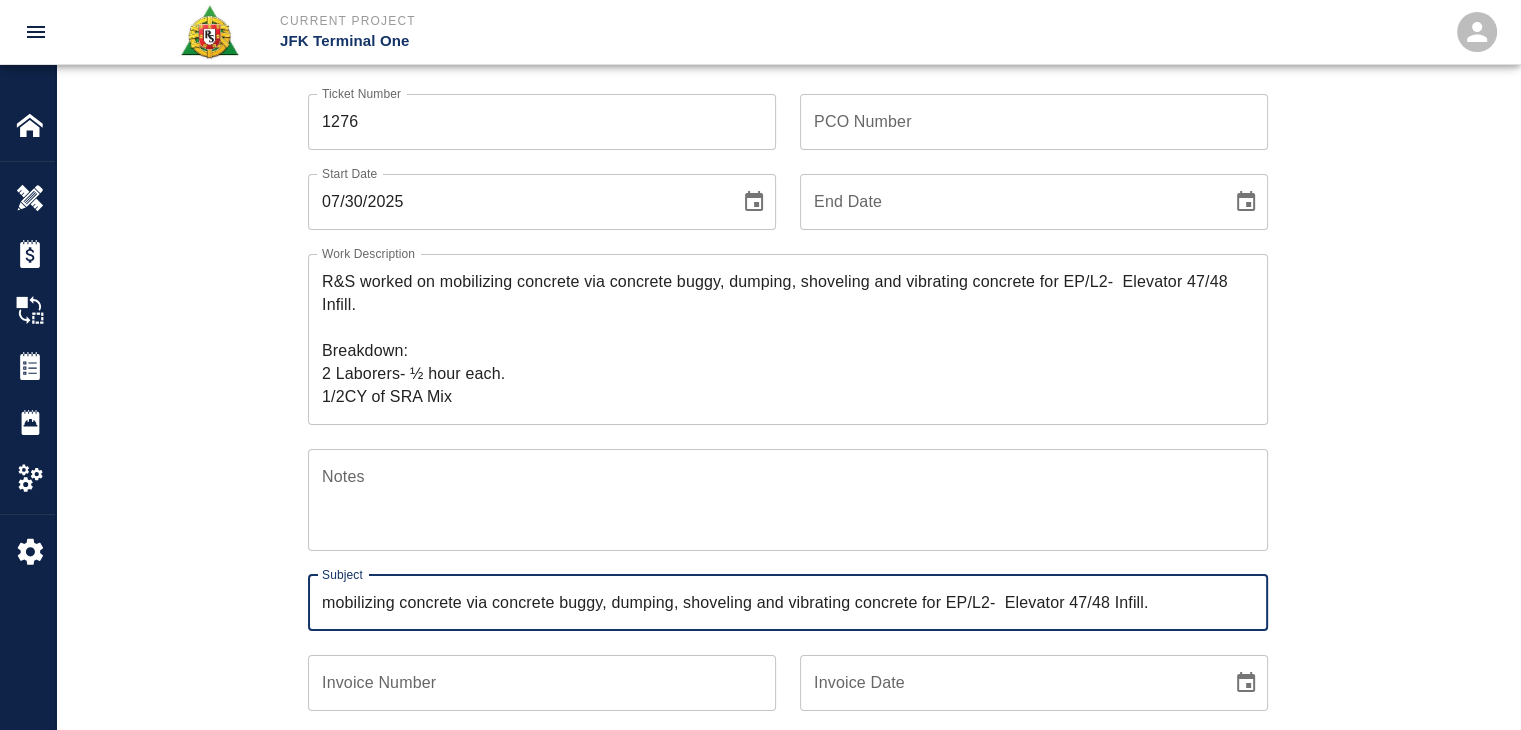 type on "mobilizing concrete via concrete buggy, dumping, shoveling and vibrating concrete for EP/L2-  Elevator 47/48 Infill." 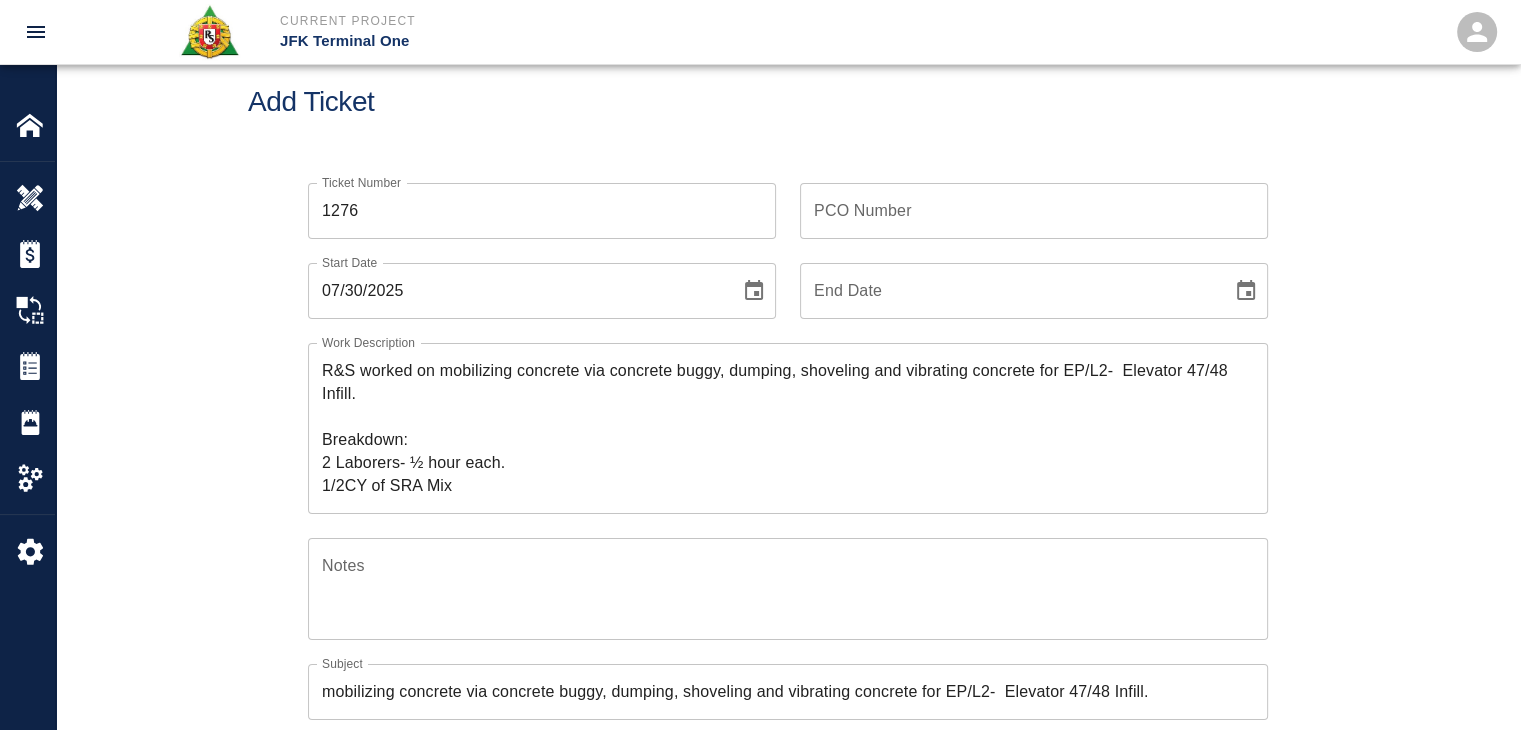 scroll, scrollTop: 0, scrollLeft: 0, axis: both 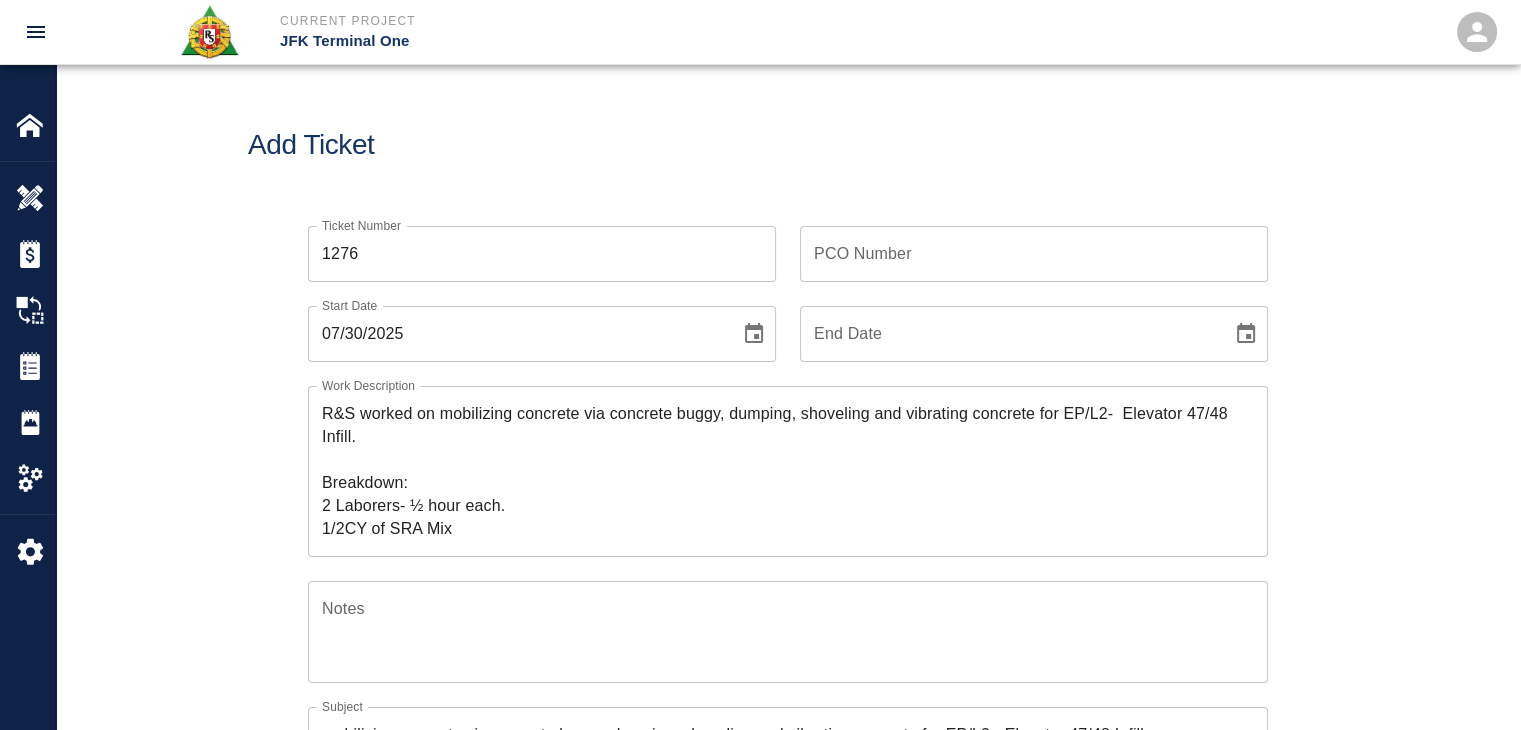 click on "PCO Number" at bounding box center [1034, 254] 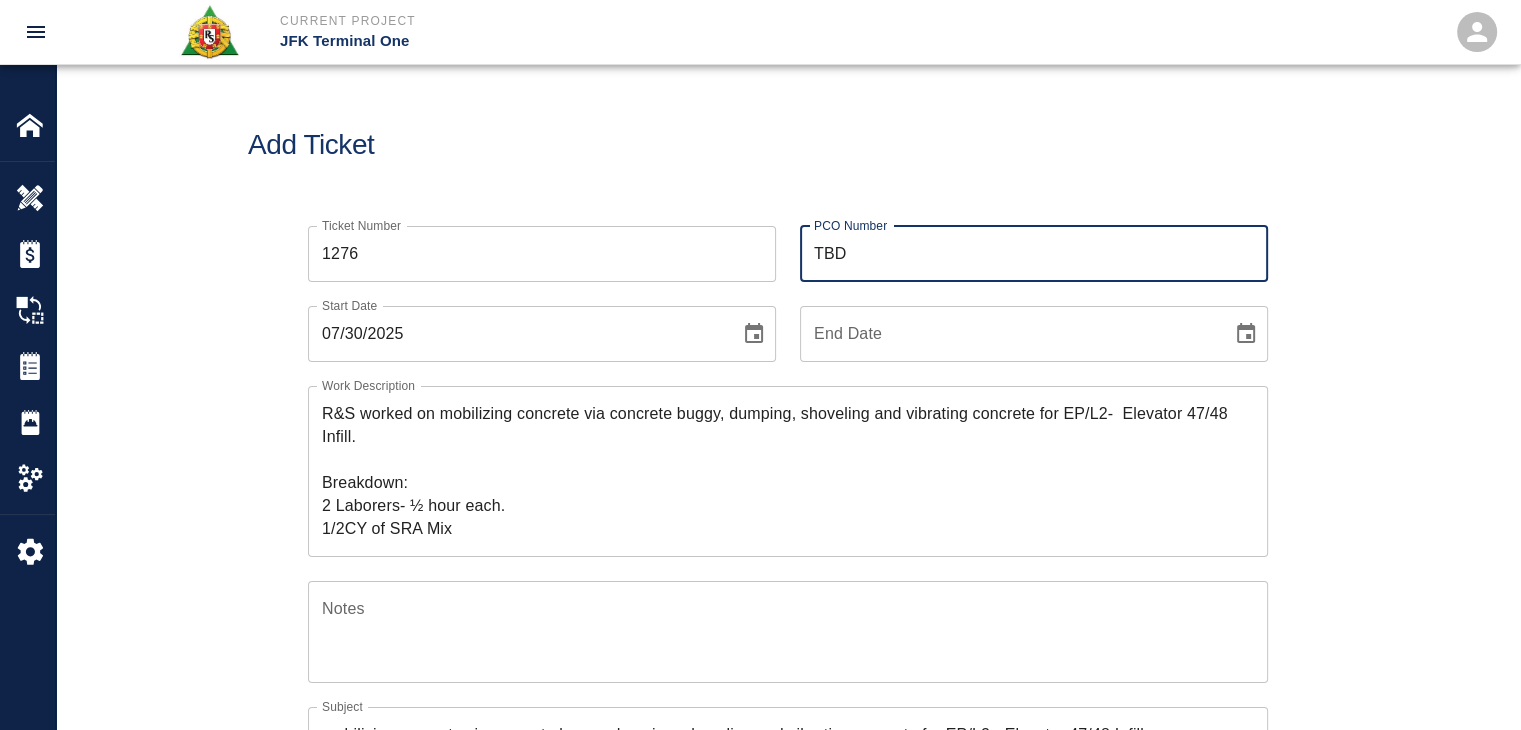 type on "TBD" 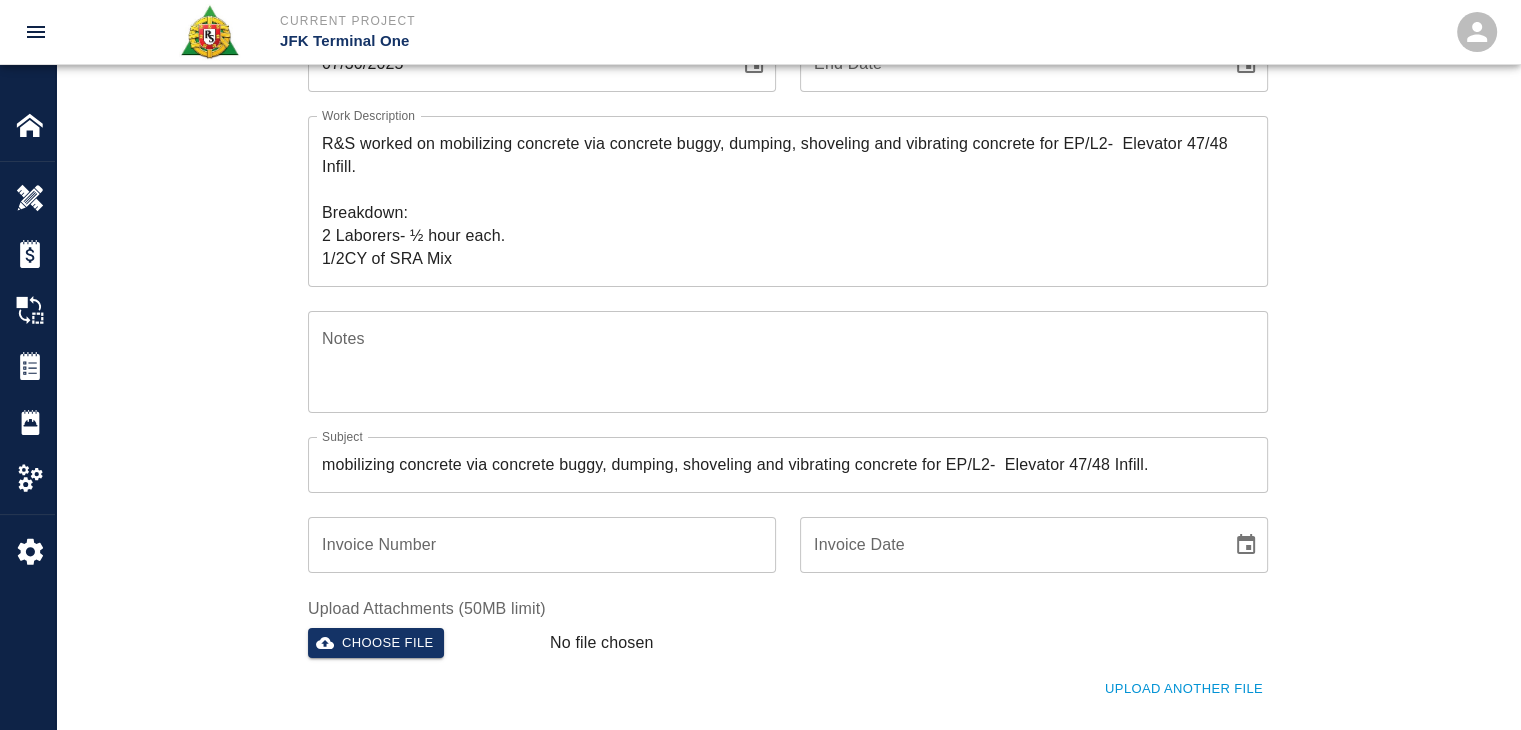 scroll, scrollTop: 271, scrollLeft: 0, axis: vertical 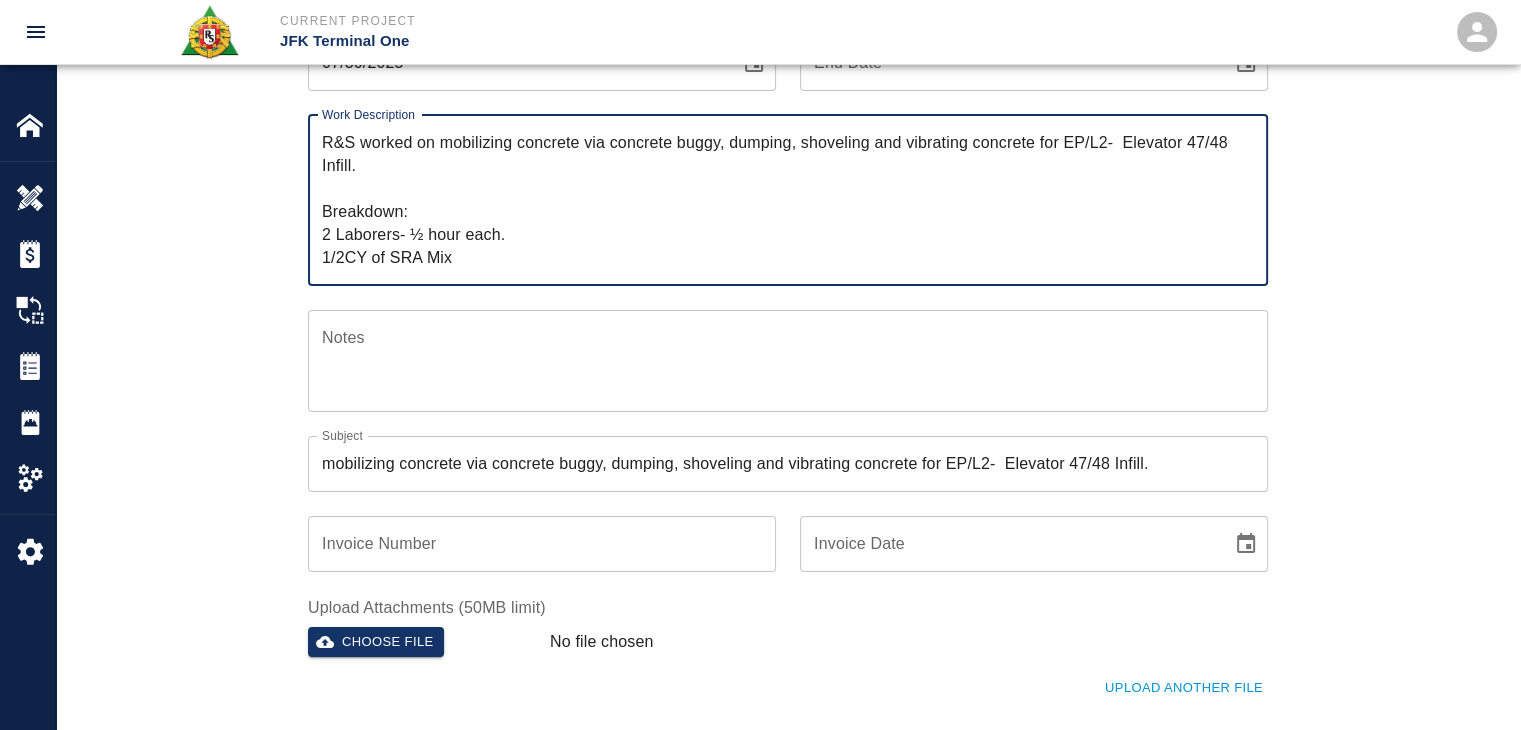 click on "R&S worked on mobilizing concrete via concrete buggy, dumping, shoveling and vibrating concrete for EP/L2-  Elevator 47/48 Infill.
Breakdown:
2 Laborers- ½ hour each.
1/2CY of SRA Mix" at bounding box center (788, 200) 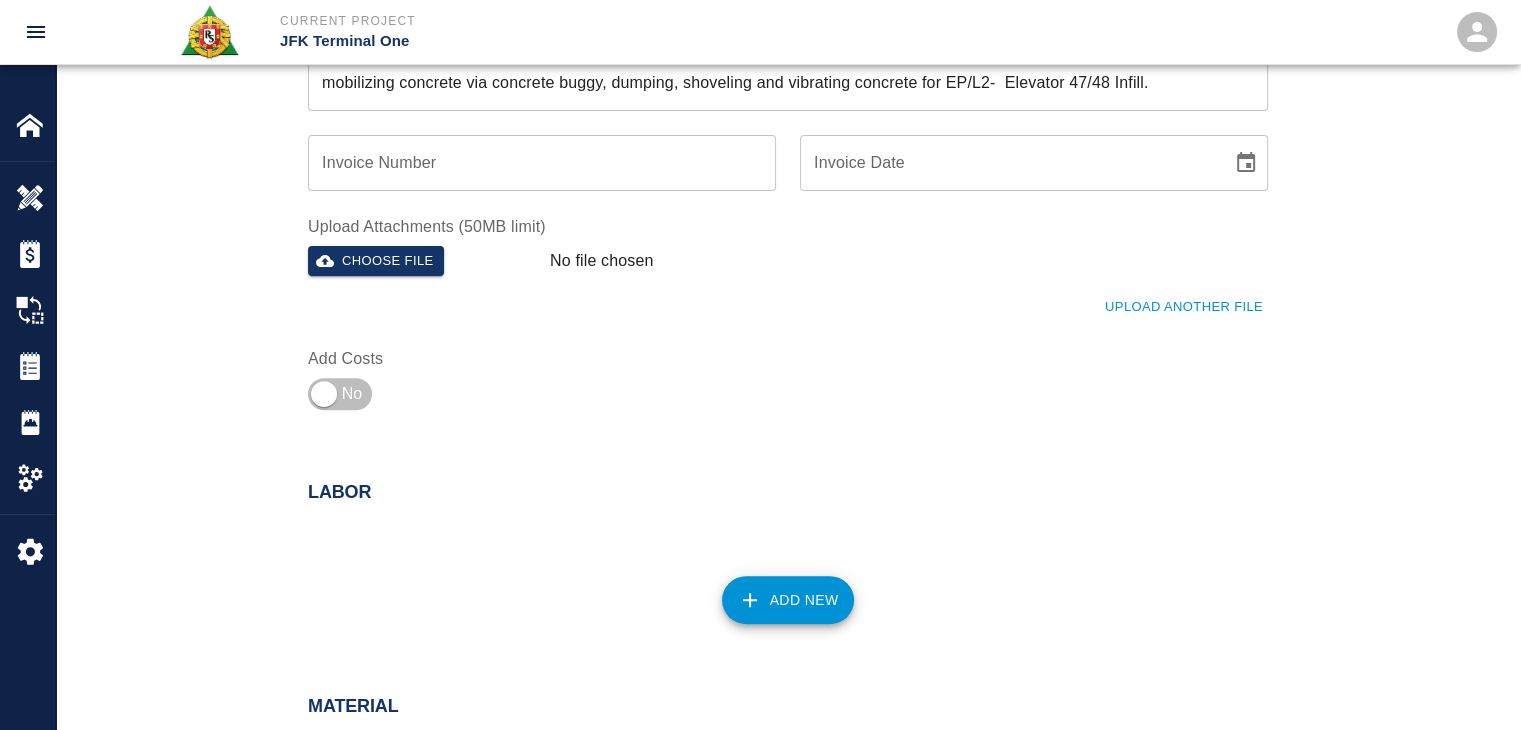 scroll, scrollTop: 654, scrollLeft: 0, axis: vertical 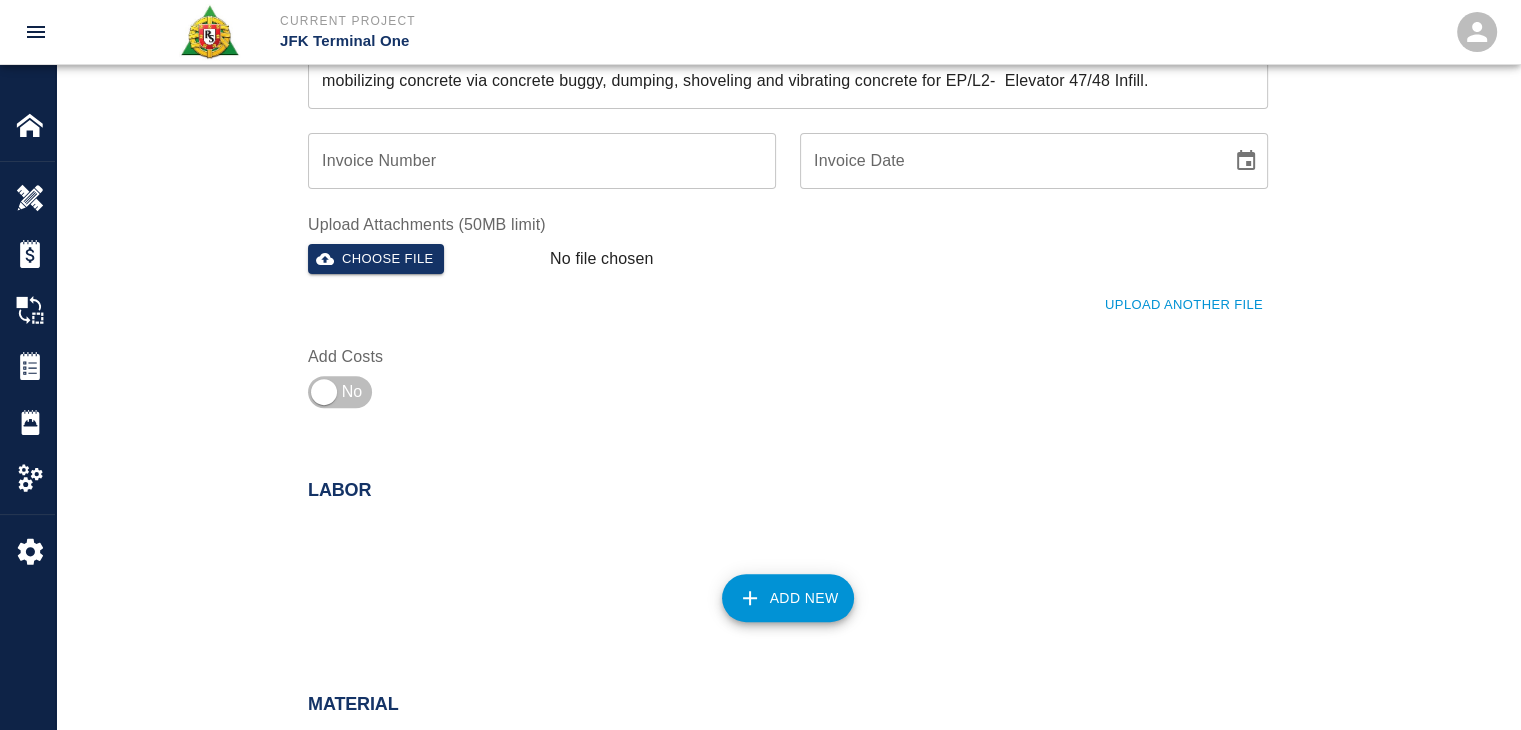 click on "Material" at bounding box center [776, 693] 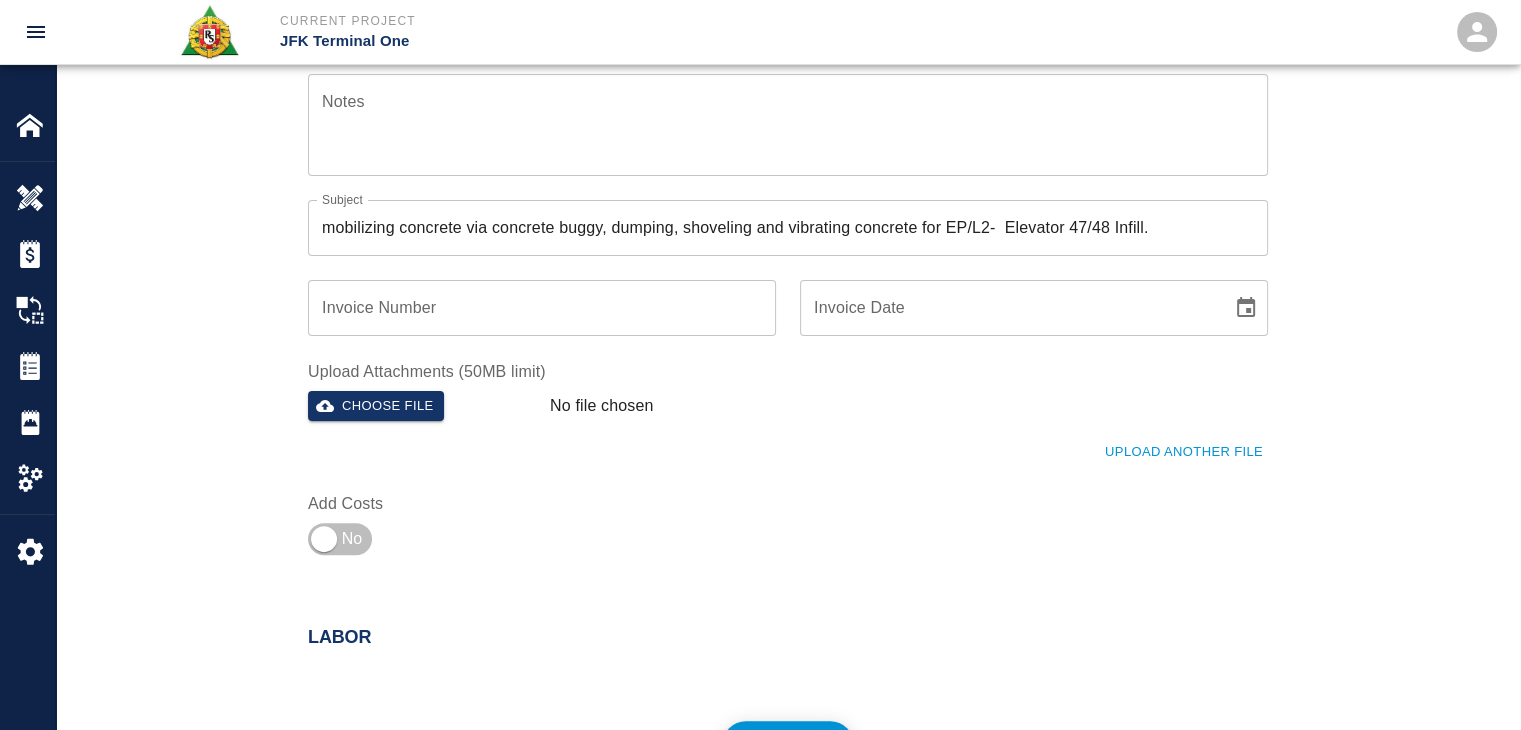 scroll, scrollTop: 508, scrollLeft: 0, axis: vertical 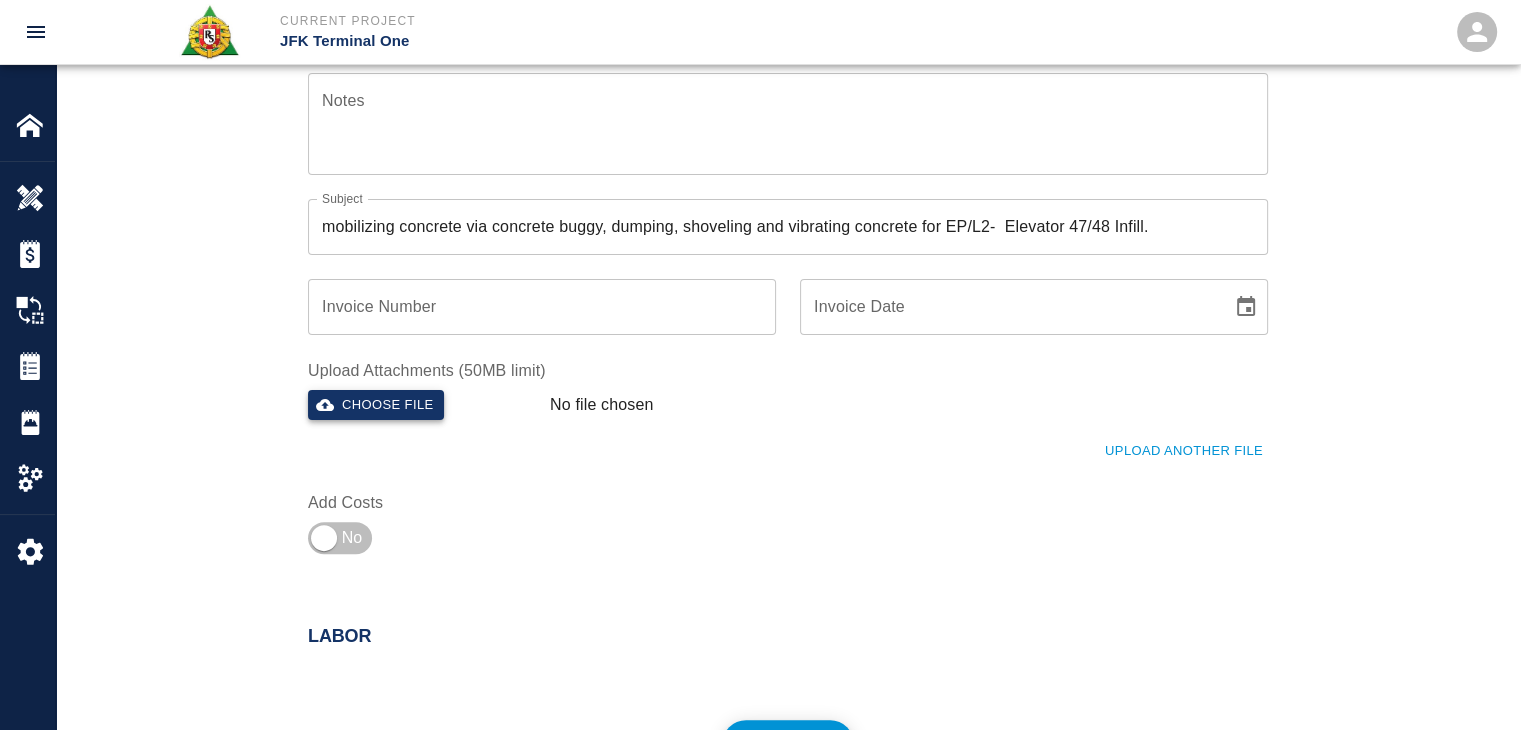 click on "Choose file" at bounding box center [376, 405] 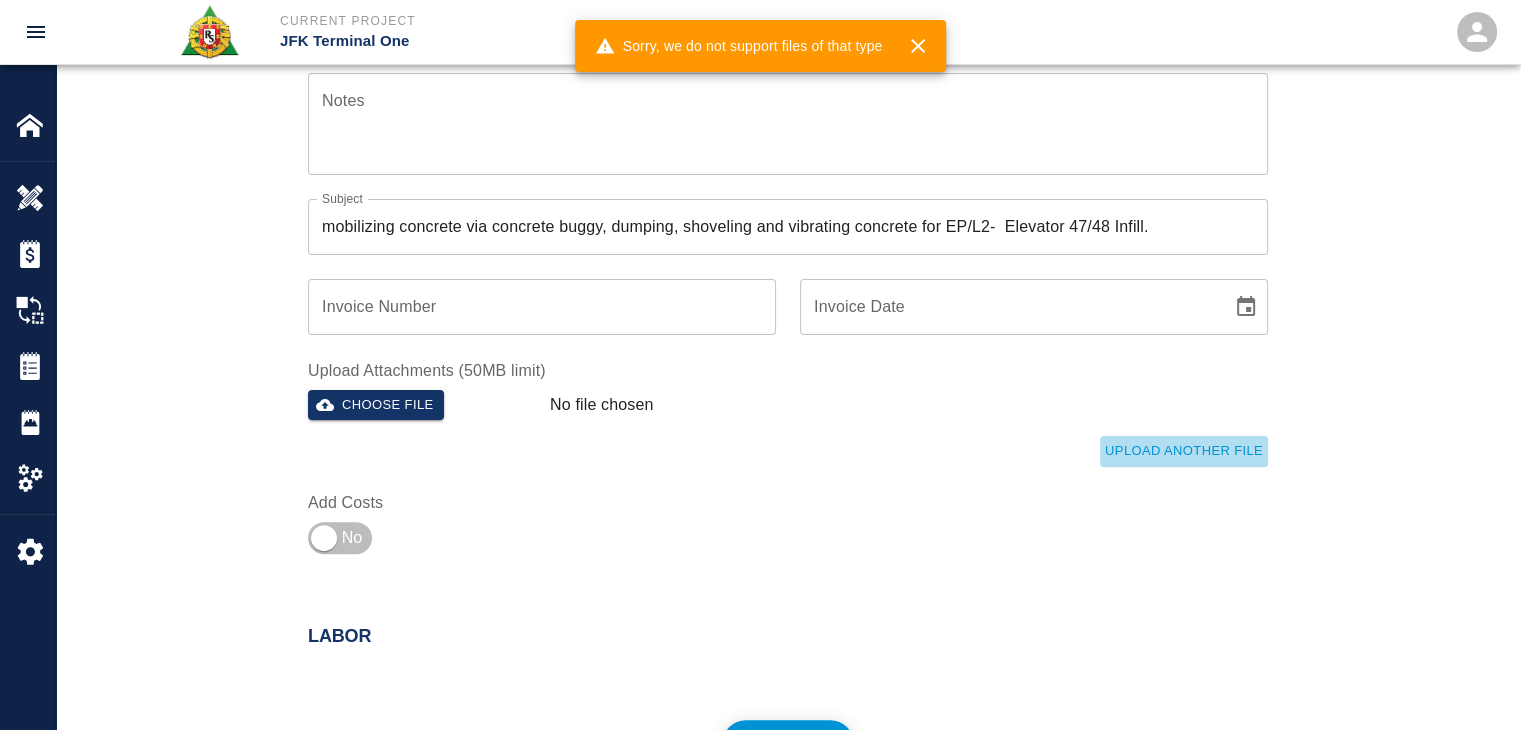 click on "Upload Another File" at bounding box center (1184, 451) 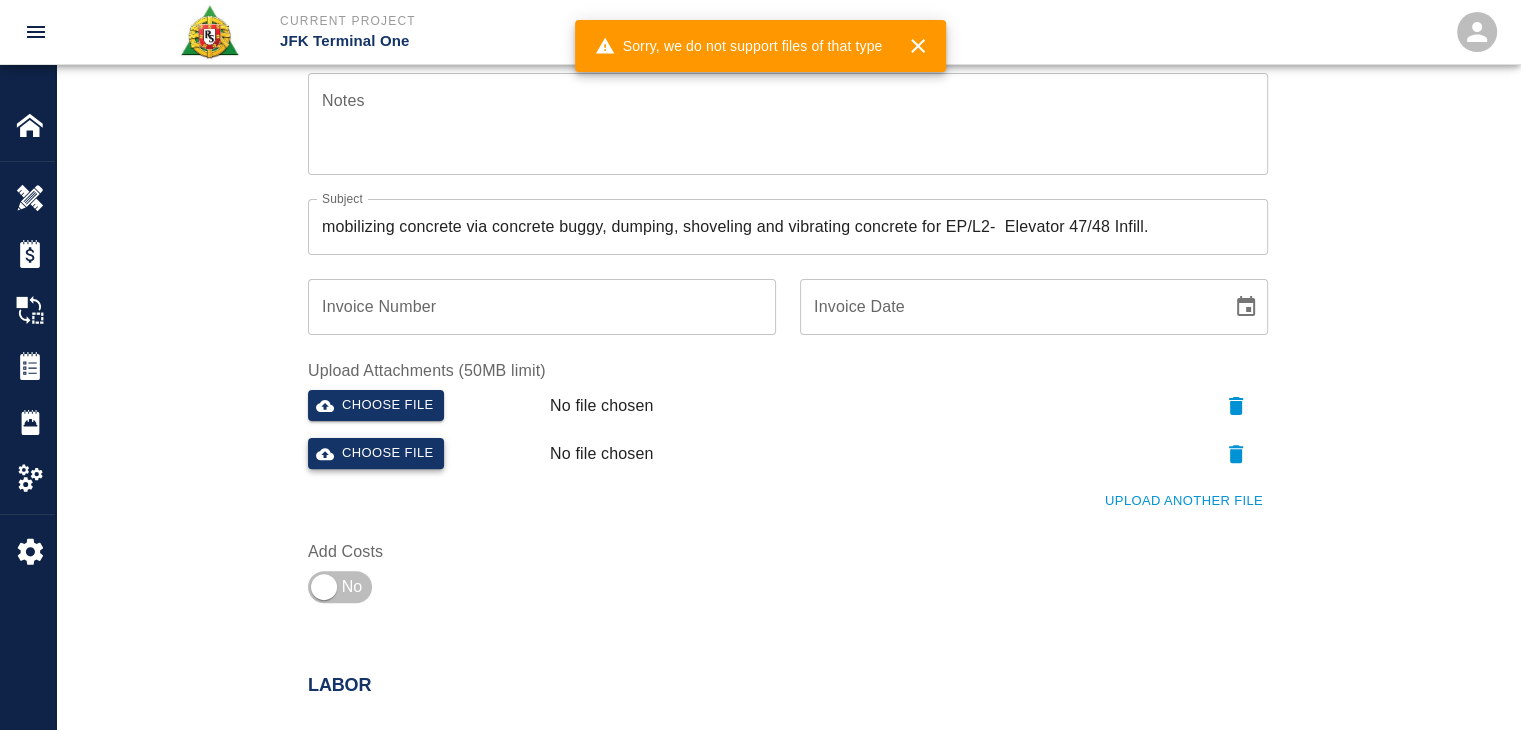 click on "Choose file" at bounding box center [376, 453] 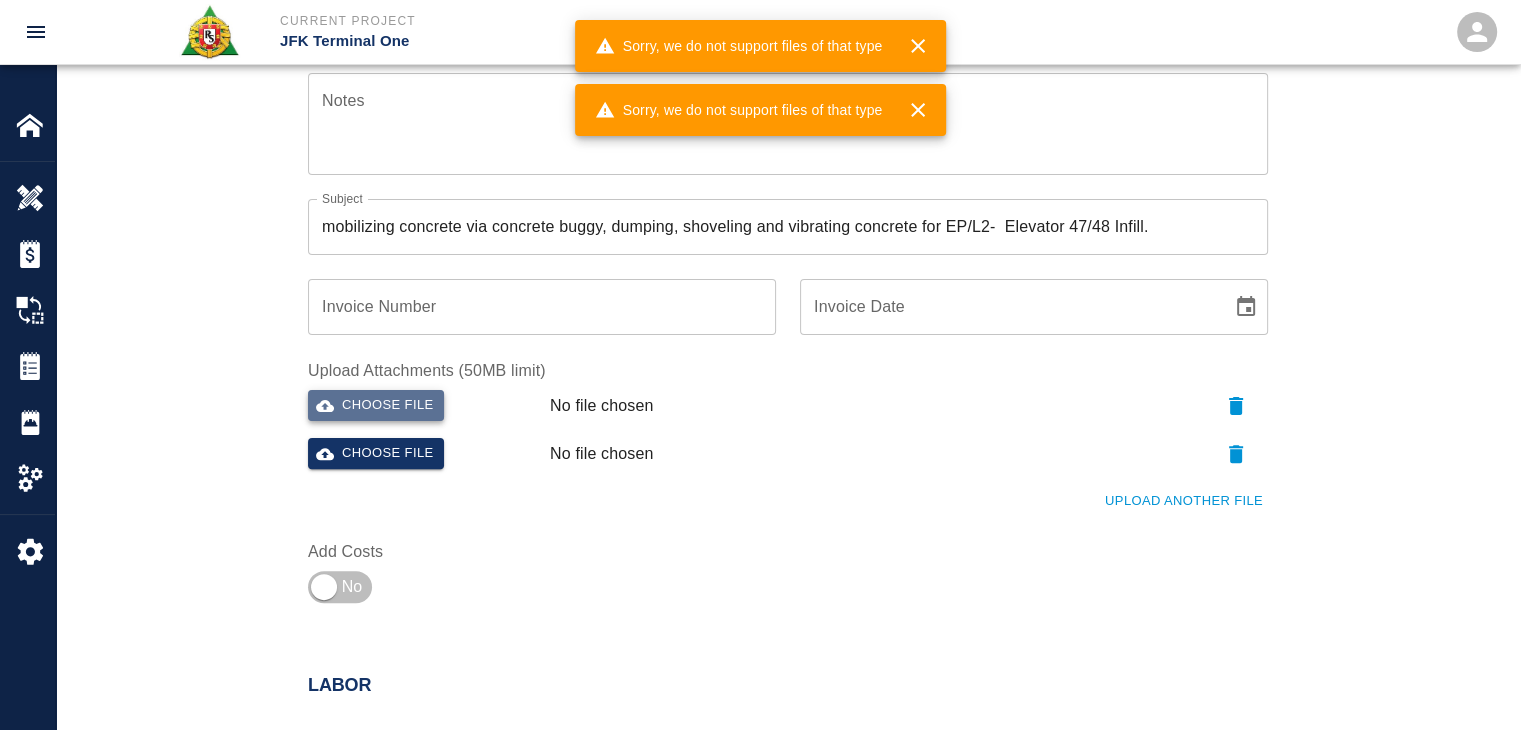 click on "Choose file" at bounding box center [376, 405] 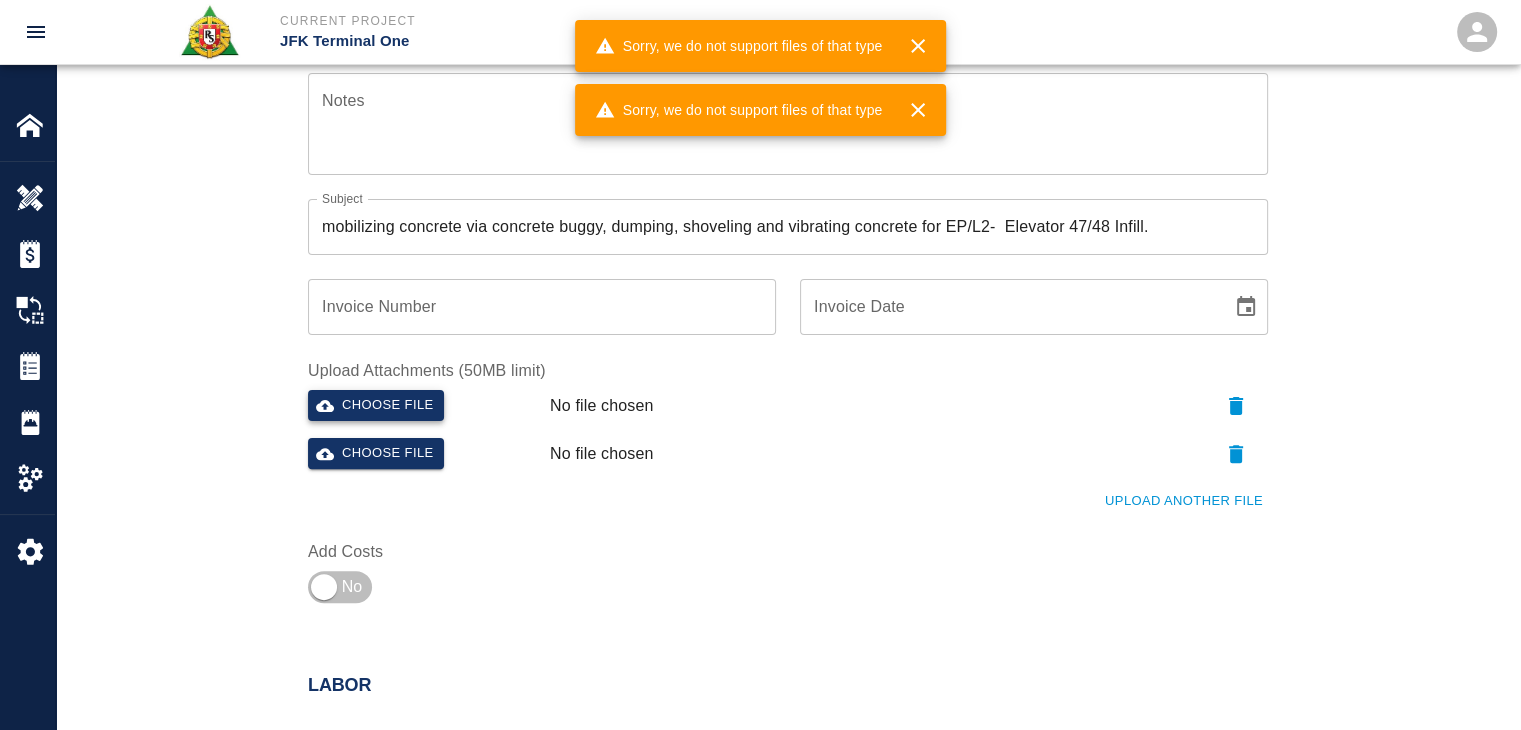click on "Choose file" at bounding box center (376, 405) 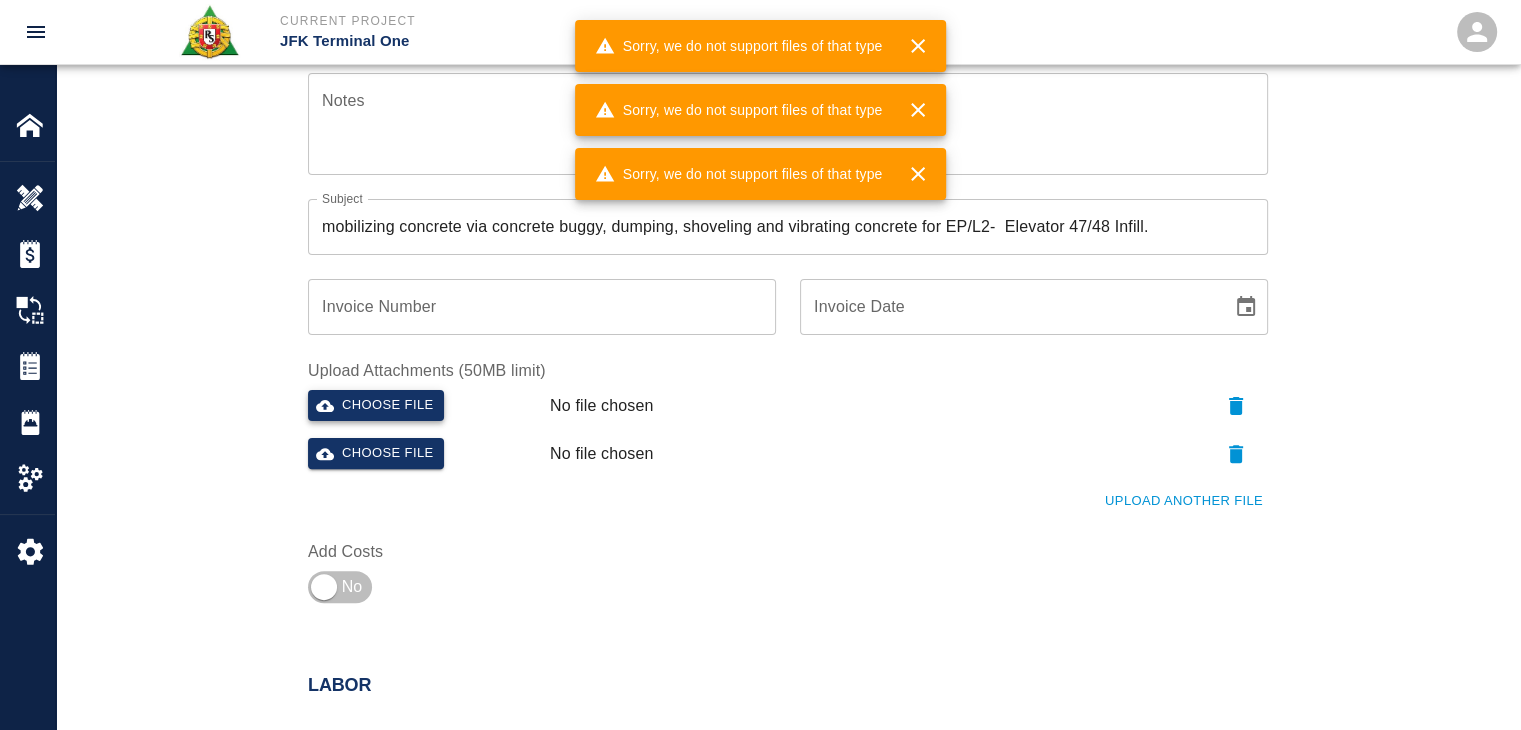 click on "Choose file" at bounding box center [376, 405] 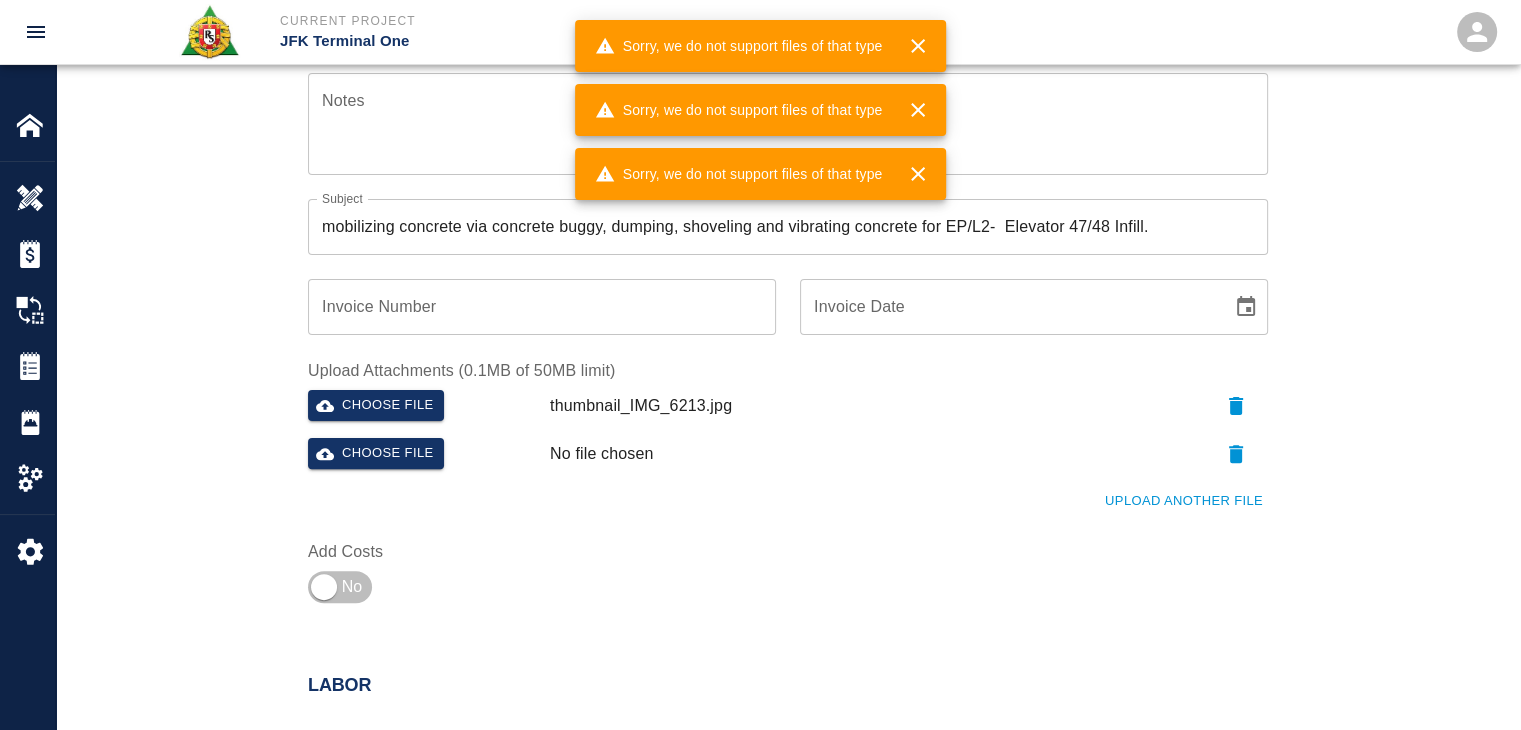 click on "Choose file" at bounding box center (421, 450) 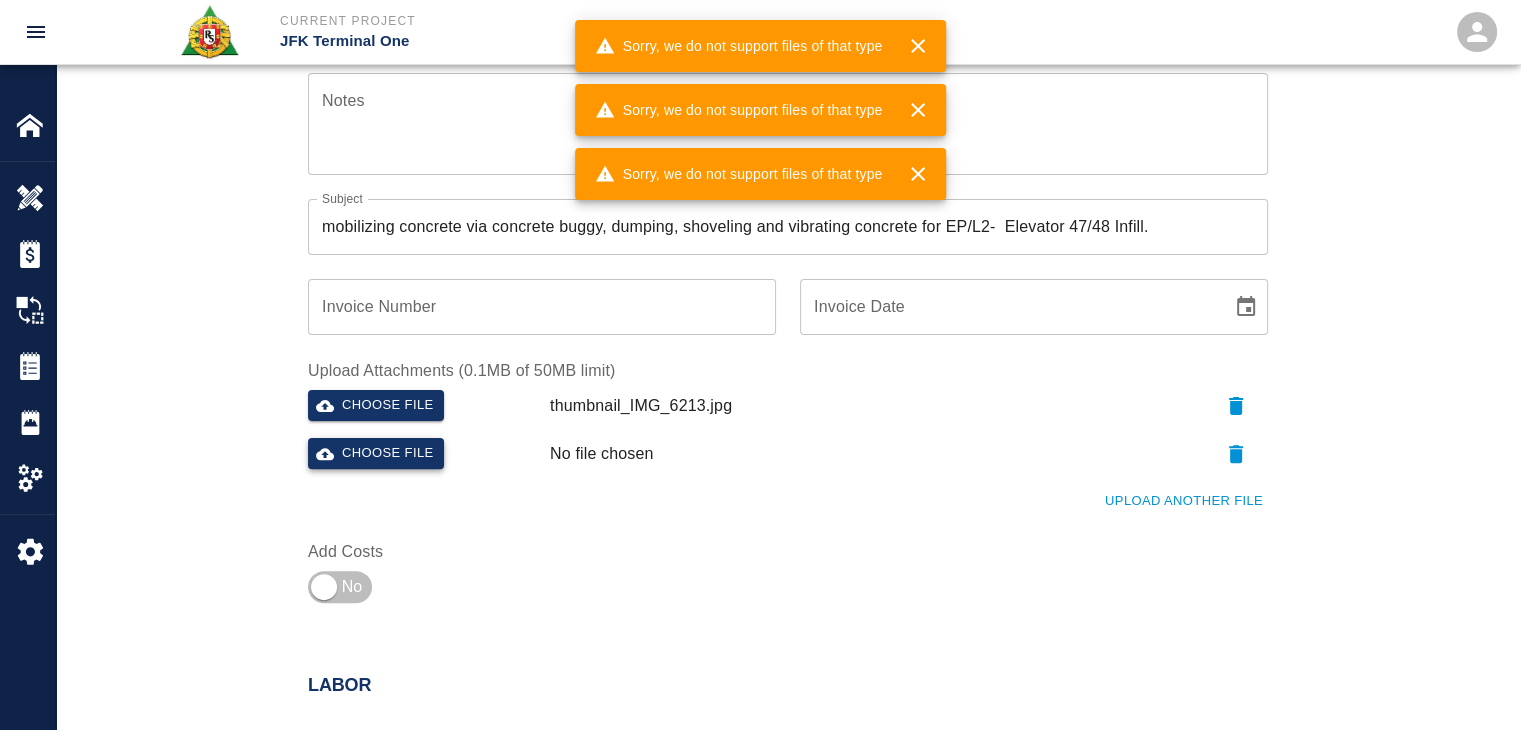 click on "Choose file" at bounding box center (376, 453) 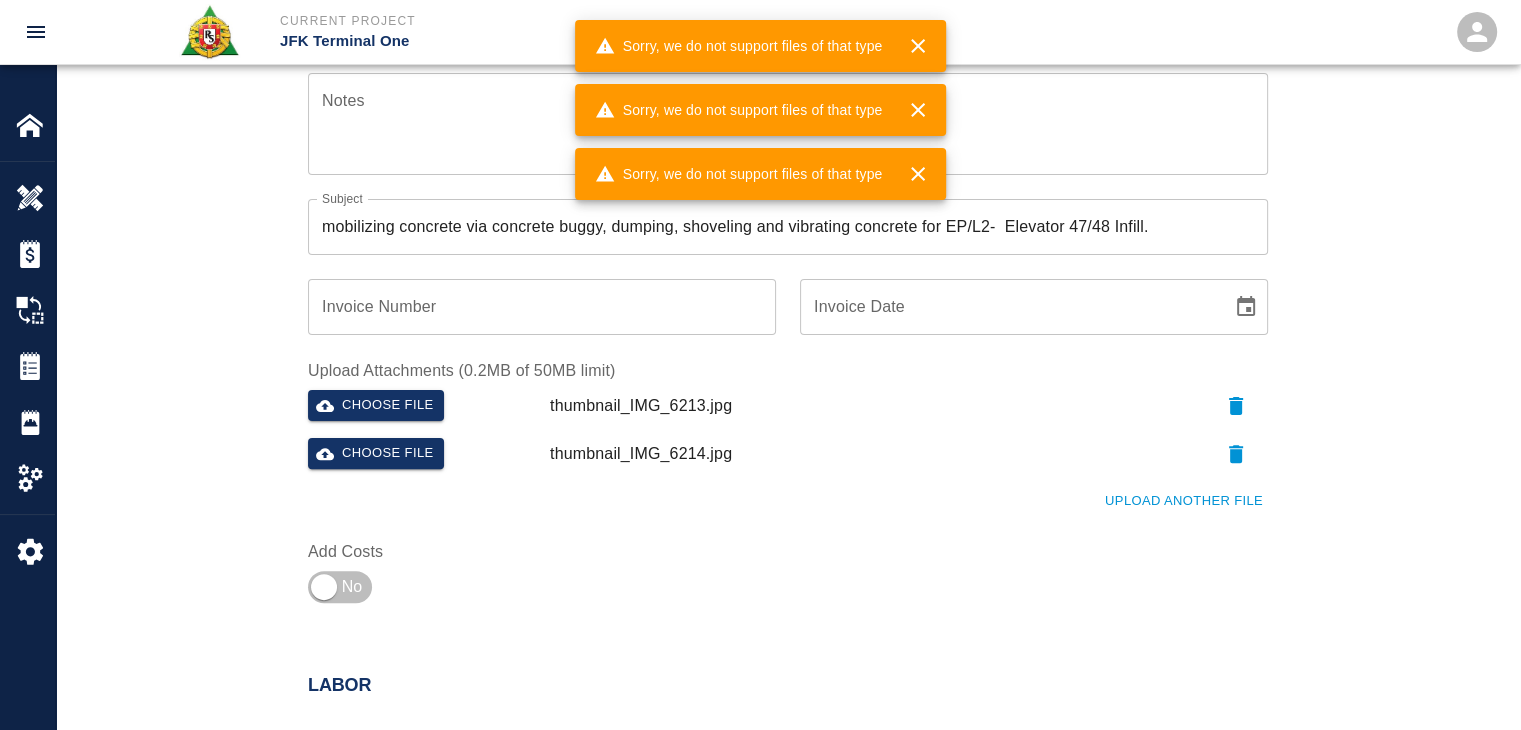 click on "Ticket Number 1276 Ticket Number PCO Number TBD PCO Number Start Date  07/30/2025 Start Date  End Date End Date Work Description R&S worked on mobilizing concrete via concrete buggy, dumping, shoveling and vibrating concrete for EP/L2-  Elevator 47/48 Infill.
Breakdown:
2 Laborers- ½ hour each.
1/2CY of SRA Mix x Work Description Notes x Notes Subject mobilizing concrete via concrete buggy, dumping, shoveling and vibrating concrete for EP/L2-  Elevator 47/48 Infill. Subject Invoice Number Invoice Number Invoice Date Invoice Date Upload Attachments (0.2MB of 50MB limit) Choose file thumbnail_IMG_6213.jpg Choose file thumbnail_IMG_6214.jpg Upload Another File Add Costs" at bounding box center (776, 153) 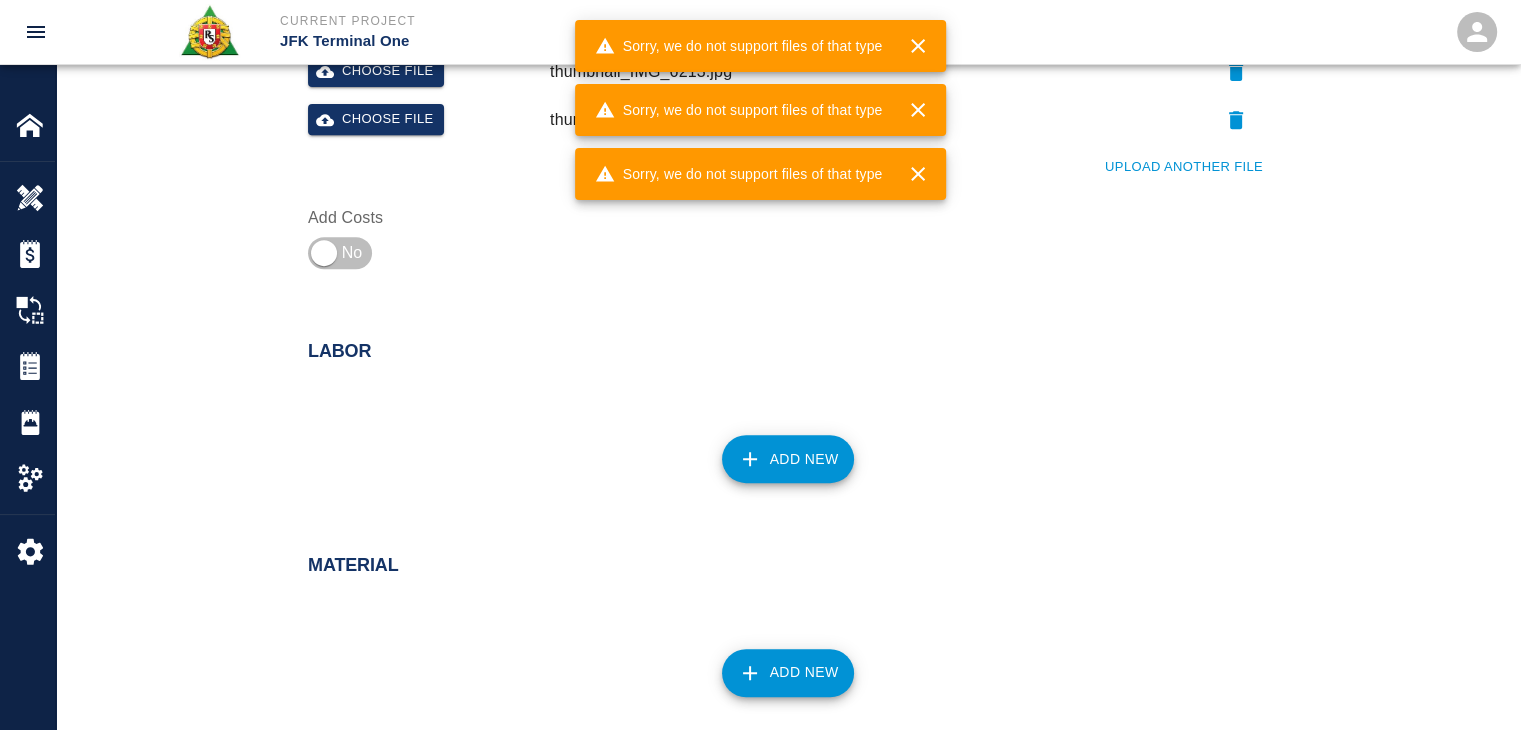 scroll, scrollTop: 834, scrollLeft: 0, axis: vertical 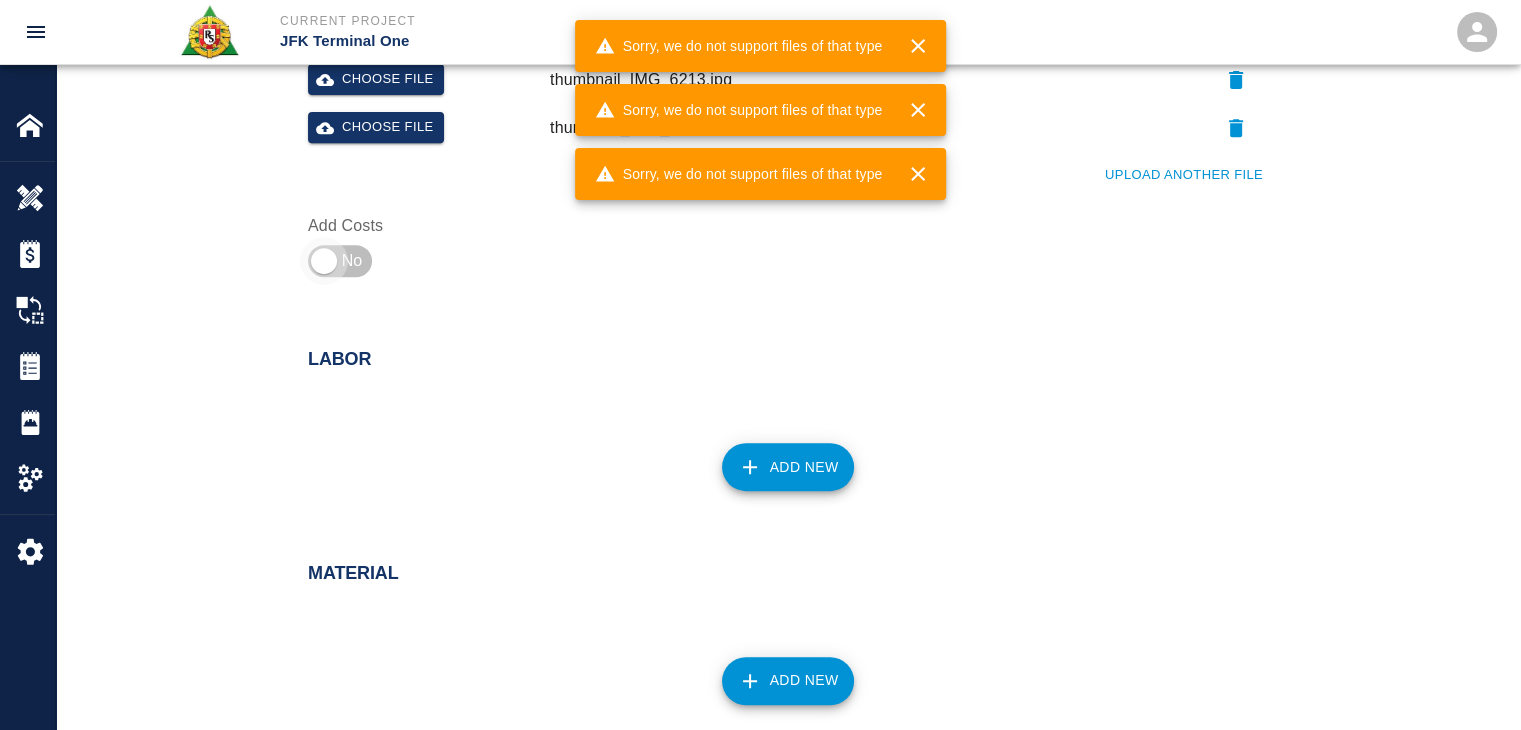 click at bounding box center [324, 261] 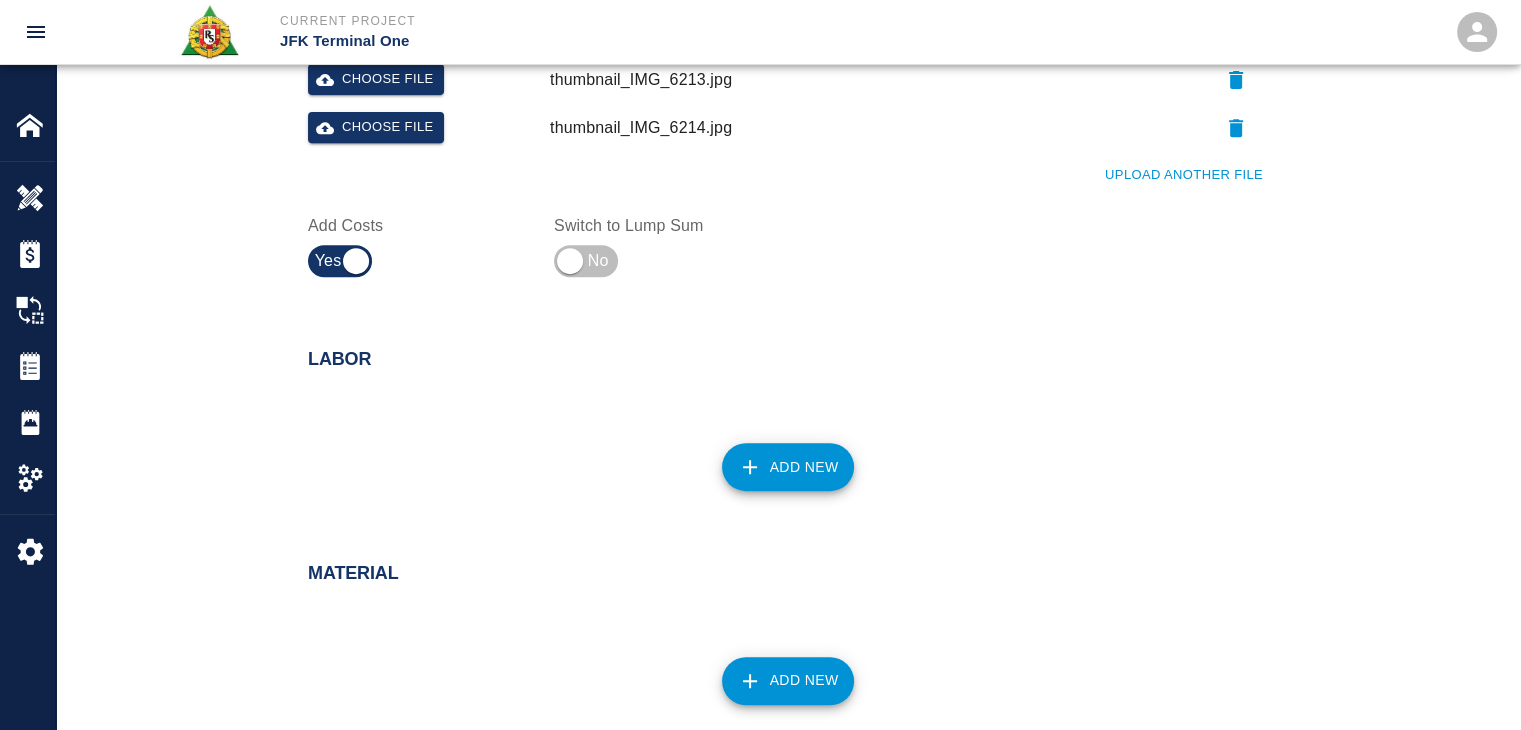 scroll, scrollTop: 0, scrollLeft: 0, axis: both 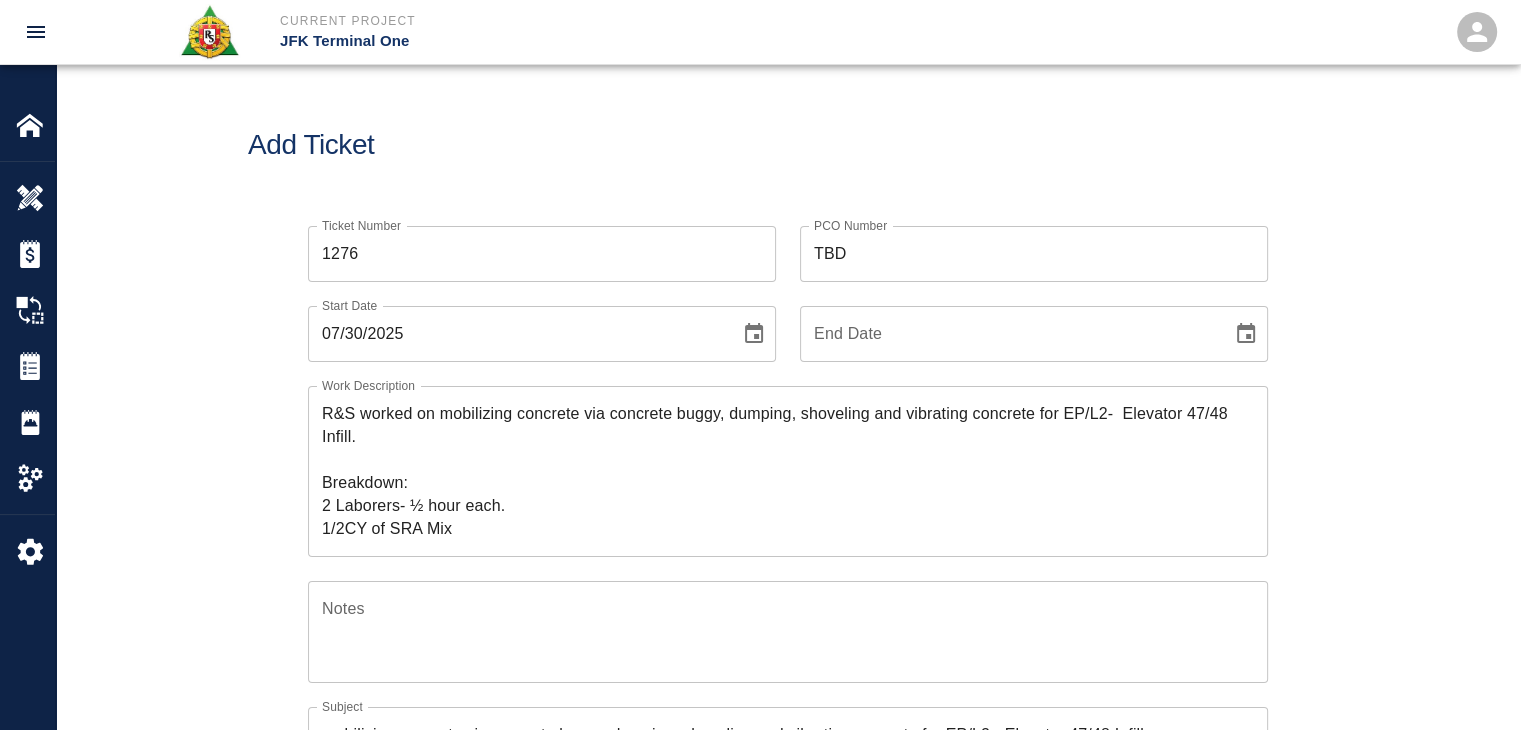 click on "Add Ticket" at bounding box center (788, 145) 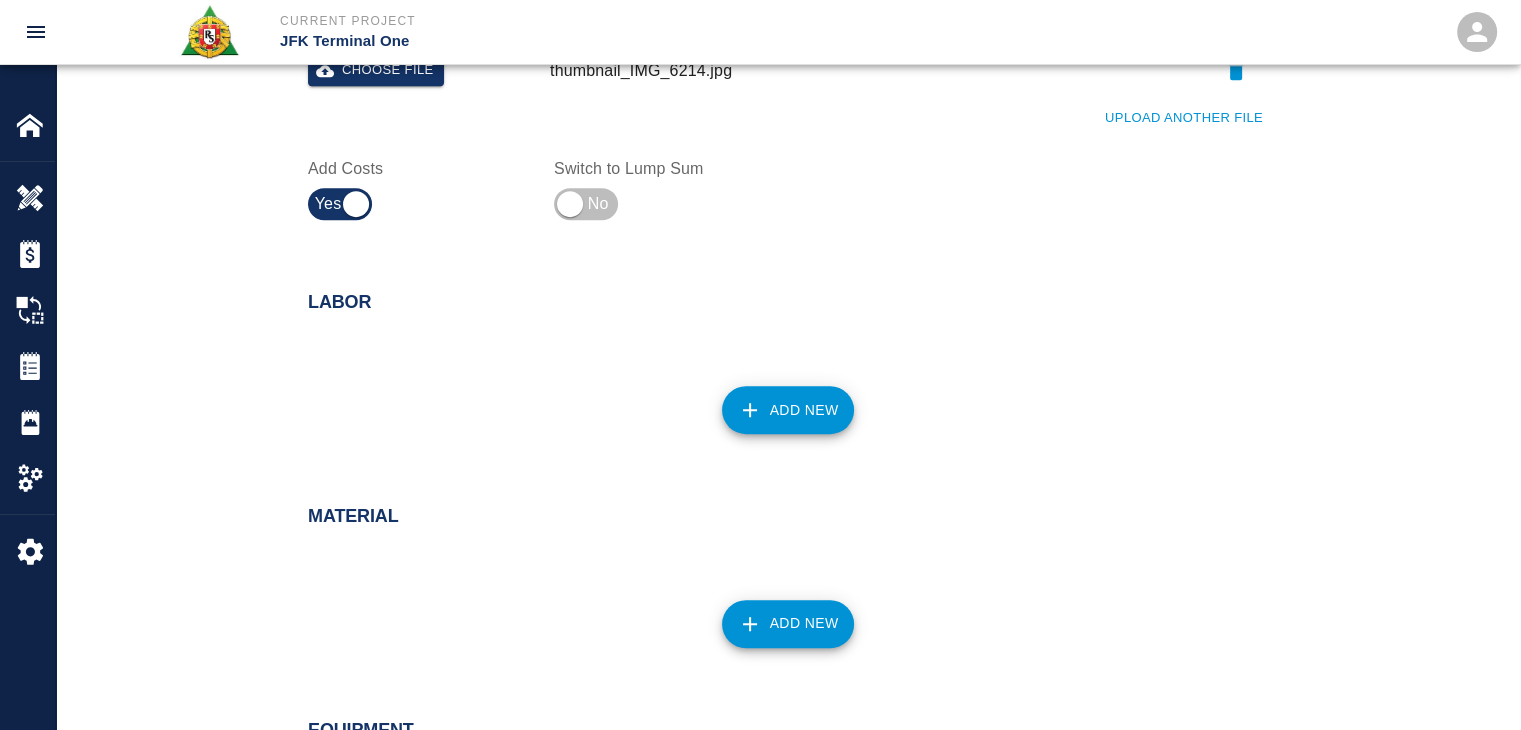 scroll, scrollTop: 892, scrollLeft: 0, axis: vertical 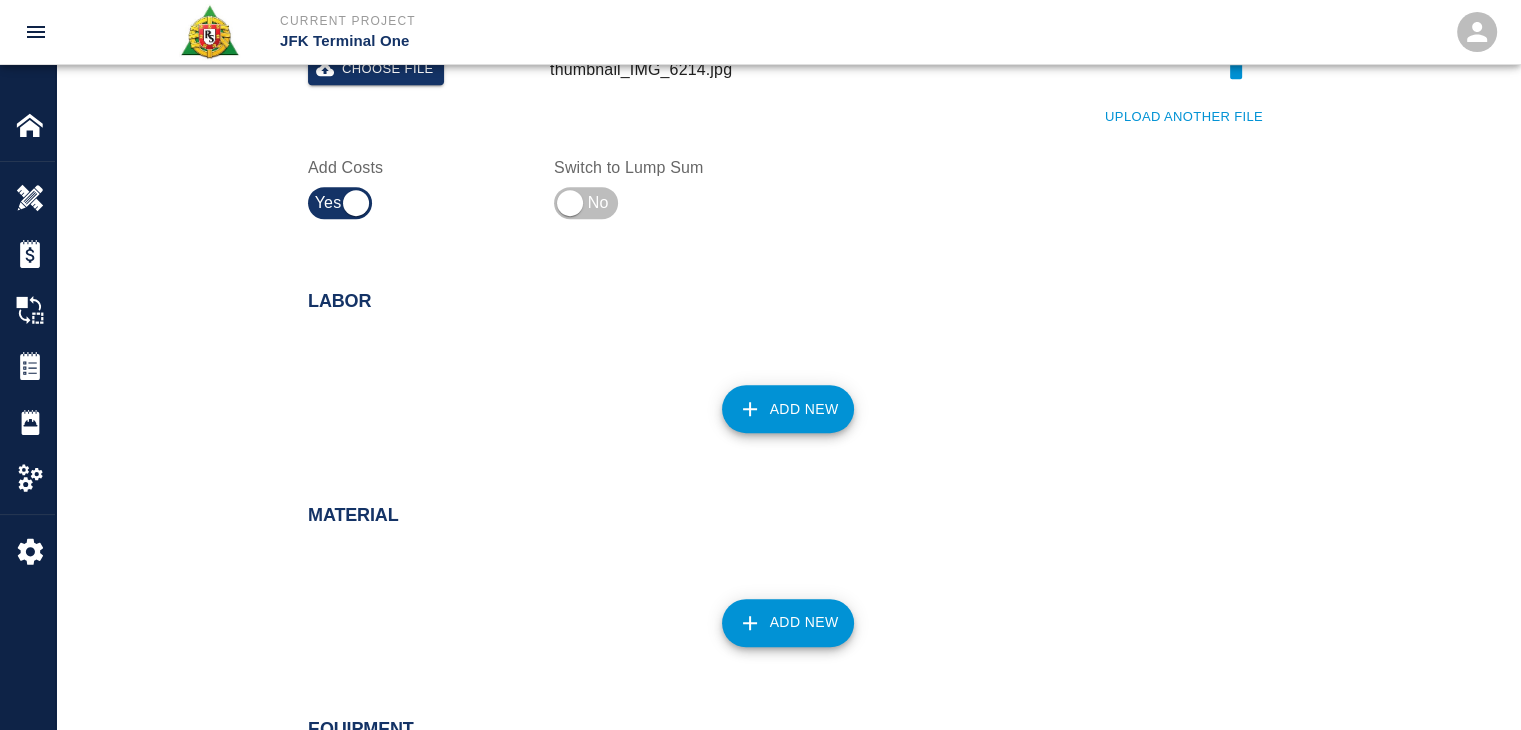 click 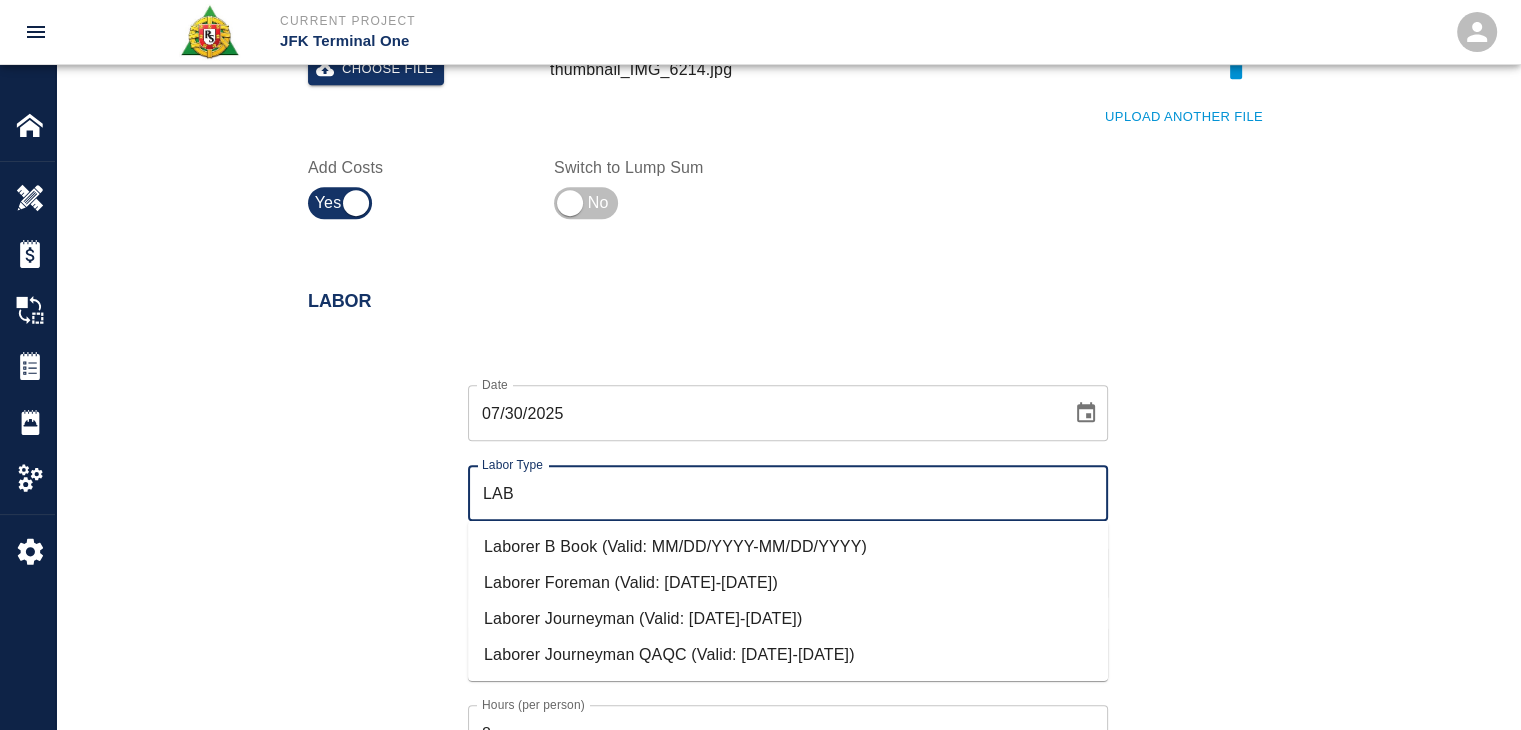 click on "Laborer Journeyman (Valid: [DATE]-[DATE])" at bounding box center (788, 619) 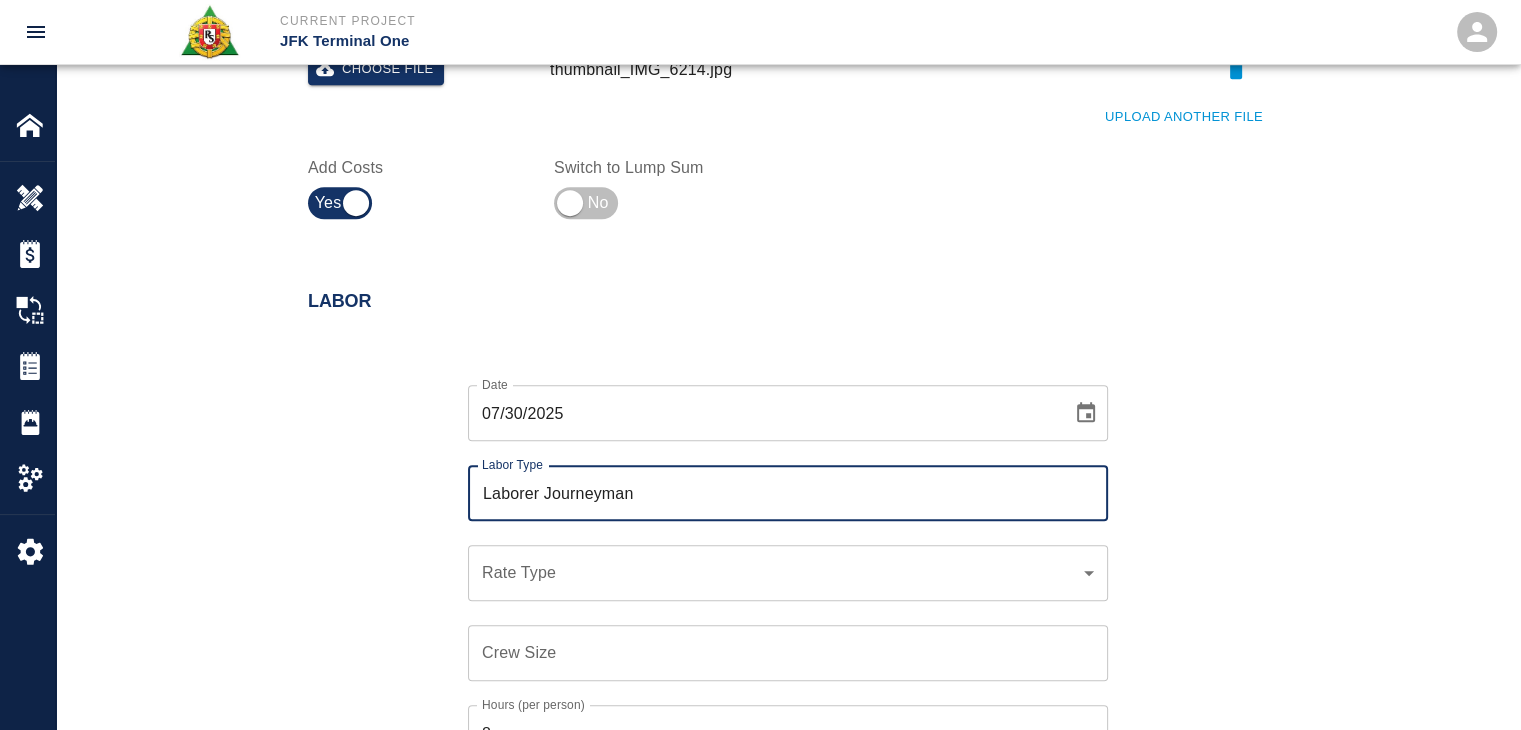 type on "Laborer Journeyman" 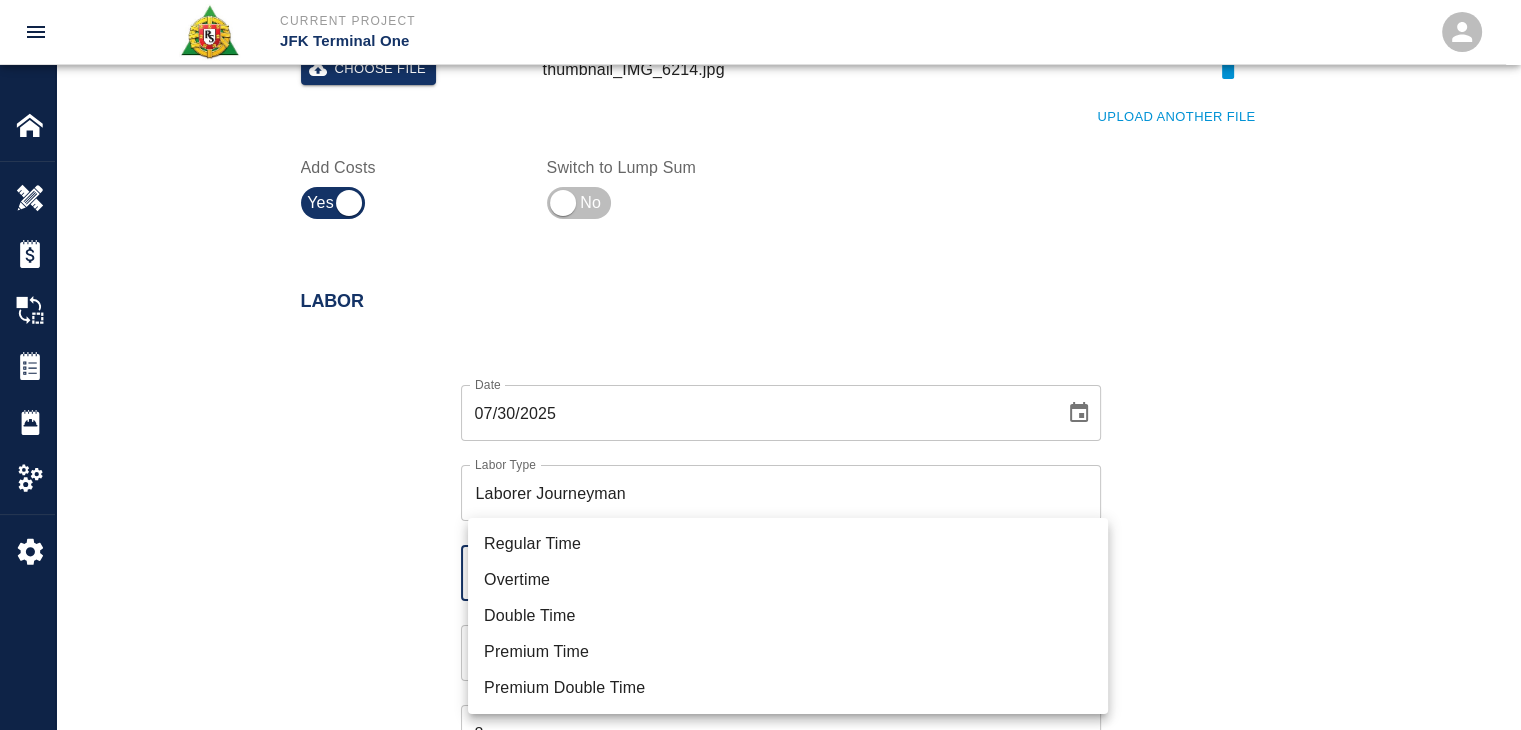 click on "Current Project JFK Terminal One Home JFK Terminal One Overview Estimates Change Orders Tickets Daily Reports Project Settings Settings Powered By Terms of Service  |  Privacy Policy Add Ticket Ticket Number 1276 Ticket Number PCO Number TBD PCO Number Start Date  07/30/2025 Start Date  End Date End Date Work Description R&S worked on mobilizing concrete via concrete buggy, dumping, shoveling and vibrating concrete for EP/L2-  Elevator 47/48 Infill.
Breakdown:
2 Laborers- ½ hour each.
1/2CY of SRA Mix x Work Description Notes x Notes Subject mobilizing concrete via concrete buggy, dumping, shoveling and vibrating concrete for EP/L2-  Elevator 47/48 Infill. Subject Invoice Number Invoice Number Invoice Date Invoice Date Upload Attachments (0.2MB of 50MB limit) Choose file thumbnail_IMG_6213.jpg Choose file thumbnail_IMG_6214.jpg Upload Another File Add Costs Switch to Lump Sum Labor Date 07/30/2025 Date Labor Type Laborer Journeyman Labor Type Rate Type ​ Rate Type Crew Size Crew Size Hours (per person) 8" at bounding box center (760, -527) 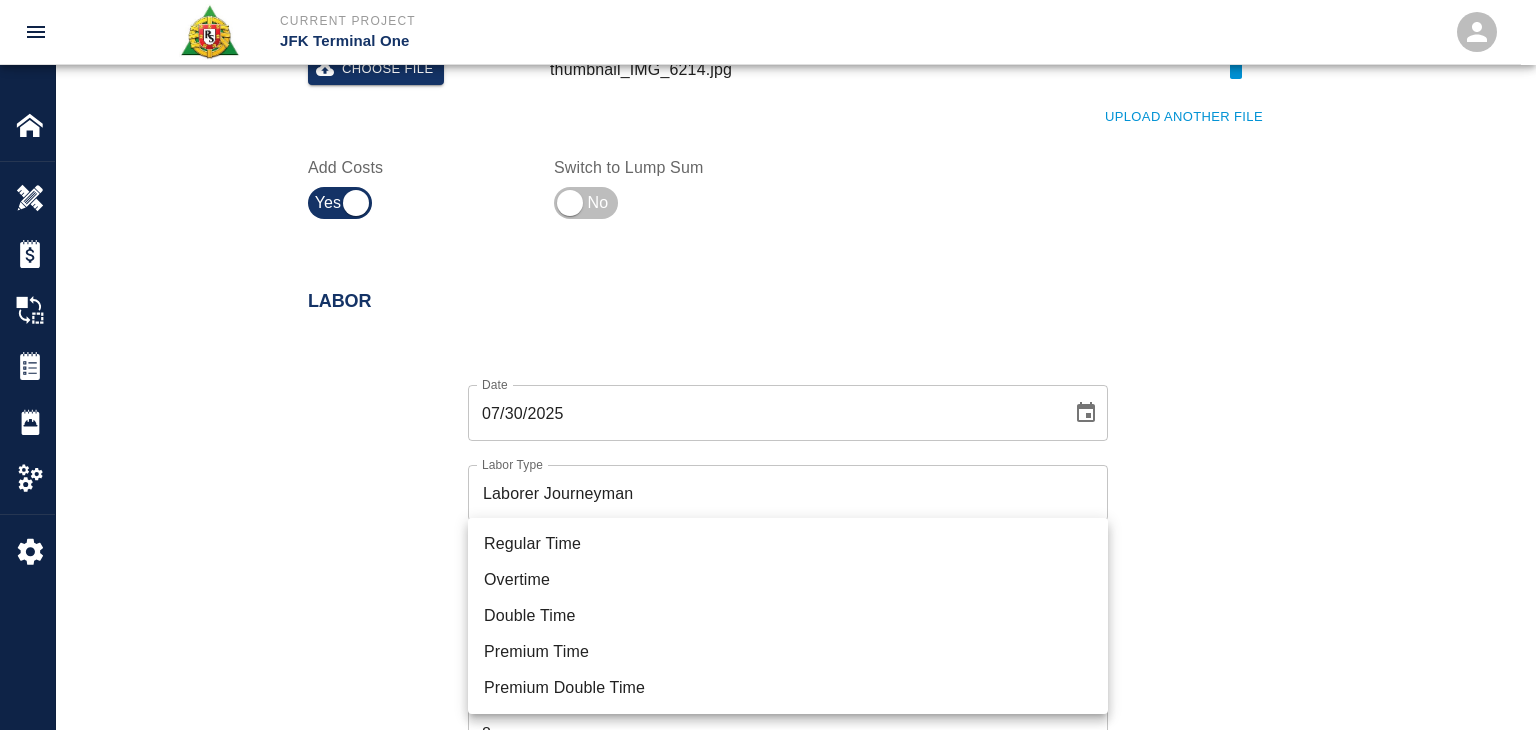 click on "Regular Time" at bounding box center (788, 544) 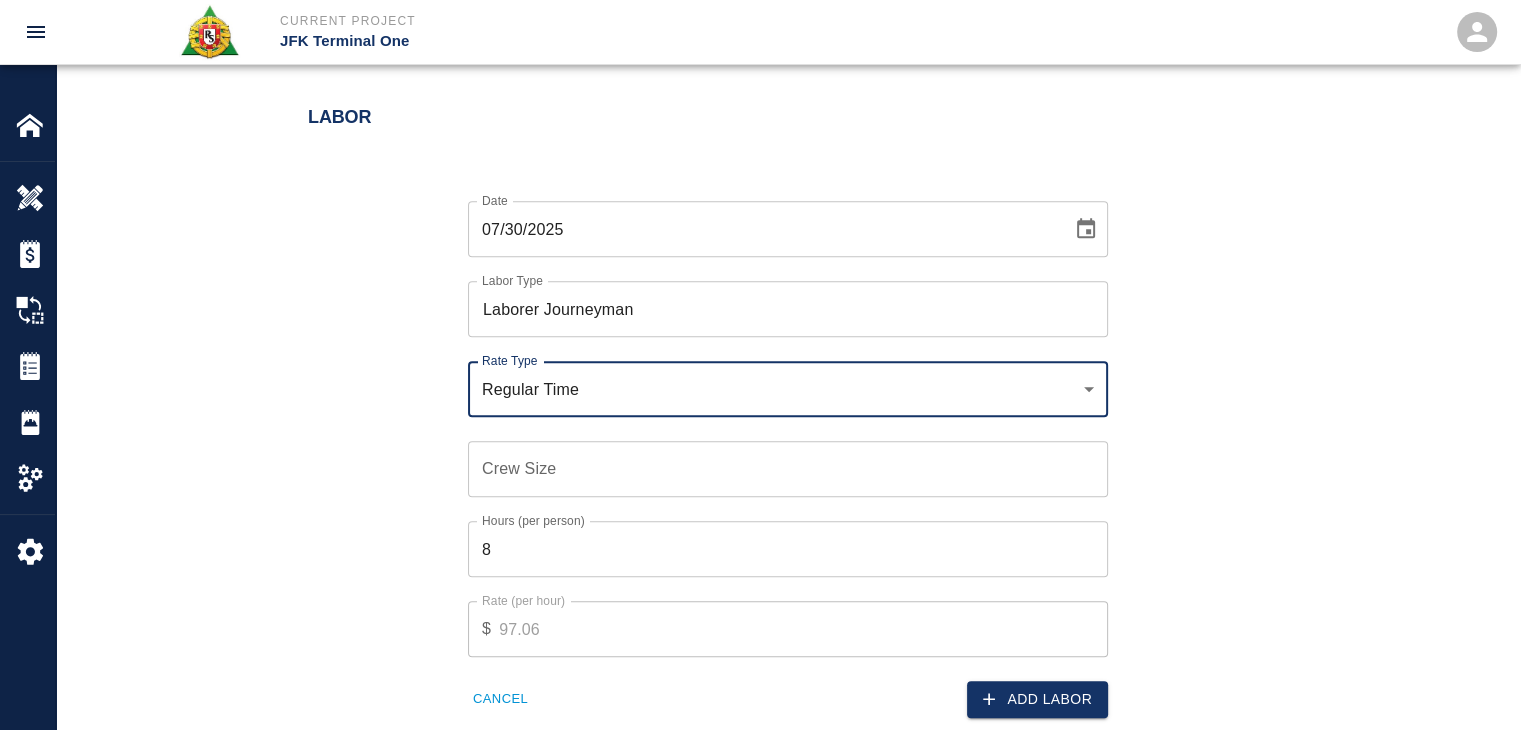 scroll, scrollTop: 1079, scrollLeft: 0, axis: vertical 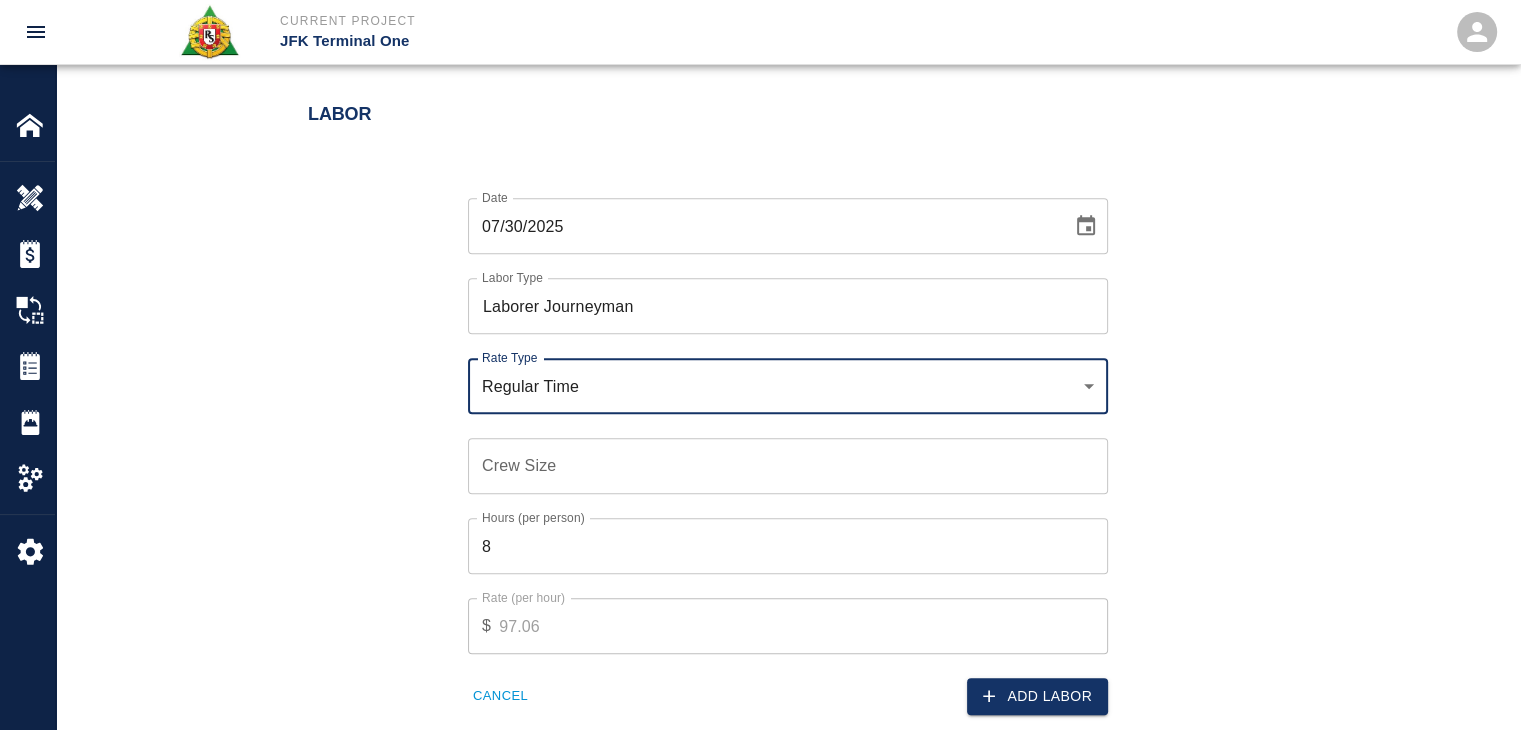 click on "Crew Size" at bounding box center [788, 466] 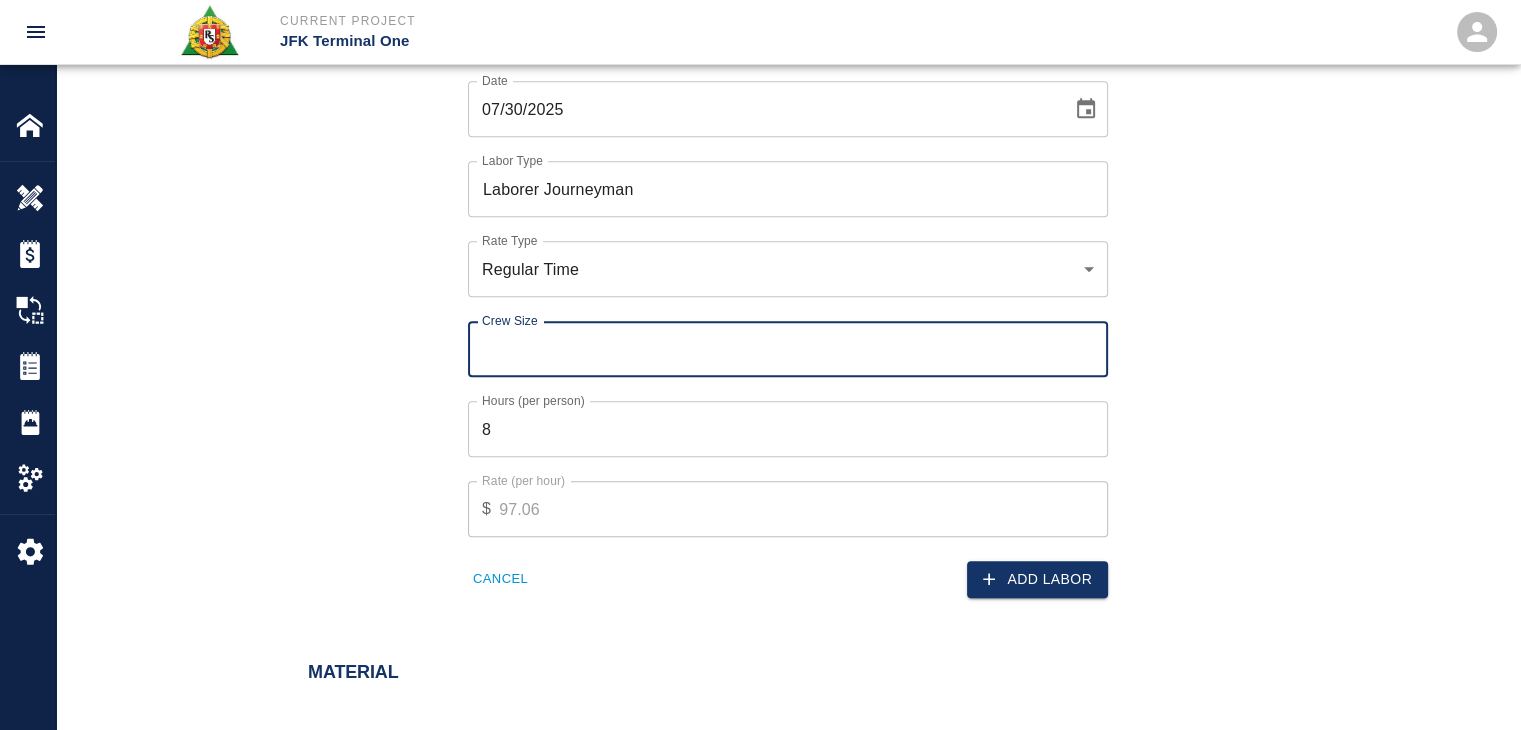 scroll, scrollTop: 1194, scrollLeft: 0, axis: vertical 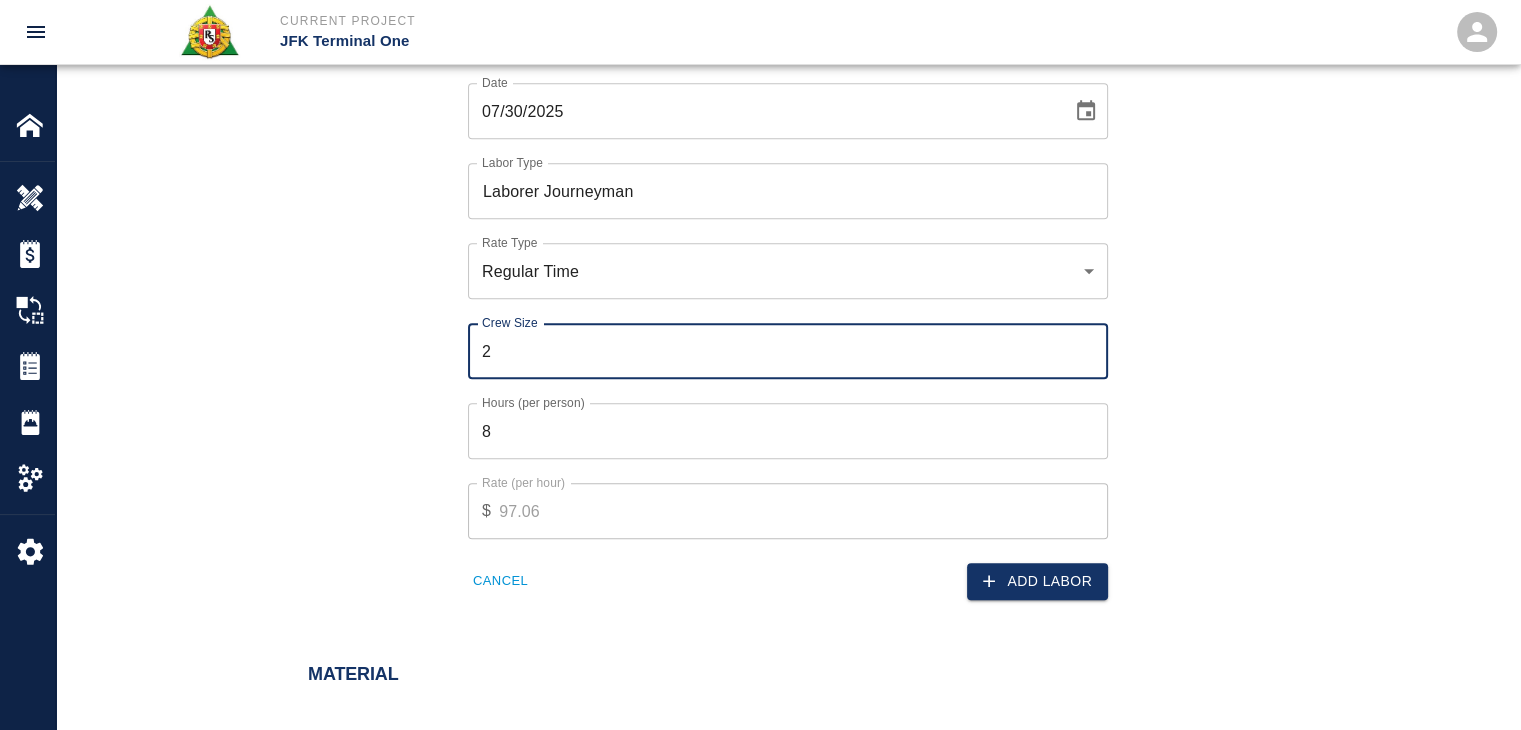 type on "2" 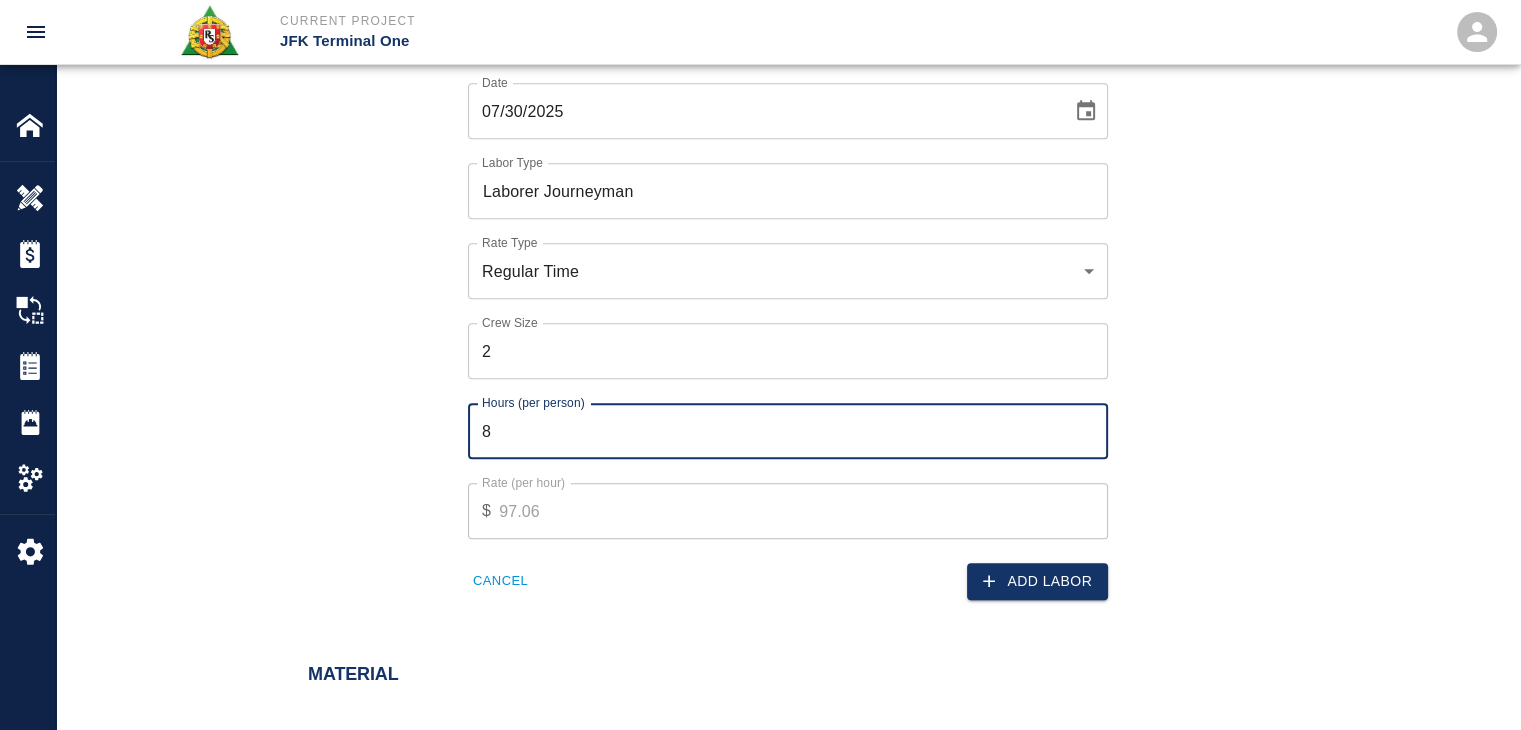 click on "8" at bounding box center (788, 431) 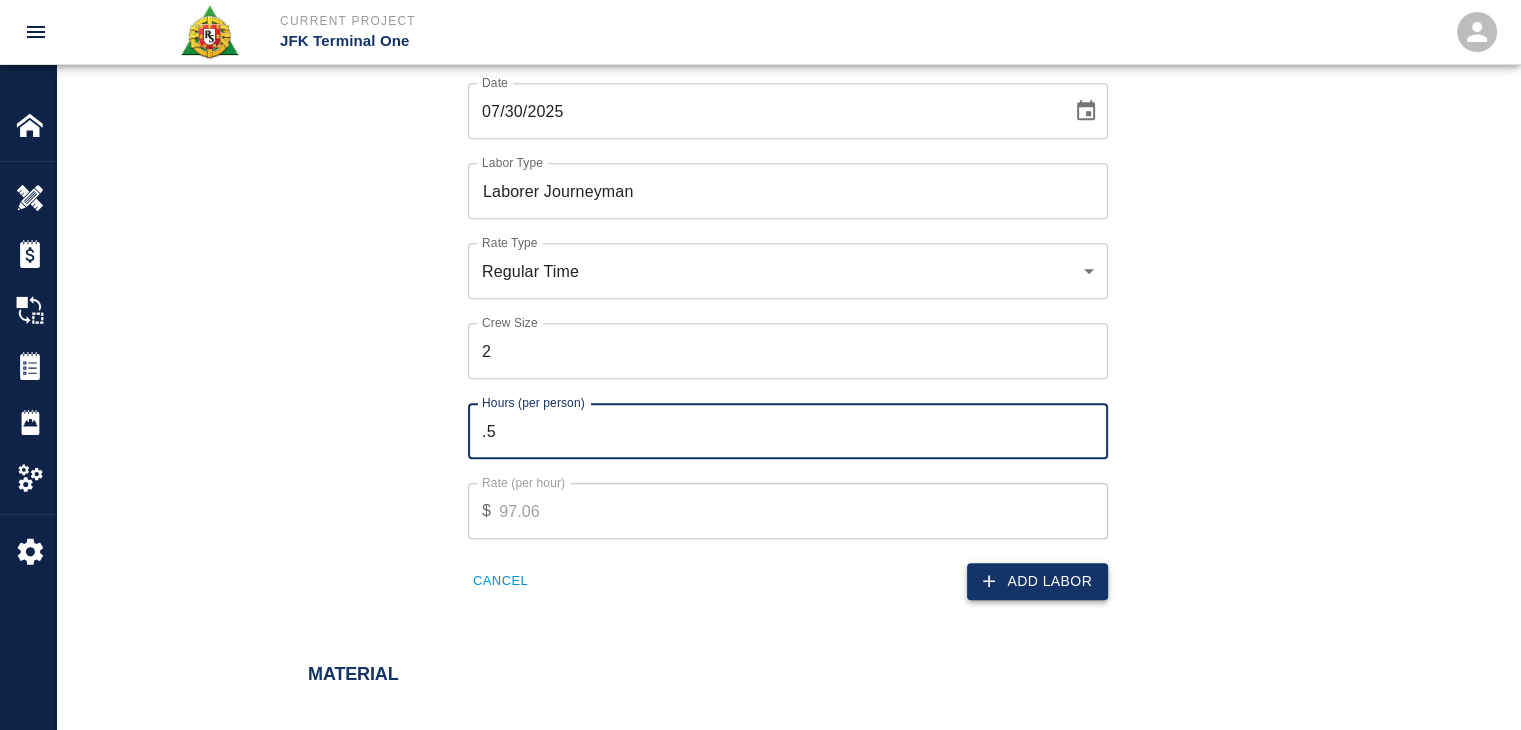 type on ".5" 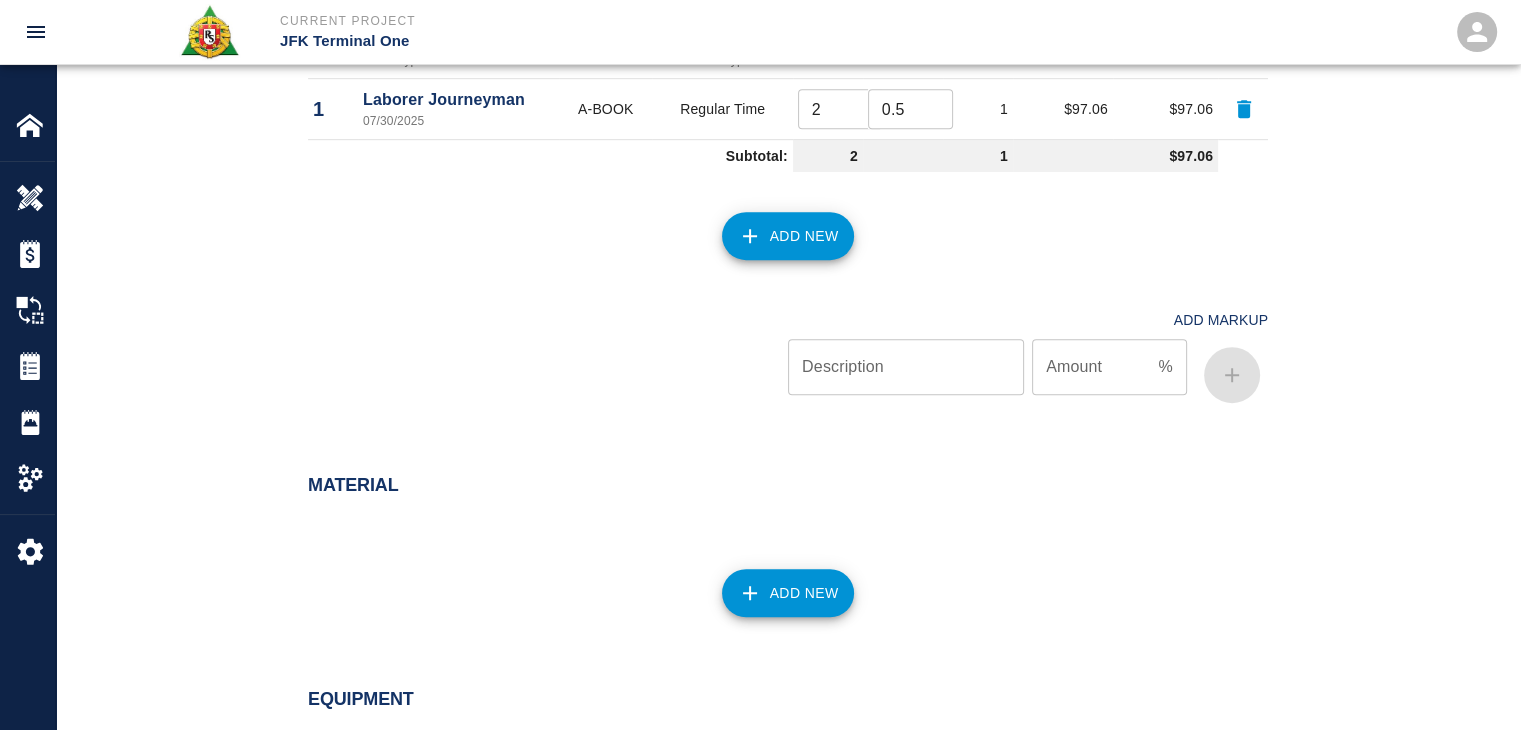 scroll, scrollTop: 1202, scrollLeft: 0, axis: vertical 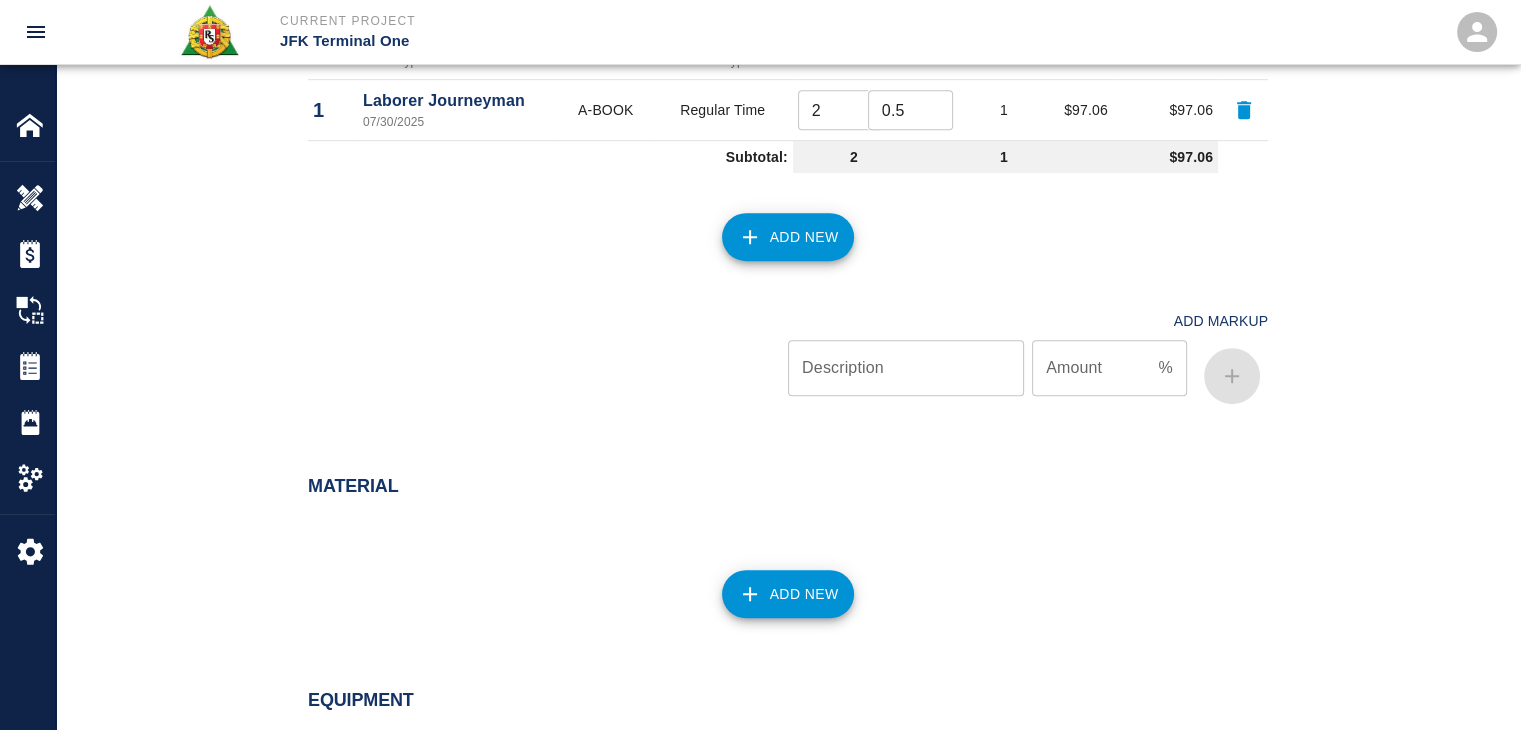 click on "Add New" at bounding box center (788, 594) 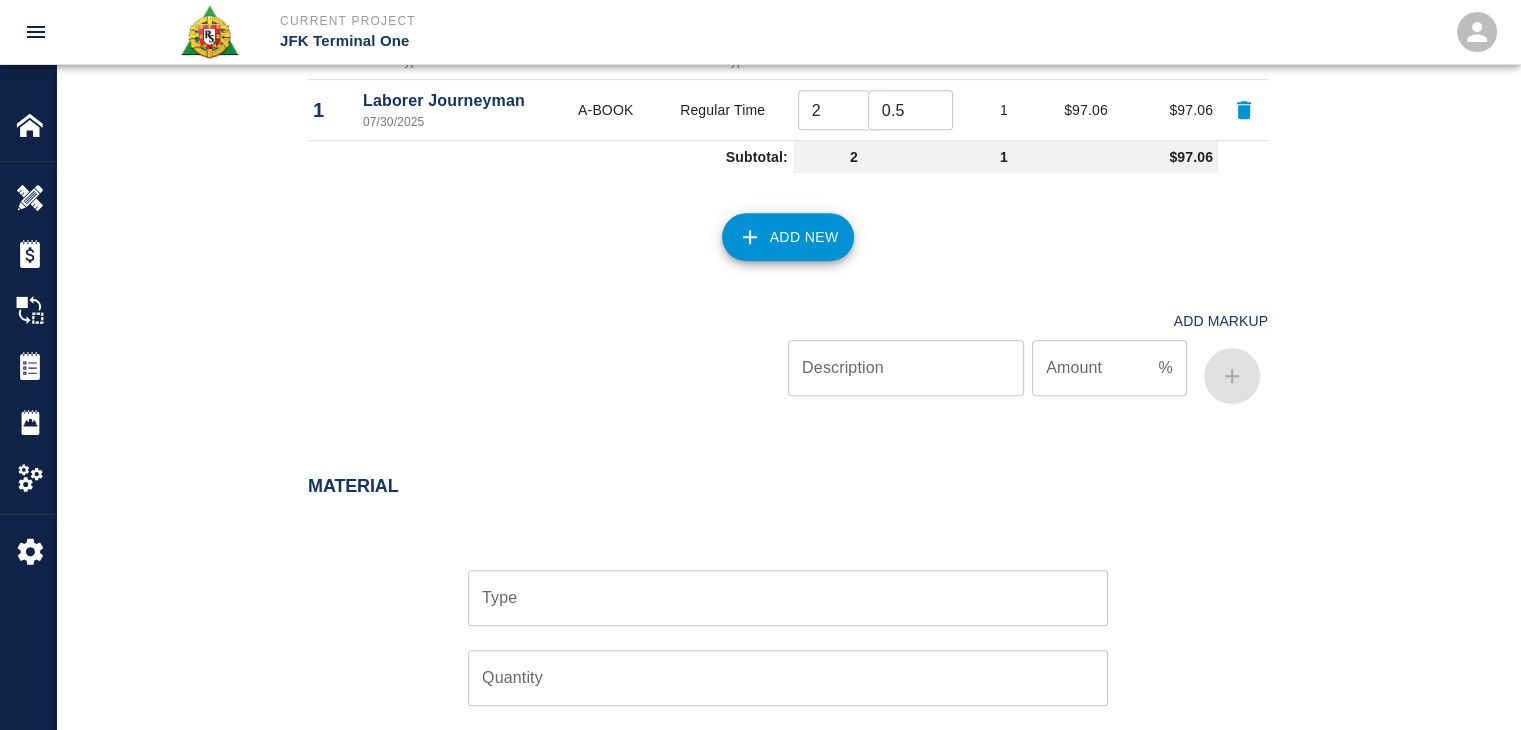 click on "Type" at bounding box center (788, 598) 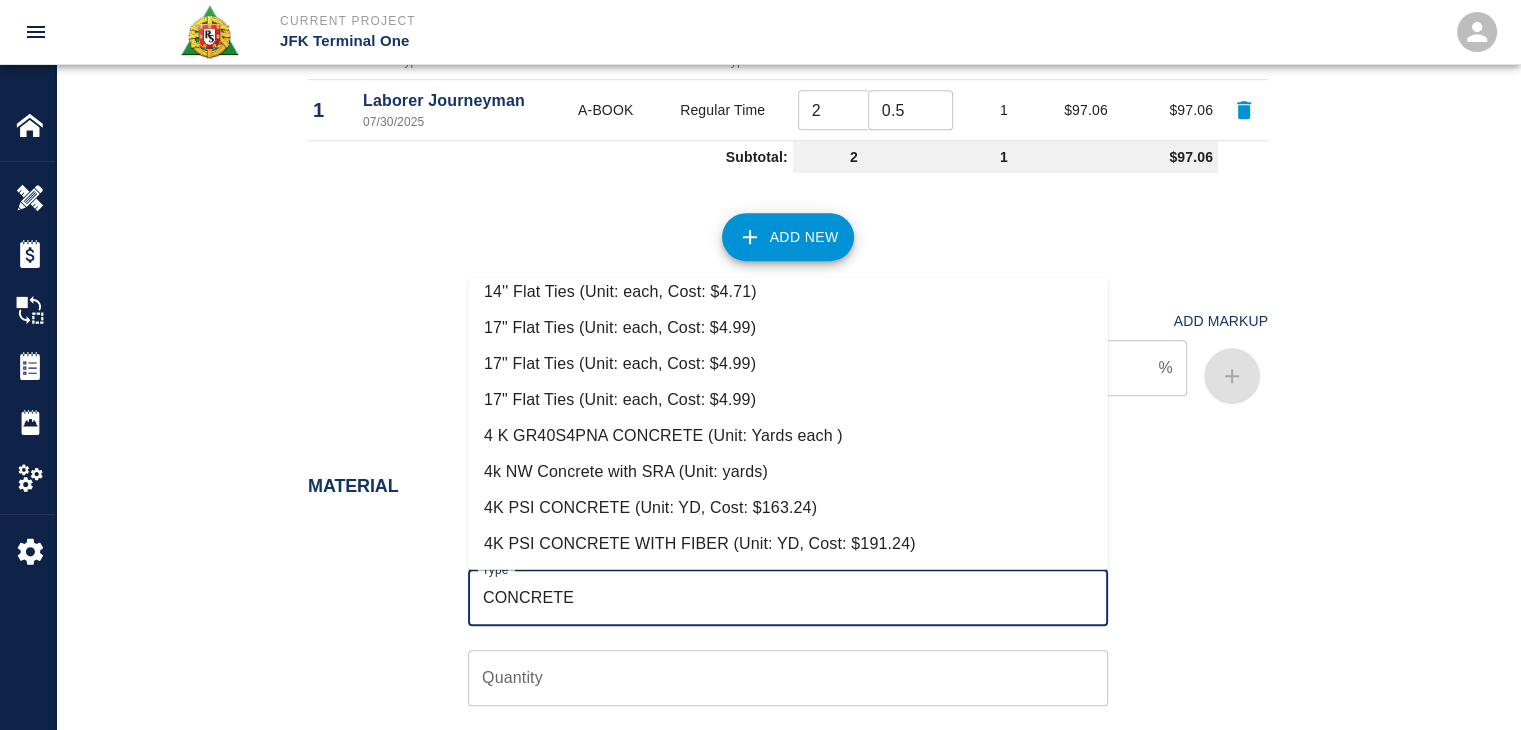 scroll, scrollTop: 320, scrollLeft: 0, axis: vertical 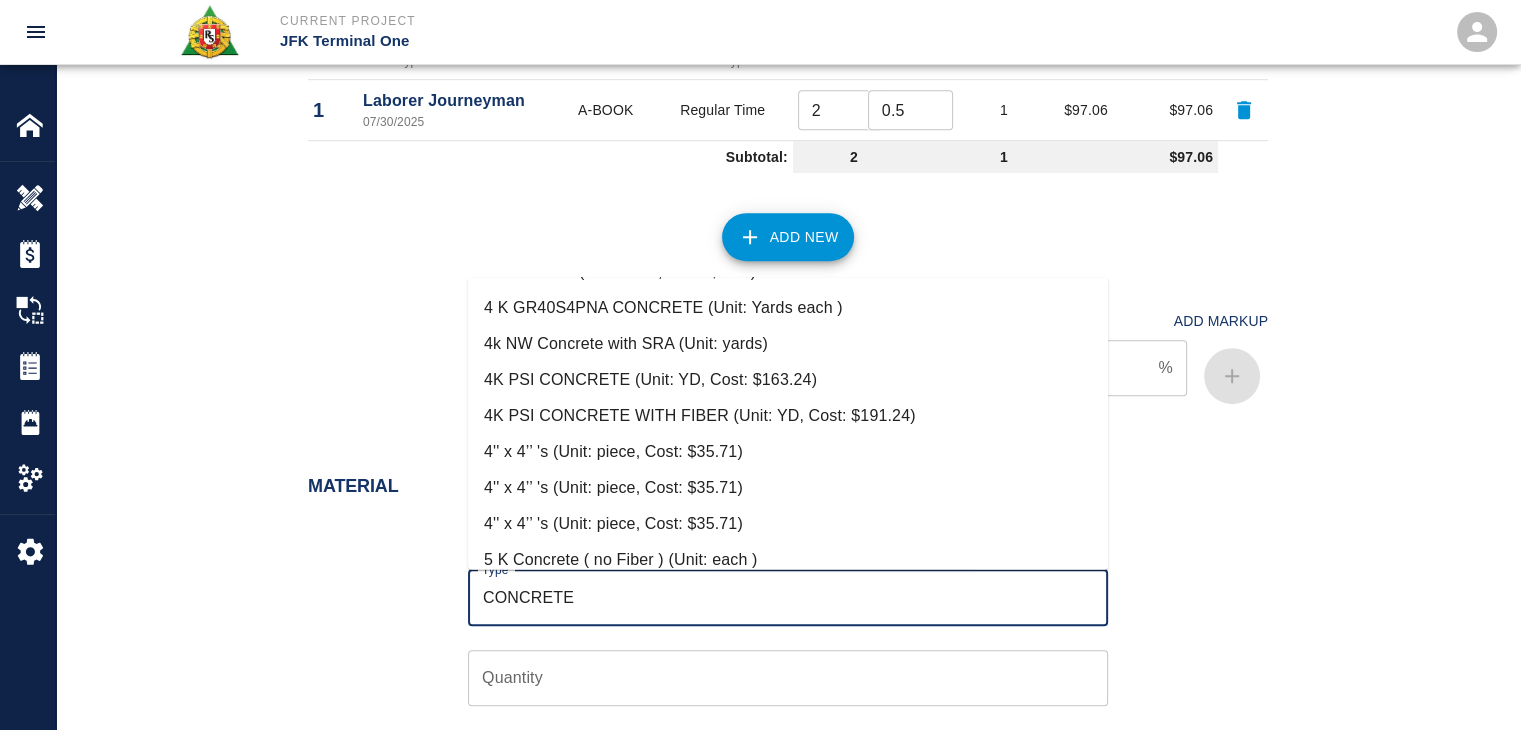 click on "4k NW Concrete with SRA (Unit: yards)" at bounding box center (788, 344) 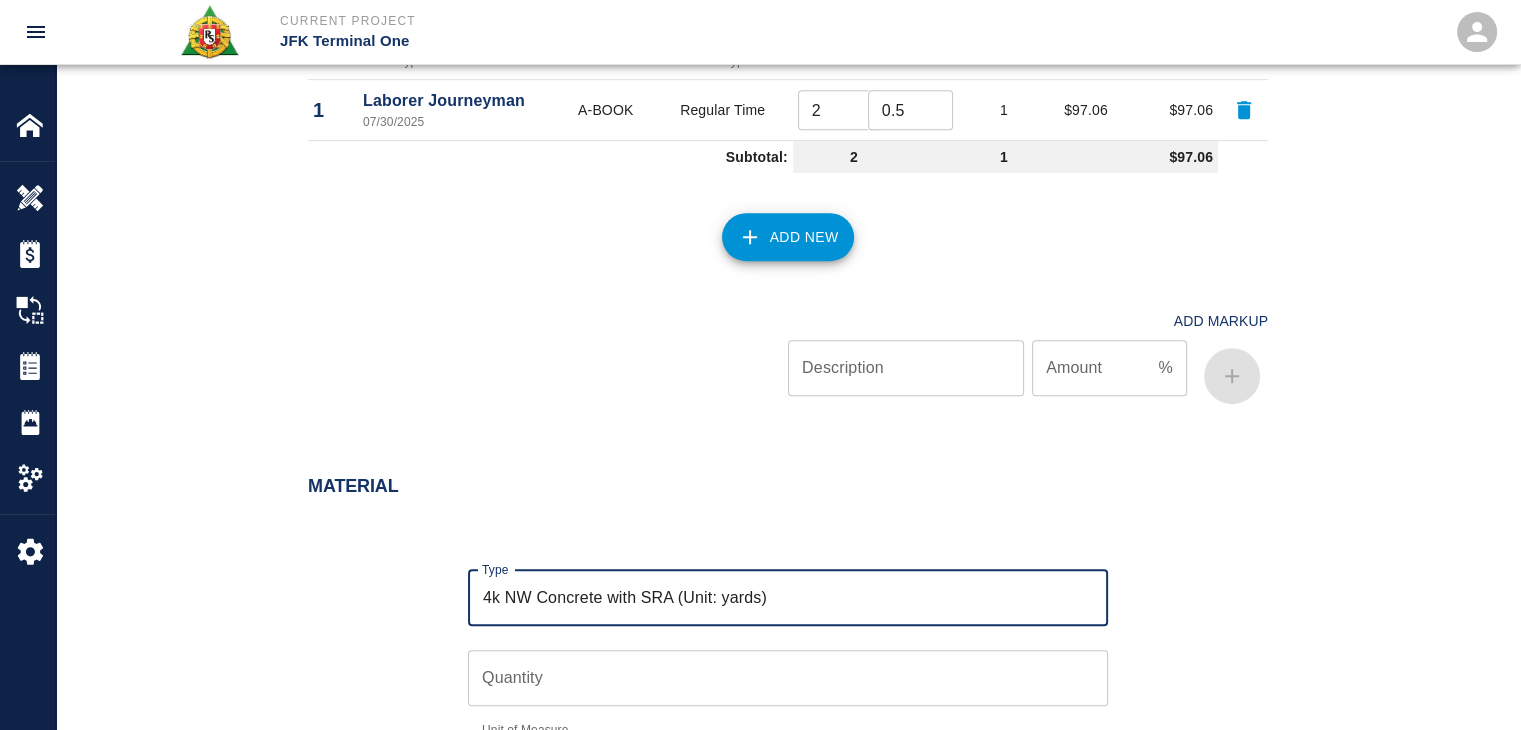 type on "4k NW Concrete with SRA (Unit: yards)" 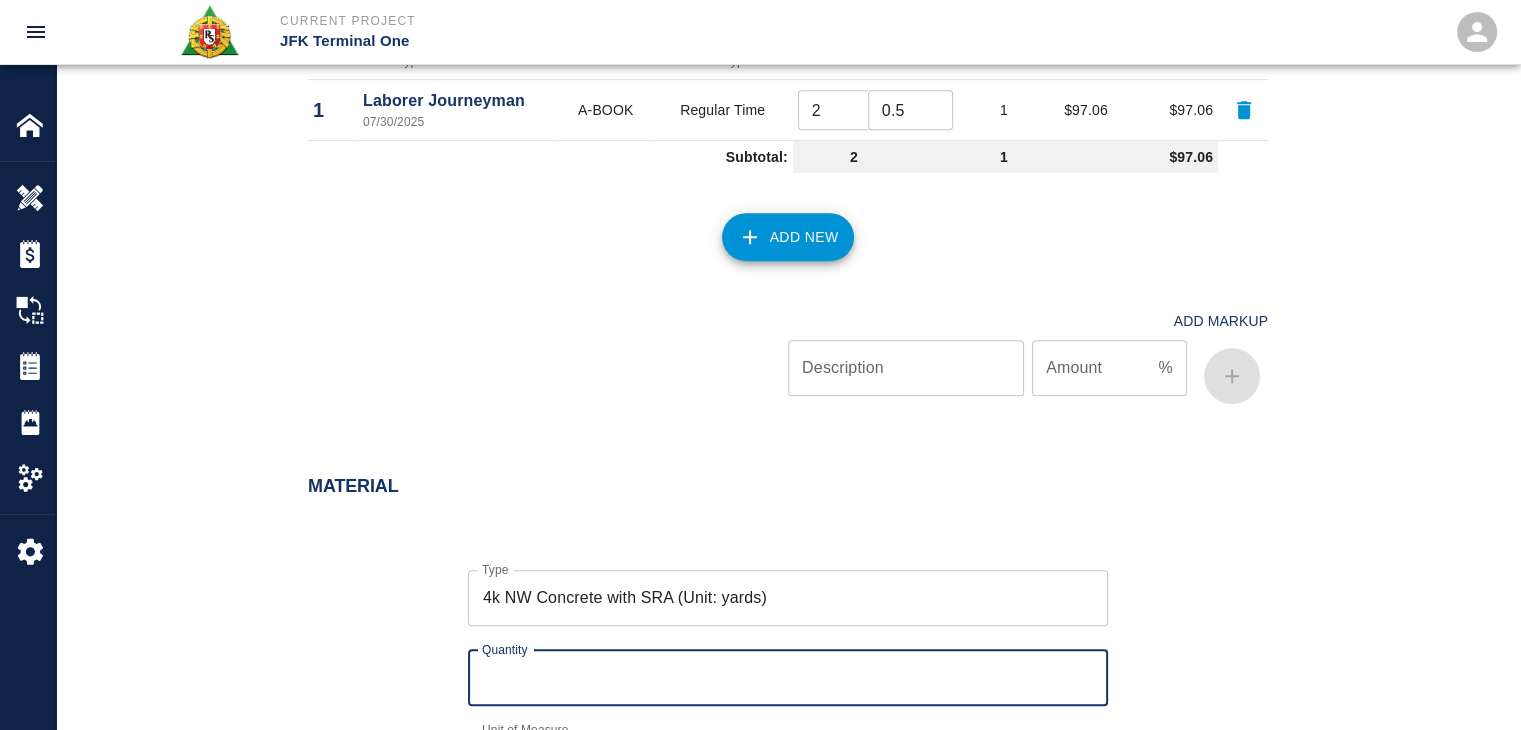 click on "Quantity" at bounding box center [788, 678] 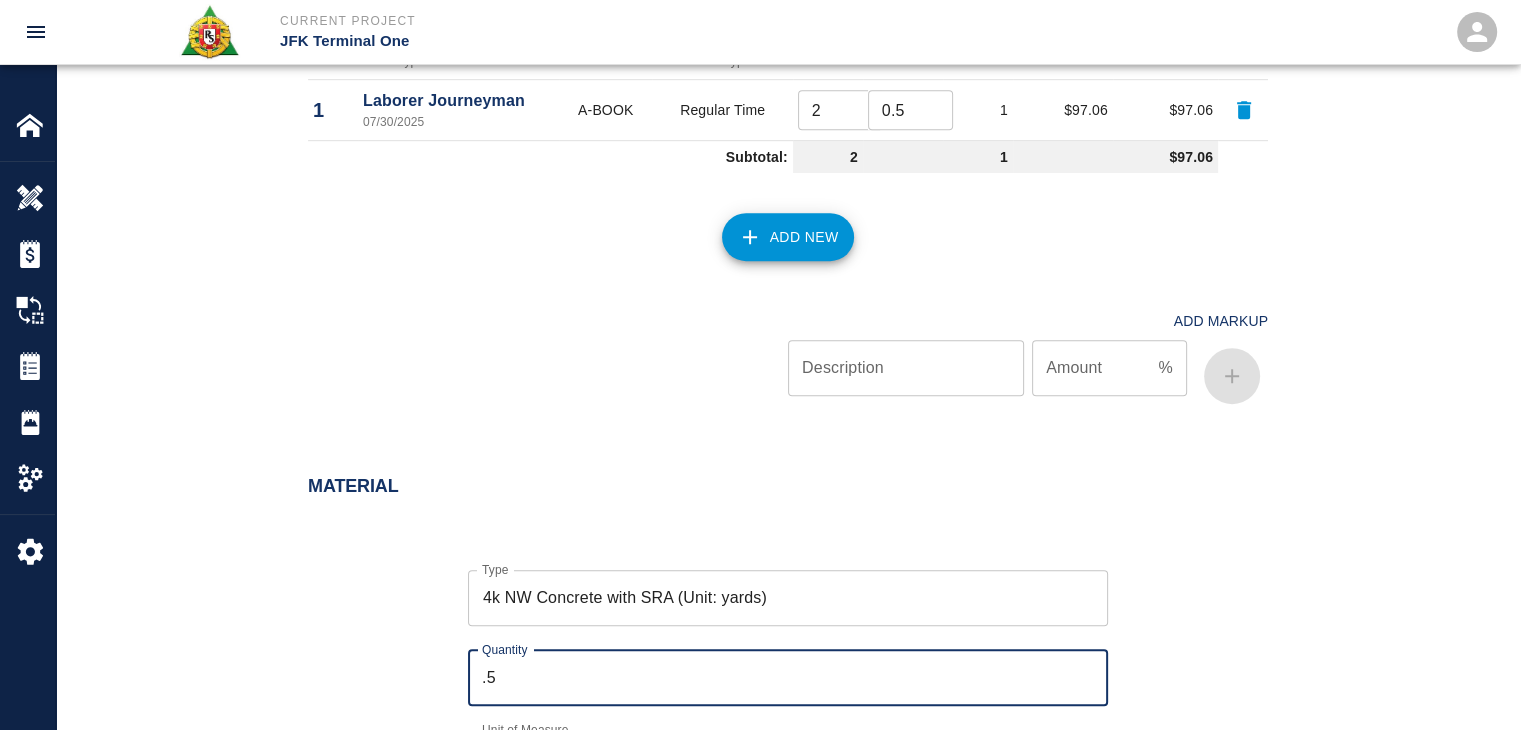 type on ".5" 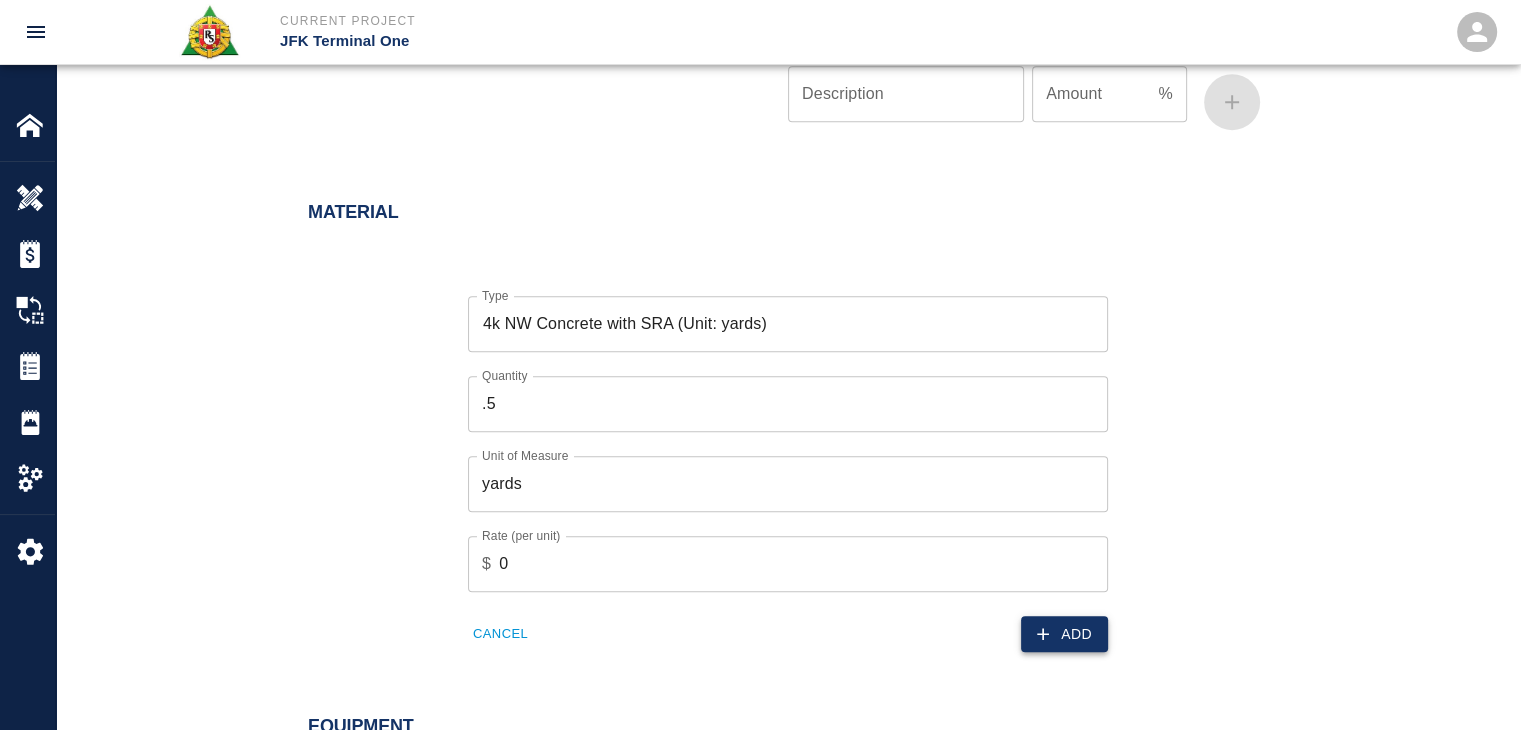 click 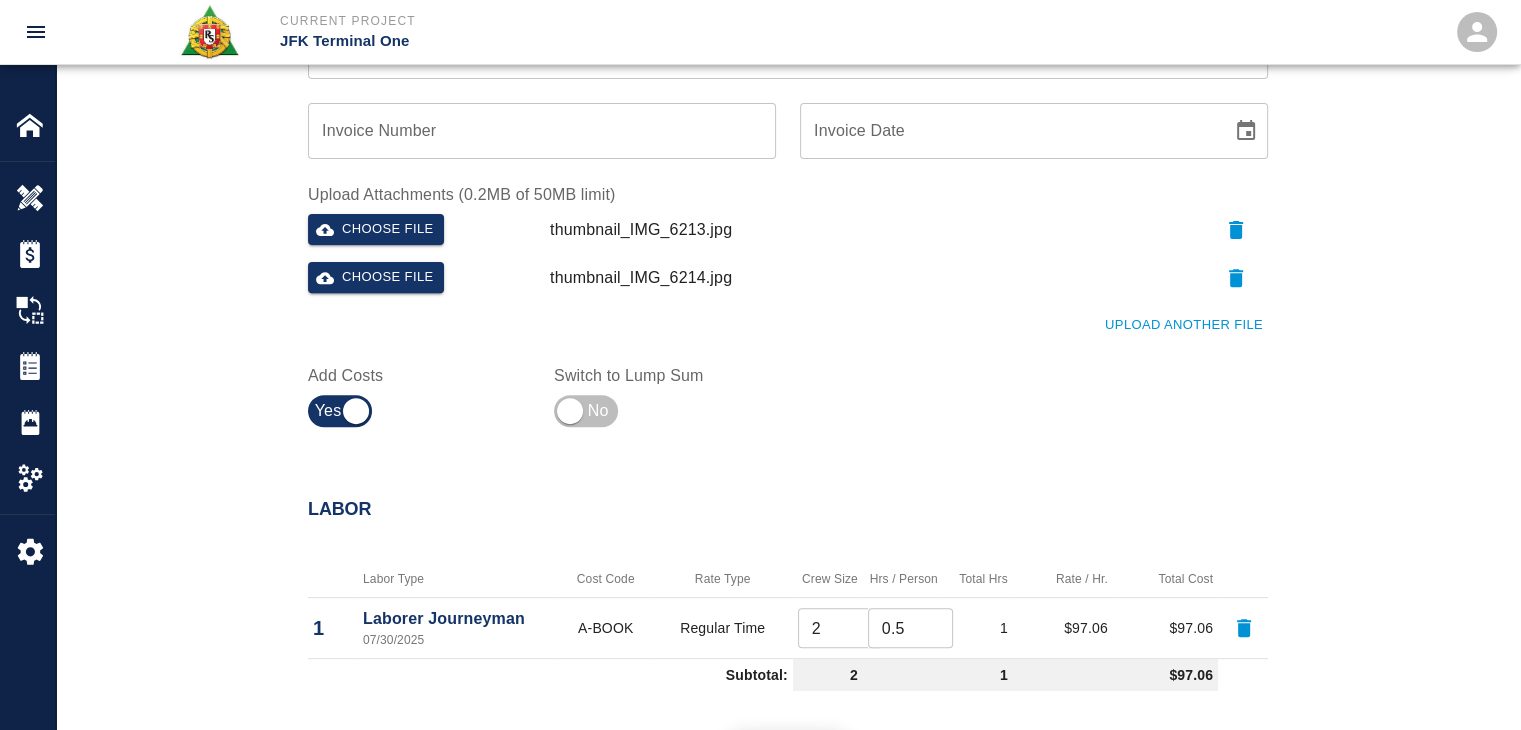 scroll, scrollTop: 980, scrollLeft: 0, axis: vertical 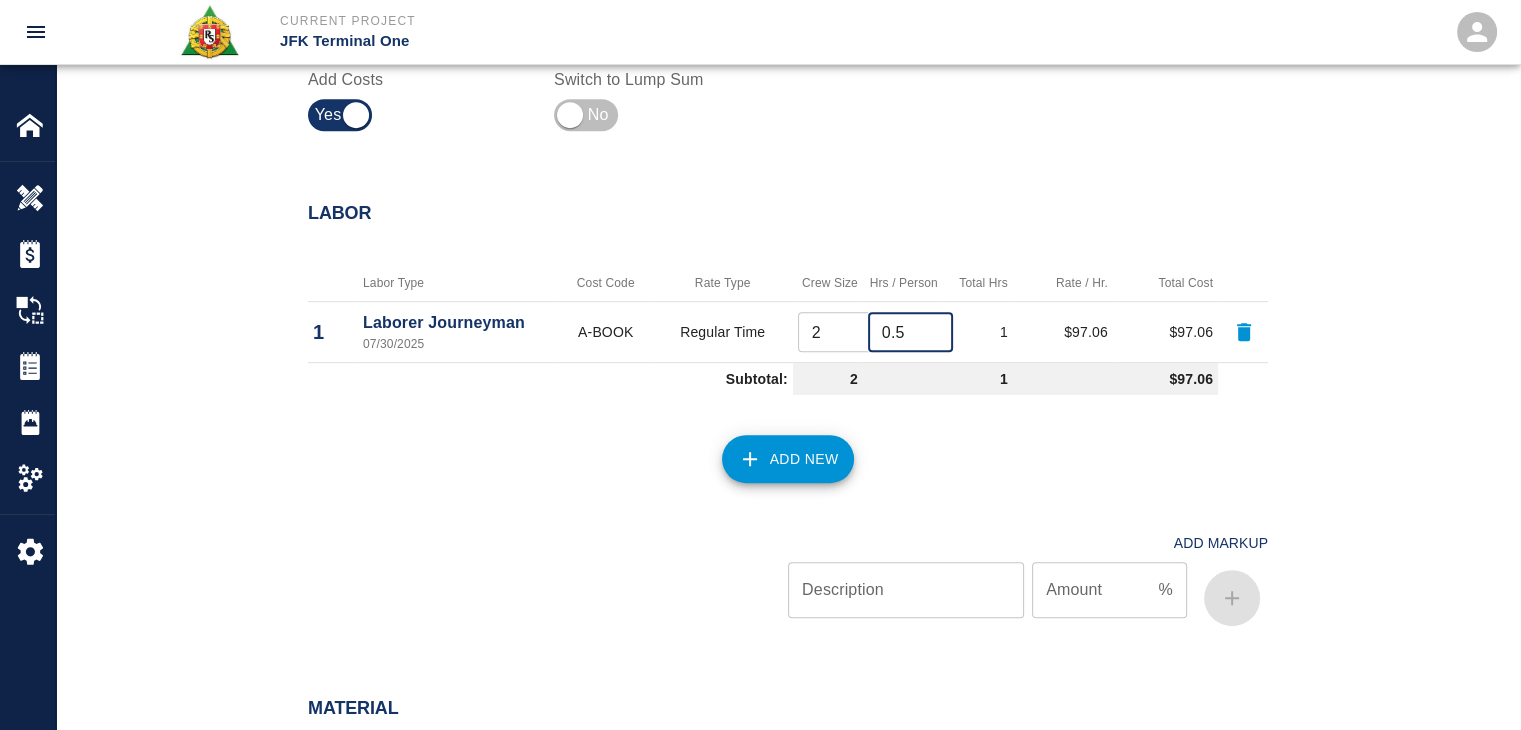 click on "0.5" at bounding box center (910, 332) 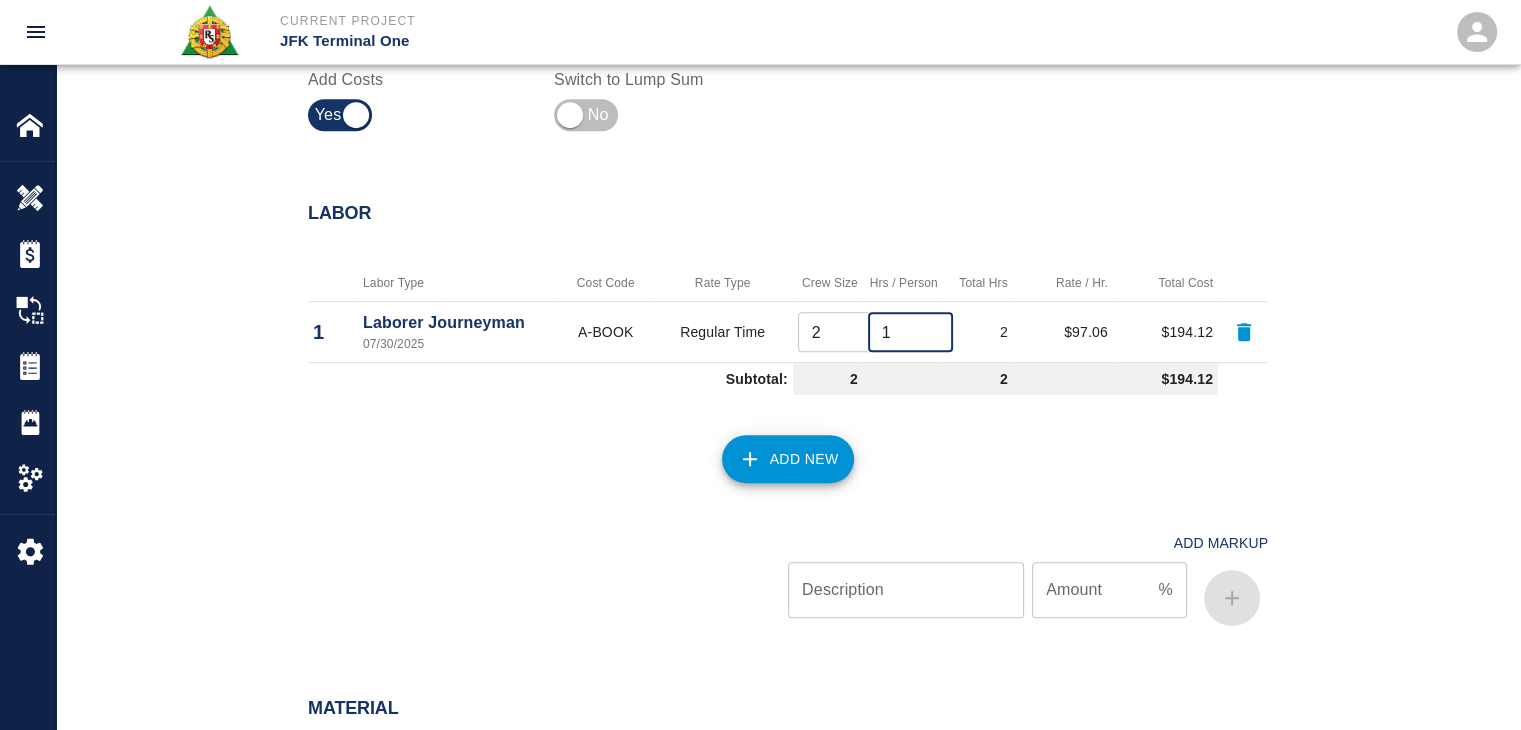 type on "1" 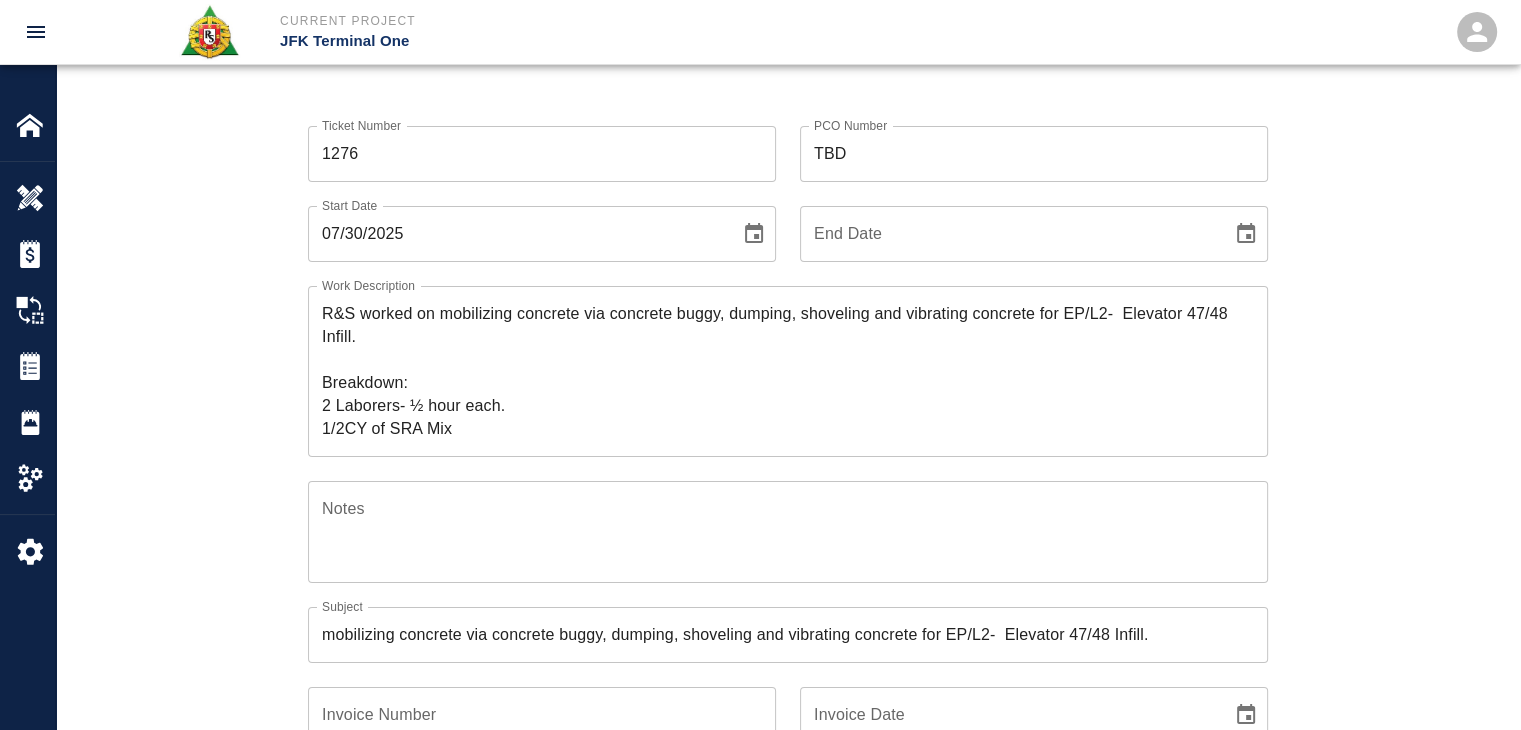 scroll, scrollTop: 92, scrollLeft: 0, axis: vertical 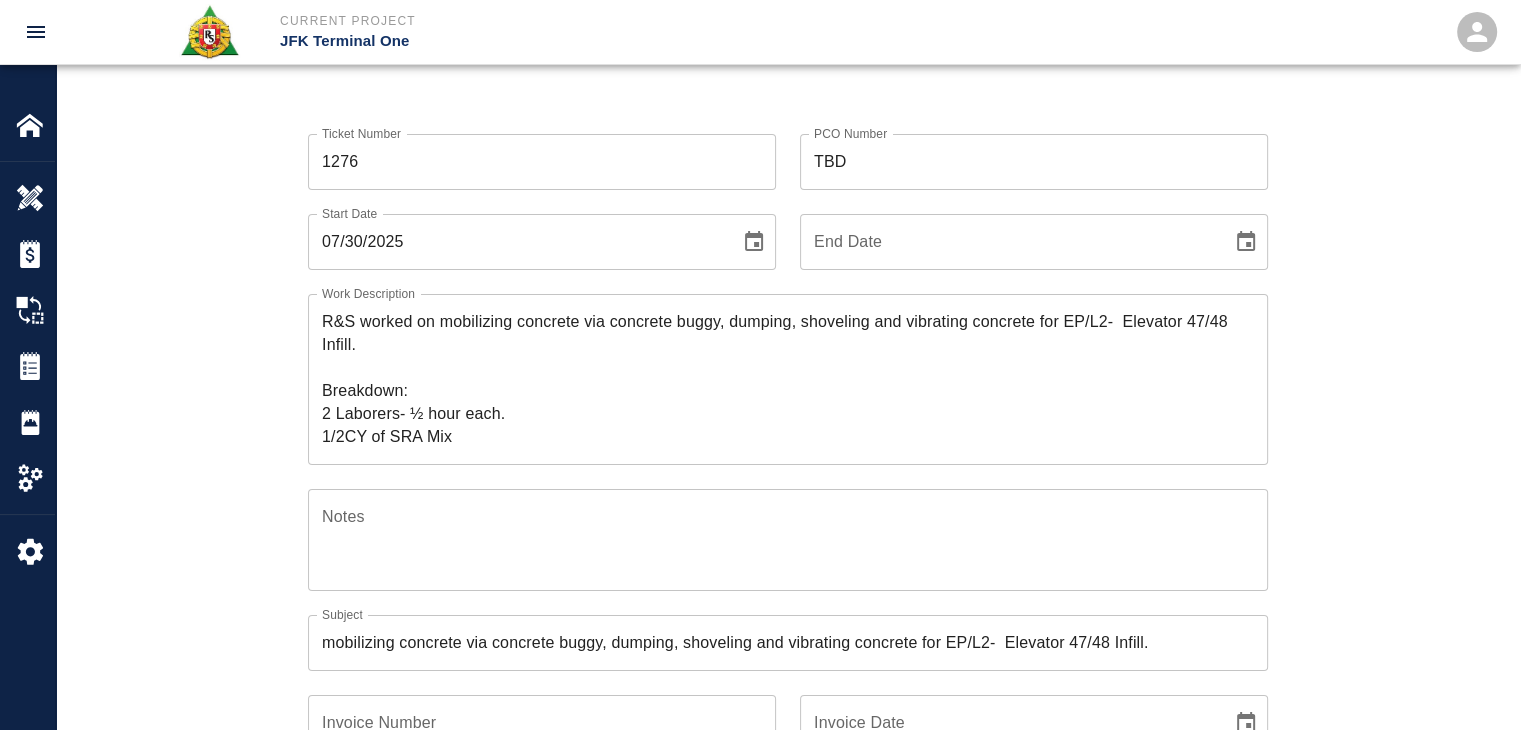 click on "R&S worked on mobilizing concrete via concrete buggy, dumping, shoveling and vibrating concrete for EP/L2-  Elevator 47/48 Infill.
Breakdown:
2 Laborers- ½ hour each.
1/2CY of SRA Mix" at bounding box center [788, 379] 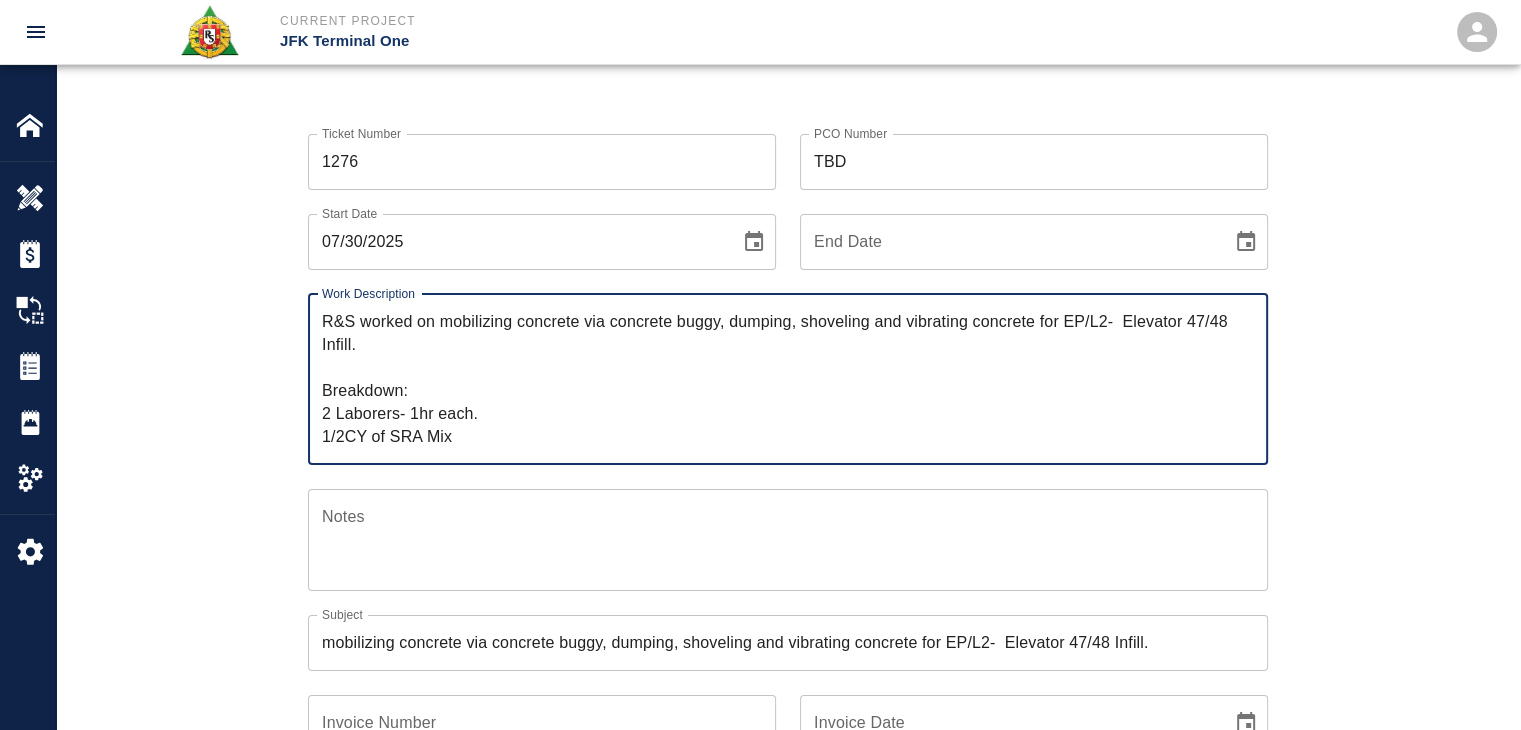 click on "R&S worked on mobilizing concrete via concrete buggy, dumping, shoveling and vibrating concrete for EP/L2-  Elevator 47/48 Infill.
Breakdown:
2 Laborers- 1hr each.
1/2CY of SRA Mix" at bounding box center [788, 379] 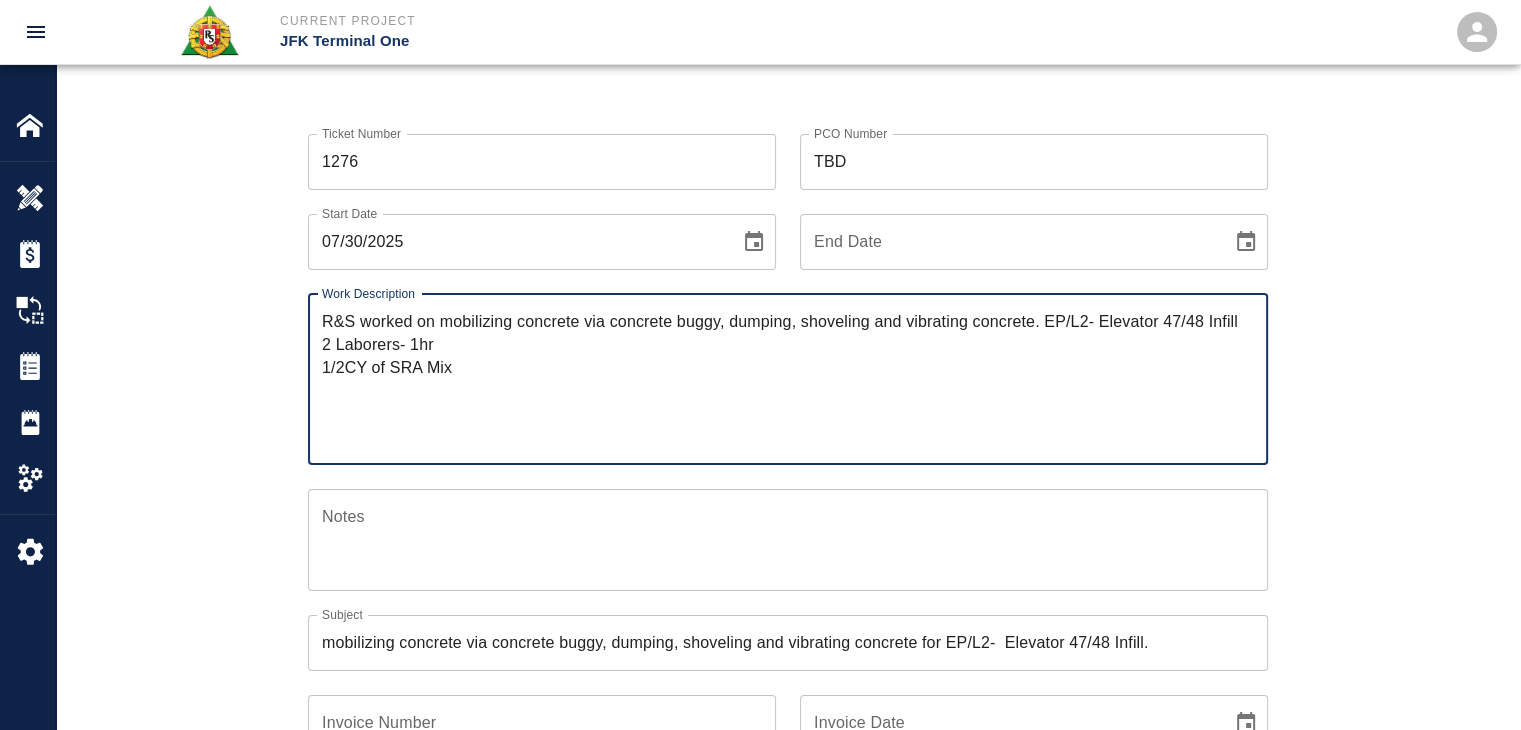 type on "R&S worked on mobilizing concrete via concrete buggy, dumping, shoveling and vibrating concrete for EP/L2-  Elevator 47/48 Infill.
Breakdown:
2 Laborers- 1hr
1/2CY of SRA Mix" 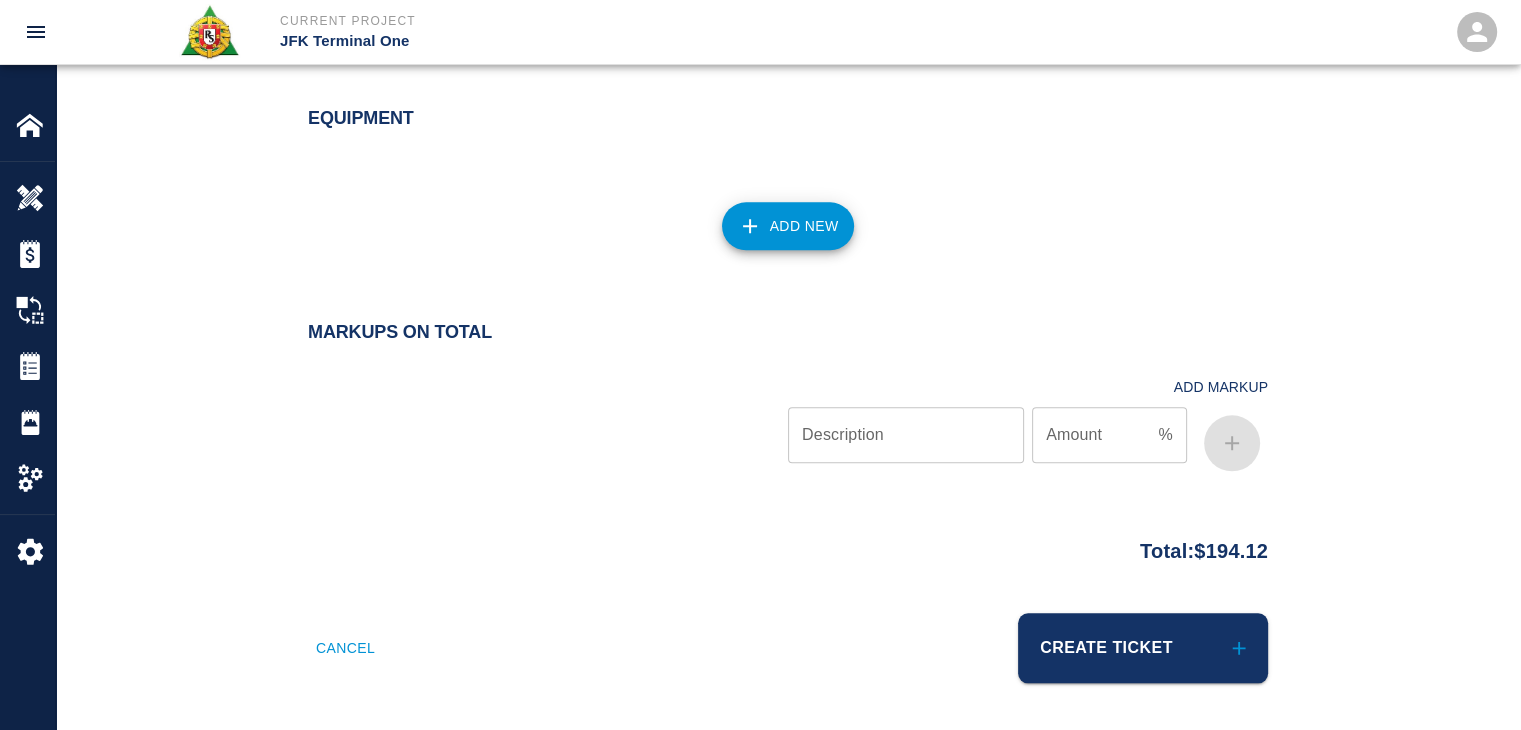 scroll, scrollTop: 2064, scrollLeft: 0, axis: vertical 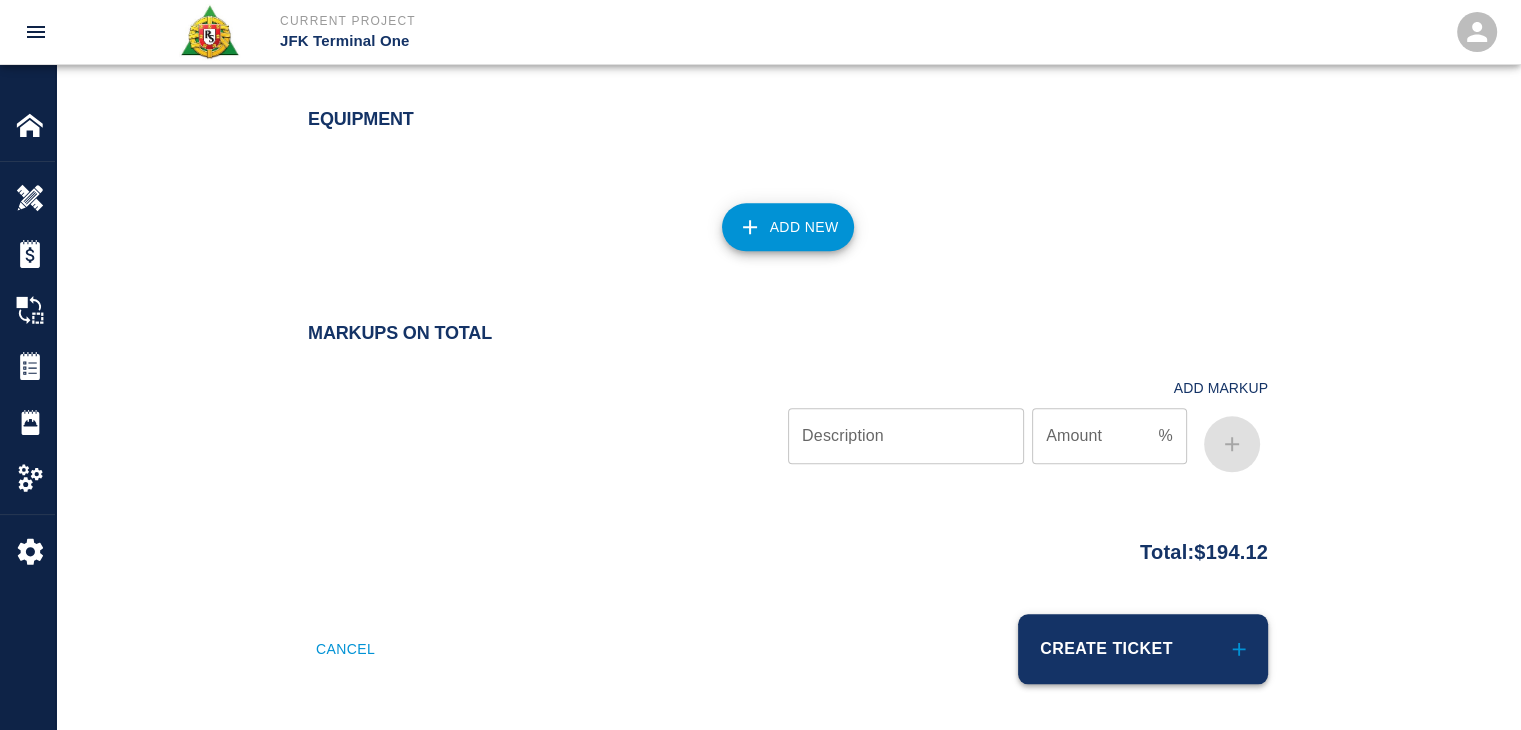 click on "Create Ticket" at bounding box center [1143, 649] 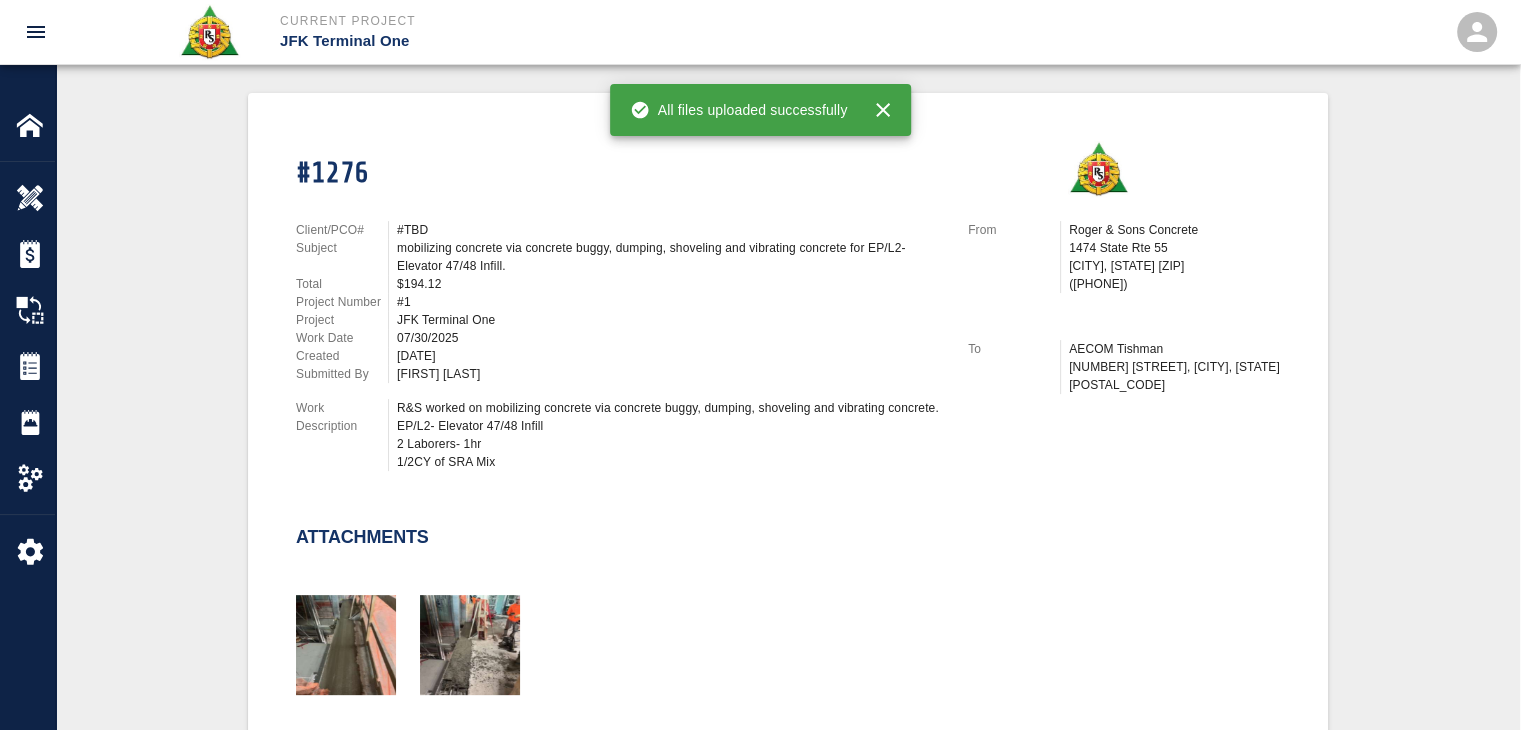 scroll, scrollTop: 0, scrollLeft: 0, axis: both 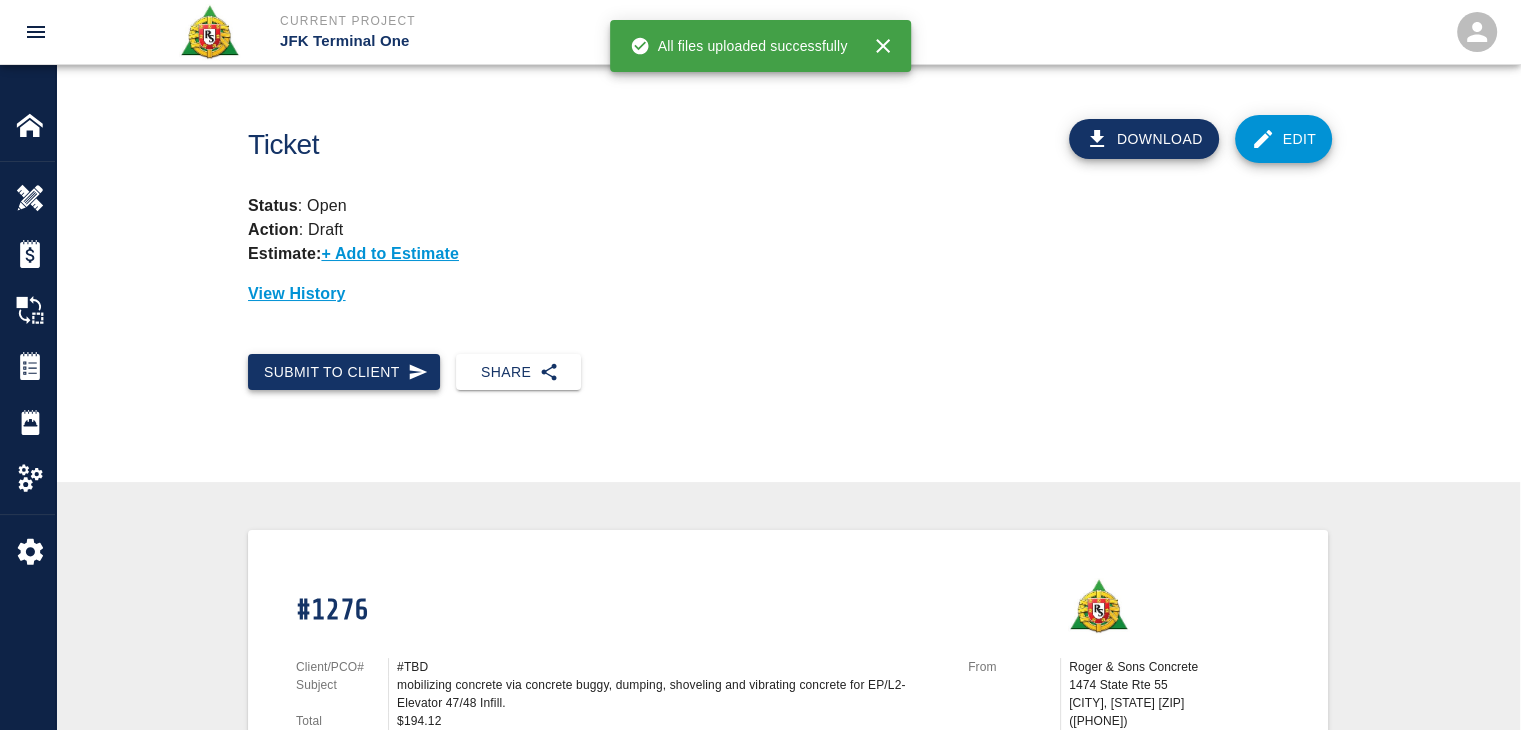 click on "Submit to Client" at bounding box center (344, 372) 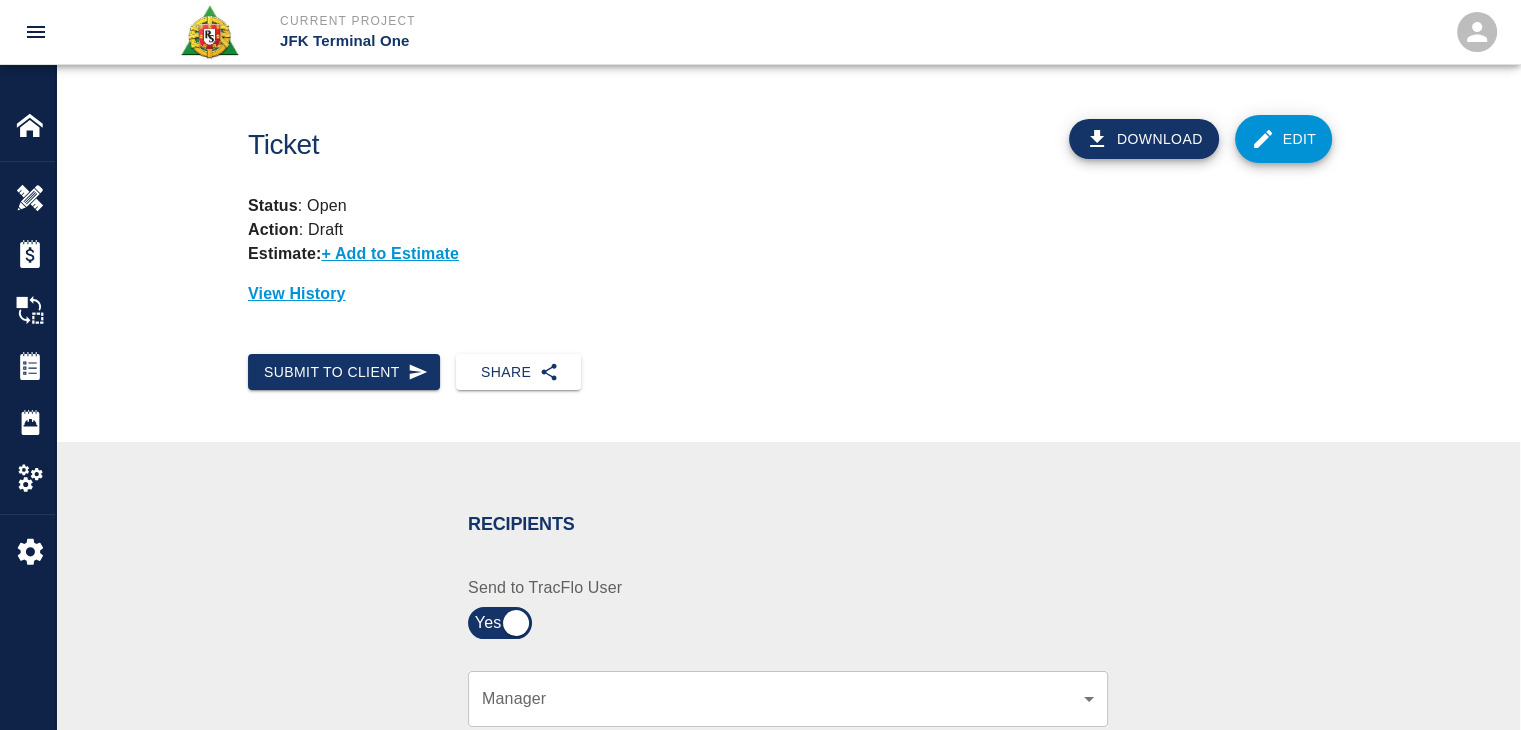 scroll, scrollTop: 396, scrollLeft: 0, axis: vertical 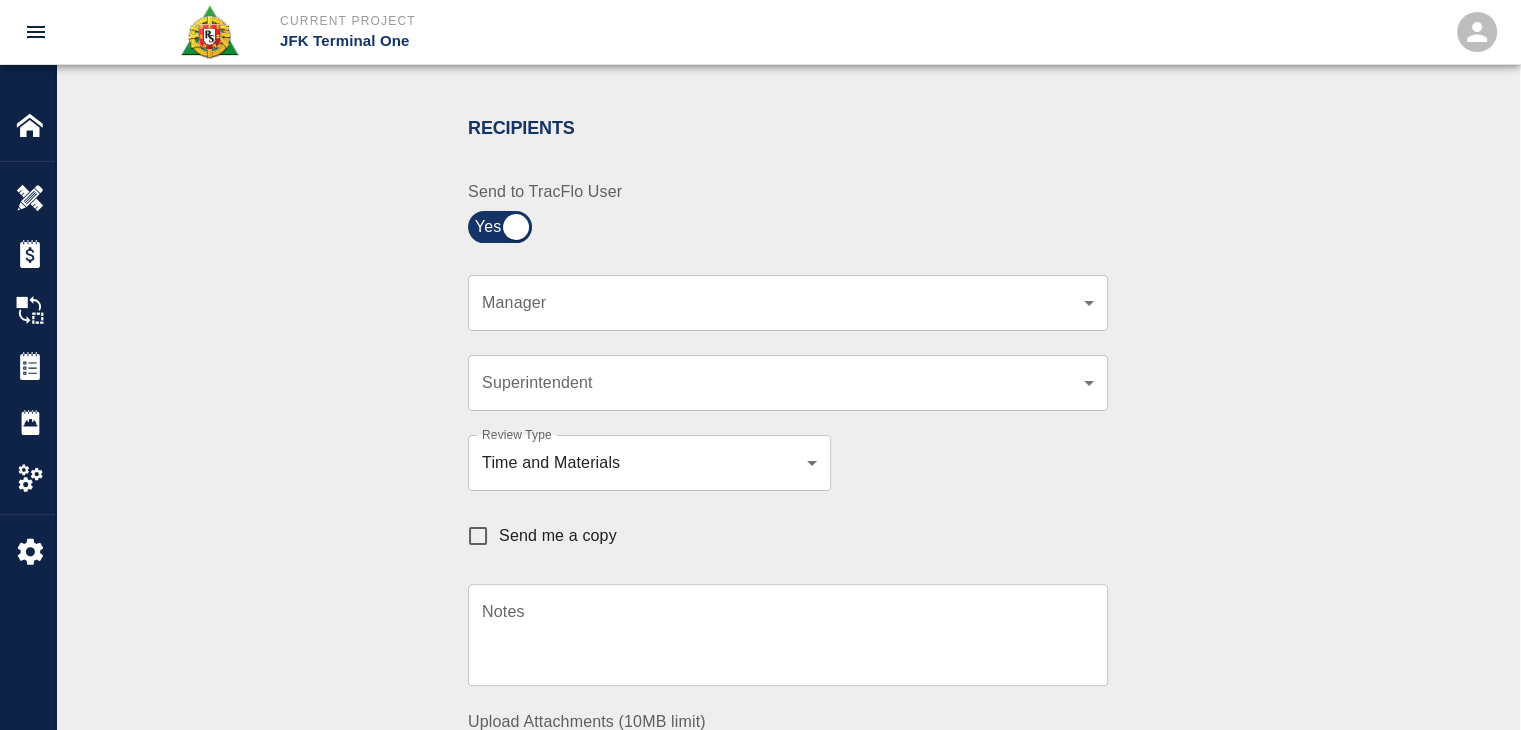 click on "​ Manager" at bounding box center [788, 303] 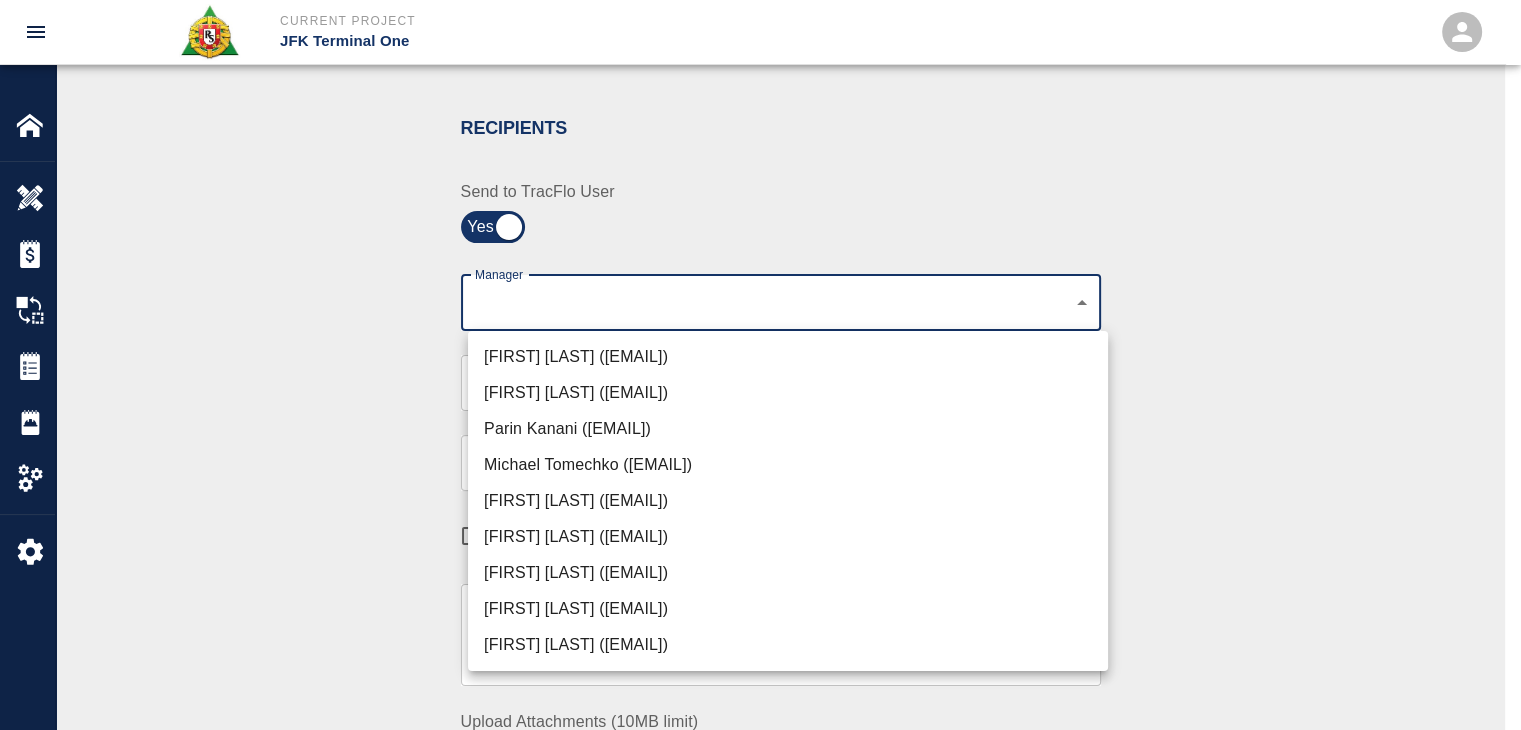 click on "Current Project JFK Terminal One Home JFK Terminal One Overview Estimates Change Orders Tickets Daily Reports Project Settings Settings Powered By Terms of Service  |  Privacy Policy Ticket Download Edit Status :   Open Action :   Draft Estimate:  + Add to Estimate View History Submit to Client Share Recipients Internal Team ​ Internal Team Notes x Notes Cancel Send Recipients Send to TracFlo User Manager ​ Manager Superintendent ​ Superintendent Review Type Time and Materials tm Review Type Send me a copy Notes x Notes Upload Attachments (10MB limit) Choose file No file chosen Upload Another File Cancel Send Request Time and Material Revision Notes   * x Notes   * Upload Attachments (10MB limit) Choose file No file chosen Upload Another File Cancel Send Time and Materials Reject Notes   * x Notes   * Upload Attachments (10MB limit) Choose file No file chosen Upload Another File Cancel Send Signature acknowledges time and material used, but does not change contractual obligations of either party x" at bounding box center (760, -31) 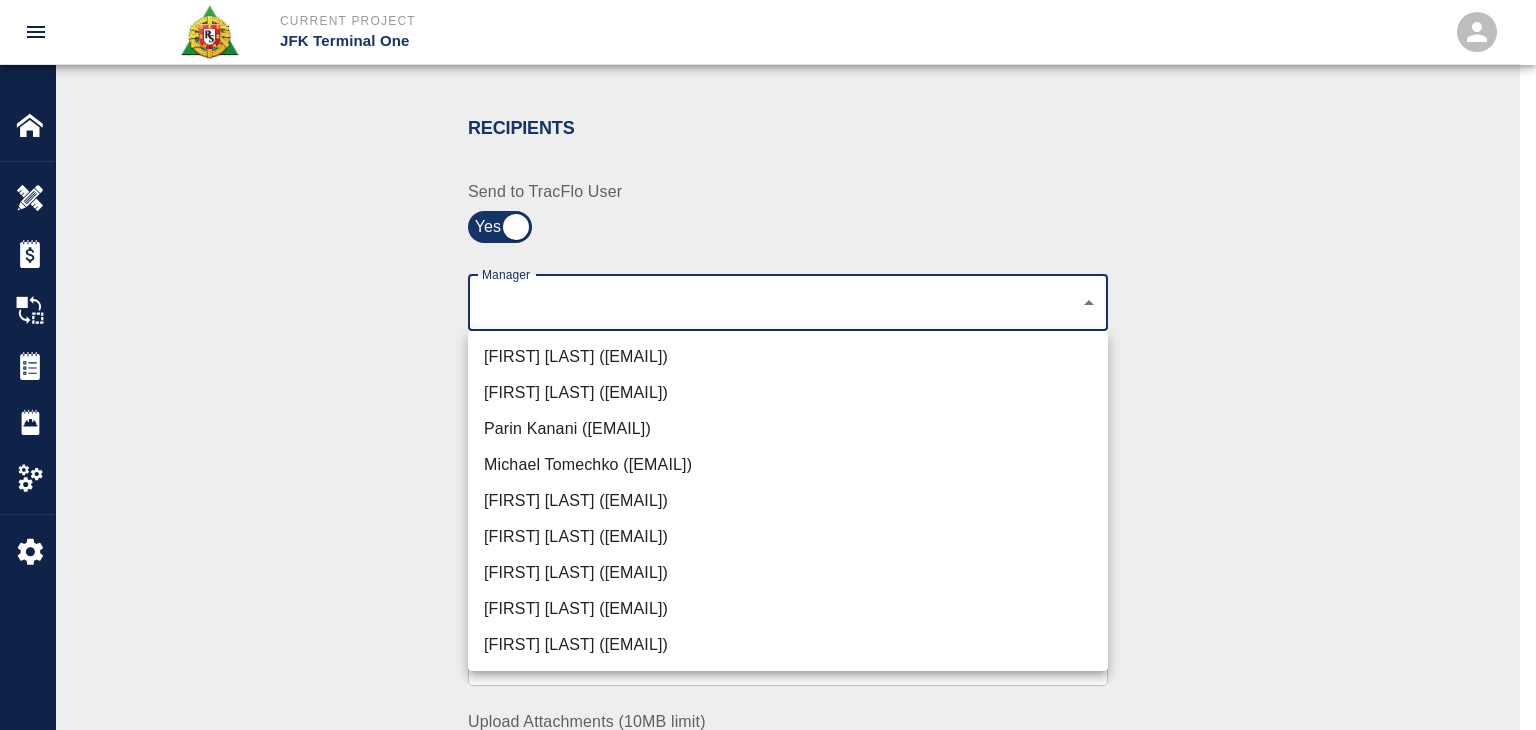click on "[NAME] ([EMAIL])" at bounding box center [788, 357] 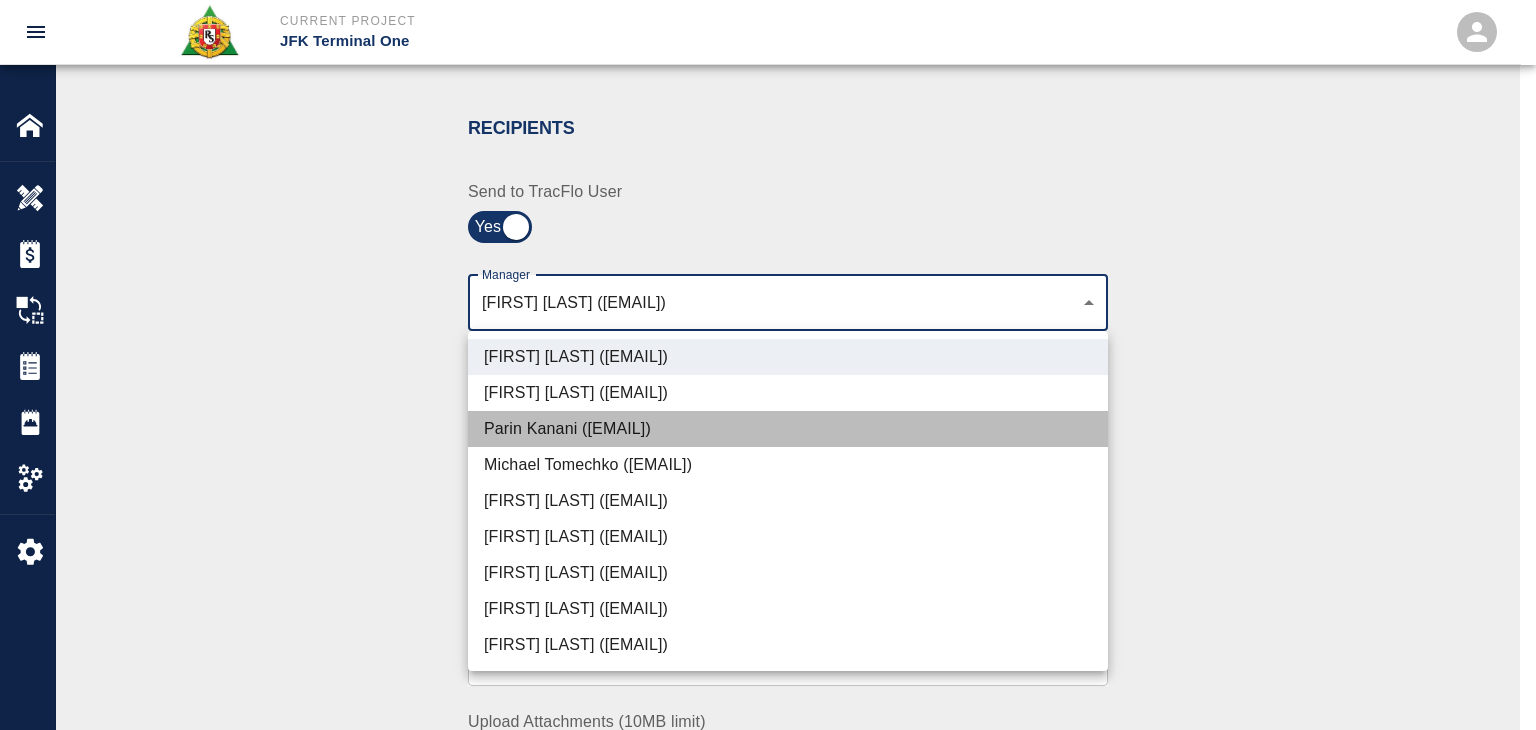 click on "[NAME] ([EMAIL])" at bounding box center [788, 429] 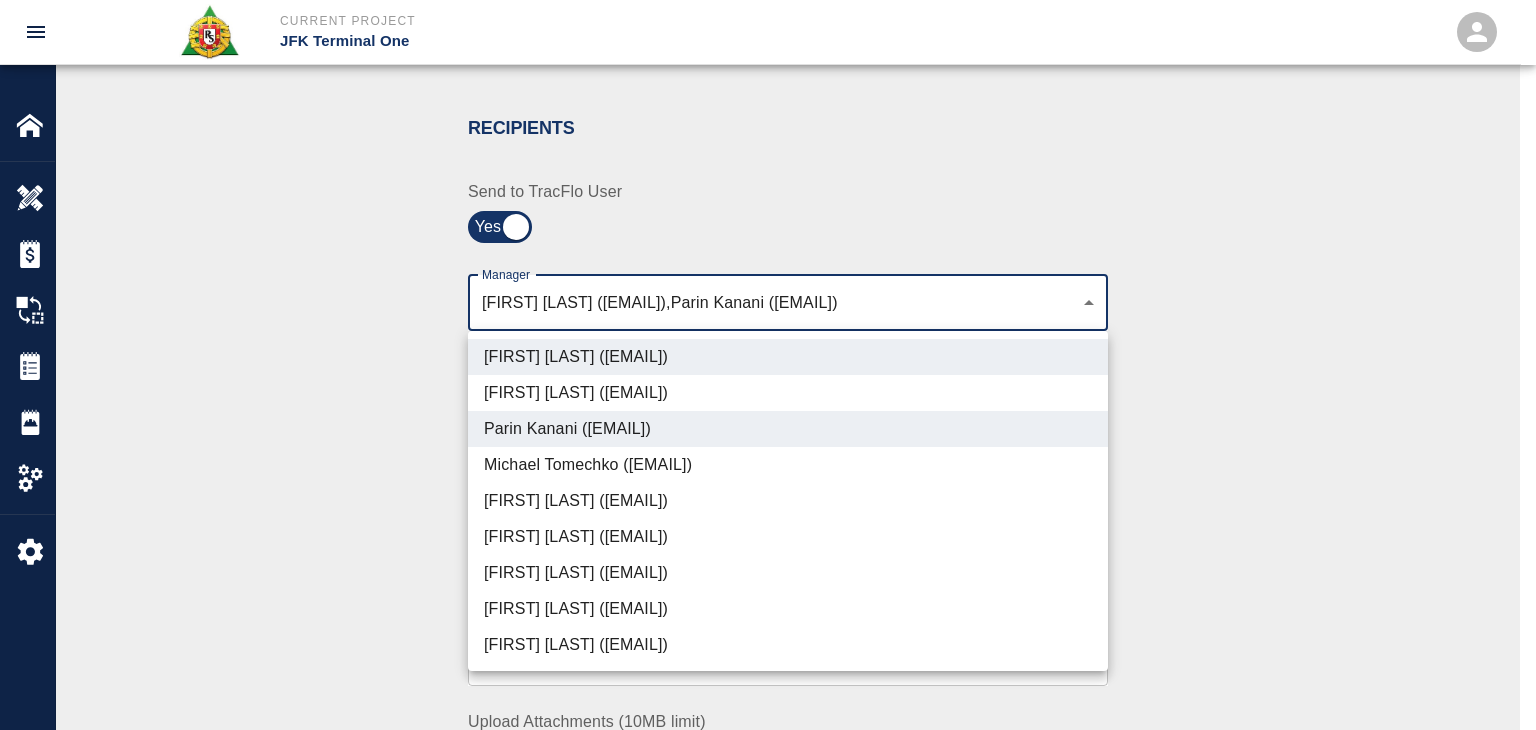click on "[FIRST] [LAST] ([EMAIL])" at bounding box center [788, 609] 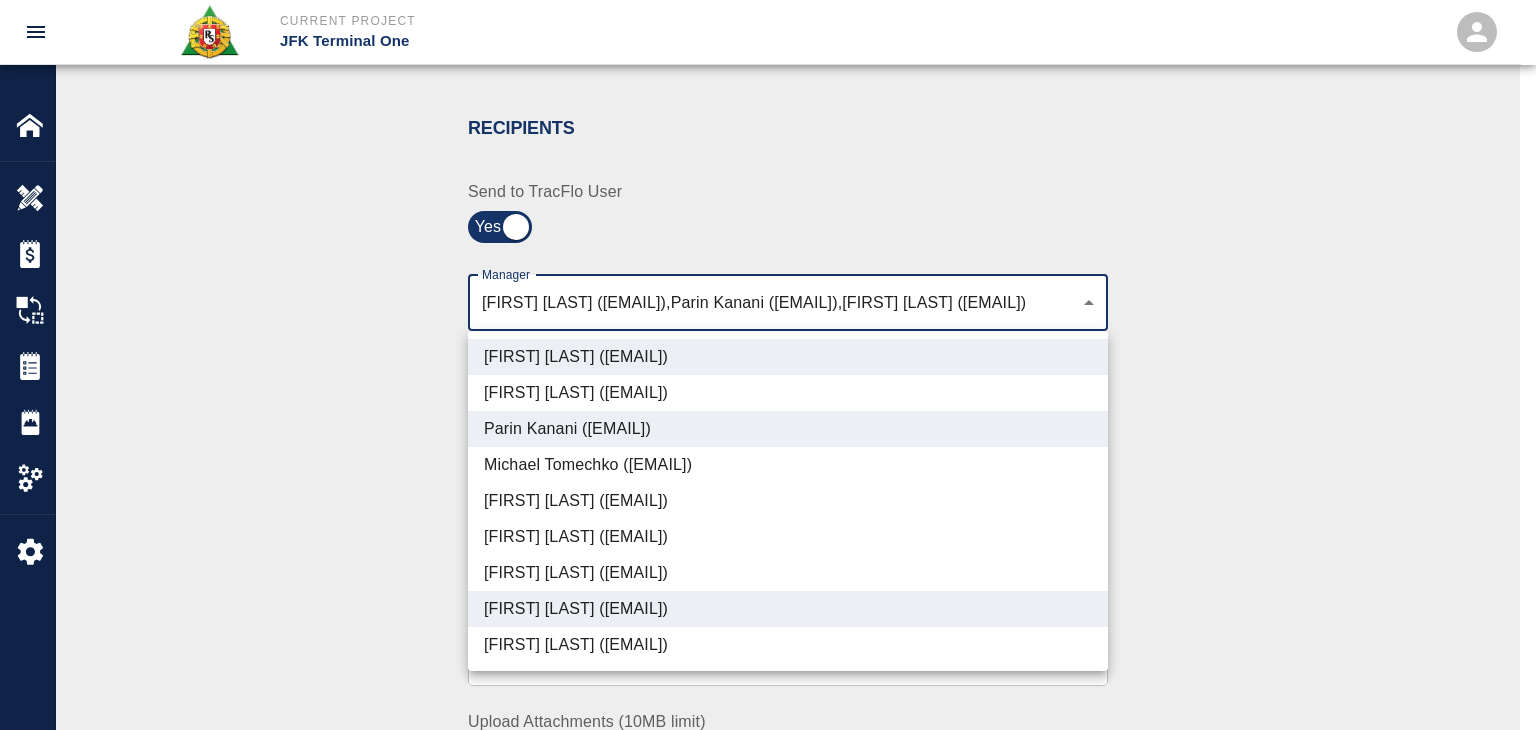 click on "[NAME] ([EMAIL])" at bounding box center [788, 573] 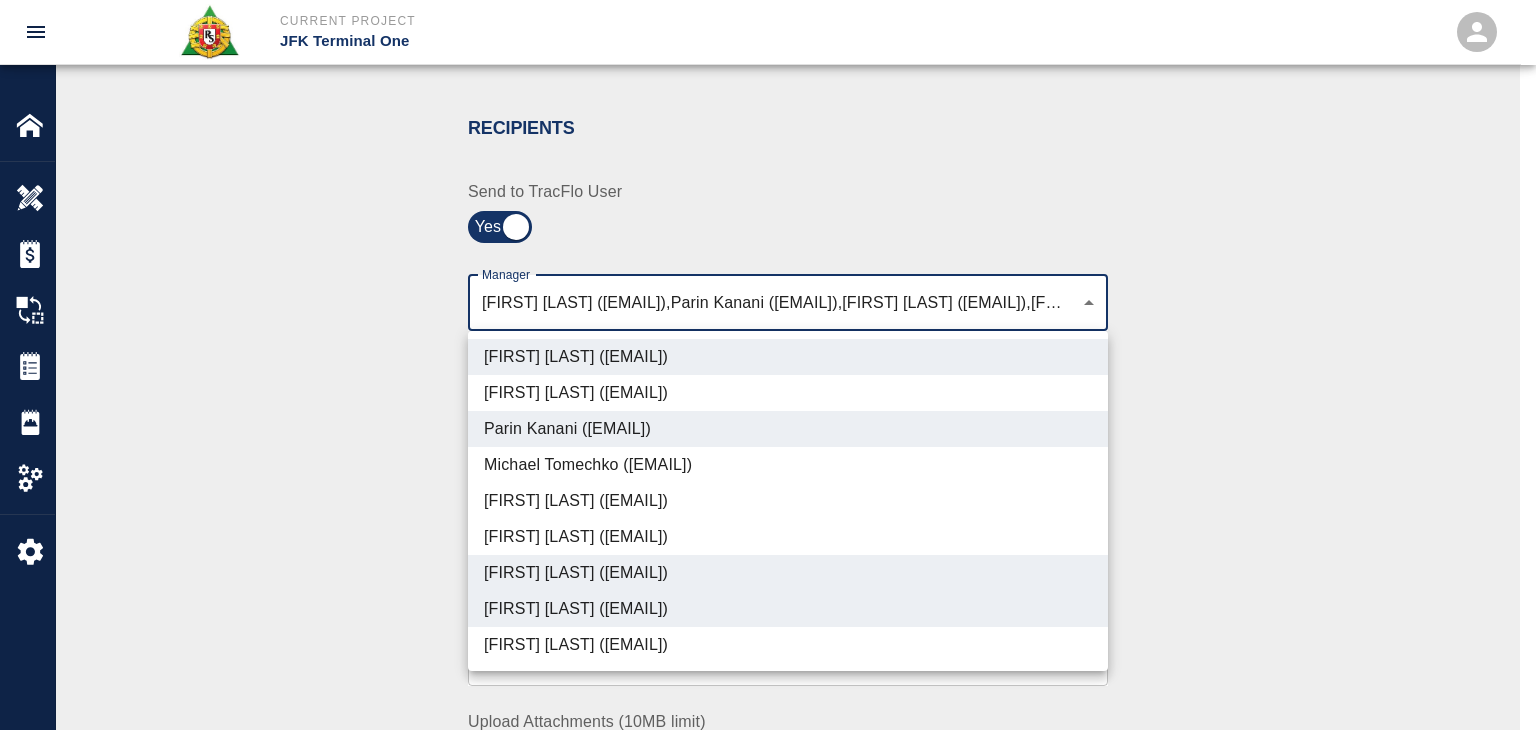 click on "[FIRST] [LAST] ([EMAIL])" at bounding box center [788, 645] 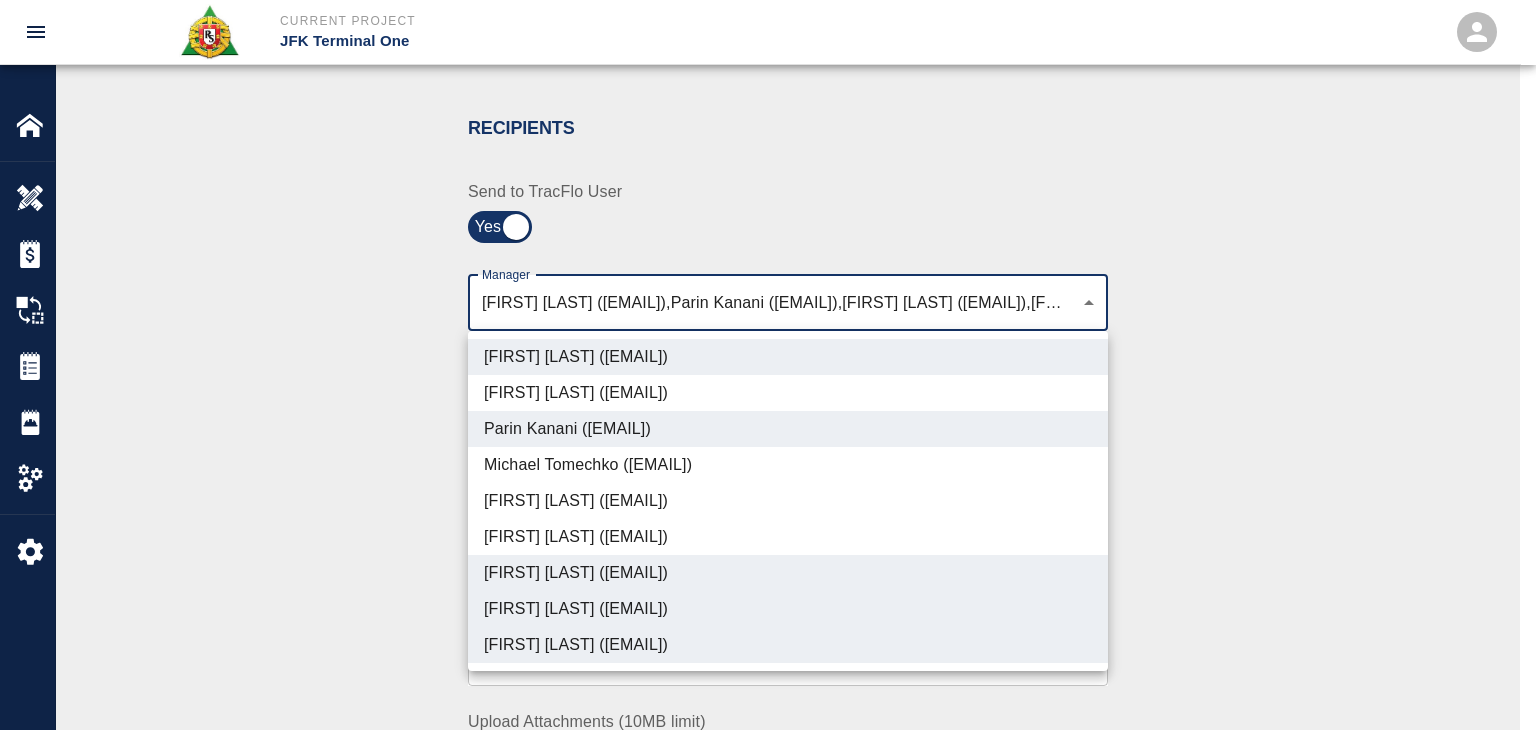click at bounding box center [768, 365] 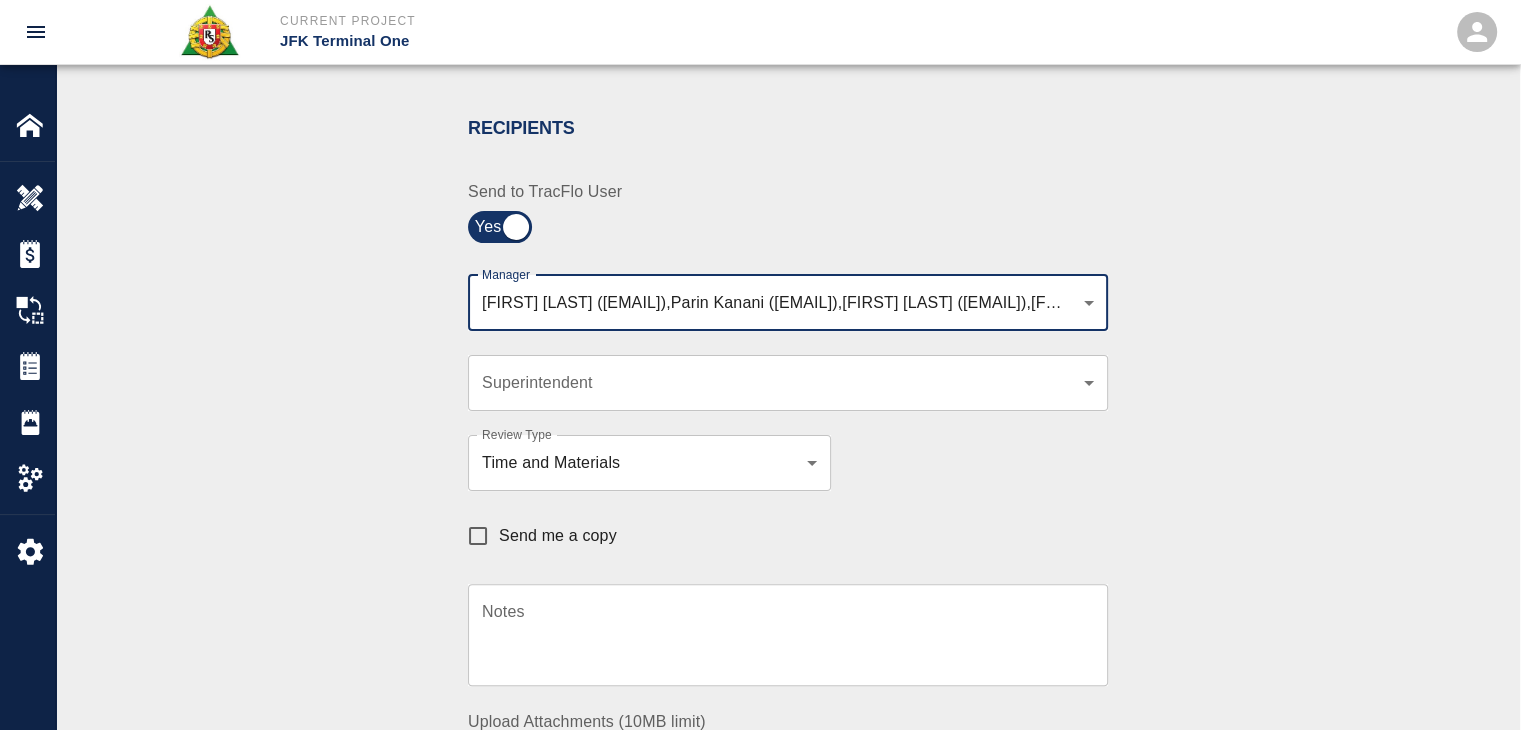 click on "Send me a copy" at bounding box center (558, 536) 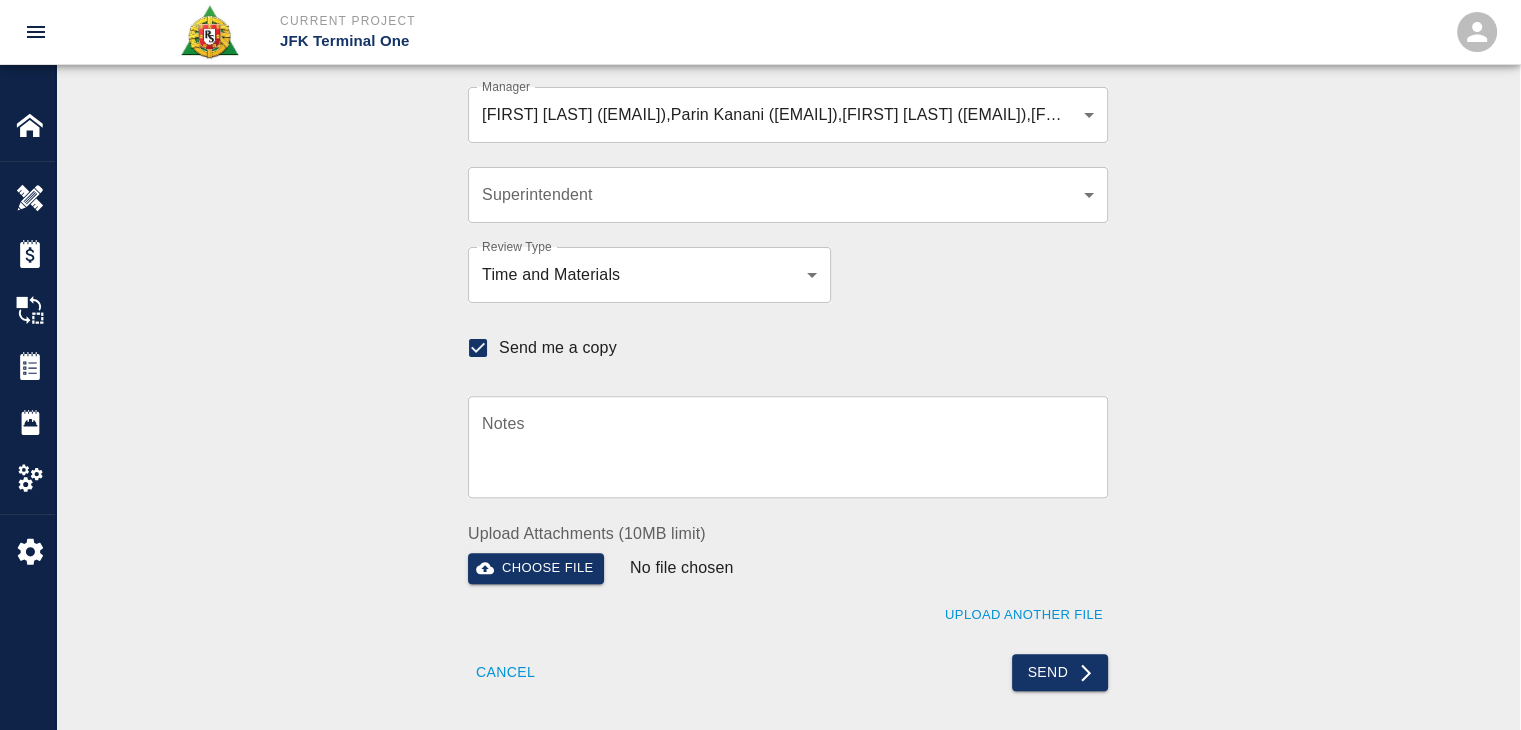 scroll, scrollTop: 587, scrollLeft: 0, axis: vertical 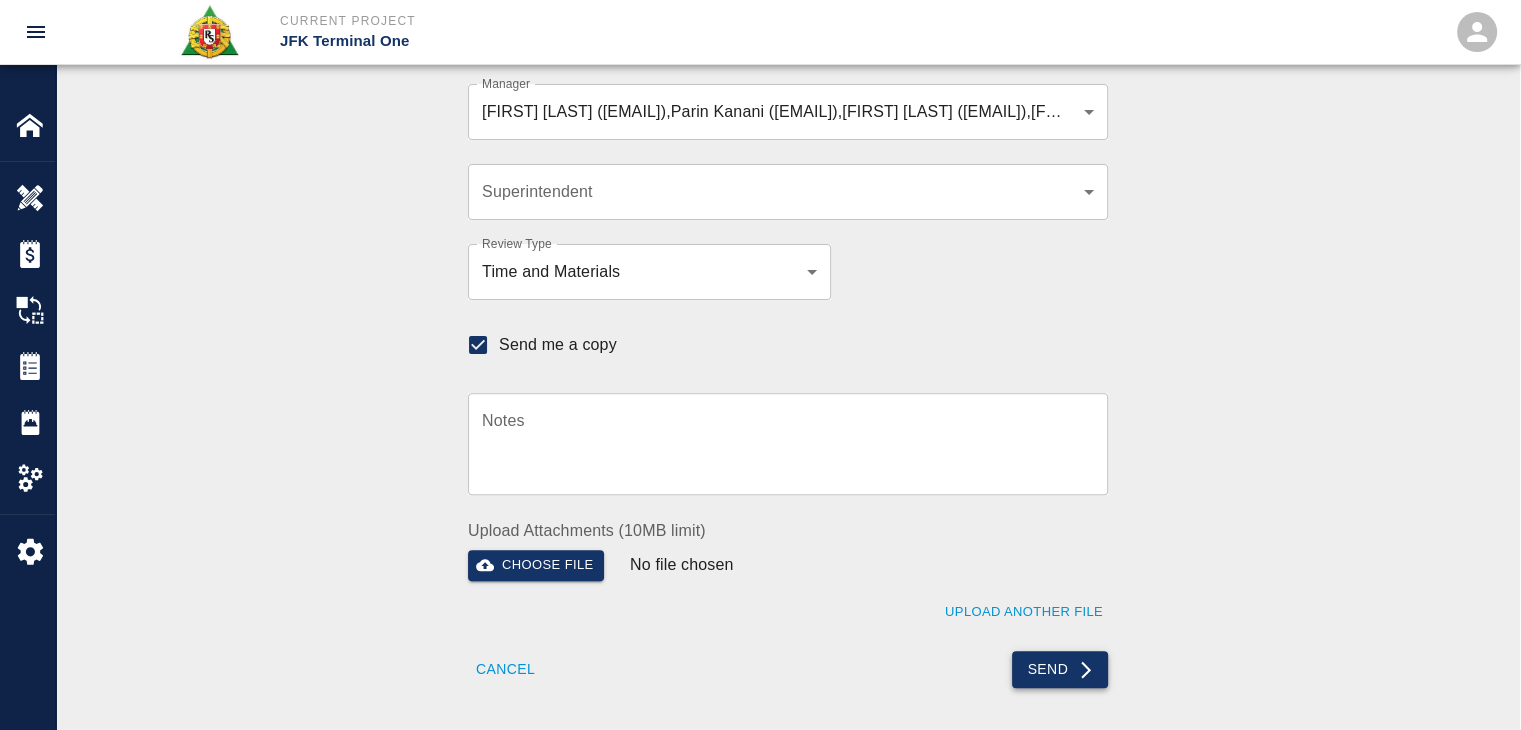 click on "Send" at bounding box center (1060, 669) 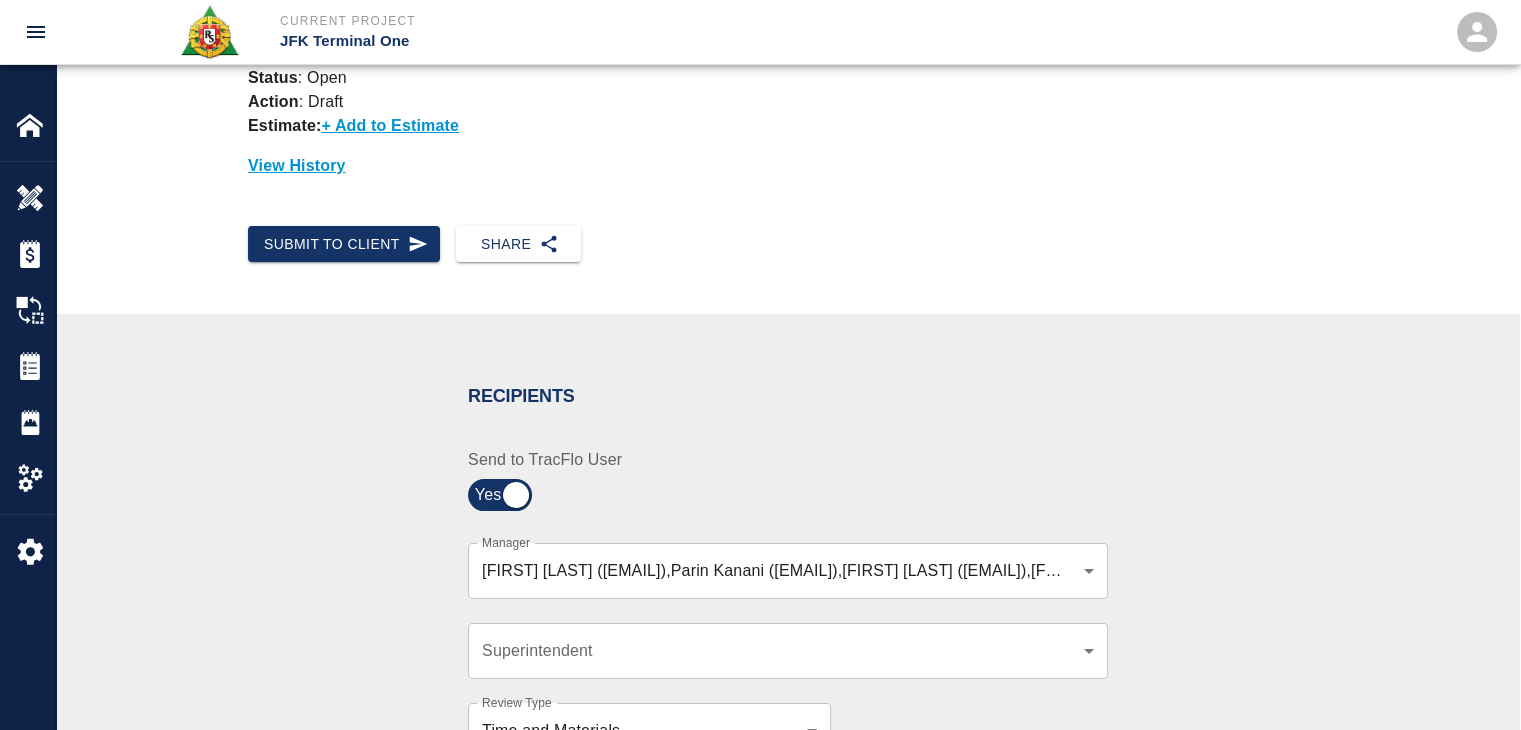 scroll, scrollTop: 0, scrollLeft: 0, axis: both 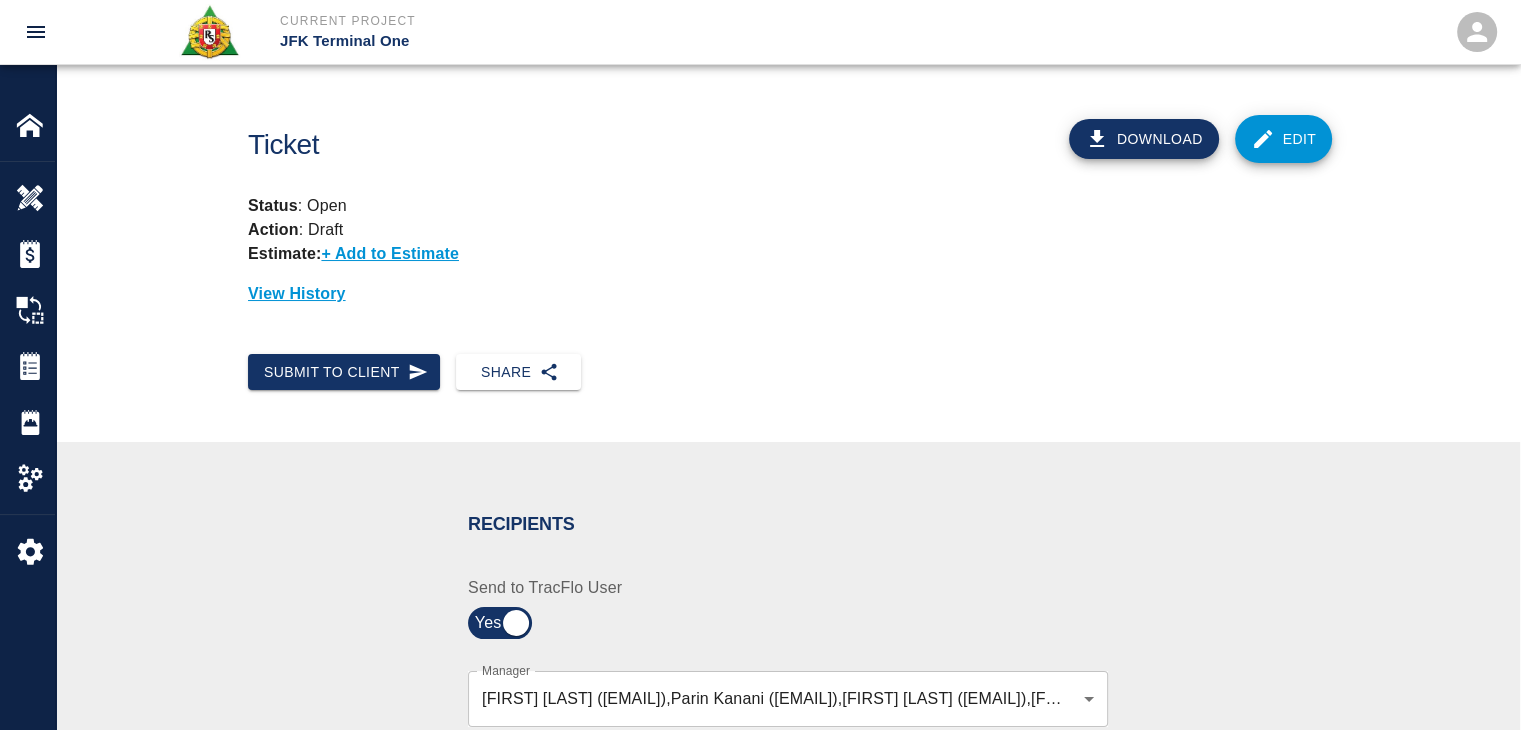 type 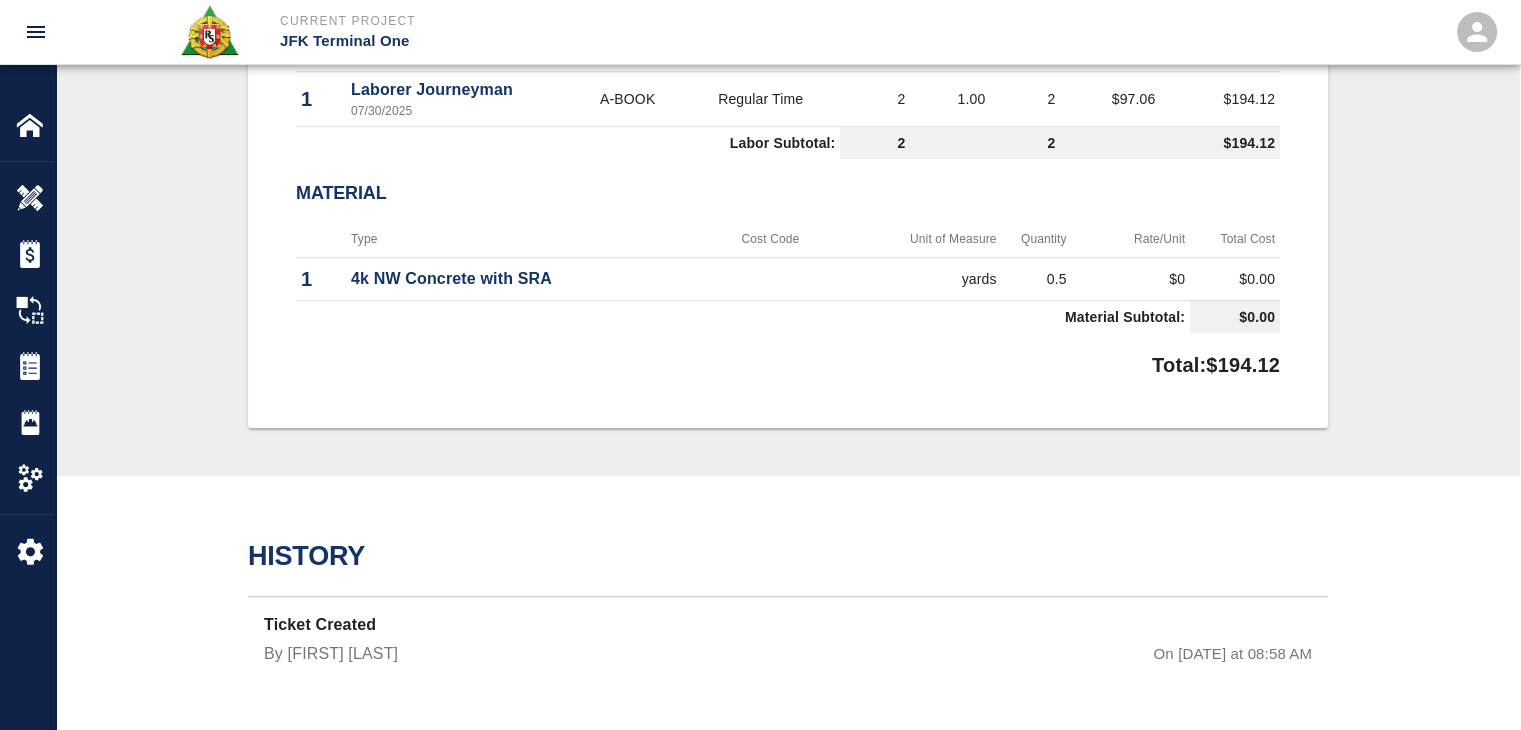 scroll, scrollTop: 0, scrollLeft: 0, axis: both 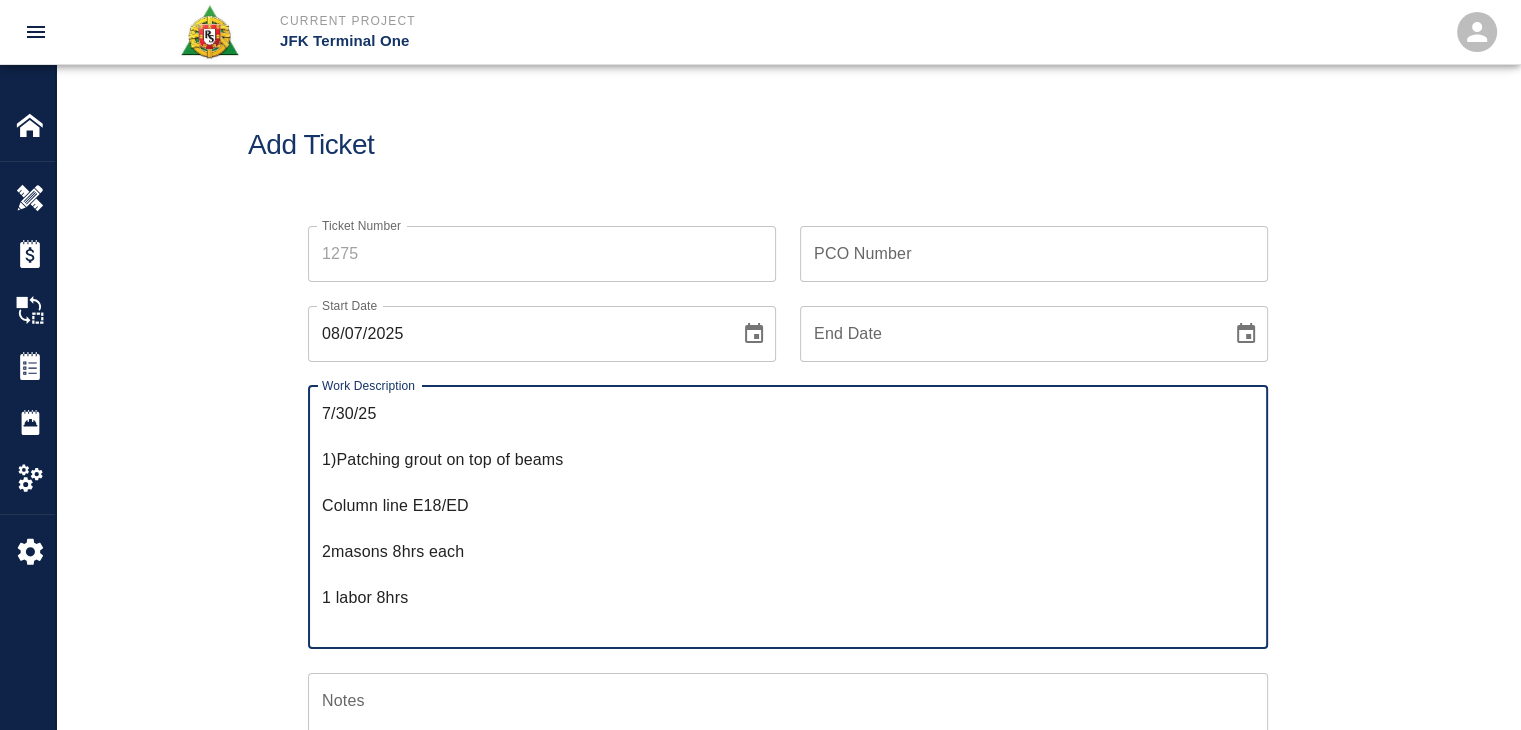 drag, startPoint x: 388, startPoint y: 427, endPoint x: 240, endPoint y: 397, distance: 151.00993 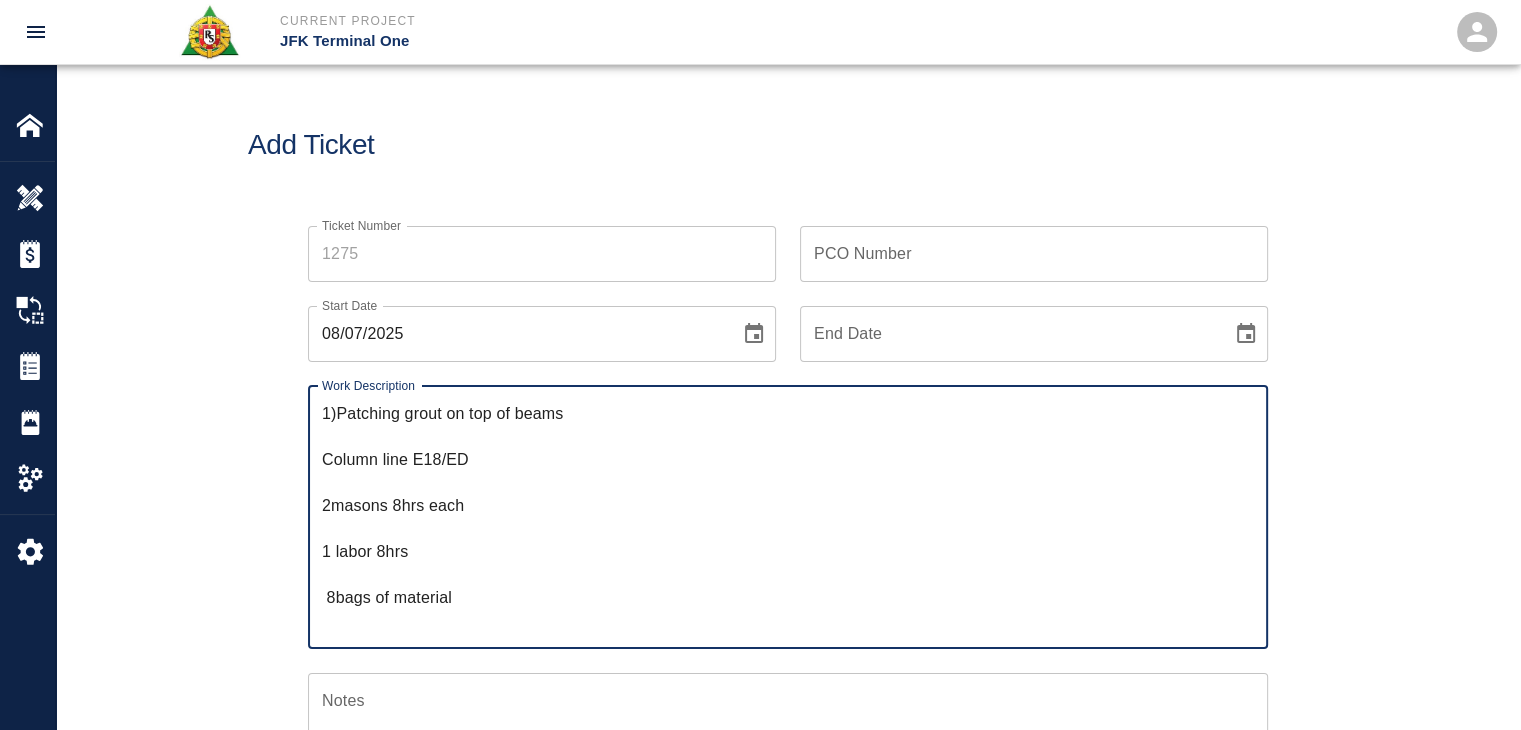 drag, startPoint x: 336, startPoint y: 438, endPoint x: 268, endPoint y: 421, distance: 70.0928 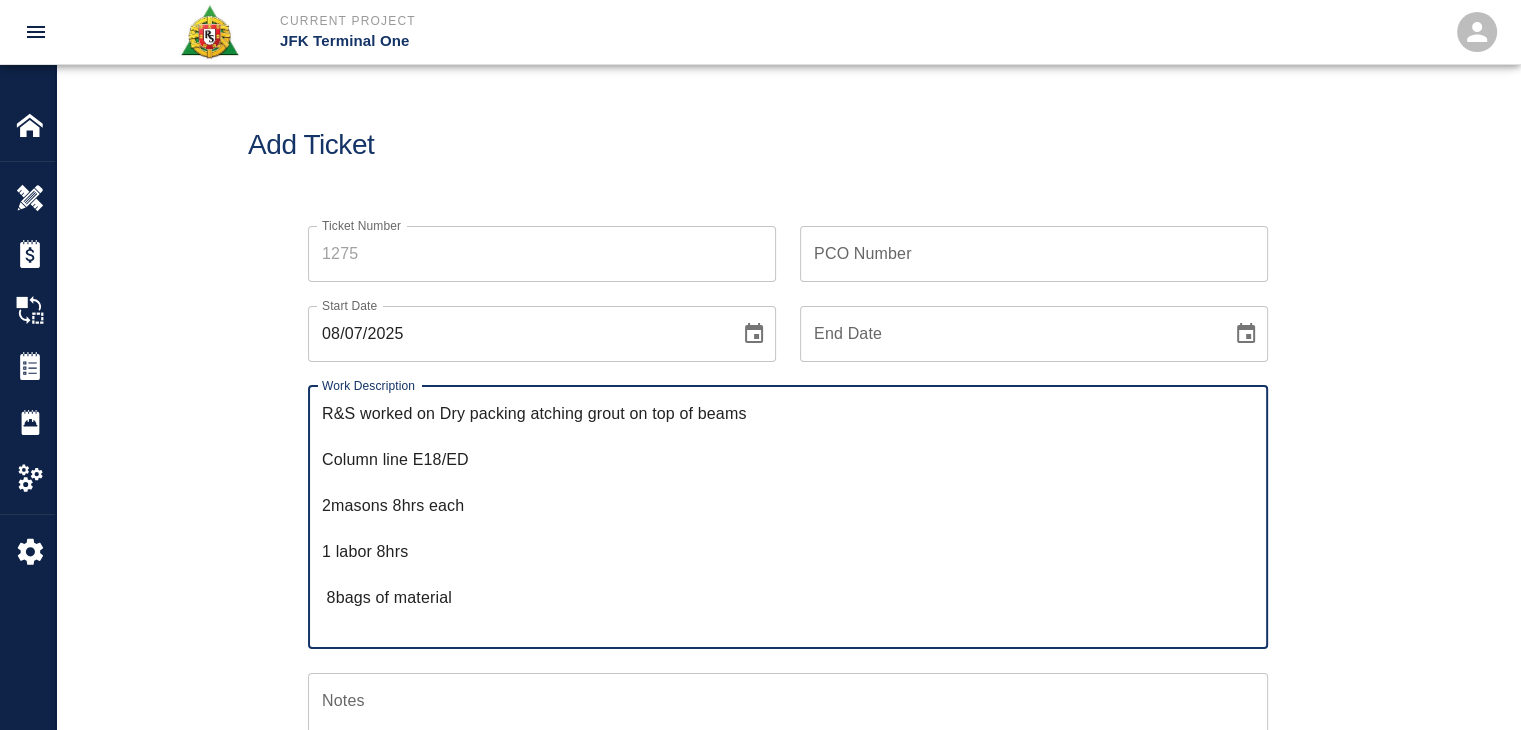 drag, startPoint x: 584, startPoint y: 425, endPoint x: 548, endPoint y: 426, distance: 36.013885 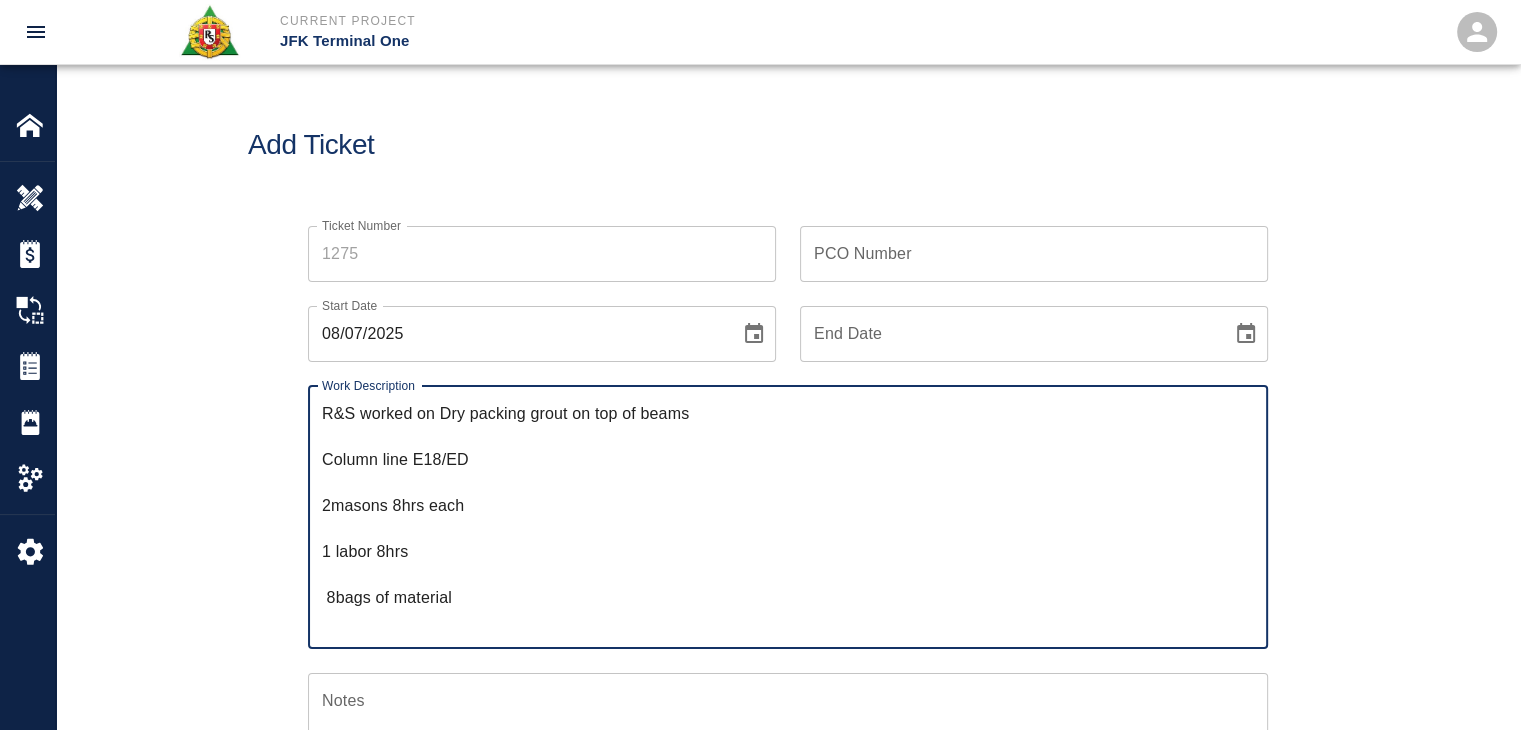 click on "R&S worked on Dry packing grout on top of beams
Column line E18/ED
2masons 8hrs each
1 labor 8hrs
8bags of material
2 man lifts
2)Framing,patching,walking bags of material up the stairs and finishing Plenum drains that are installed that need to be cemented in:
West side
1x on 5th floor
1x on 4th
1 Mason 4hrs
1 labor 4hrs
3 bags of material
Sent from my iPhone" at bounding box center (788, 517) 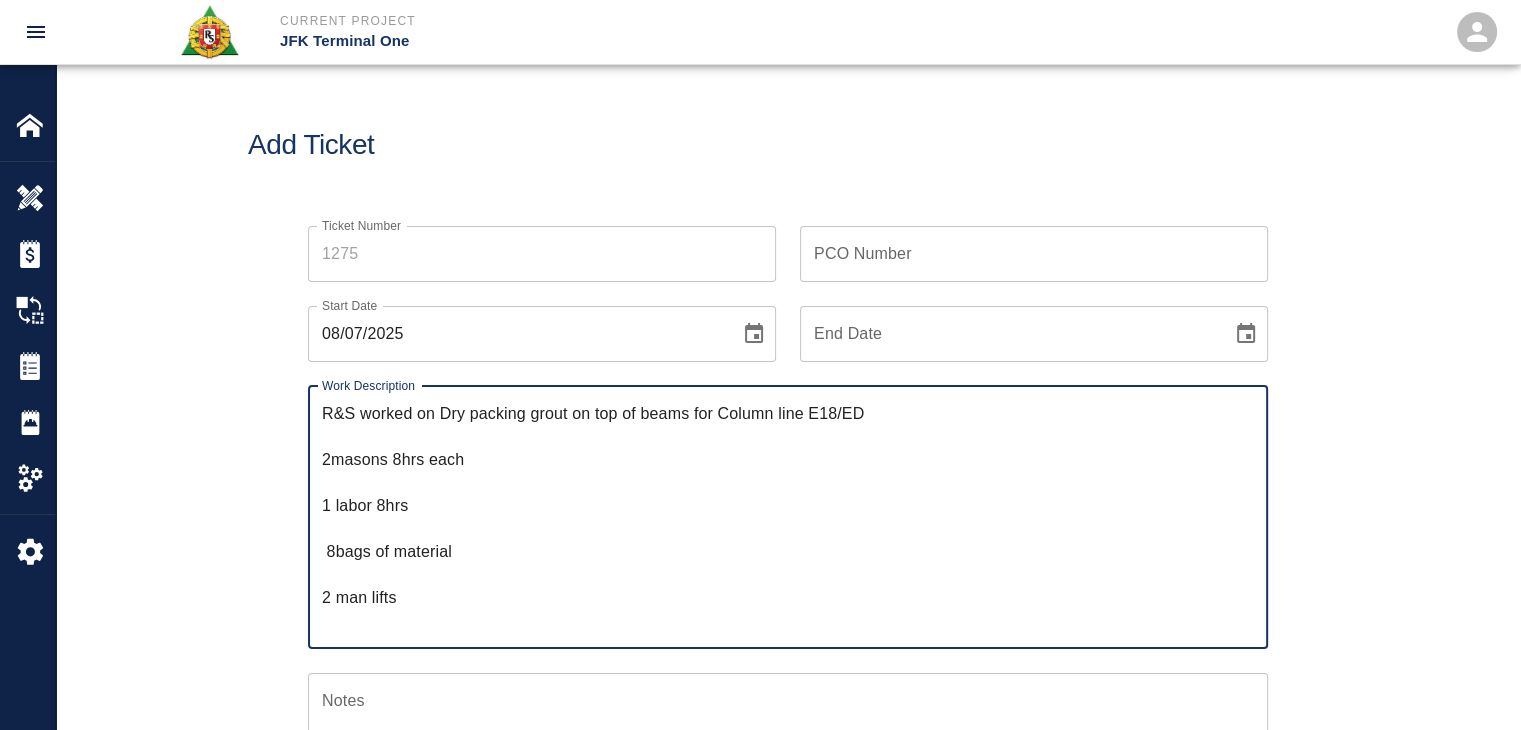 click on "R&S worked on Dry packing grout on top of beams for Column line E18/ED
2masons 8hrs each
1 labor 8hrs
8bags of material
2 man lifts
2)Framing,patching,walking bags of material up the stairs and finishing Plenum drains that are installed that need to be cemented in:
West side
1x on 5th floor
1x on 4th
1 Mason 4hrs
1 labor 4hrs
3 bags of material
Sent from my iPhone" at bounding box center (788, 517) 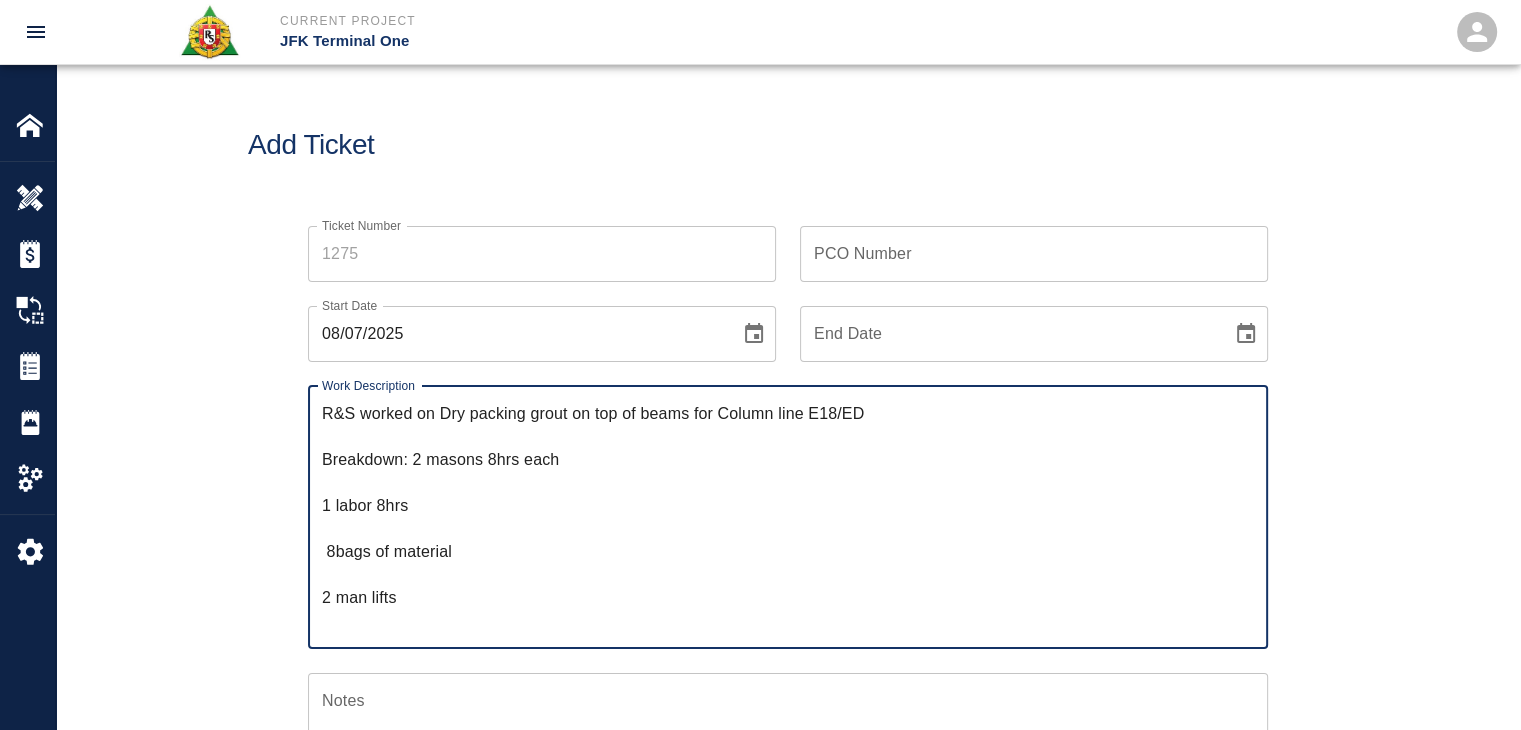 click on "R&S worked on Dry packing grout on top of beams for Column line E18/ED
Breakdown: 2 masons 8hrs each
1 labor 8hrs
8bags of material
2 man lifts
2)Framing,patching,walking bags of material up the stairs and finishing Plenum drains that are installed that need to be cemented in:
West side
1x on 5th floor
1x on 4th
1 Mason 4hrs
1 labor 4hrs
3 bags of material
Sent from my iPhone" at bounding box center (788, 517) 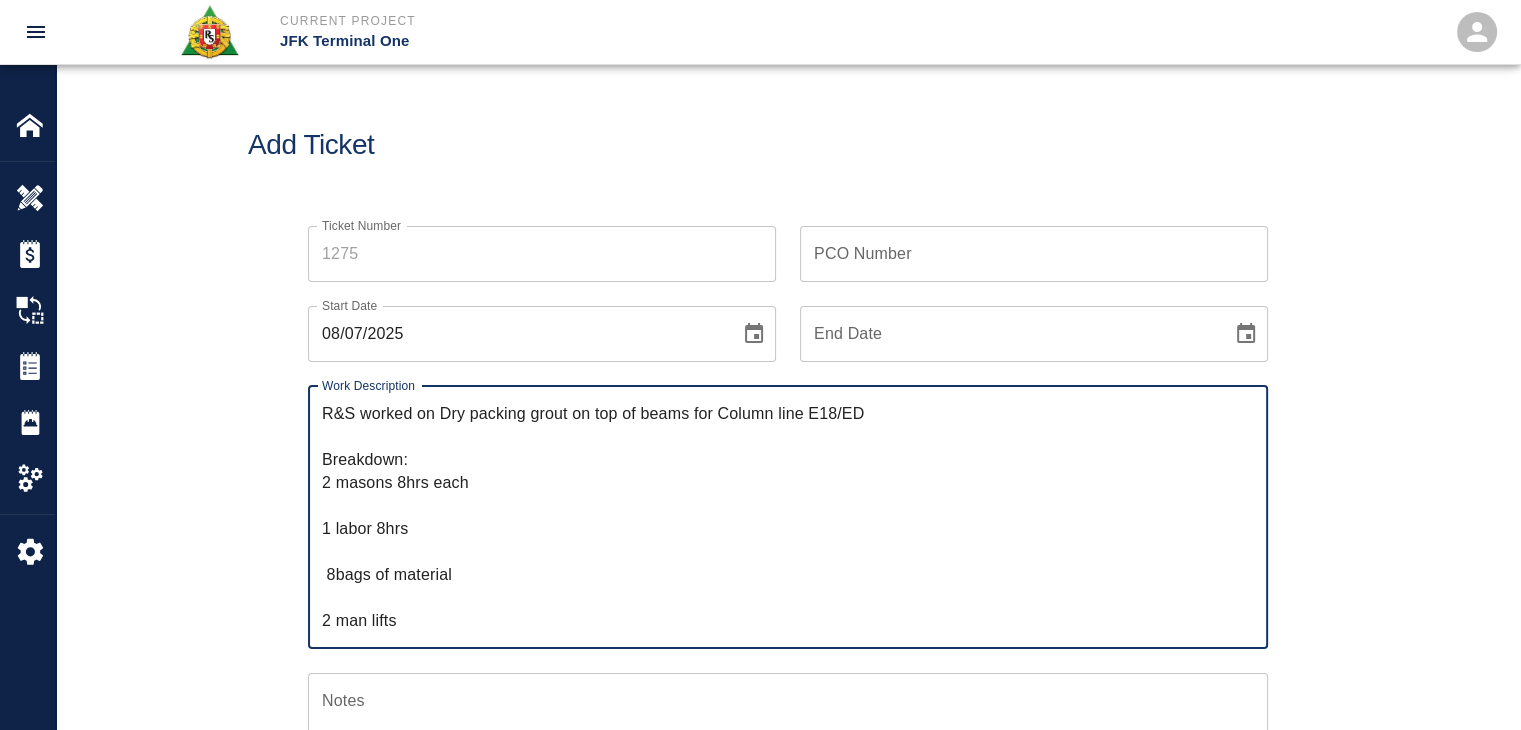 click on "R&S worked on Dry packing grout on top of beams for Column line E18/ED
Breakdown:
2 masons 8hrs each
1 labor 8hrs
8bags of material
2 man lifts
2)Framing,patching,walking bags of material up the stairs and finishing Plenum drains that are installed that need to be cemented in:
West side
1x on 5th floor
1x on 4th
1 Mason 4hrs
1 labor 4hrs
3 bags of material
Sent from my iPhone" at bounding box center [788, 517] 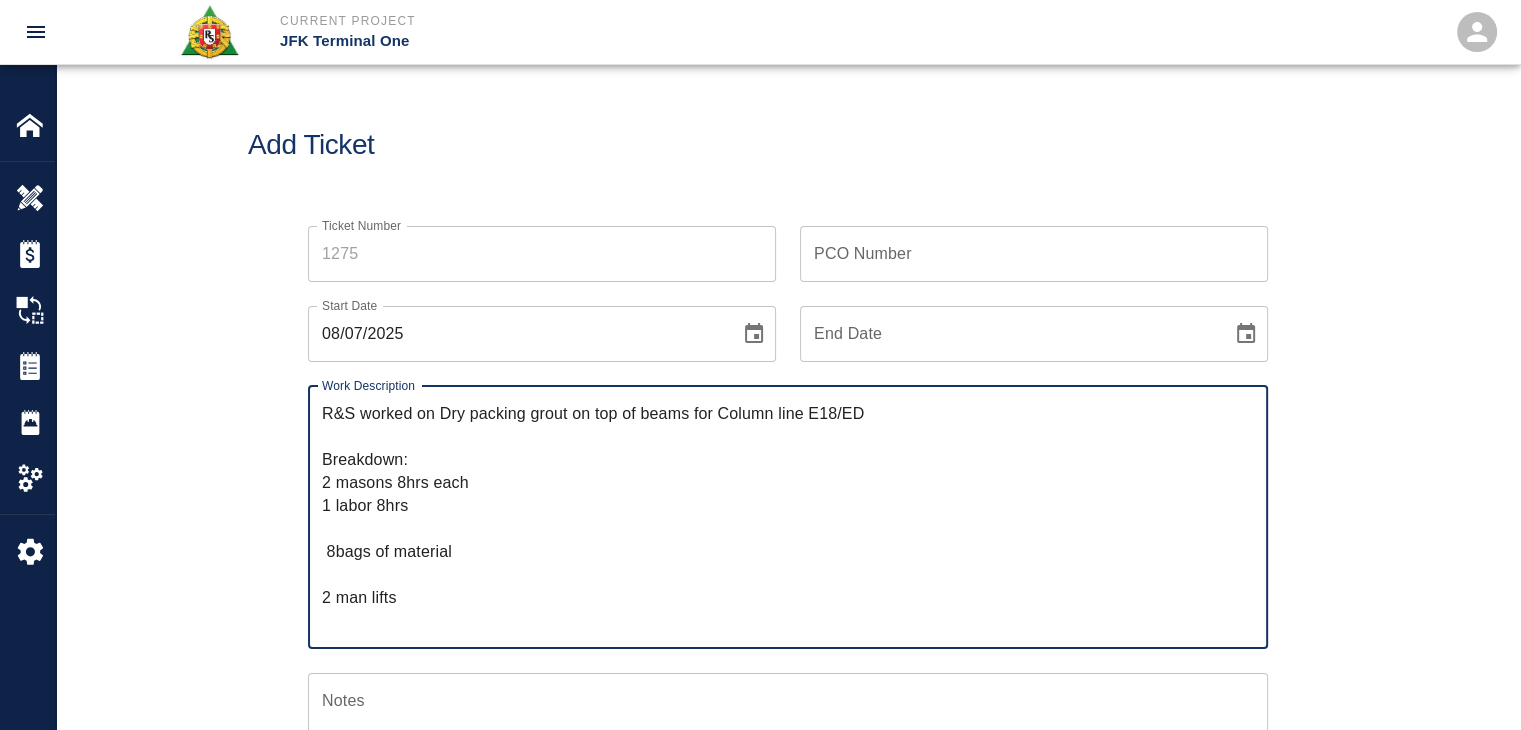 click on "R&S worked on Dry packing grout on top of beams for Column line E18/ED
Breakdown:
2 masons 8hrs each
1 labor 8hrs
8bags of material
2 man lifts
2)Framing,patching,walking bags of material up the stairs and finishing Plenum drains that are installed that need to be cemented in:
West side
1x on 5th floor
1x on 4th
1 Mason 4hrs
1 labor 4hrs
3 bags of material
Sent from my iPhone" at bounding box center (788, 517) 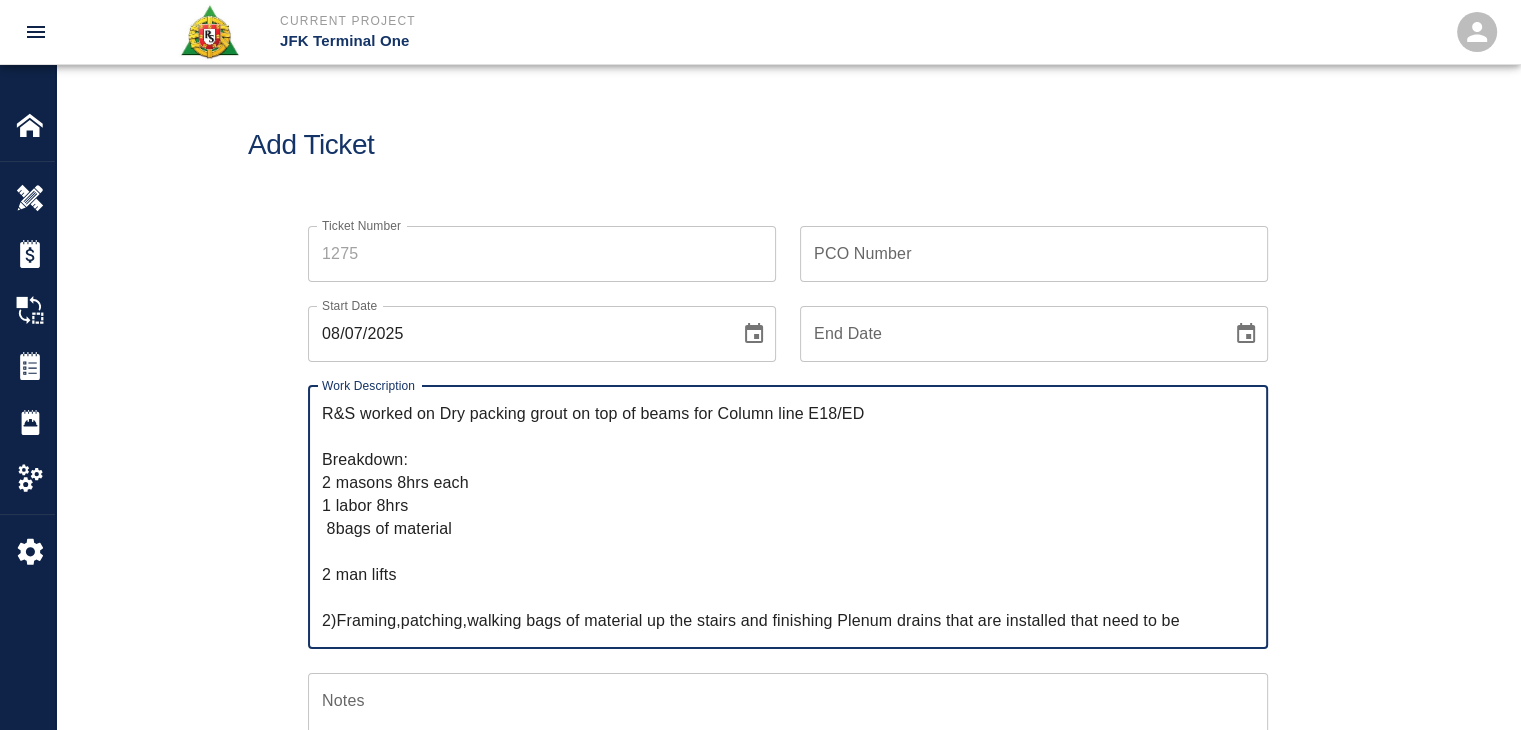 click on "R&S worked on Dry packing grout on top of beams for Column line E18/ED
Breakdown:
2 masons 8hrs each
1 labor 8hrs
8bags of material
2 man lifts
2)Framing,patching,walking bags of material up the stairs and finishing Plenum drains that are installed that need to be cemented in:
West side
1x on 5th floor
1x on 4th
1 Mason 4hrs
1 labor 4hrs
3 bags of material
Sent from my iPhone" at bounding box center [788, 517] 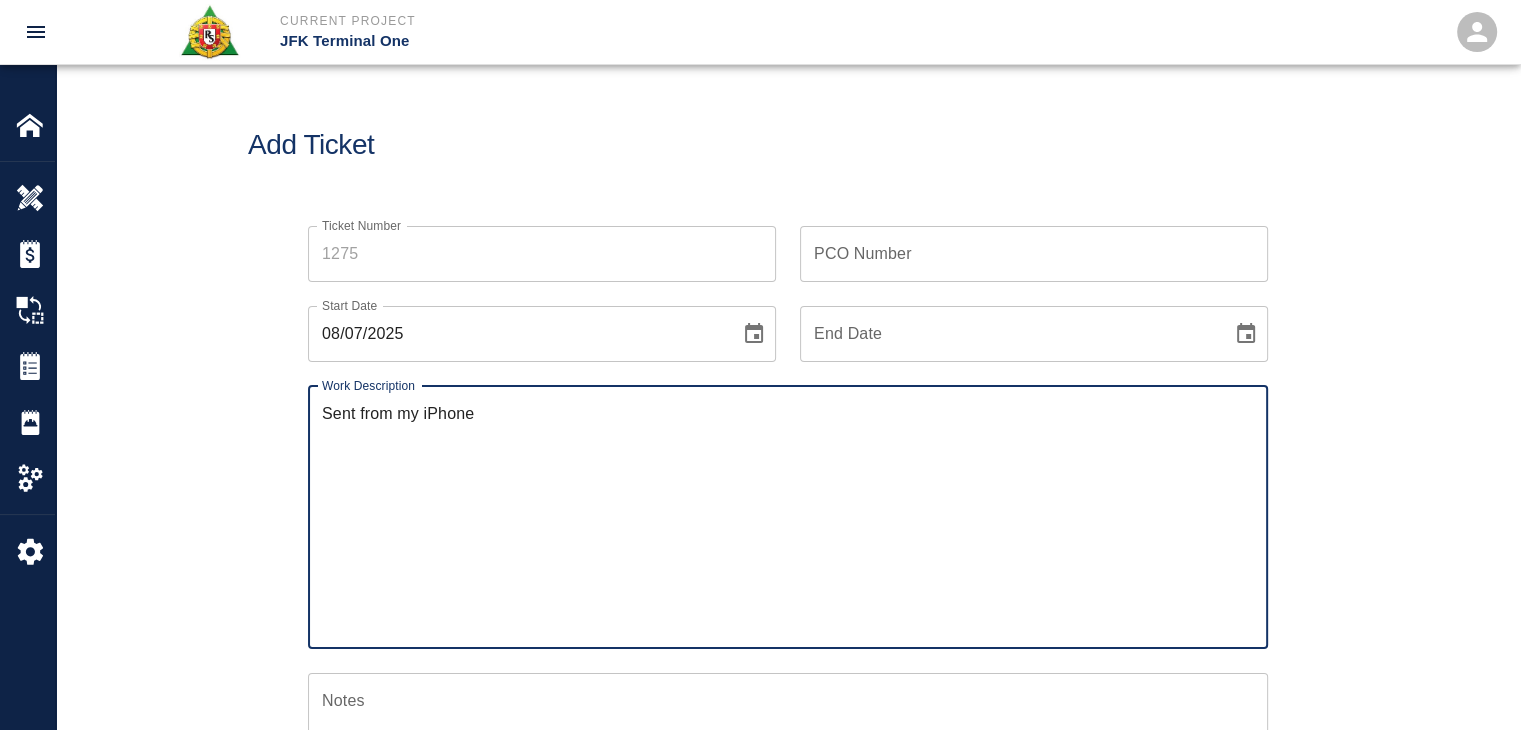 click on "Sent from my iPhone" at bounding box center (788, 517) 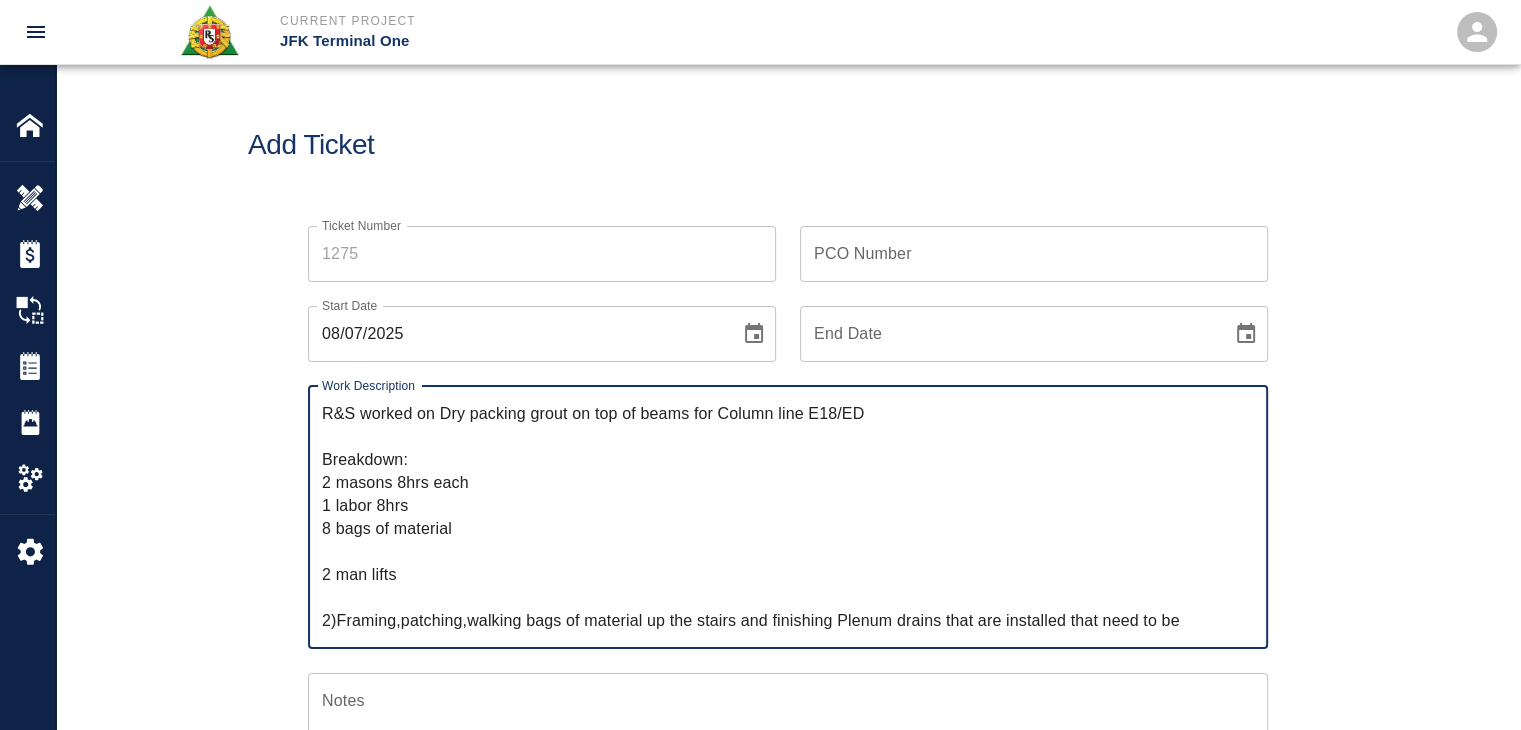 click on "R&S worked on Dry packing grout on top of beams for Column line E18/ED
Breakdown:
2 masons 8hrs each
1 labor 8hrs
8 bags of material
2 man lifts
2)Framing,patching,walking bags of material up the stairs and finishing Plenum drains that are installed that need to be cemented in:
West side
1x on 5th floor
1x on 4th
1 Mason 4hrs
1 labor 4hrs
3 bags of material
Sent from my iPhone" at bounding box center (788, 517) 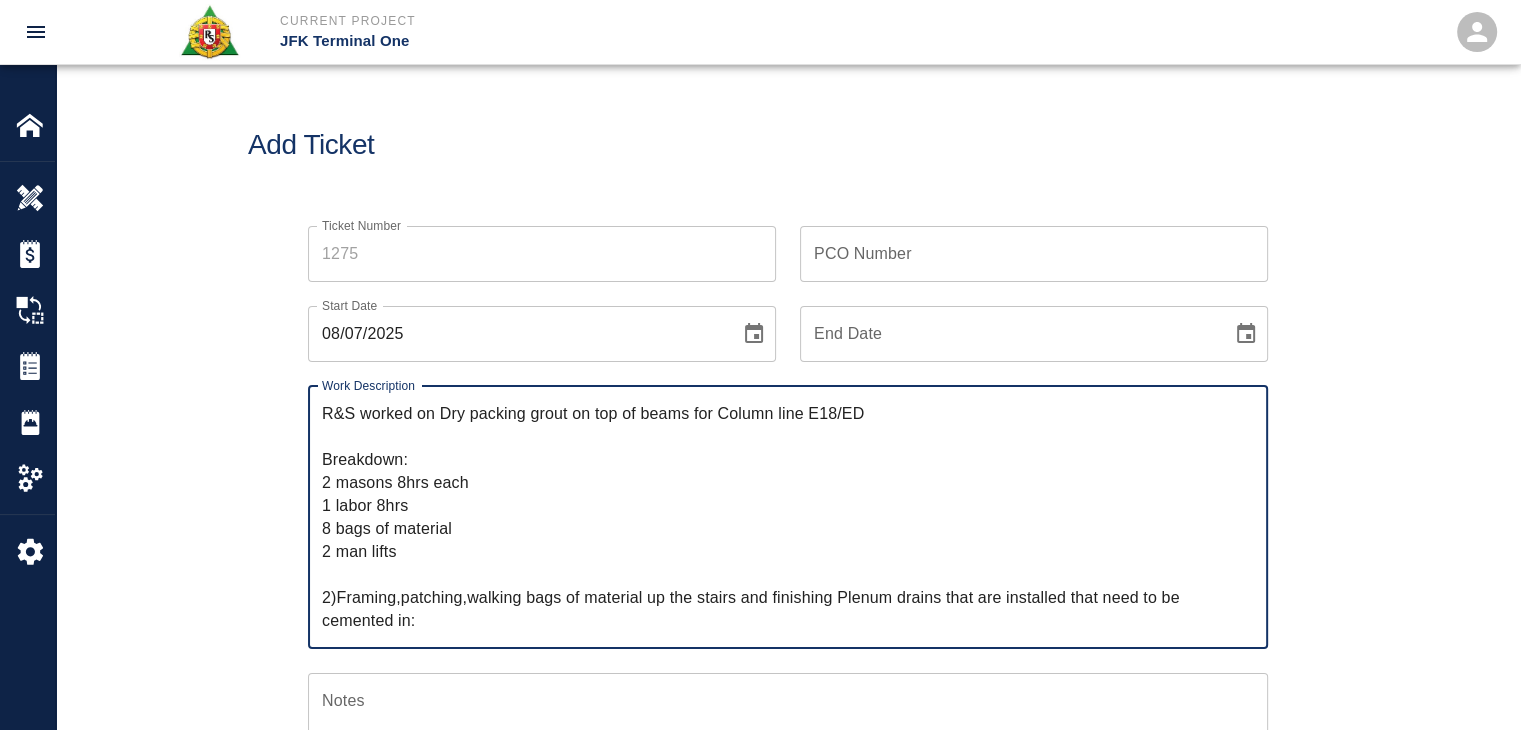 click on "R&S worked on Dry packing grout on top of beams for Column line E18/ED
Breakdown:
2 masons 8hrs each
1 labor 8hrs
8 bags of material
2 man lifts
2)Framing,patching,walking bags of material up the stairs and finishing Plenum drains that are installed that need to be cemented in:
West side
1x on 5th floor
1x on 4th
1 Mason 4hrs
1 labor 4hrs
3 bags of material
Sent from my iPhone" at bounding box center (788, 517) 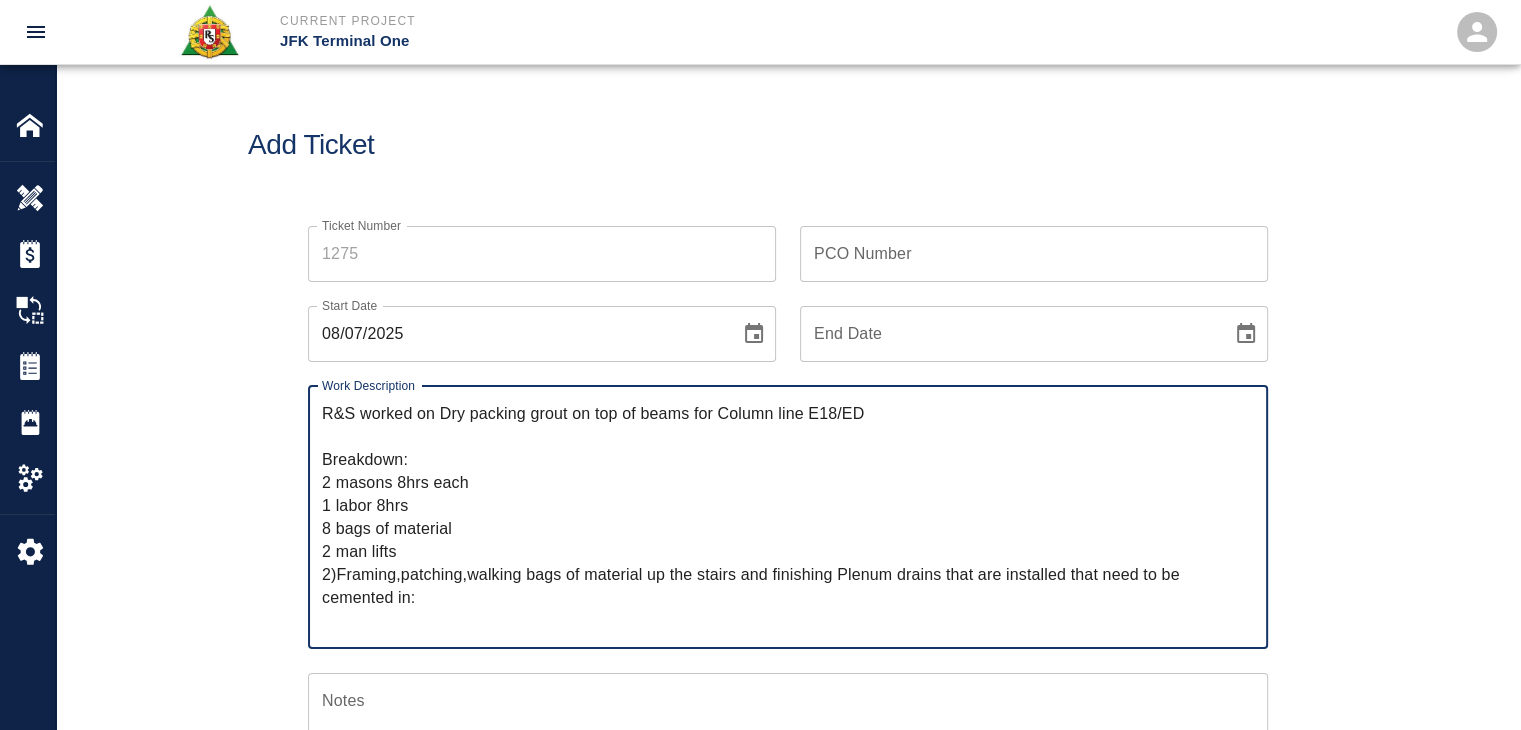drag, startPoint x: 428, startPoint y: 593, endPoint x: 314, endPoint y: 571, distance: 116.1034 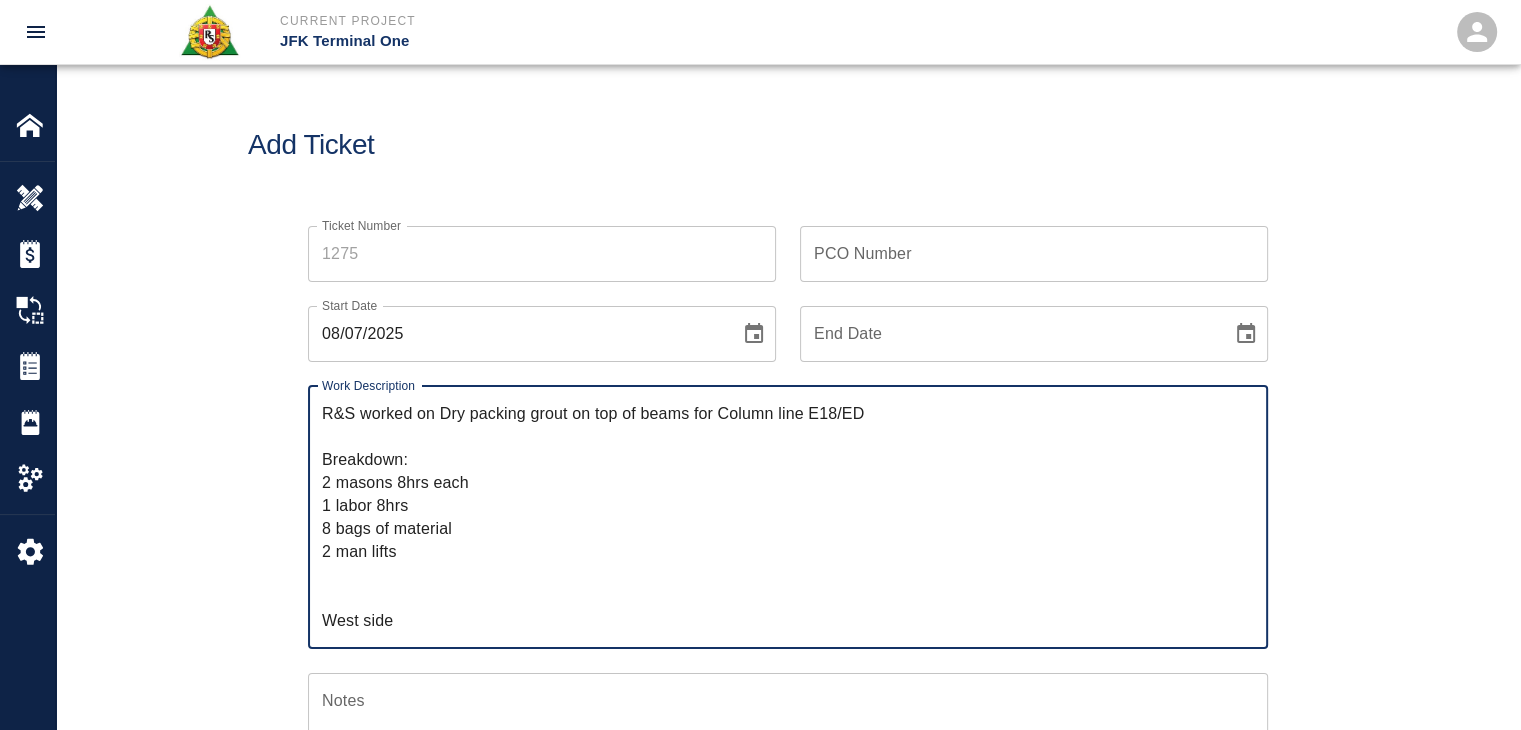 click on "R&S worked on Dry packing grout on top of beams for Column line E18/ED
Breakdown:
2 masons 8hrs each
1 labor 8hrs
8 bags of material
2 man lifts
West side
1x on 5th floor
1x on 4th
1 Mason 4hrs
1 labor 4hrs
3 bags of material
Sent from my iPhone" at bounding box center (788, 517) 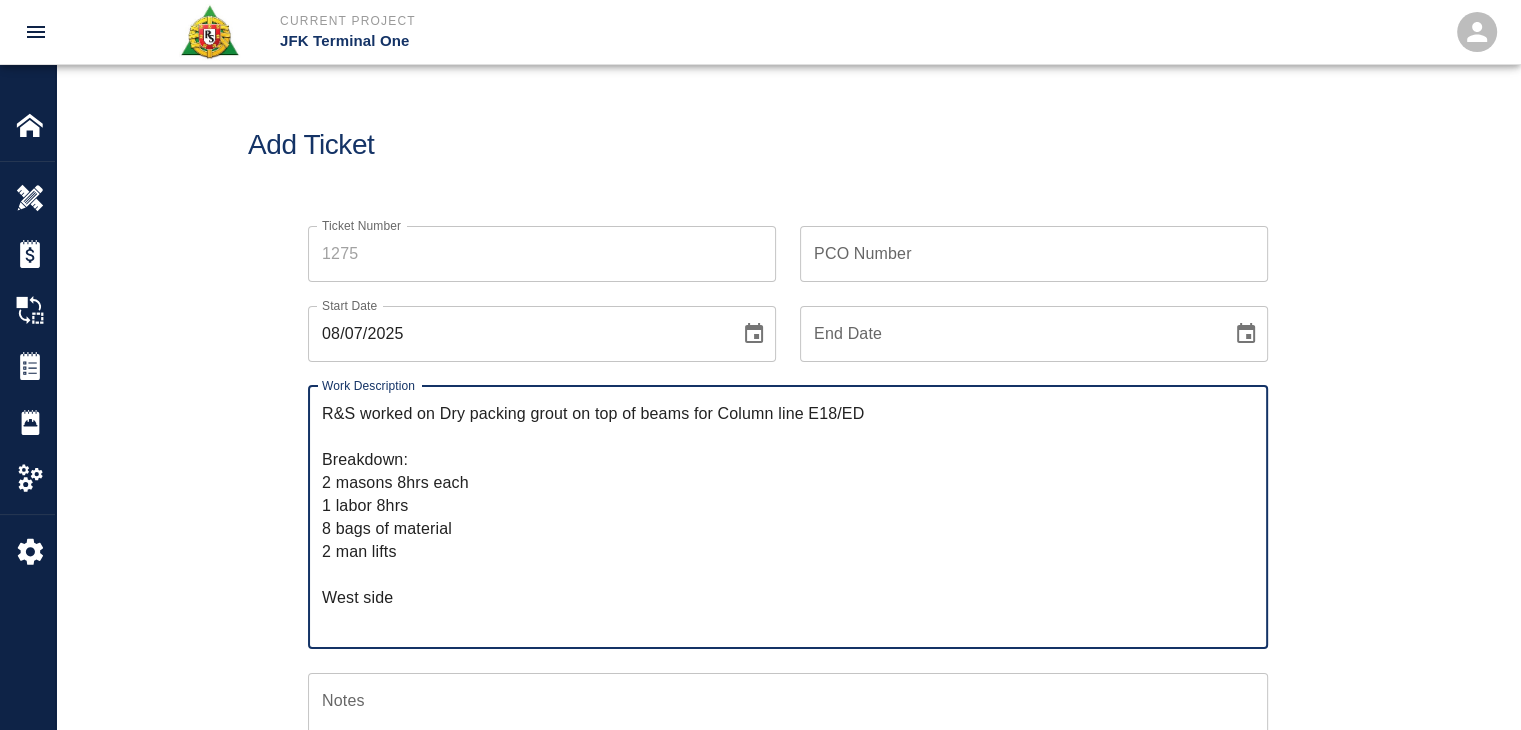 click on "R&S worked on Dry packing grout on top of beams for Column line E18/ED
Breakdown:
2 masons 8hrs each
1 labor 8hrs
8 bags of material
2 man lifts
West side
1x on 5th floor
1x on 4th
1 Mason 4hrs
1 labor 4hrs
3 bags of material
Sent from my iPhone" at bounding box center (788, 517) 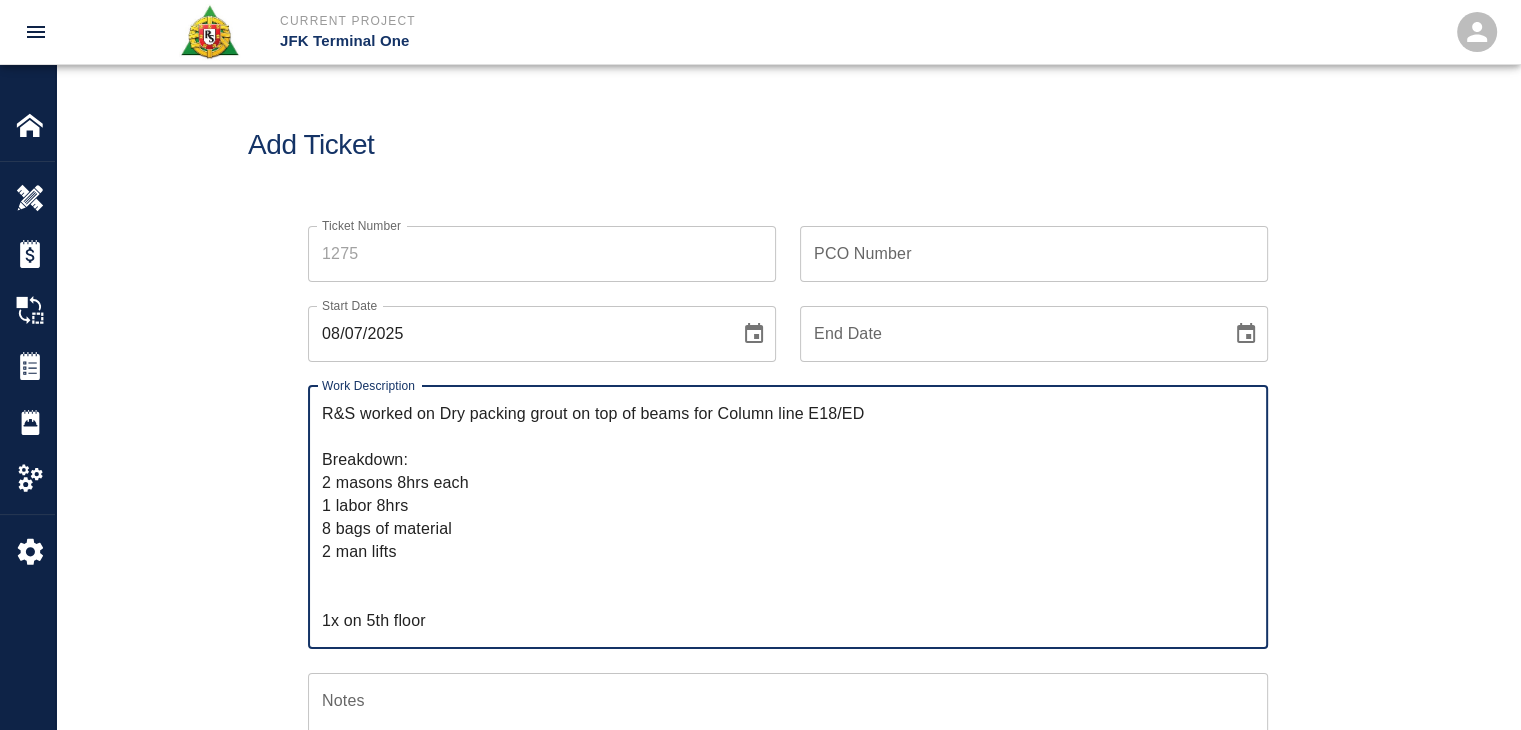 drag, startPoint x: 447, startPoint y: 622, endPoint x: 304, endPoint y: 614, distance: 143.2236 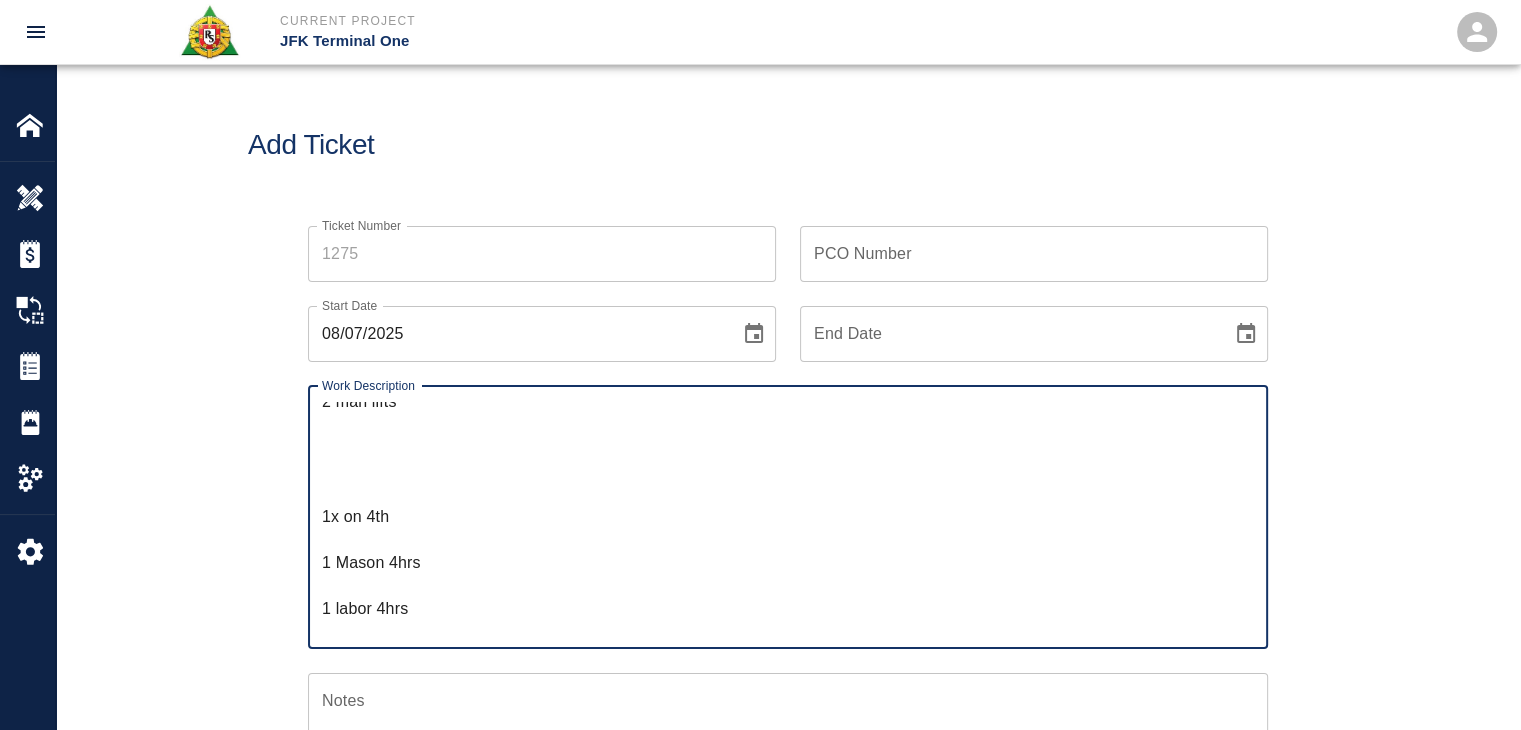 scroll, scrollTop: 229, scrollLeft: 0, axis: vertical 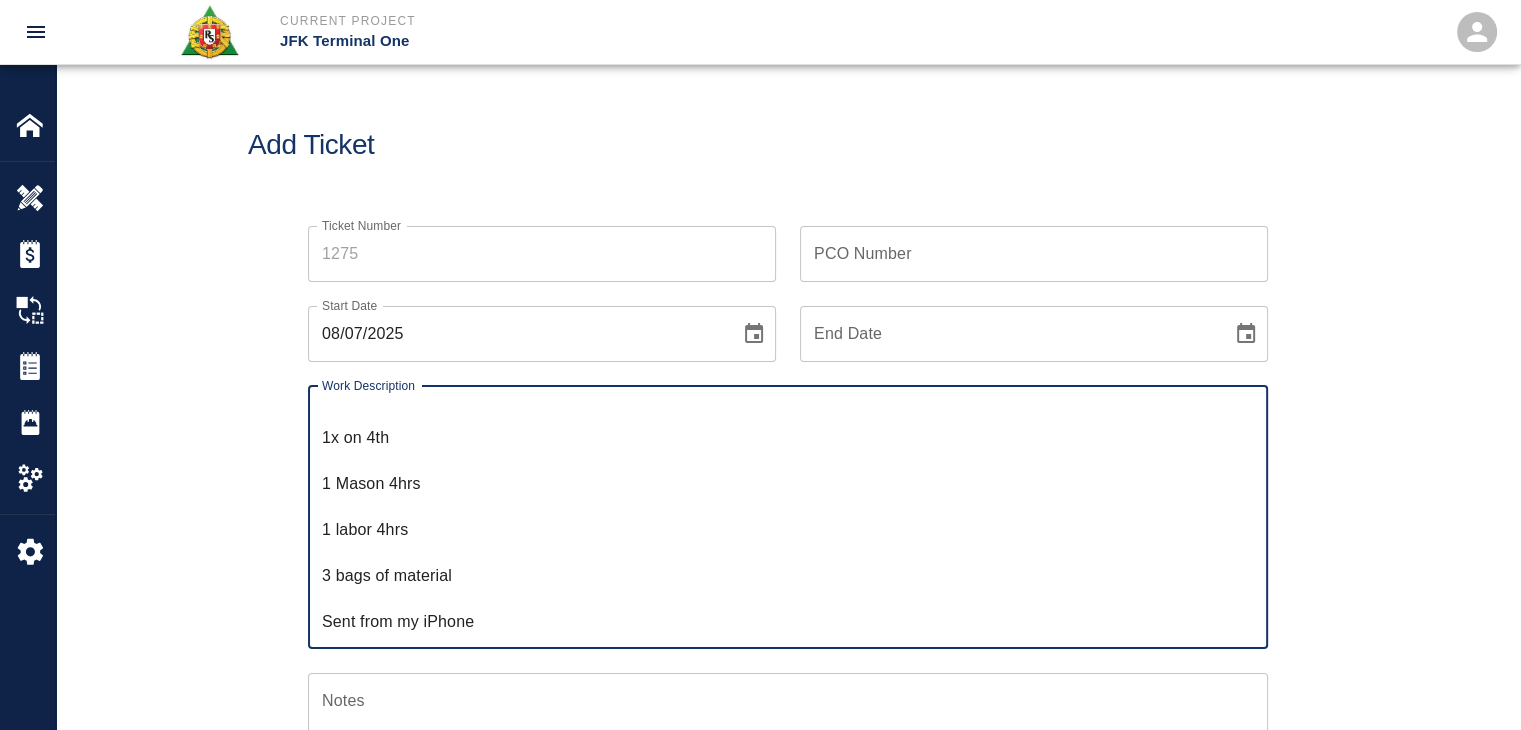 drag, startPoint x: 476, startPoint y: 626, endPoint x: 312, endPoint y: 442, distance: 246.4792 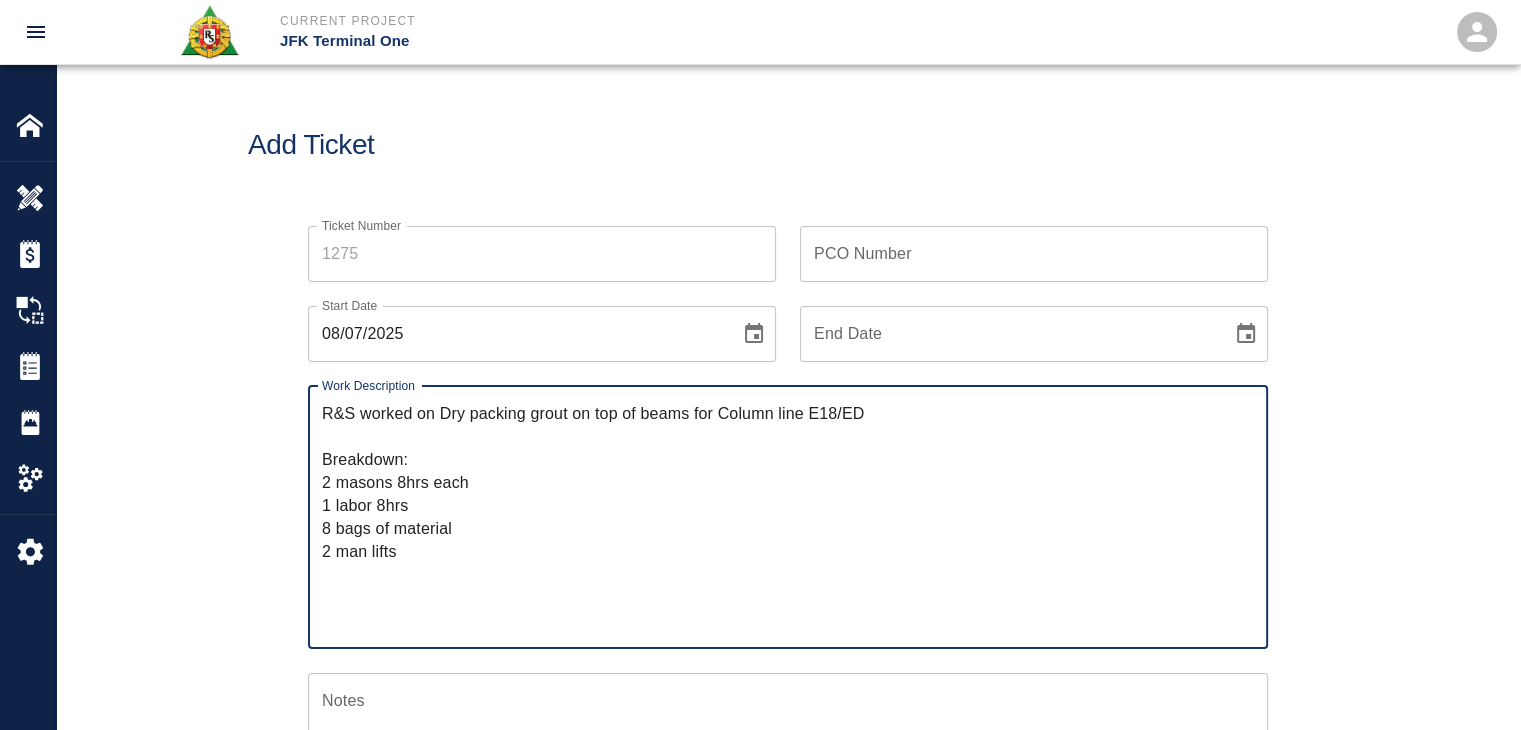 scroll, scrollTop: 0, scrollLeft: 0, axis: both 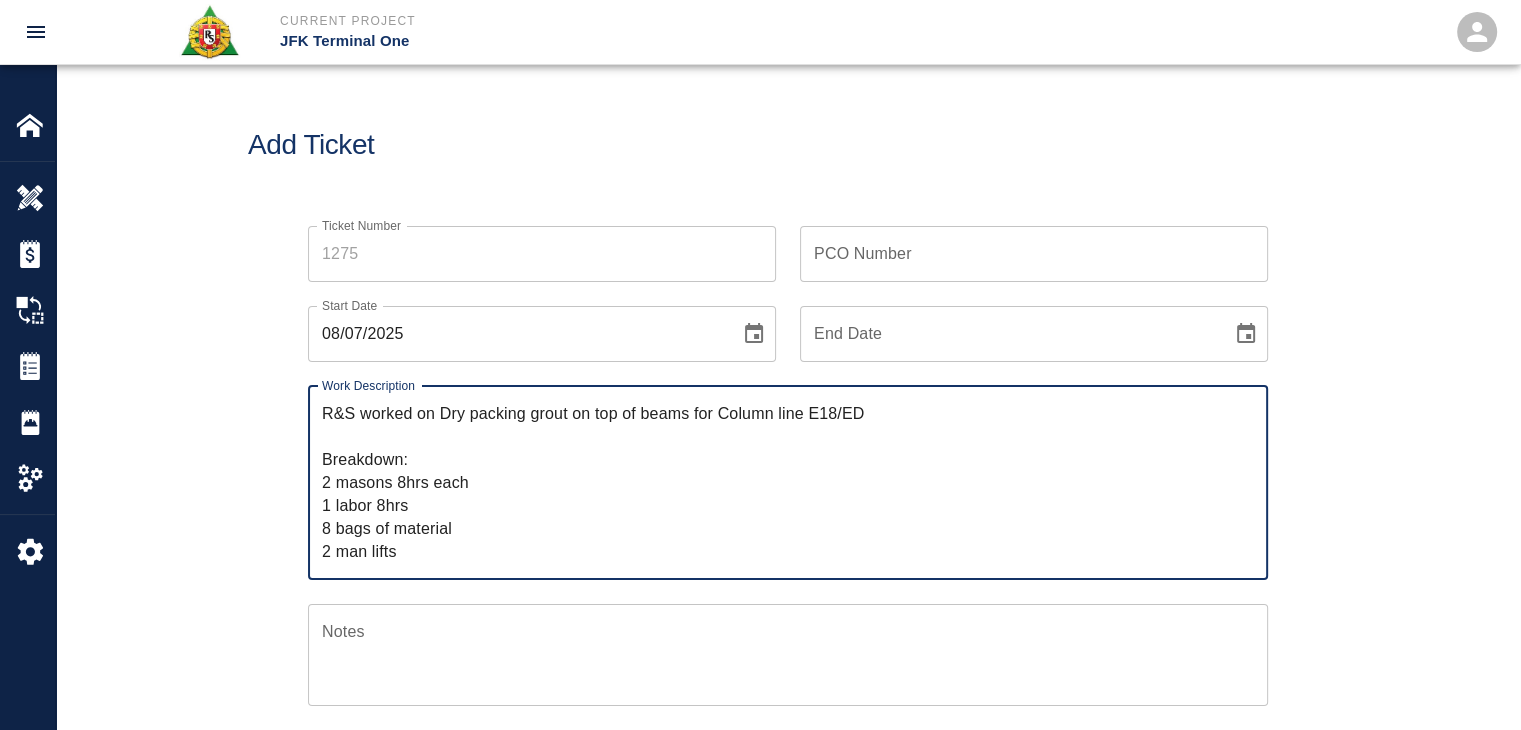 type on "R&S worked on Dry packing grout on top of beams for Column line E18/ED
Breakdown:
2 masons 8hrs each
1 labor 8hrs
8 bags of material
2 man lifts" 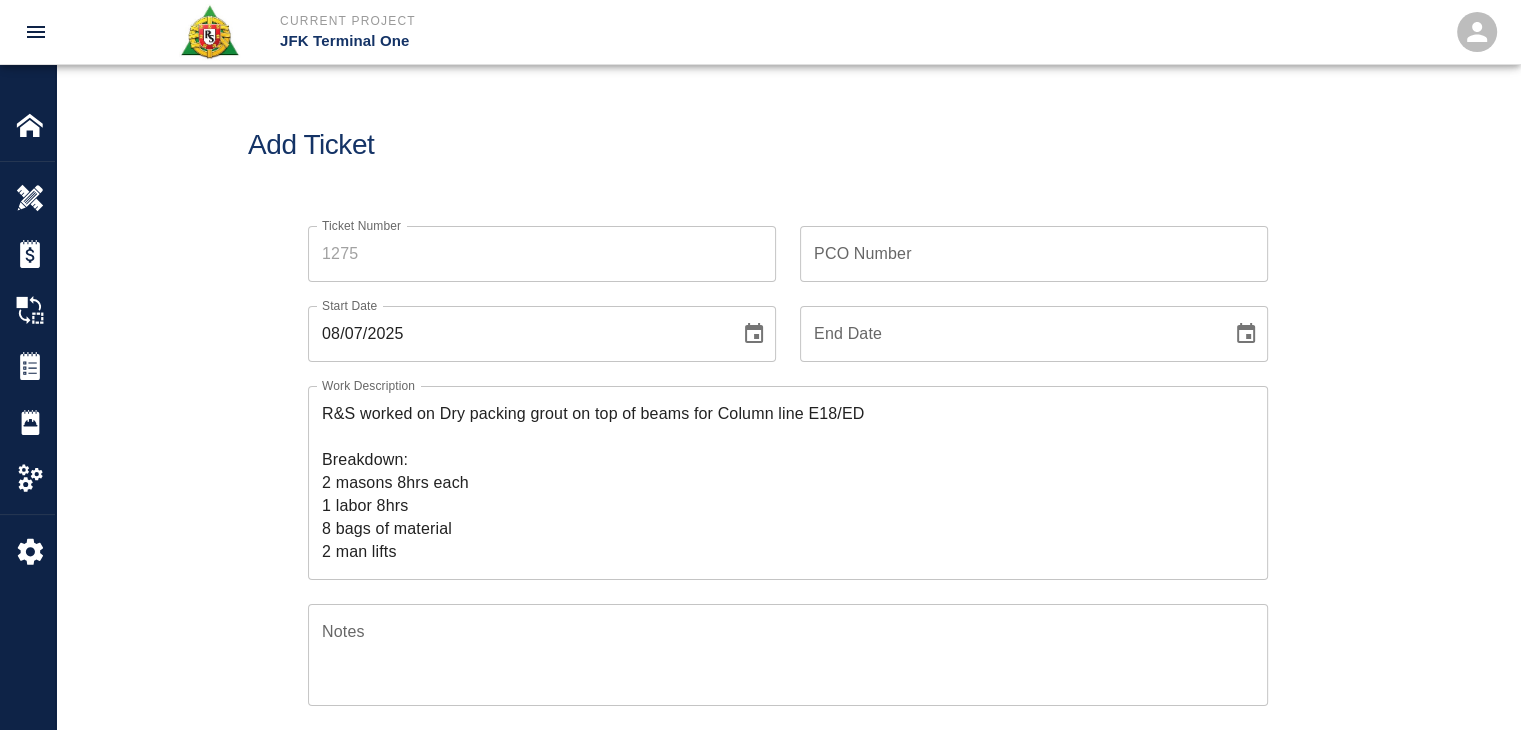 click on "Work Description R&S worked on Dry packing grout on top of beams for Column line E18/ED
Breakdown:
2 masons 8hrs each
1 labor 8hrs
8 bags of material
2 man lifts x Work Description" at bounding box center (776, 471) 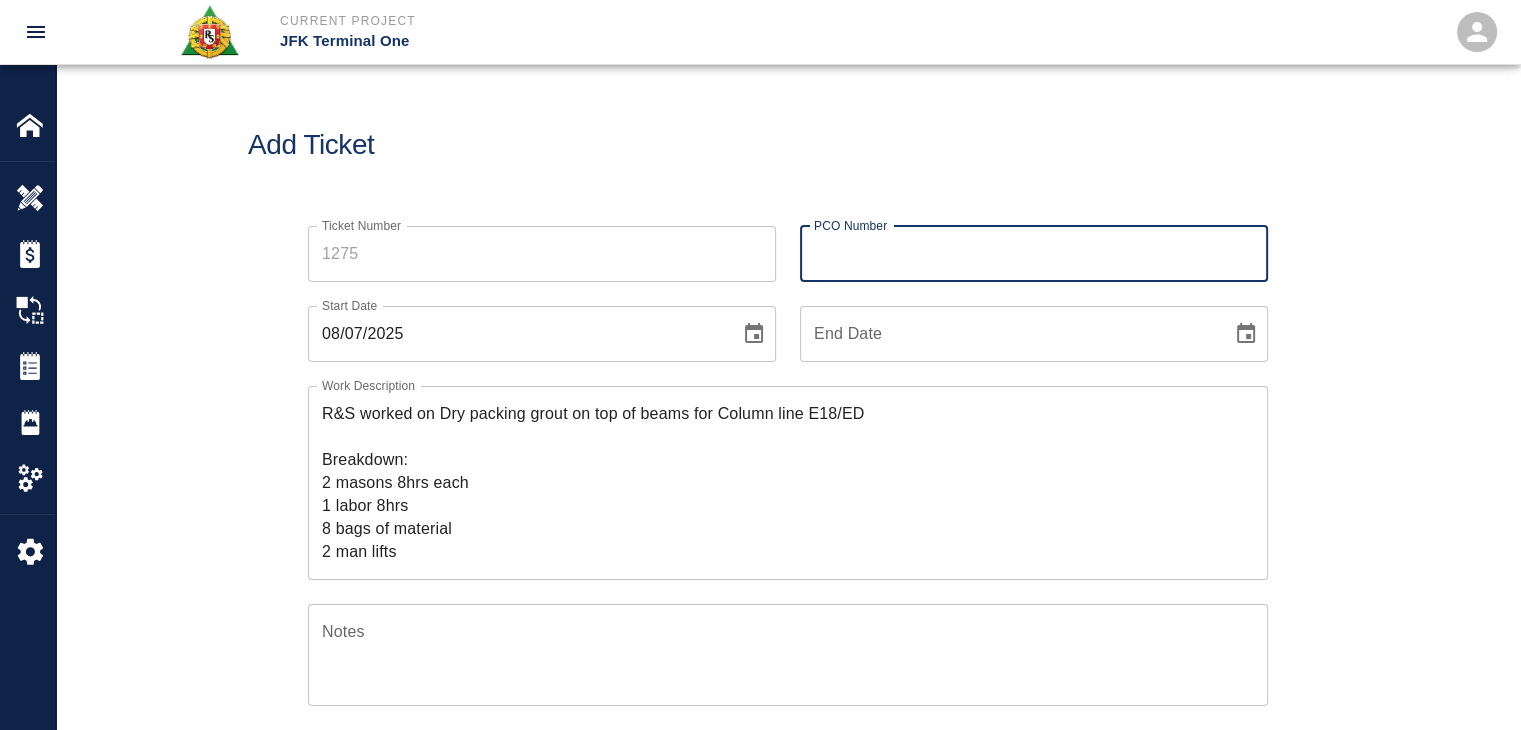 click on "PCO Number" at bounding box center [1034, 254] 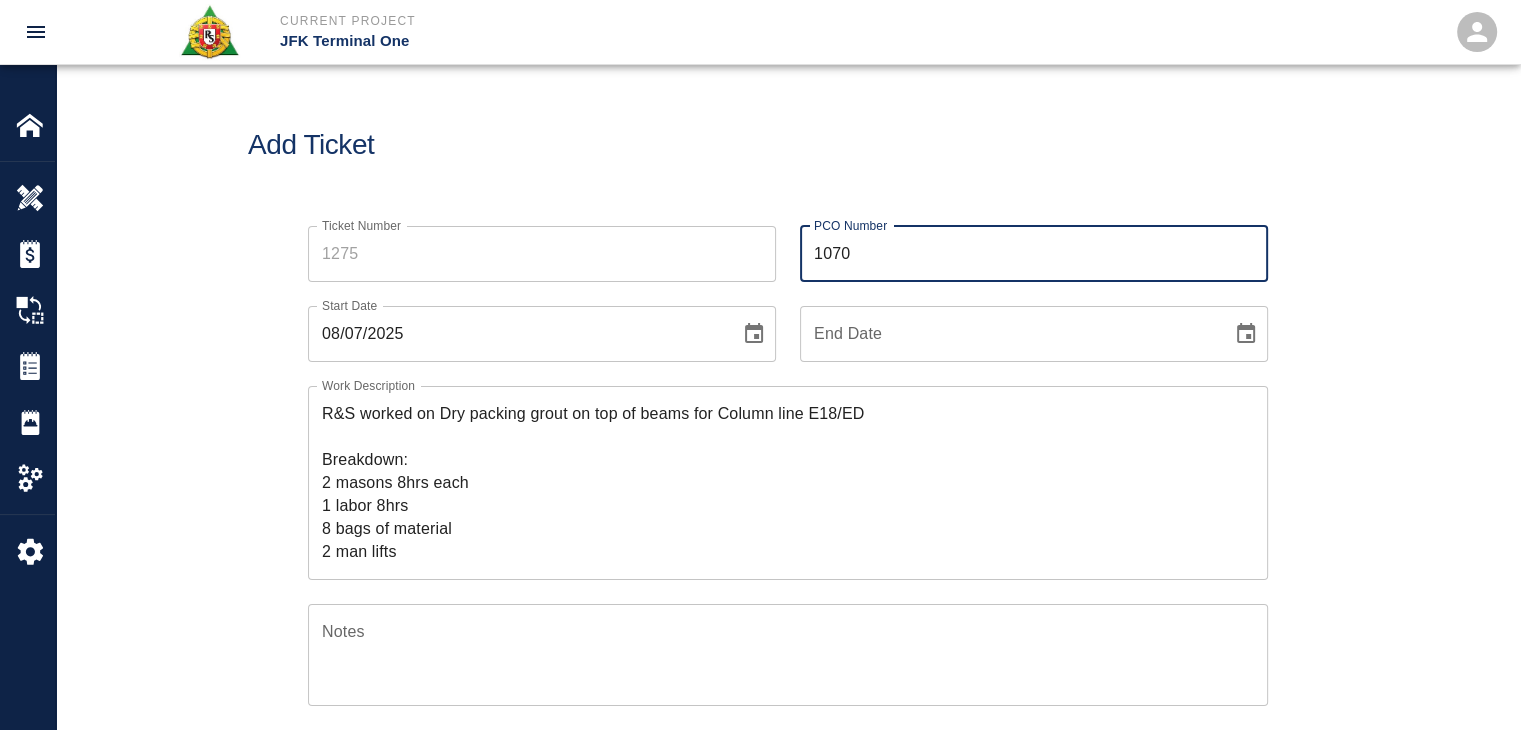 type on "1070" 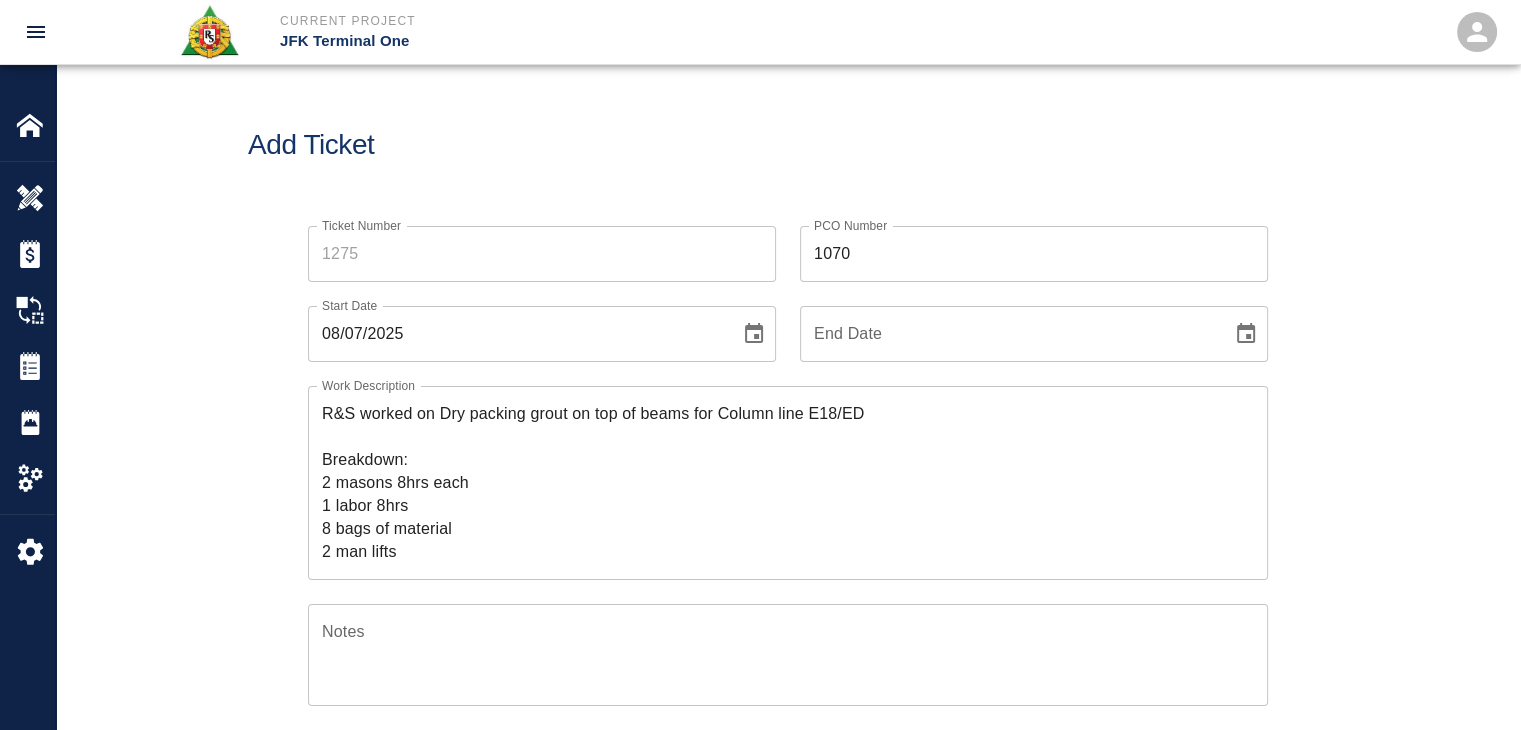 click on "Add Ticket" at bounding box center [788, 145] 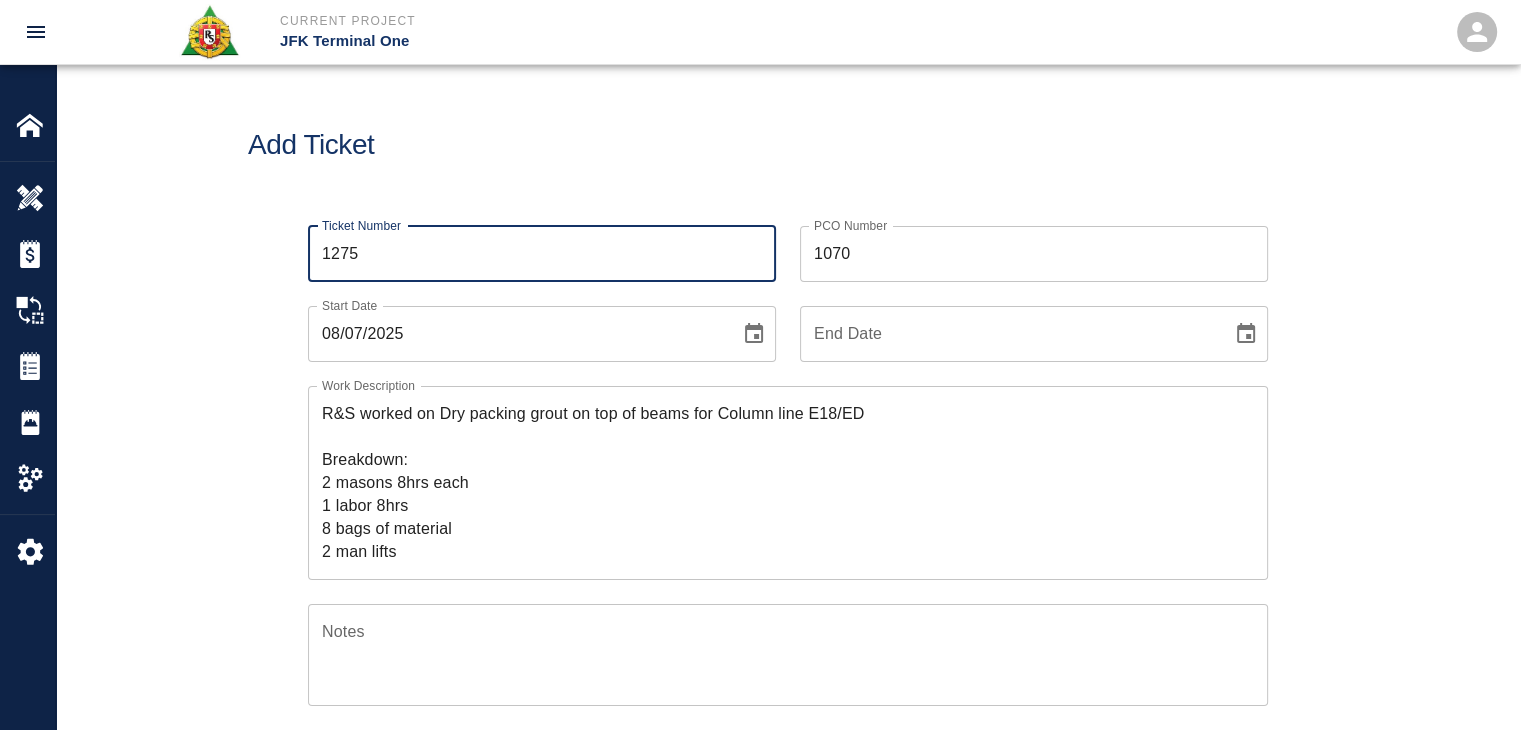 type on "1275" 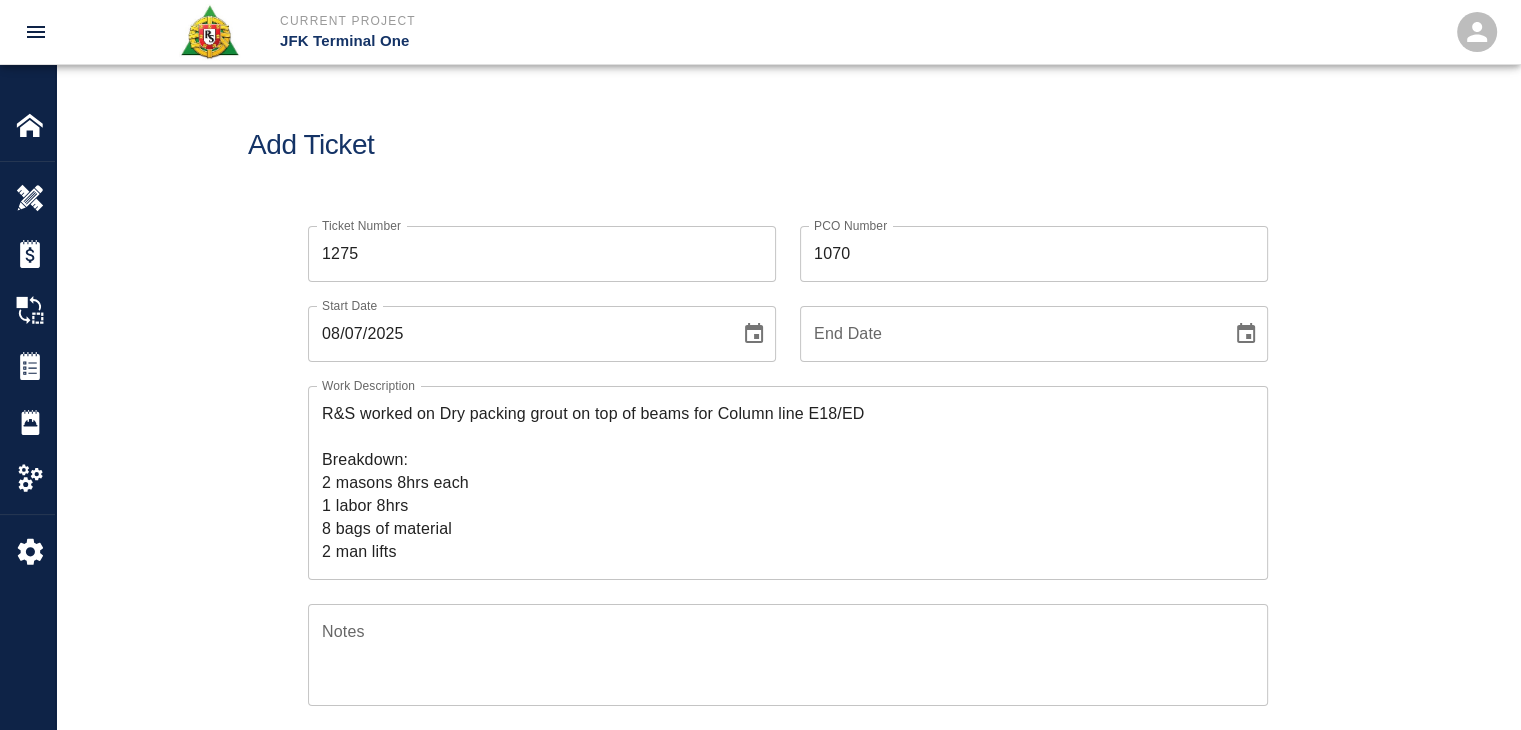 click on "Add Ticket" at bounding box center [788, 145] 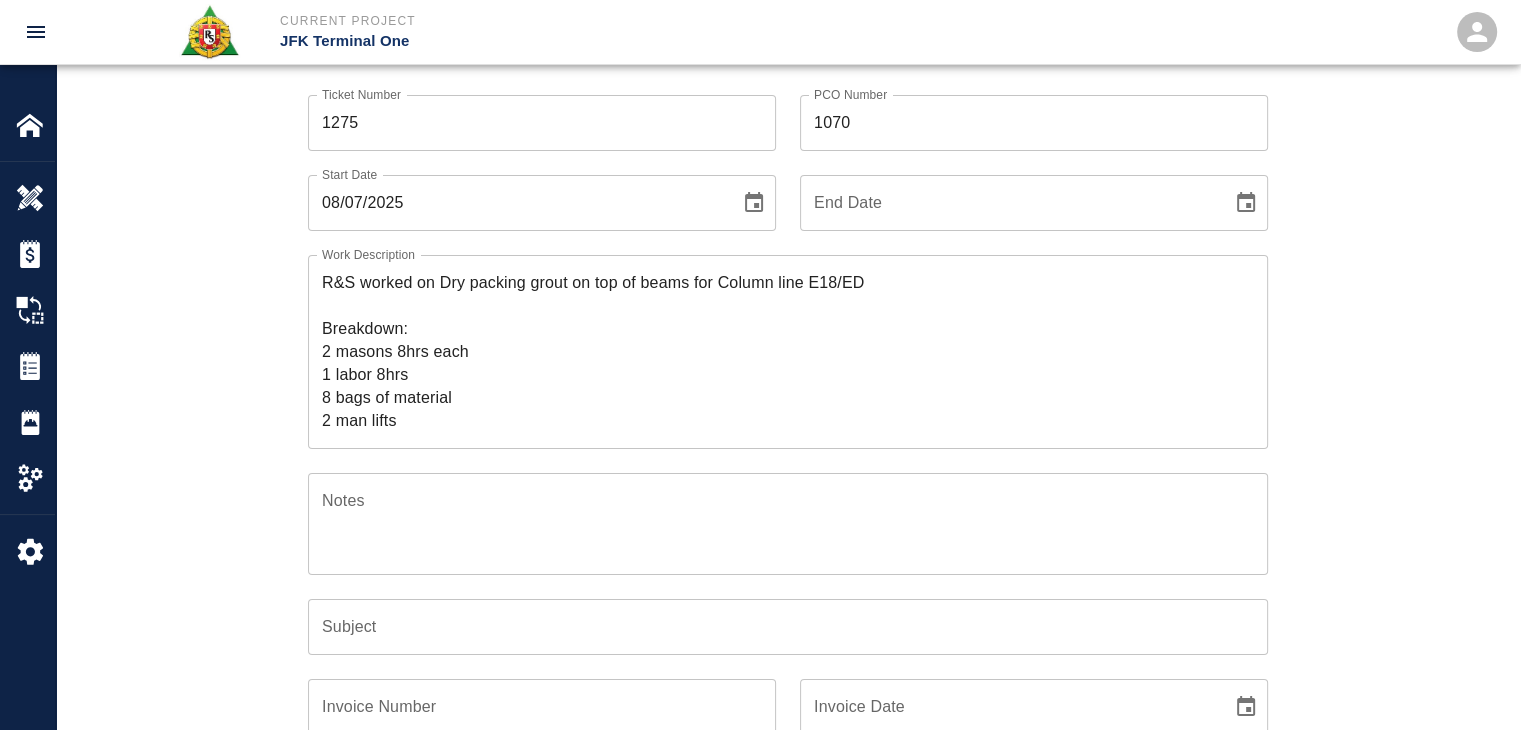 scroll, scrollTop: 132, scrollLeft: 0, axis: vertical 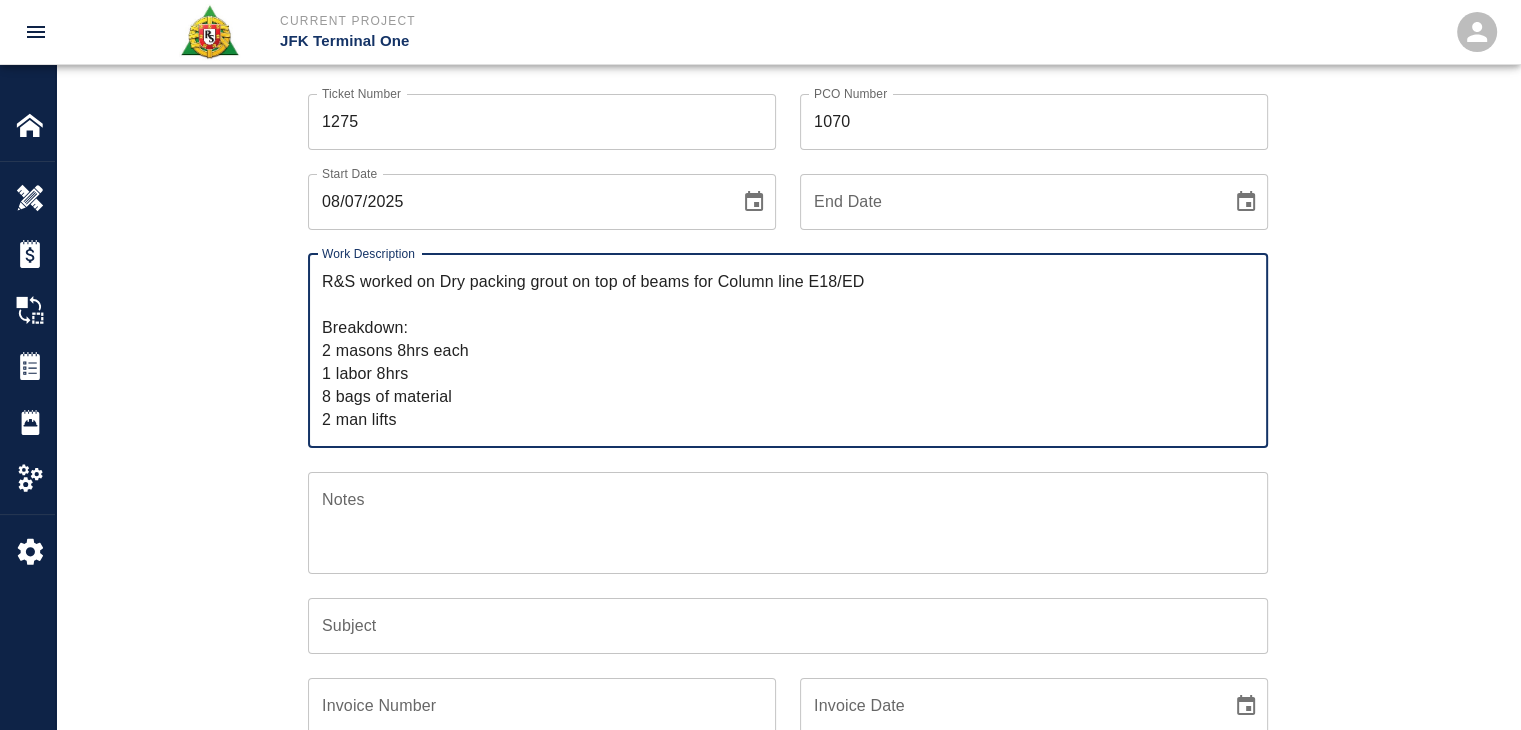 click on "R&S worked on Dry packing grout on top of beams for Column line E18/ED
Breakdown:
2 masons 8hrs each
1 labor 8hrs
8 bags of material
2 man lifts" at bounding box center (788, 350) 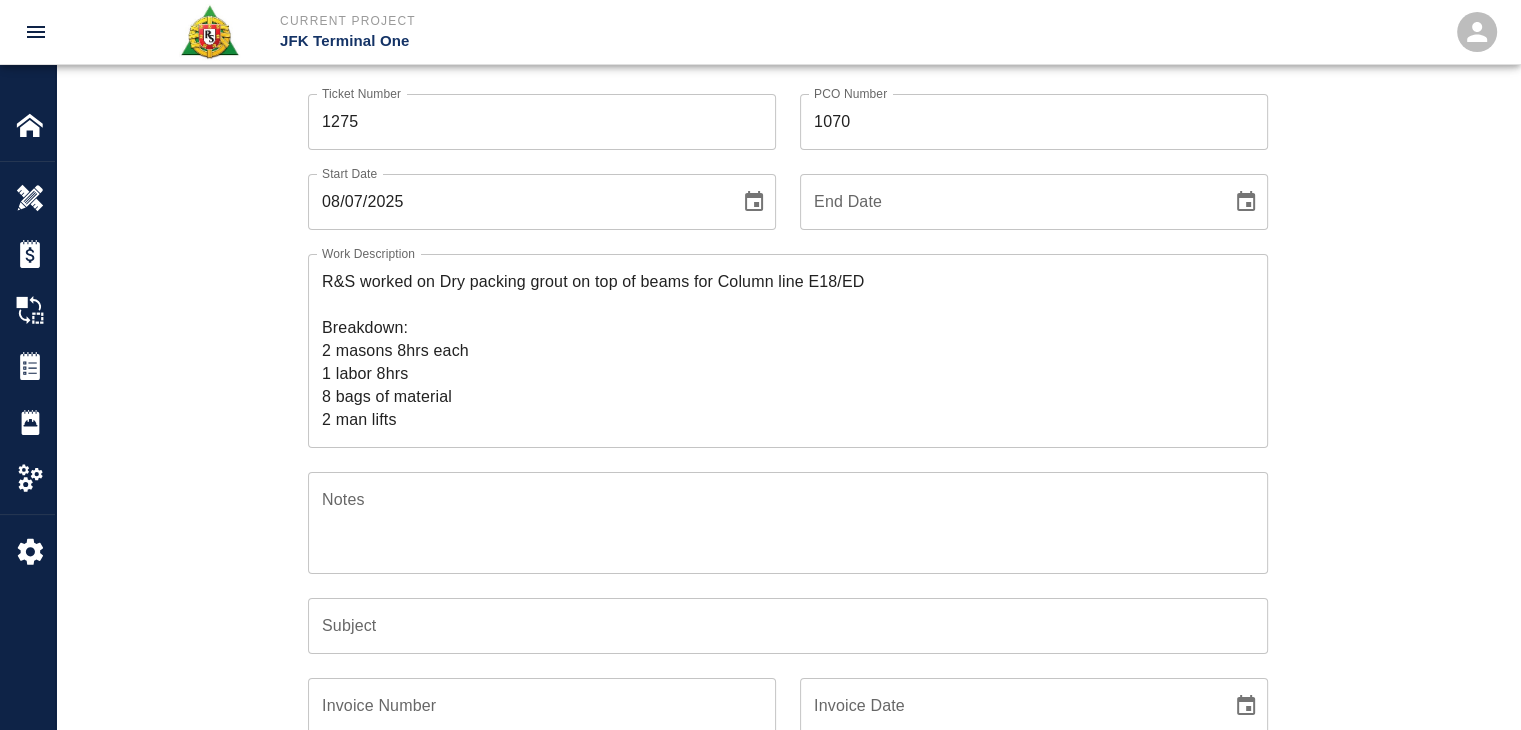 click on "Ticket Number [NUMBER] Ticket Number PCO Number [NUMBER] PCO Number Start Date [DATE] Start Date End Date End Date Work Description R&S worked on Dry packing grout on top of beams for Column line E18/ED
Breakdown:
2 masons 8hrs each
1 labor 8hrs
8 bags of material
2 man lifts x Work Description Notes x Notes Subject Subject Invoice Number Invoice Number Invoice Date Invoice Date Upload Attachments (50MB limit) Choose file No file chosen Upload Another File Add Costs" at bounding box center (788, 540) 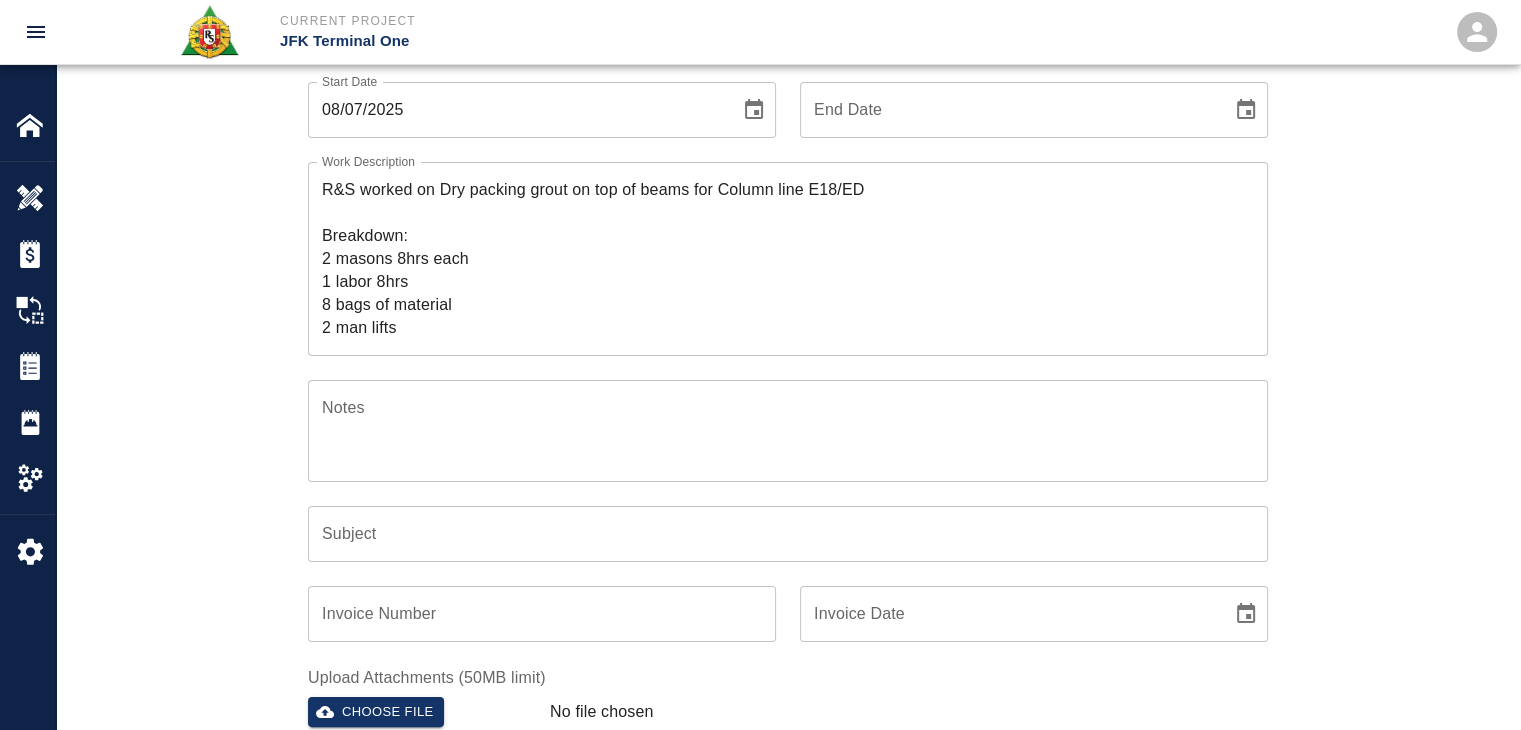 scroll, scrollTop: 224, scrollLeft: 0, axis: vertical 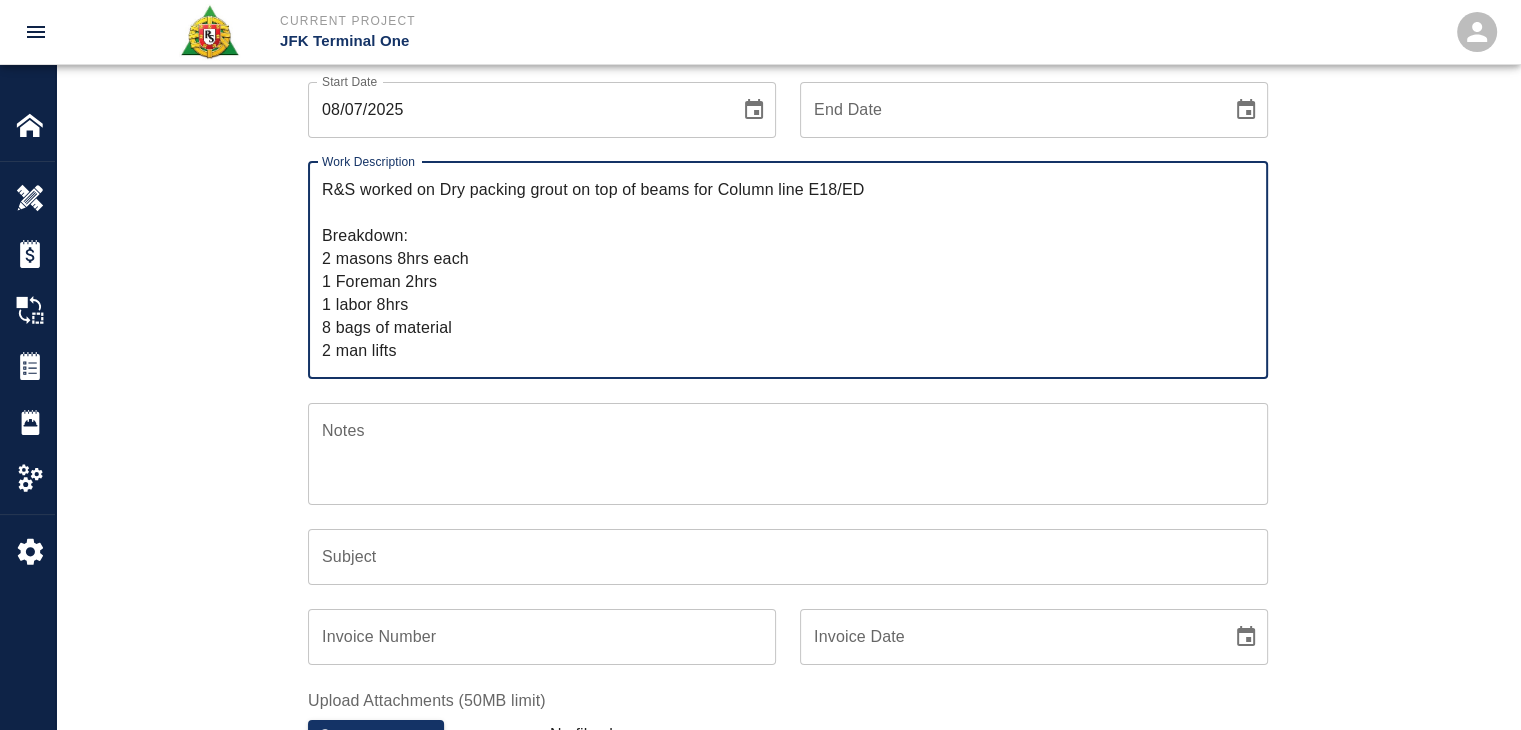 type on "R&S worked on Dry packing grout on top of beams for Column line E18/ED
Breakdown:
2 masons 8hrs each
1 Foreman 2hrs
1 labor 8hrs
8 bags of material
2 man lifts" 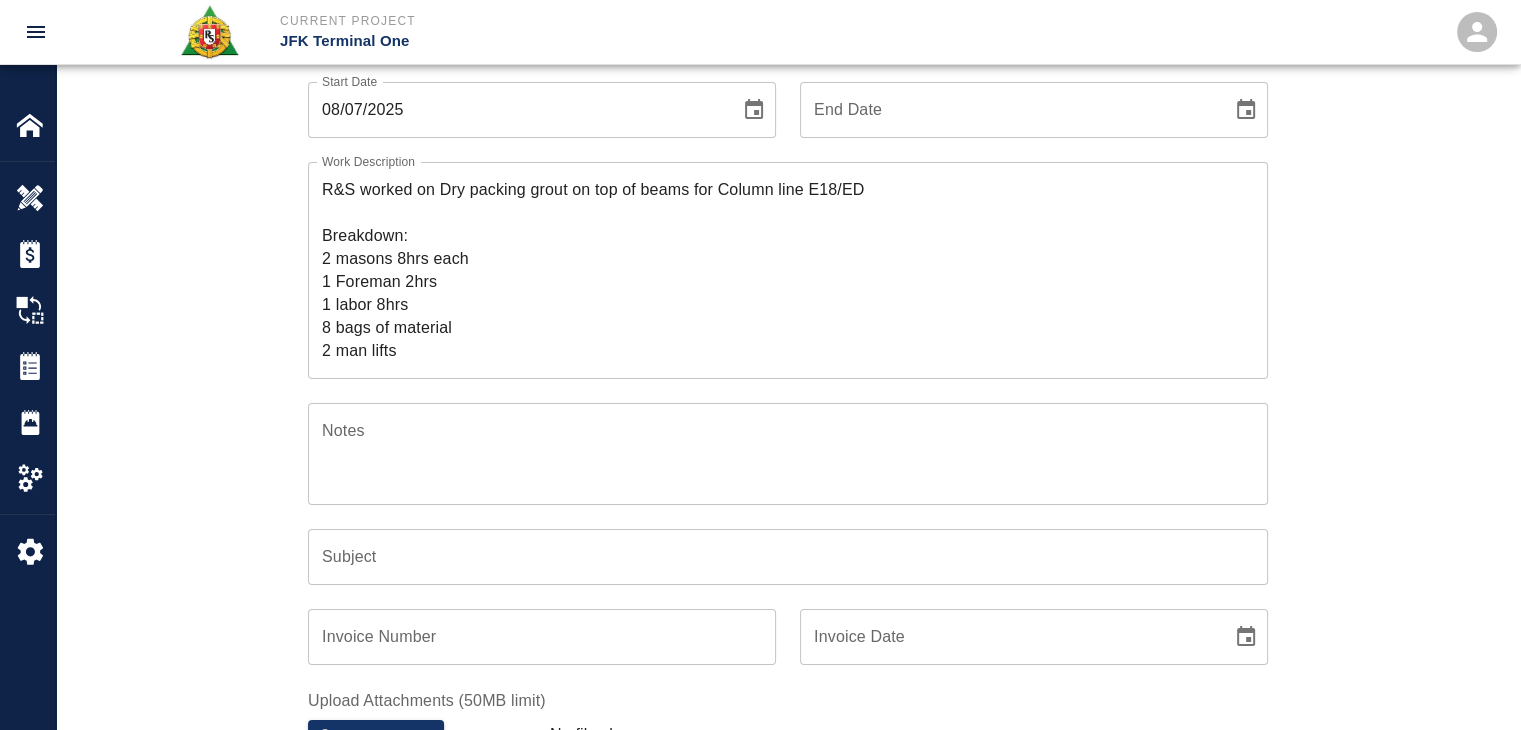 scroll, scrollTop: 256, scrollLeft: 0, axis: vertical 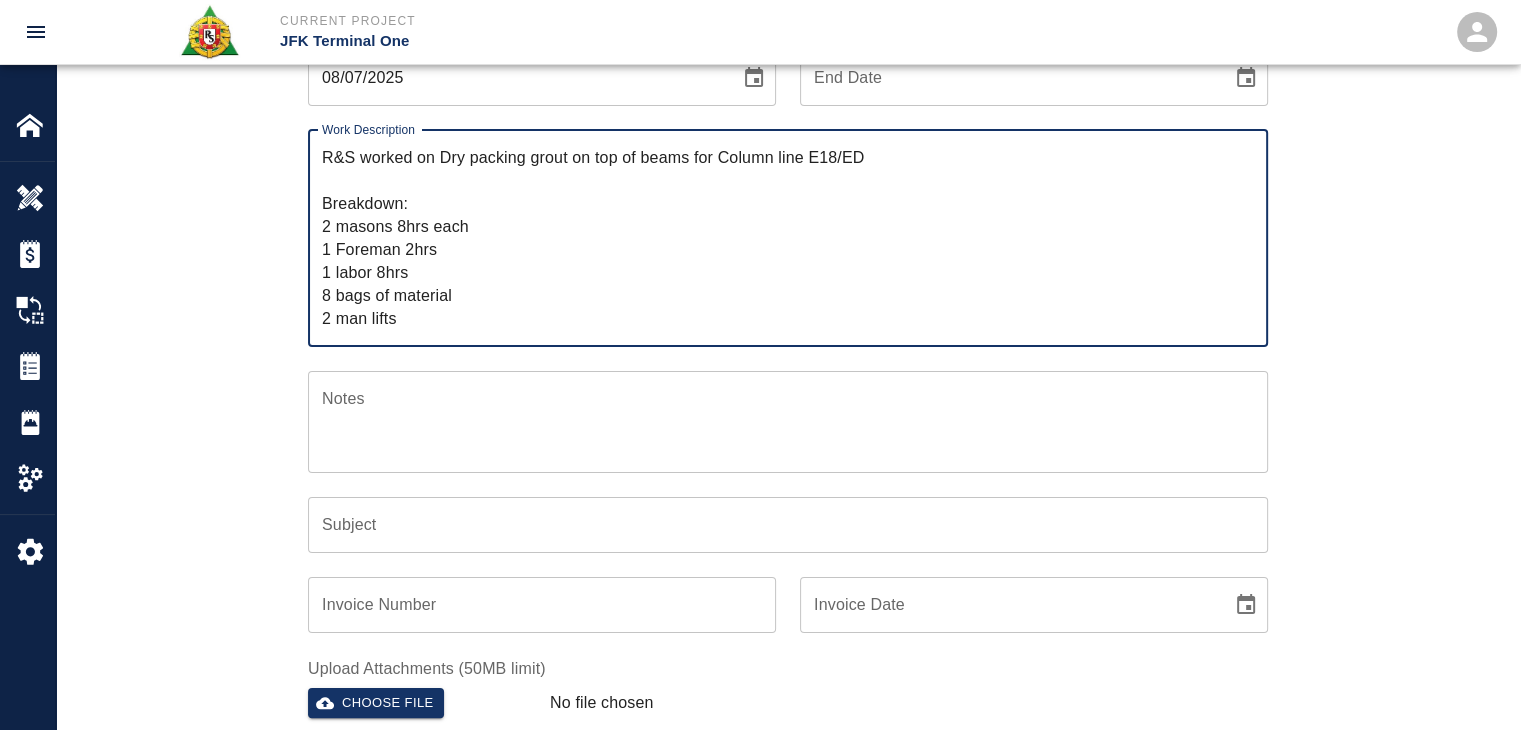 drag, startPoint x: 470, startPoint y: 177, endPoint x: 433, endPoint y: 151, distance: 45.221676 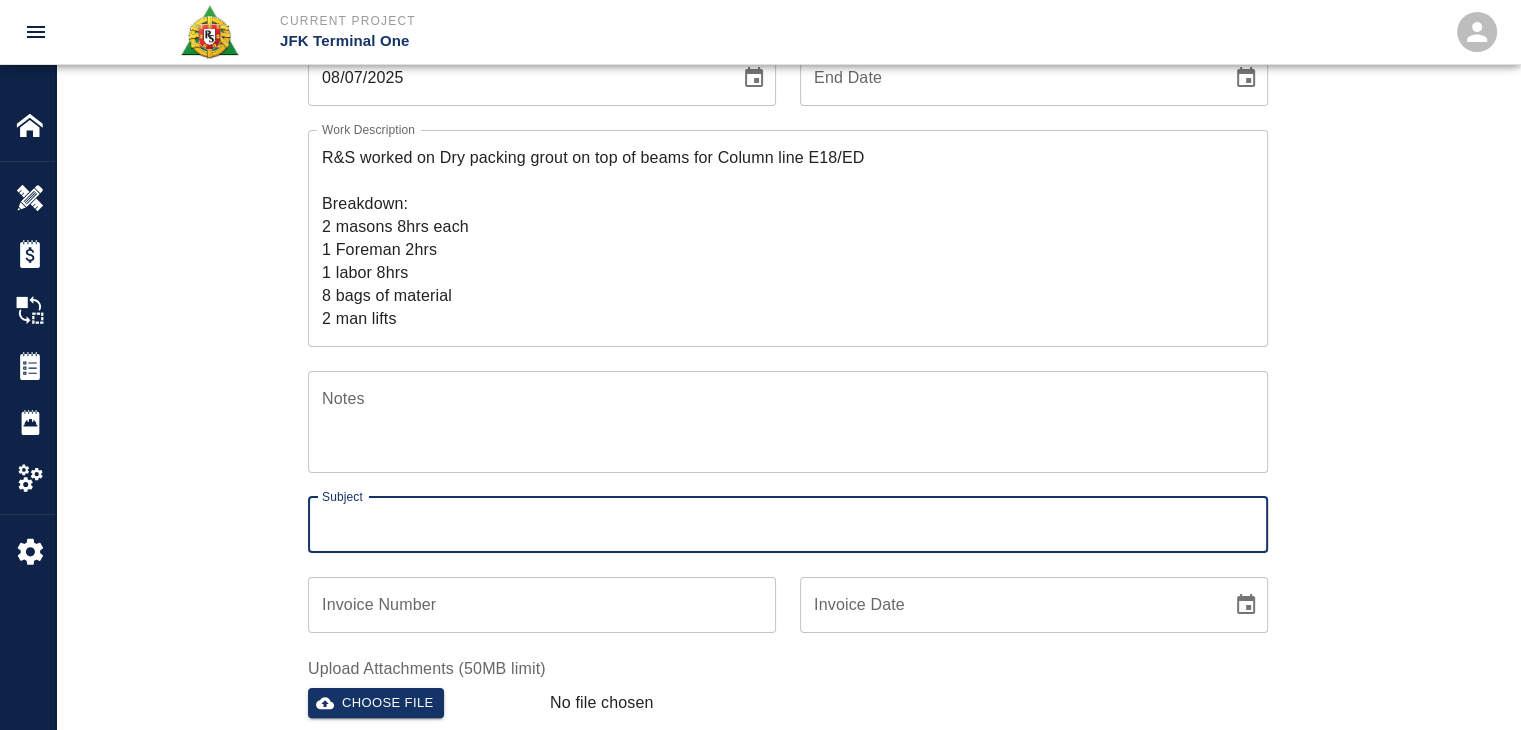 click on "Subject" at bounding box center [788, 525] 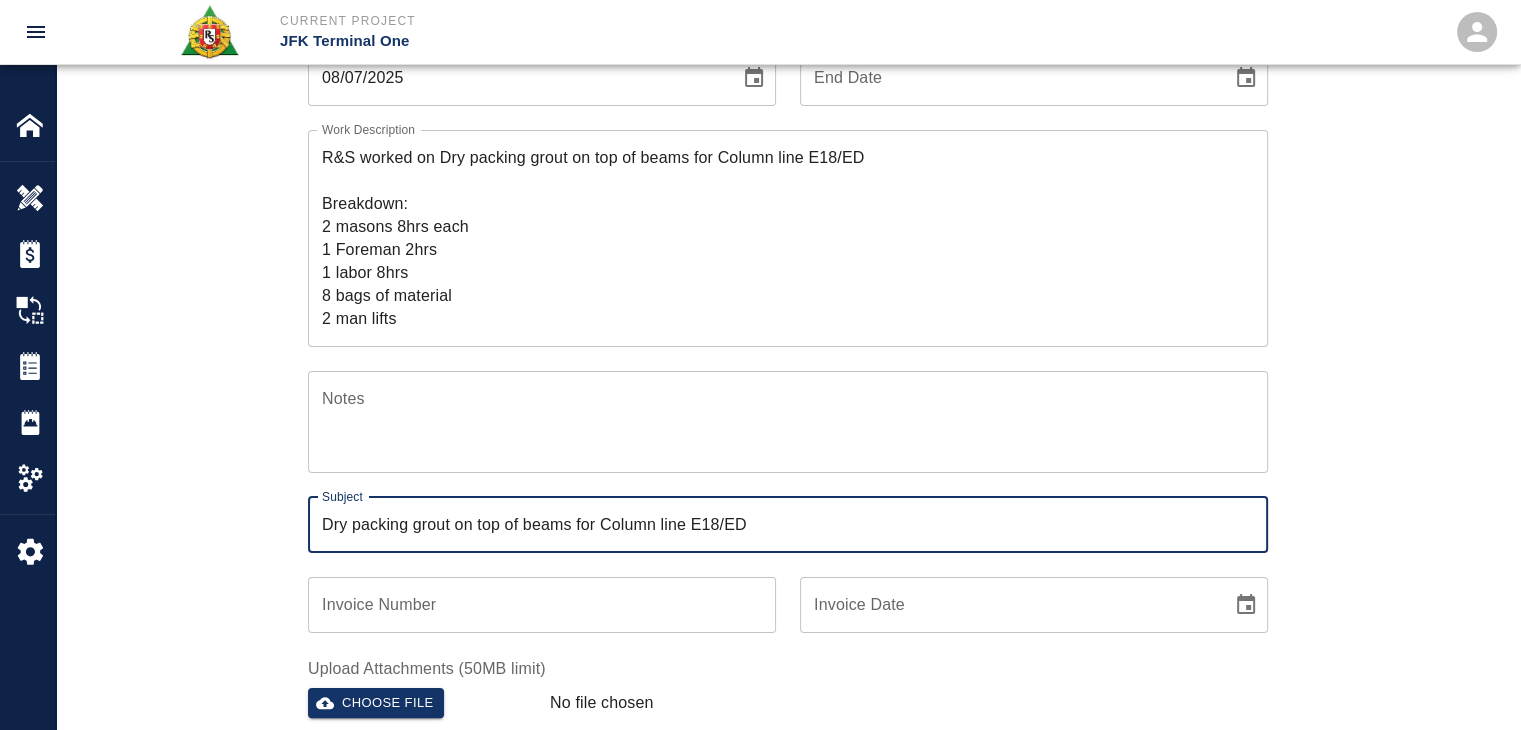 click on "Ticket Number [NUMBER] Ticket Number PCO Number [NUMBER] PCO Number Start Date  [DATE] Start Date  End Date End Date Work Description R&S worked on Dry packing grout on top of beams for Column line E18/ED
Breakdown:
2 masons 8hrs each
1 Foreman 2hrs
1 labor 8hrs
8 bags of material
2 man lifts x Work Description Notes x Notes Subject Dry packing grout on top of beams for Column line E18/ED Subject Invoice Number Invoice Number Invoice Date Invoice Date Upload Attachments (50MB limit) Choose file No file chosen Upload Another File Add Costs" at bounding box center [788, 403] 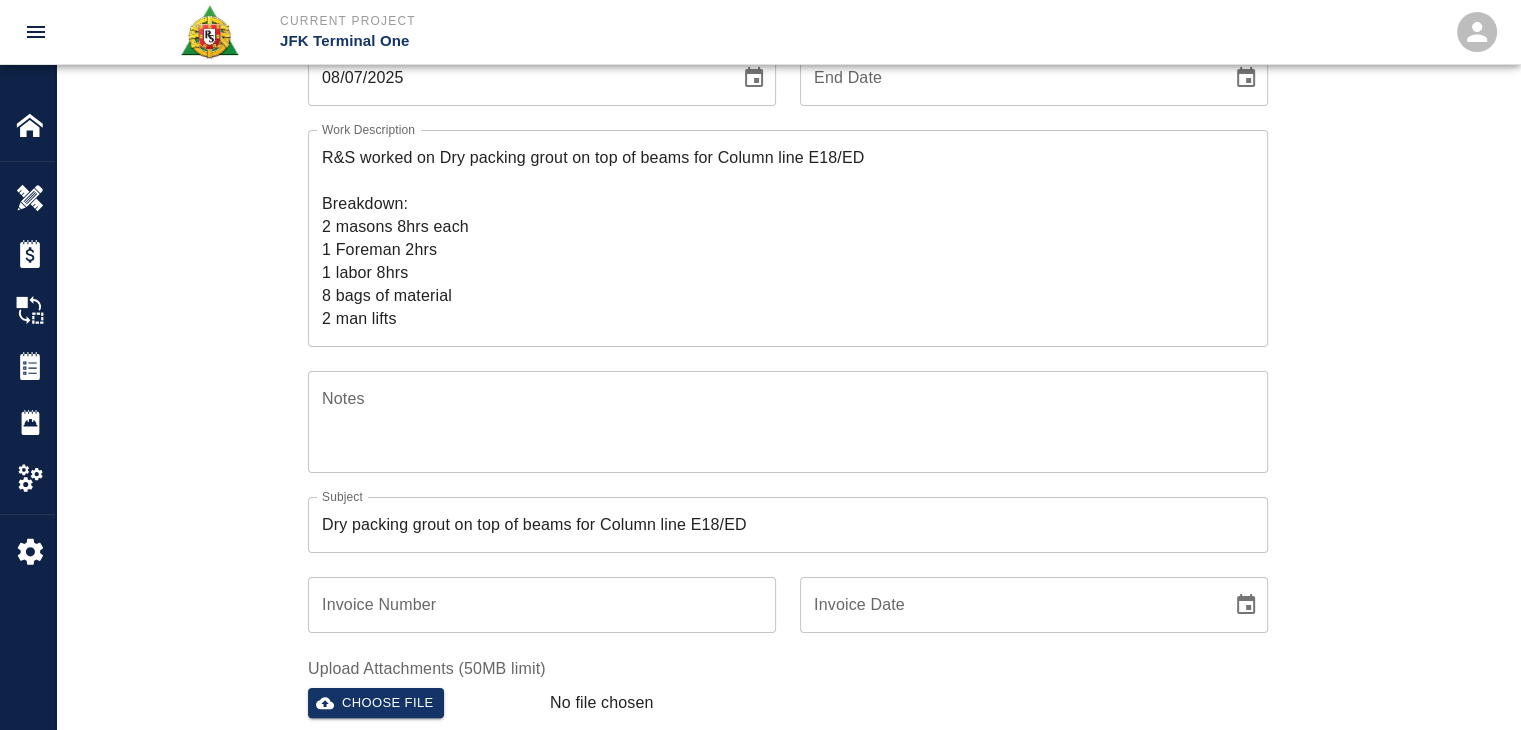 click on "Dry packing grout on top of beams for Column line E18/ED" at bounding box center [788, 525] 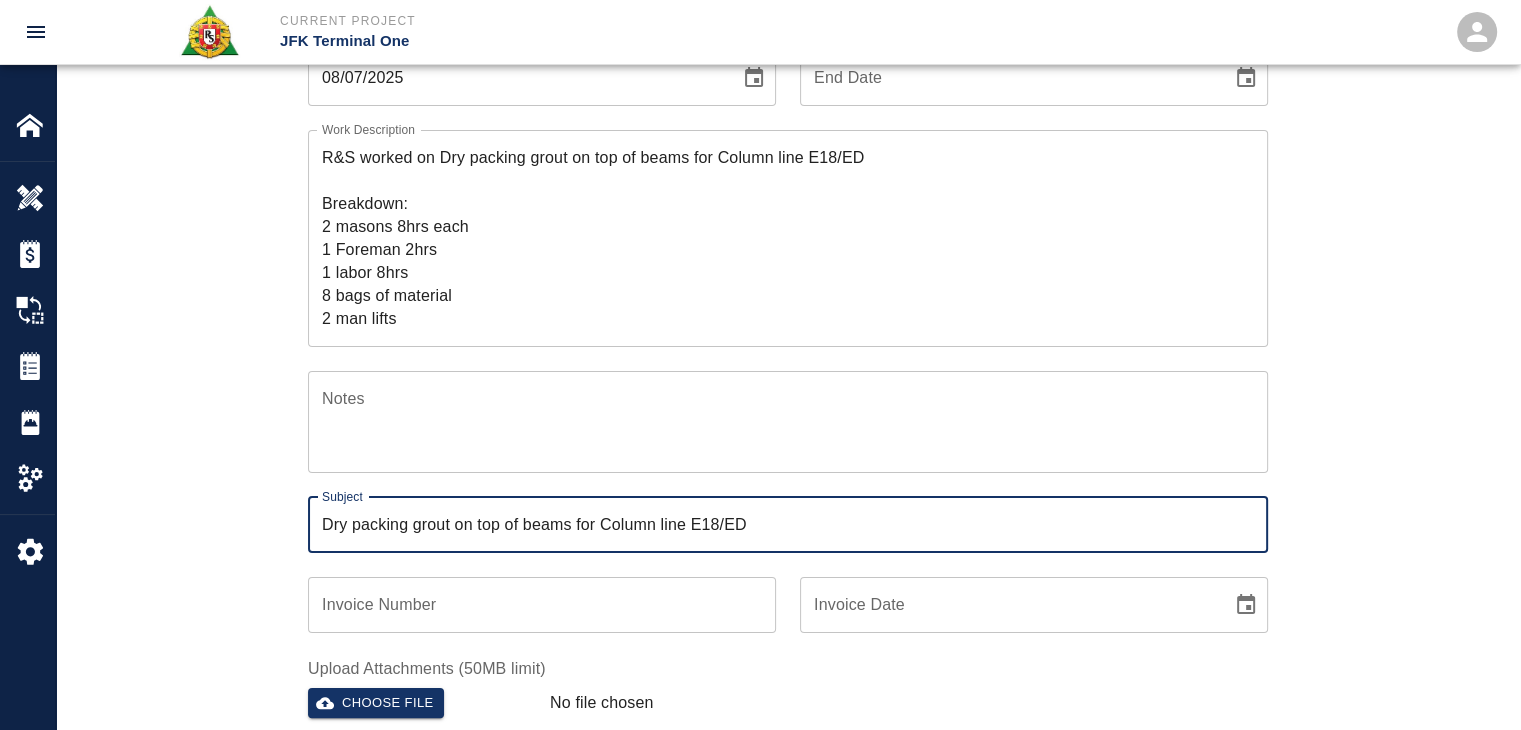 type on "Dry packing grout on top of beams for Column line E18/ED" 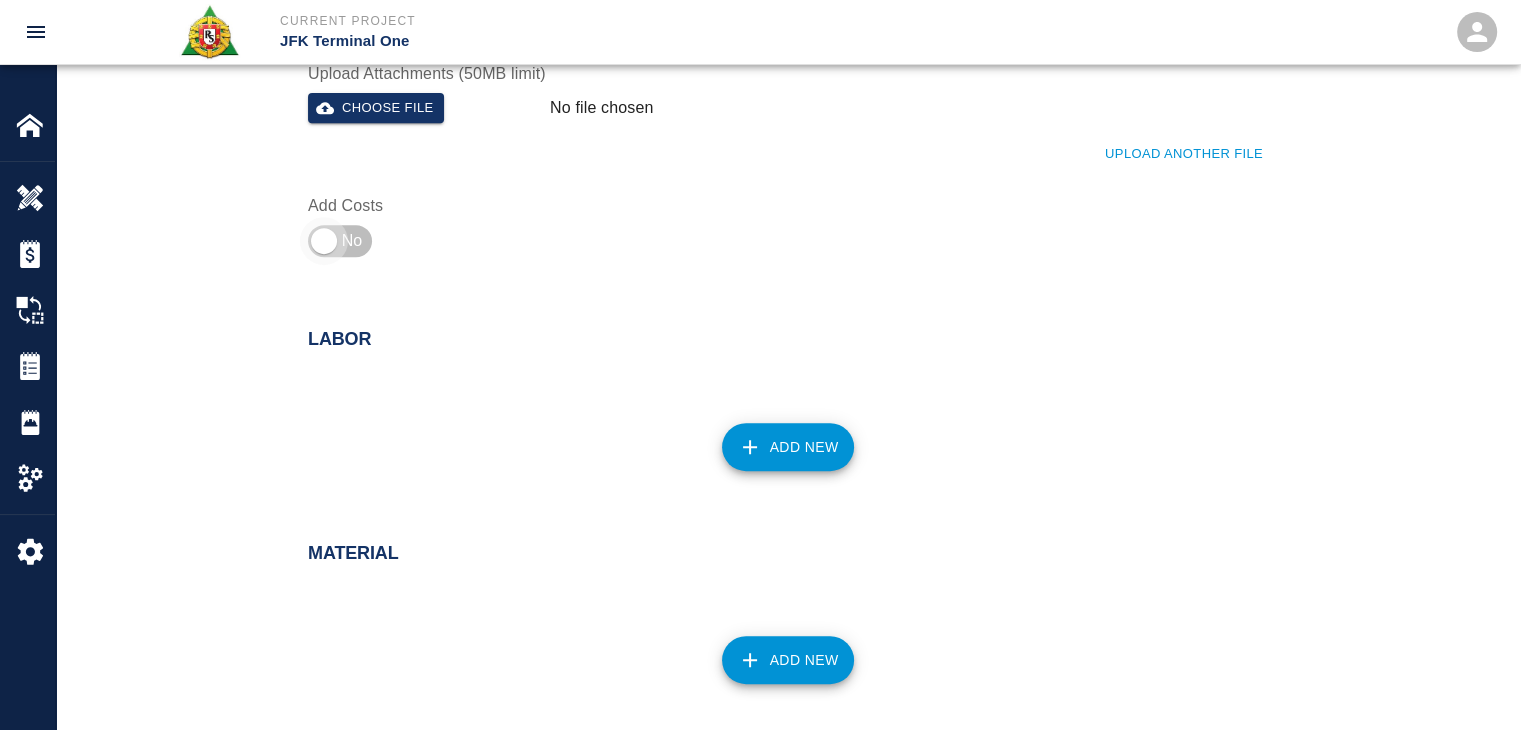 click at bounding box center [324, 241] 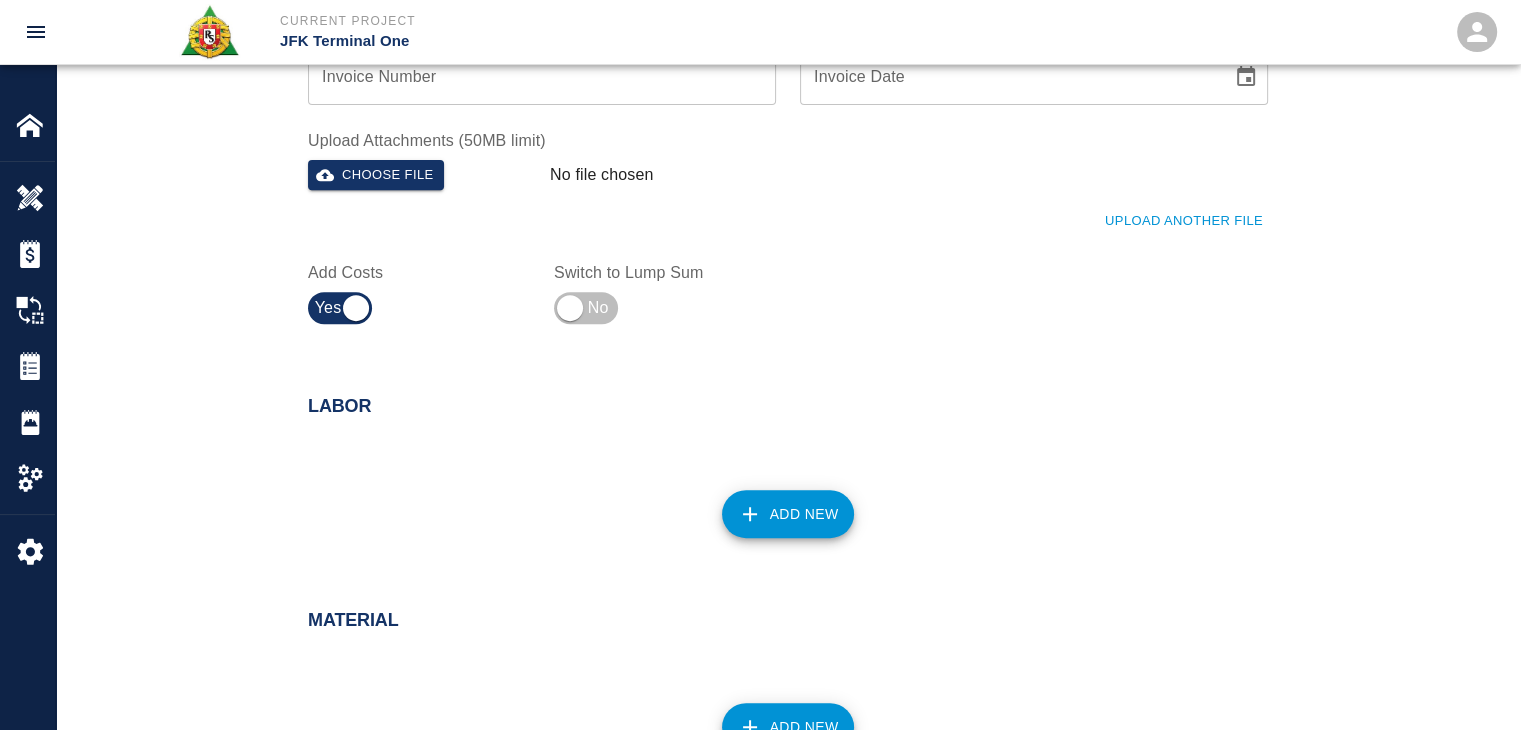 scroll, scrollTop: 784, scrollLeft: 0, axis: vertical 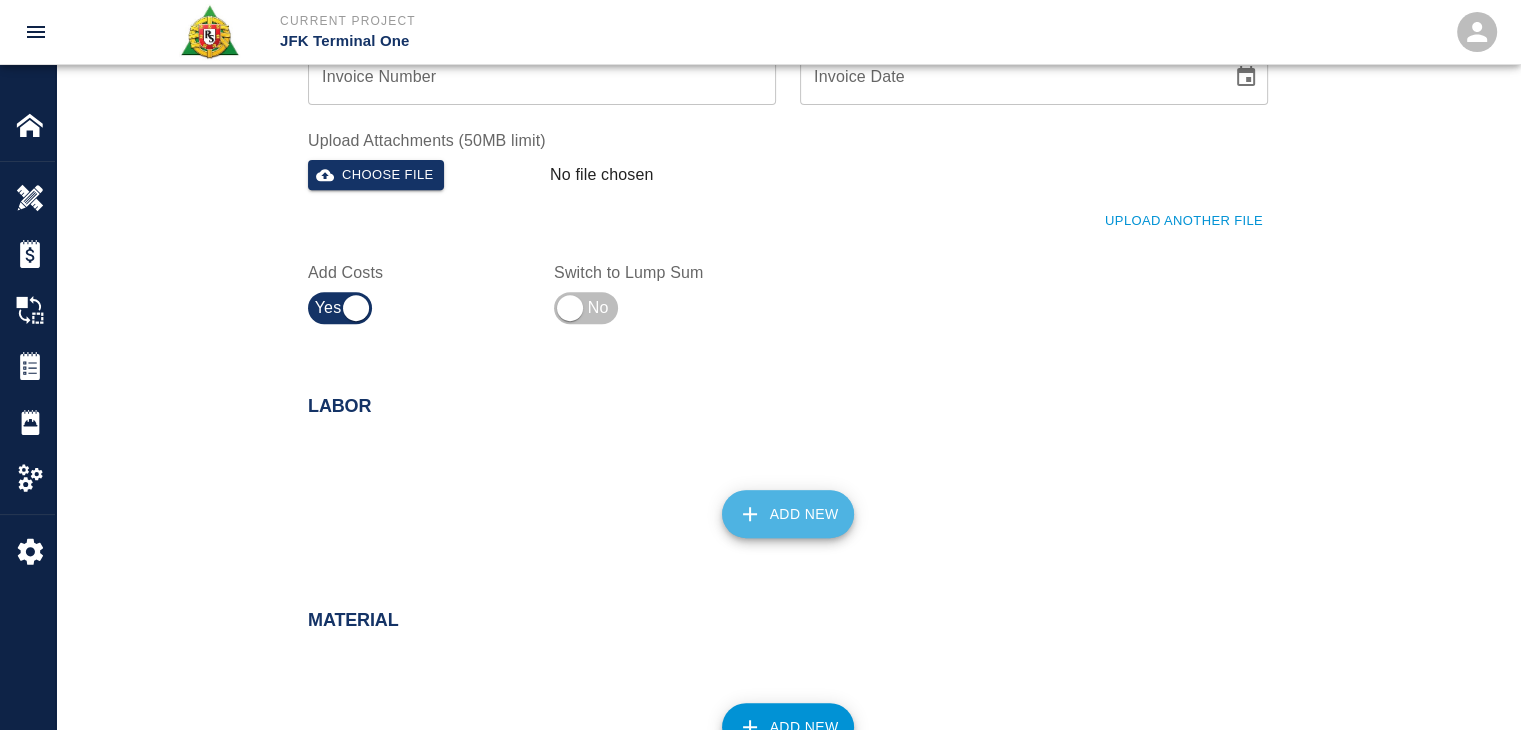 click 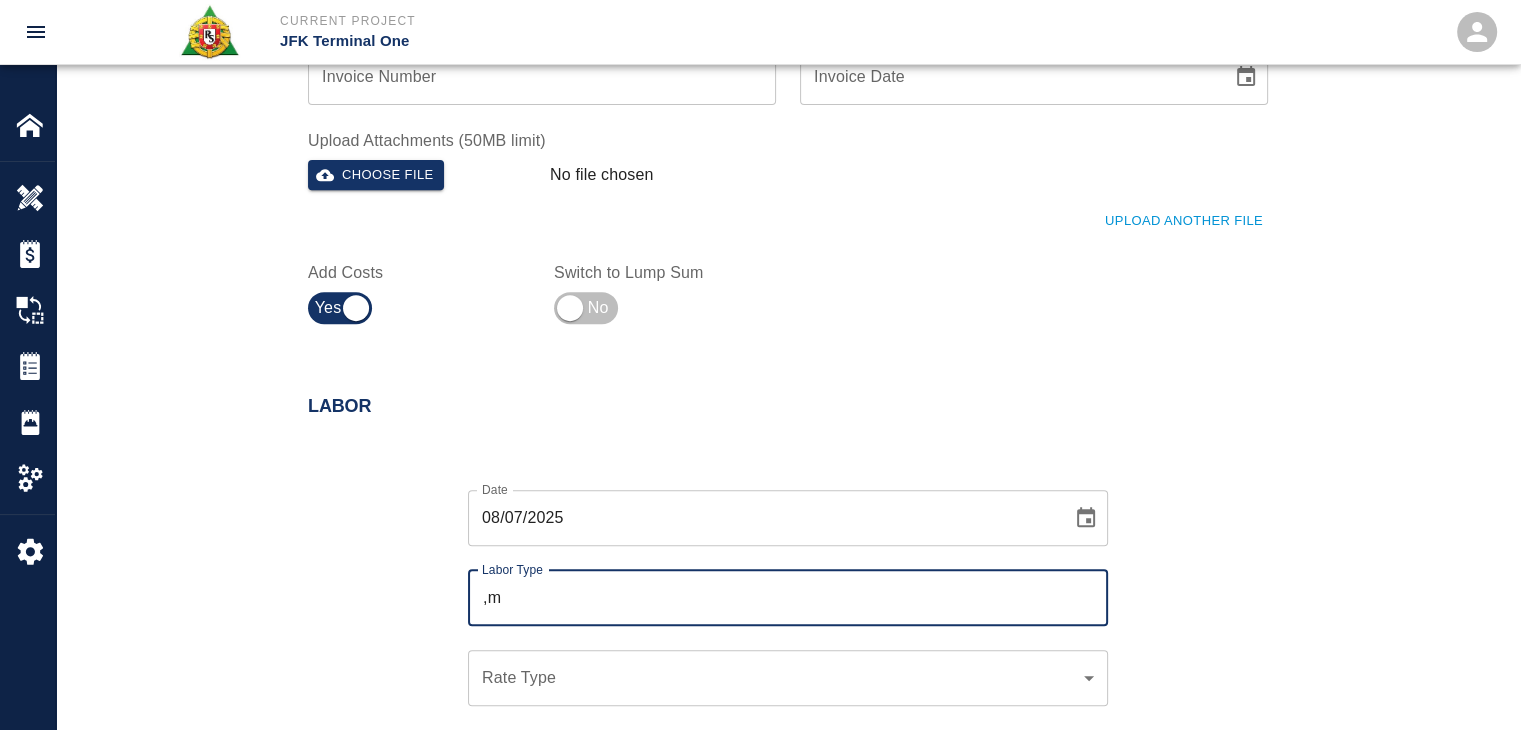 type on "," 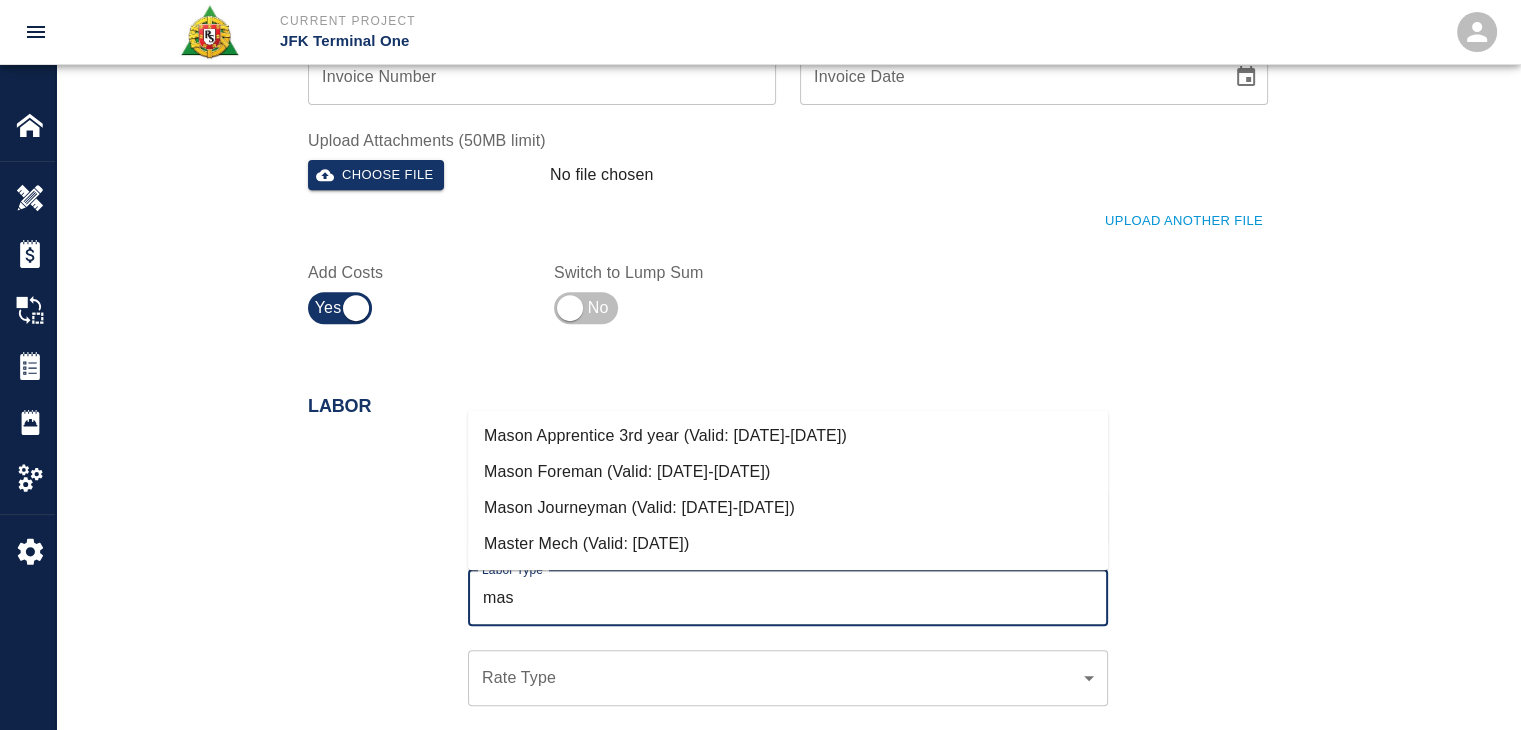 click on "Mason Journeyman  (Valid: [DATE]-[DATE])" at bounding box center (788, 508) 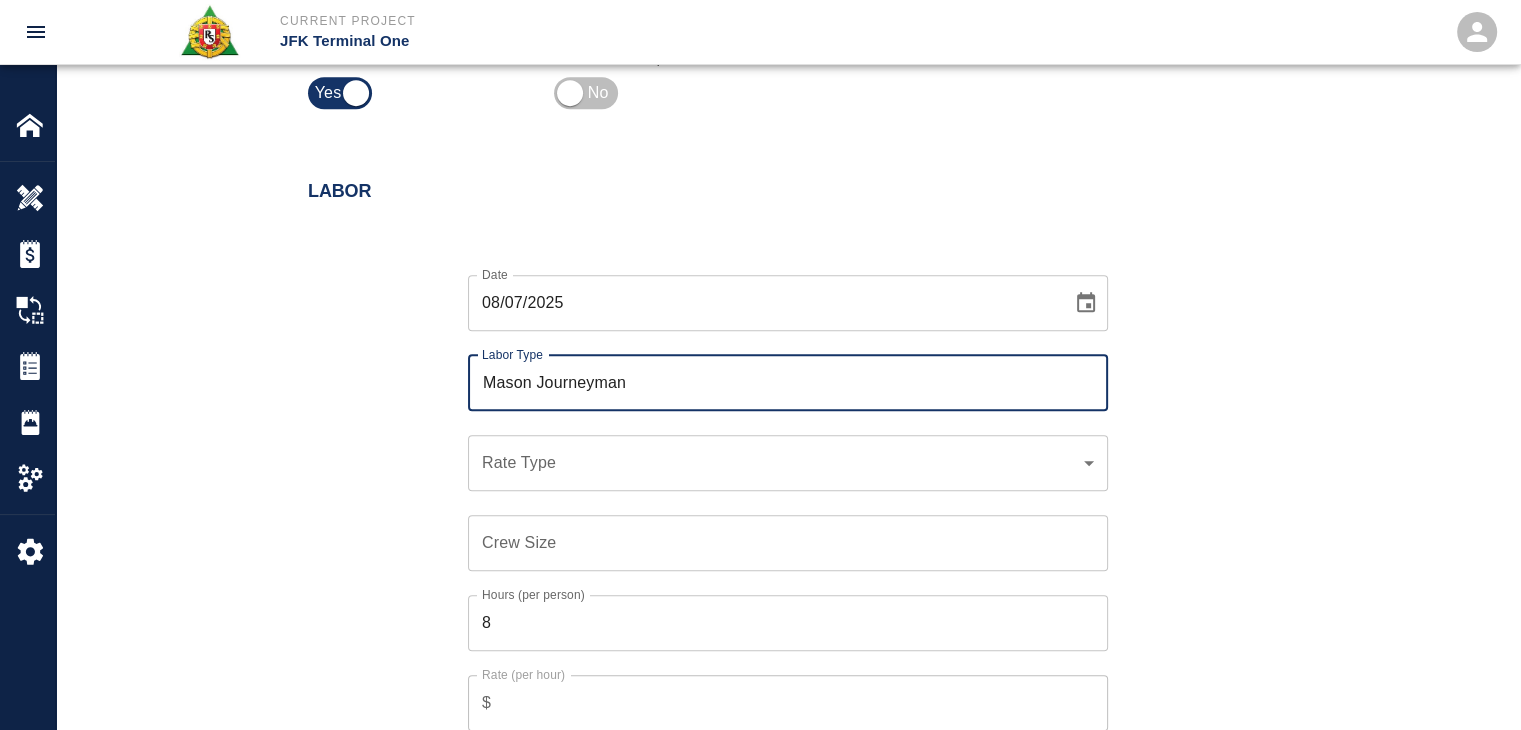 scroll, scrollTop: 1000, scrollLeft: 0, axis: vertical 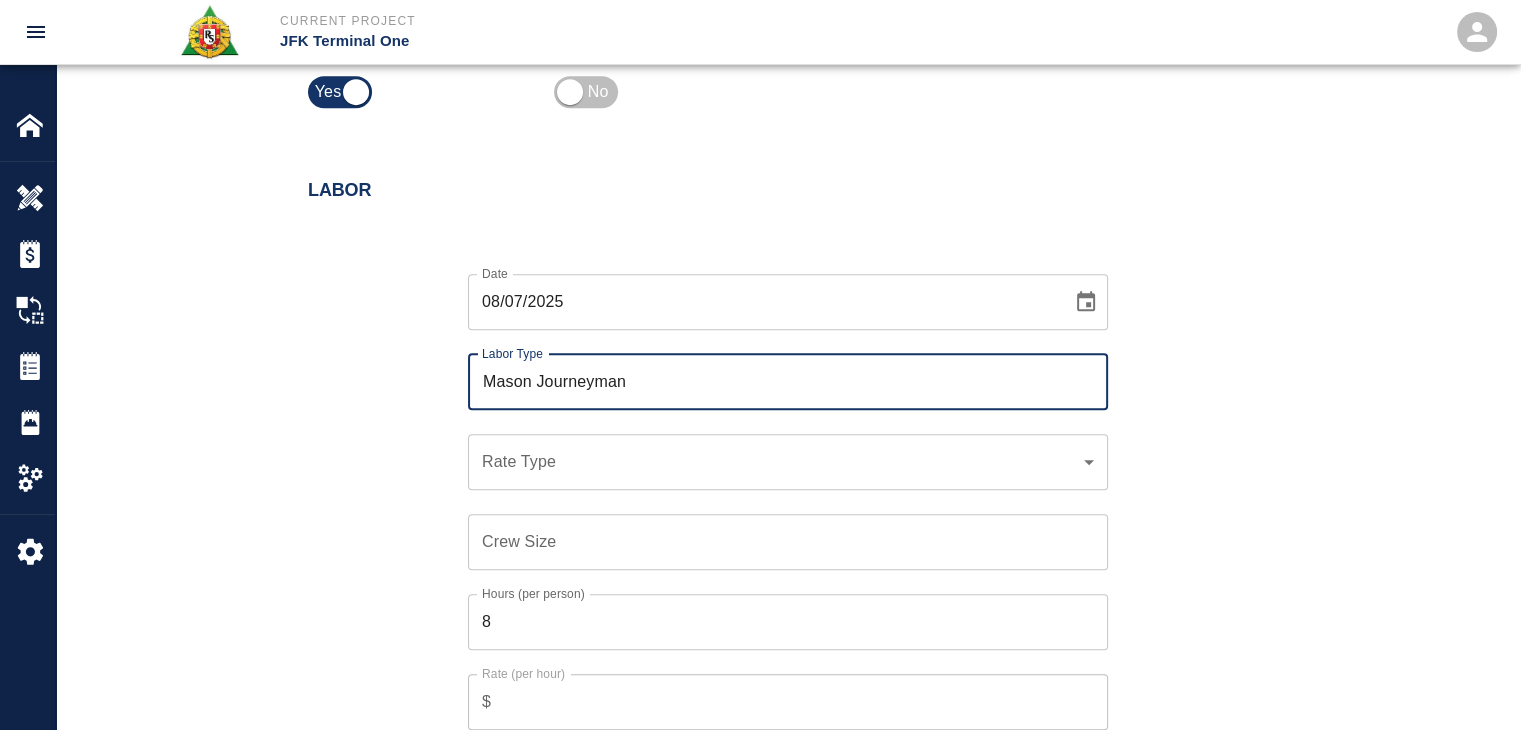 type on "Mason Journeyman" 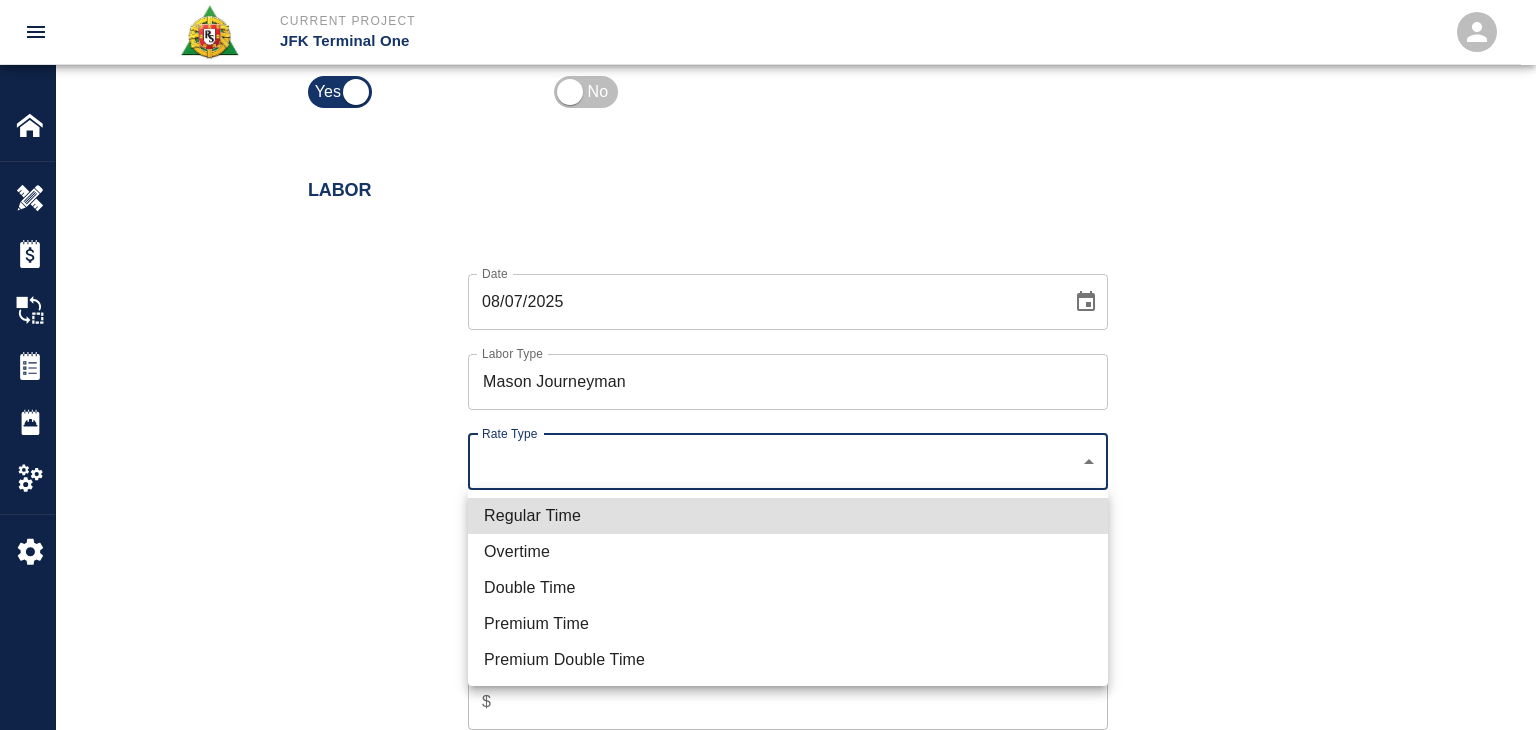 click on "Current Project JFK Terminal One Home JFK Terminal One Overview Estimates Change Orders Tickets Daily Reports Project Settings Settings Powered By Terms of Service  |  Privacy Policy Add Ticket Ticket Number 1275 Ticket Number PCO Number 1070 PCO Number Start Date  08/07/2025 Start Date  End Date End Date Work Description R&S worked on Dry packing grout on top of beams for Column line E18/ED
Breakdown:
2 masons 8hrs each
1 Foreman 2hrs
1 labor 8hrs
8 bags of material
2 man lifts x Work Description Notes x Notes Subject Dry packing grout on top of beams for Column line E18/ED Subject Invoice Number Invoice Number Invoice Date Invoice Date Upload Attachments (50MB limit) Choose file No file chosen Upload Another File Add Costs Switch to Lump Sum Labor Date 08/07/2025 Date Labor Type Mason Journeyman Labor Type Rate Type ​ Rate Type Crew Size Crew Size Hours (per person) 8 Hours (per person) Rate (per hour) $ Rate (per hour) Cancel Add Labor Material Add New Equipment Add New Markups on Total Add Markup %" at bounding box center [768, -635] 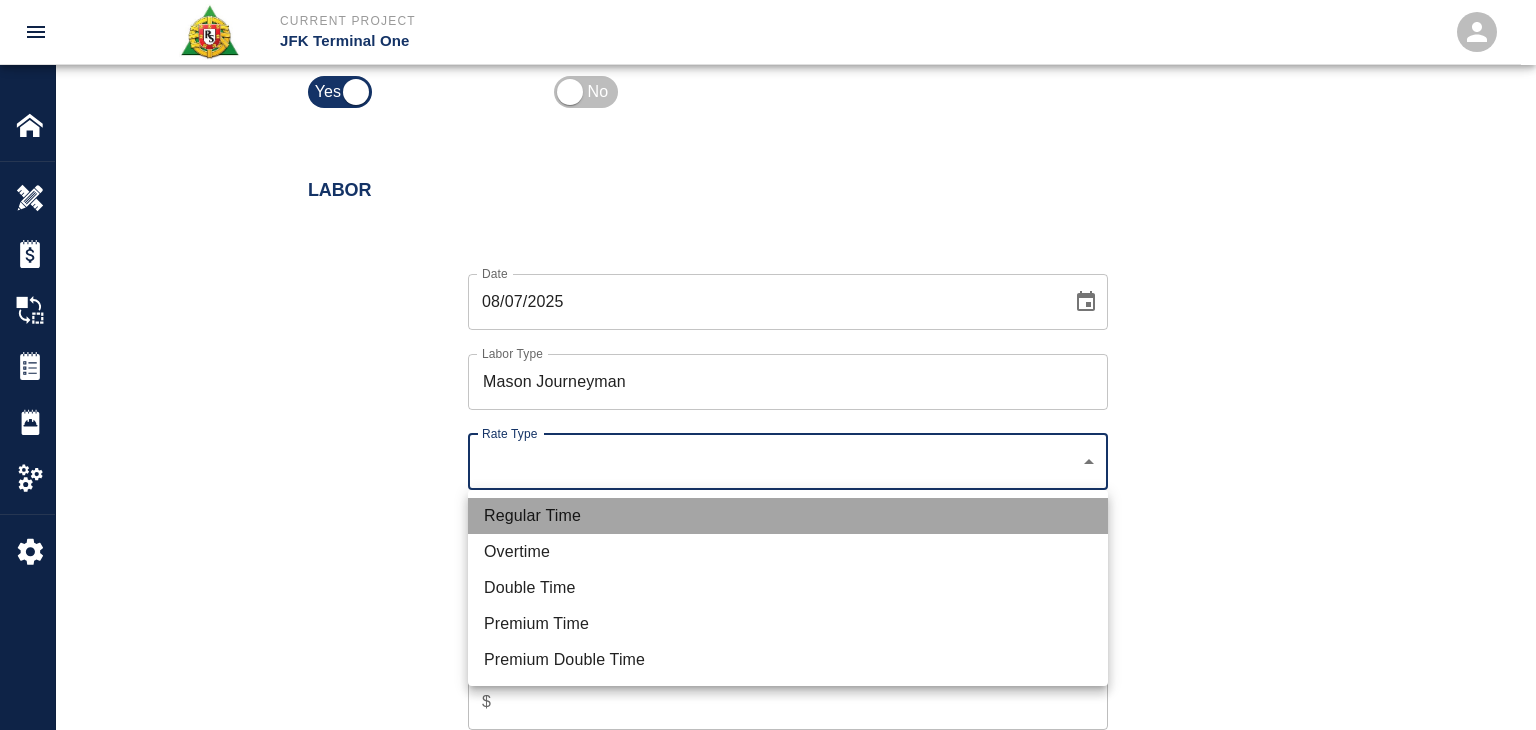 click on "Regular Time" at bounding box center (788, 516) 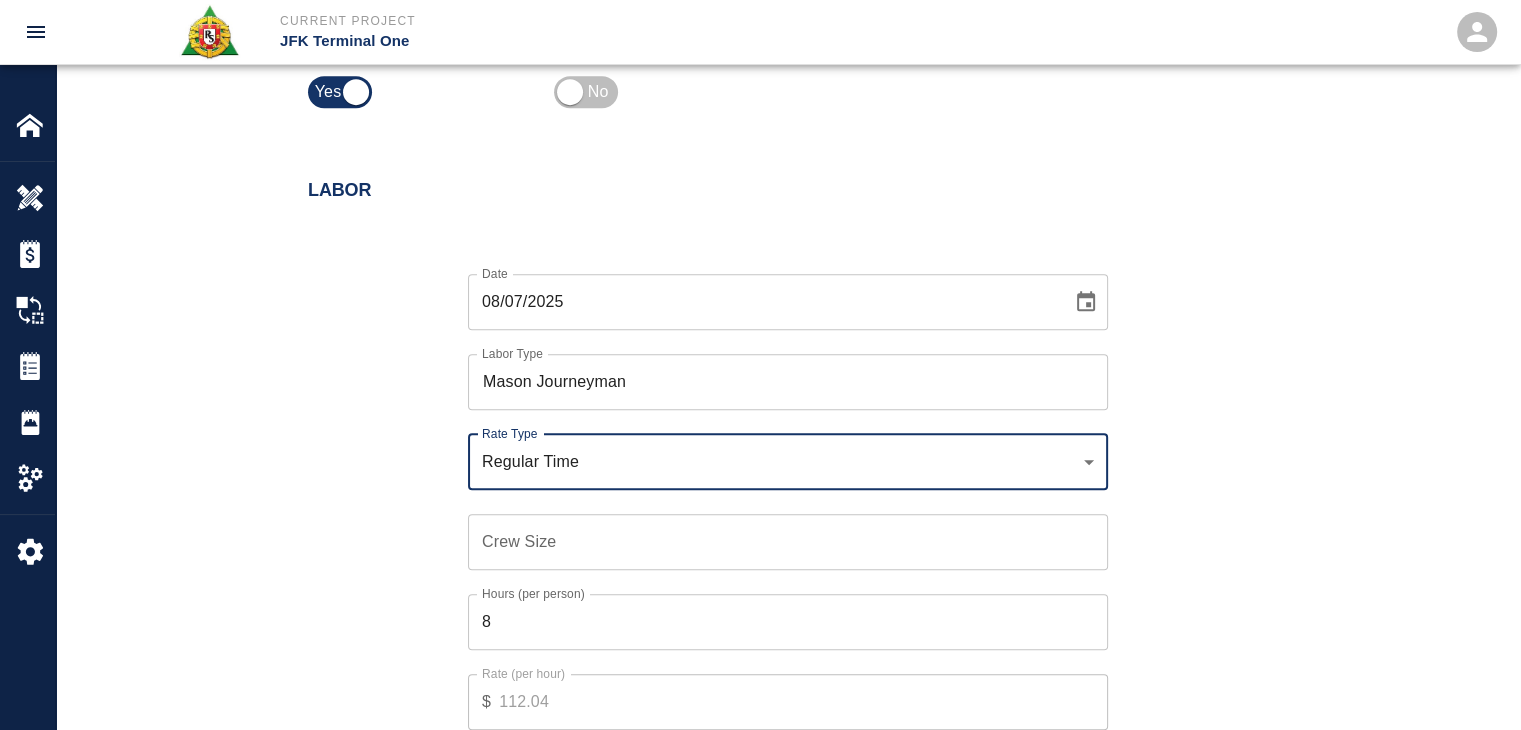 click on "Crew Size" at bounding box center (788, 542) 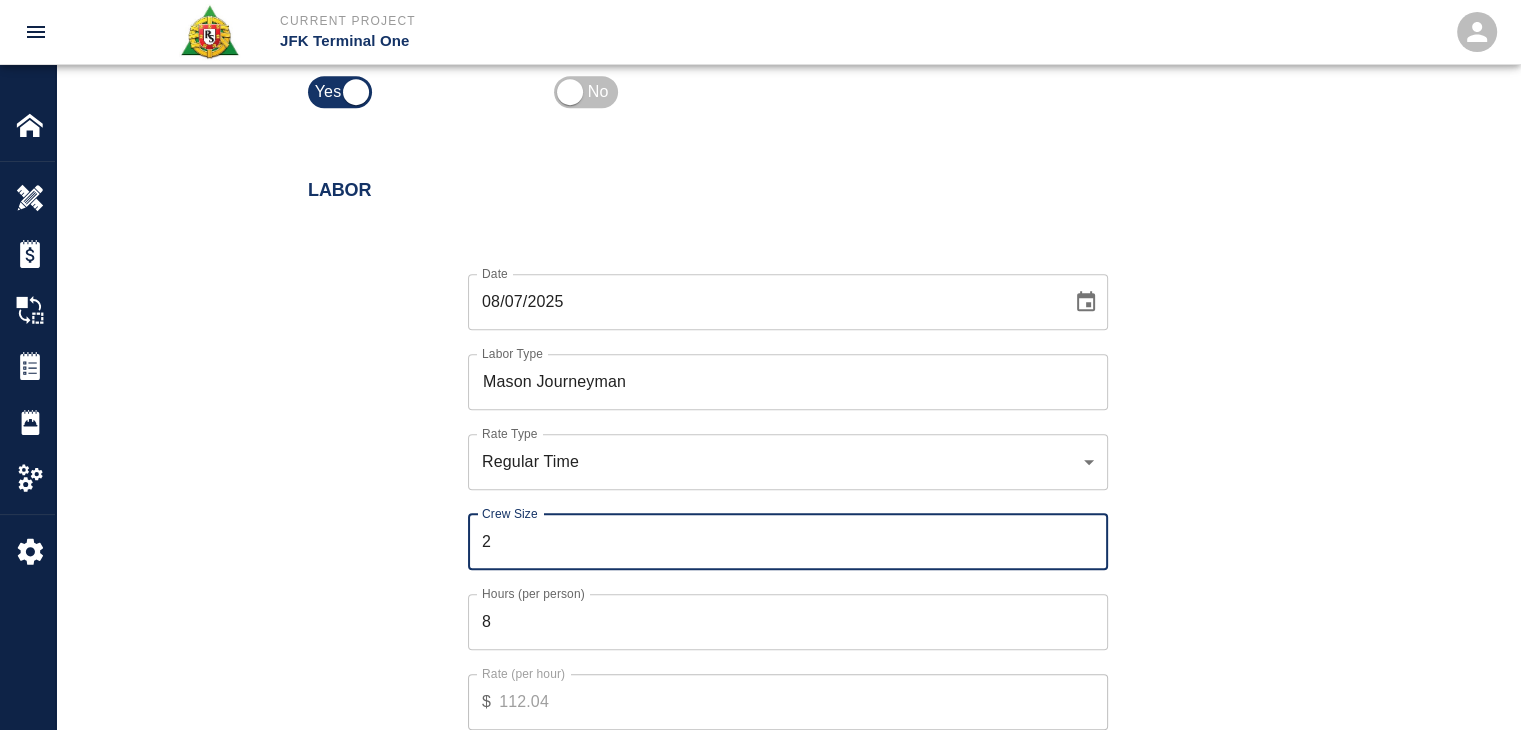 type on "2" 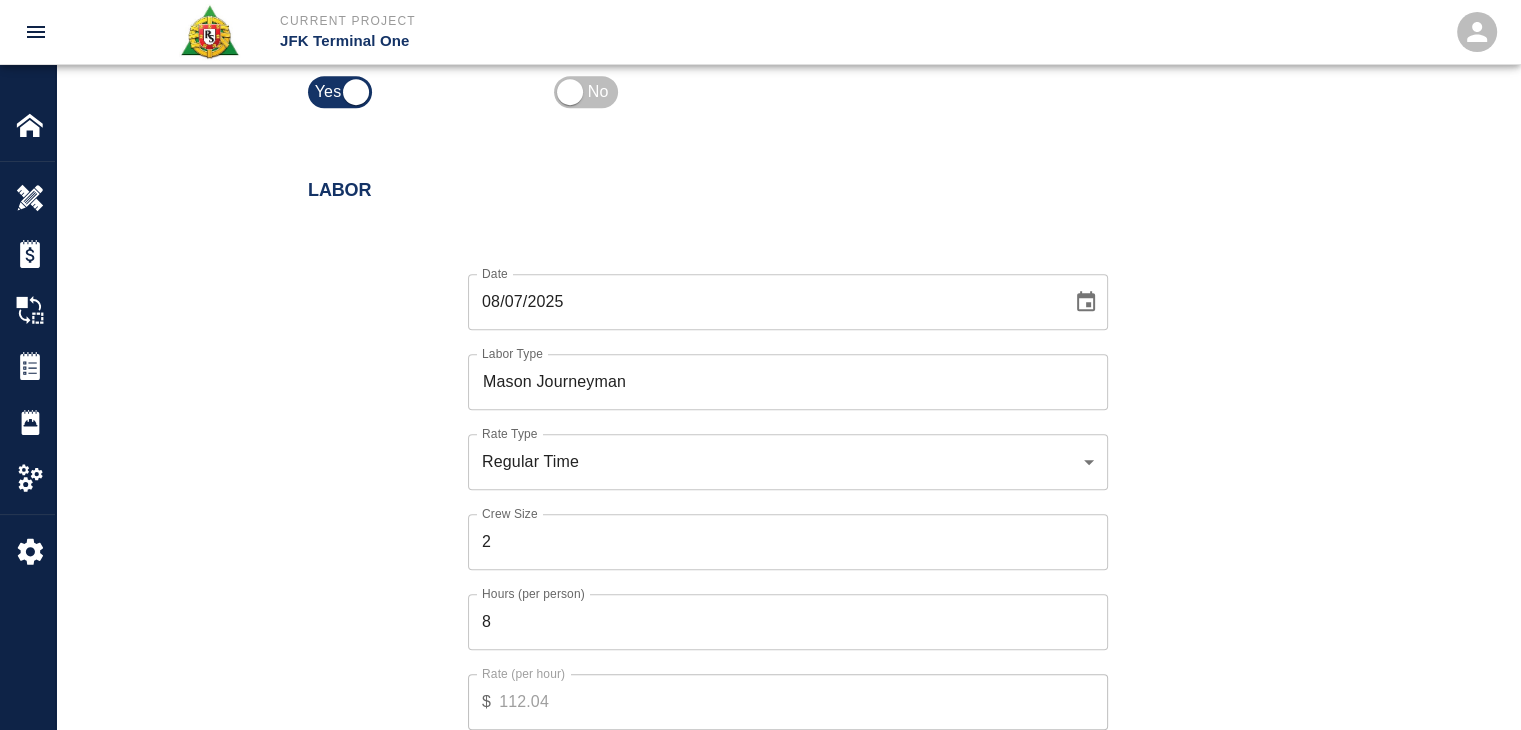 scroll, scrollTop: 1104, scrollLeft: 0, axis: vertical 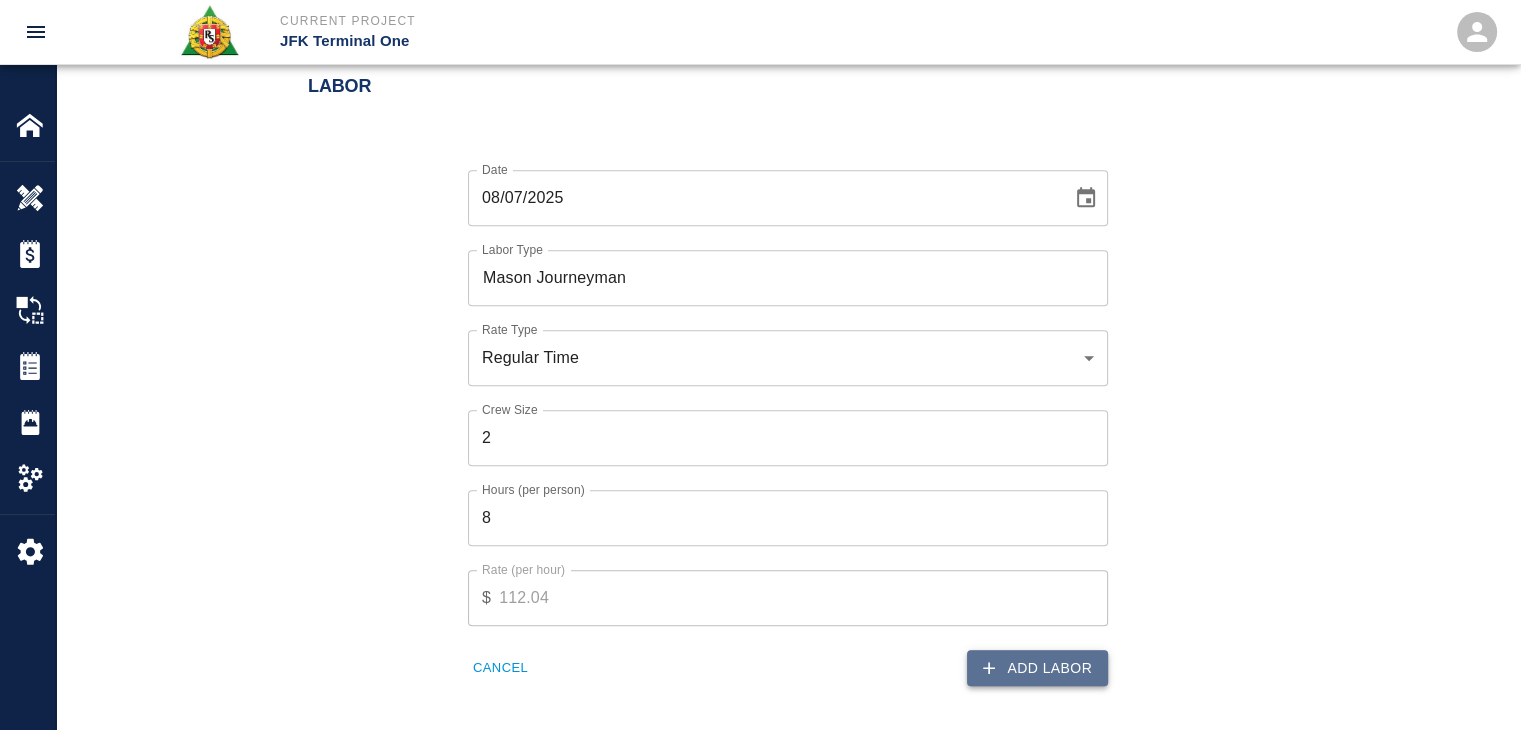 click on "Add Labor" at bounding box center [1037, 668] 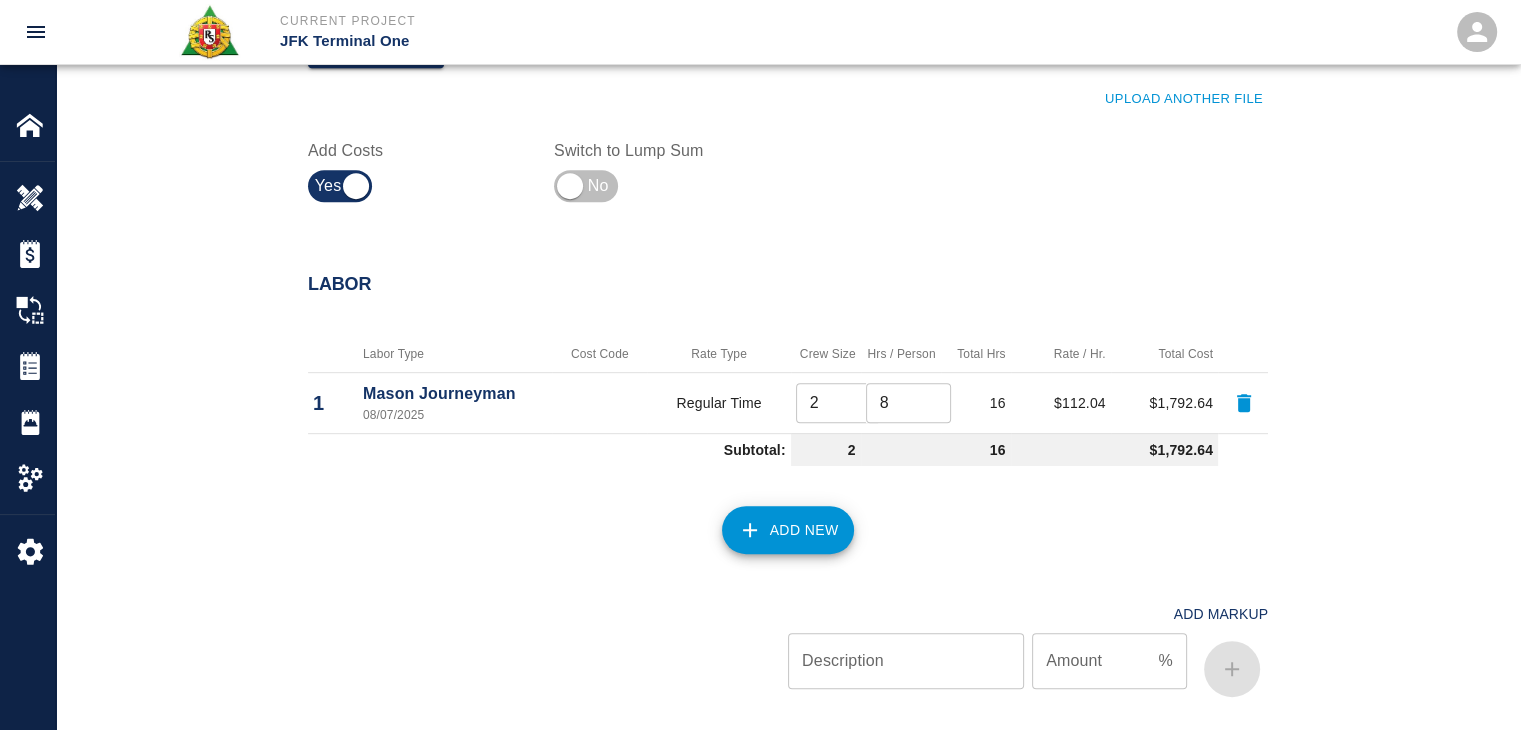 scroll, scrollTop: 911, scrollLeft: 0, axis: vertical 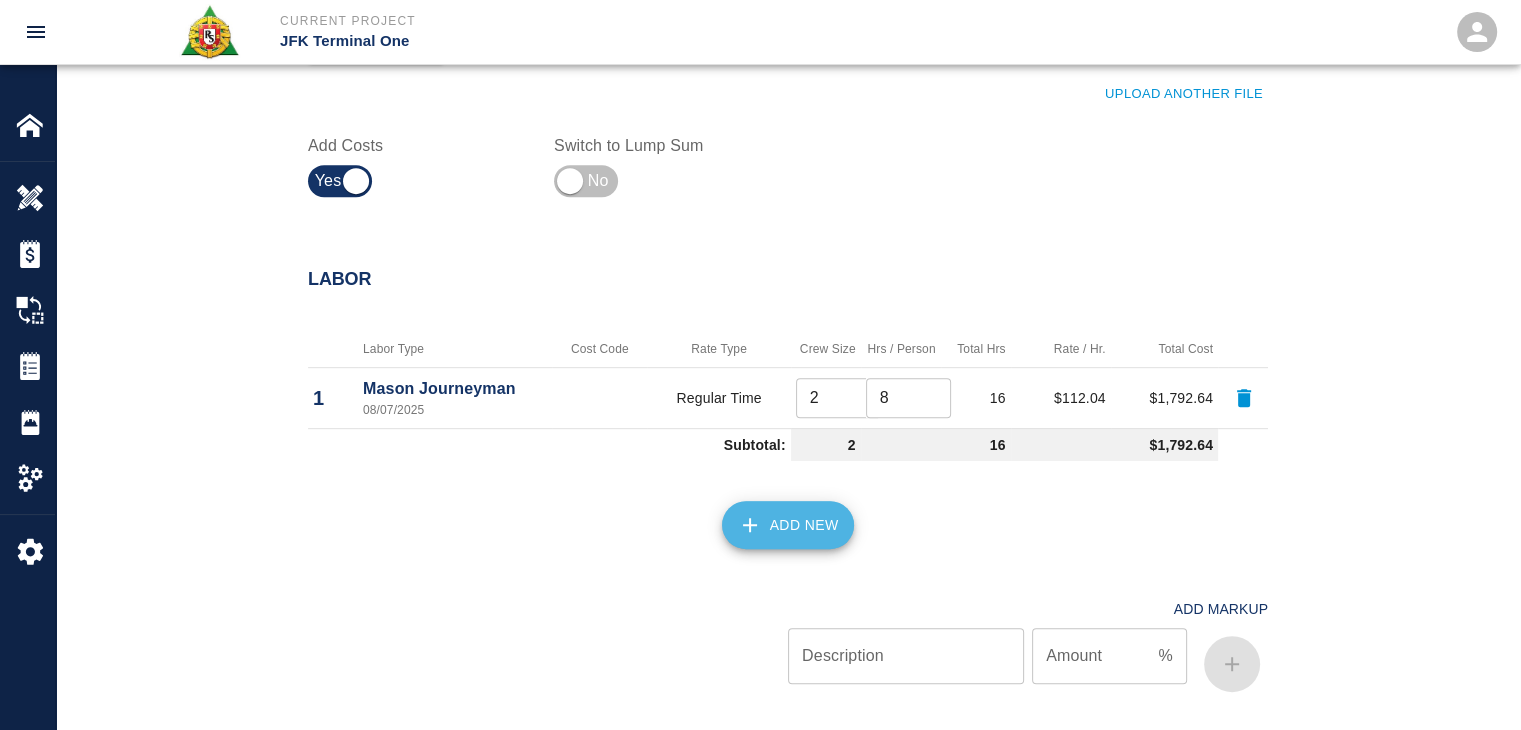 click on "Add New" at bounding box center [788, 525] 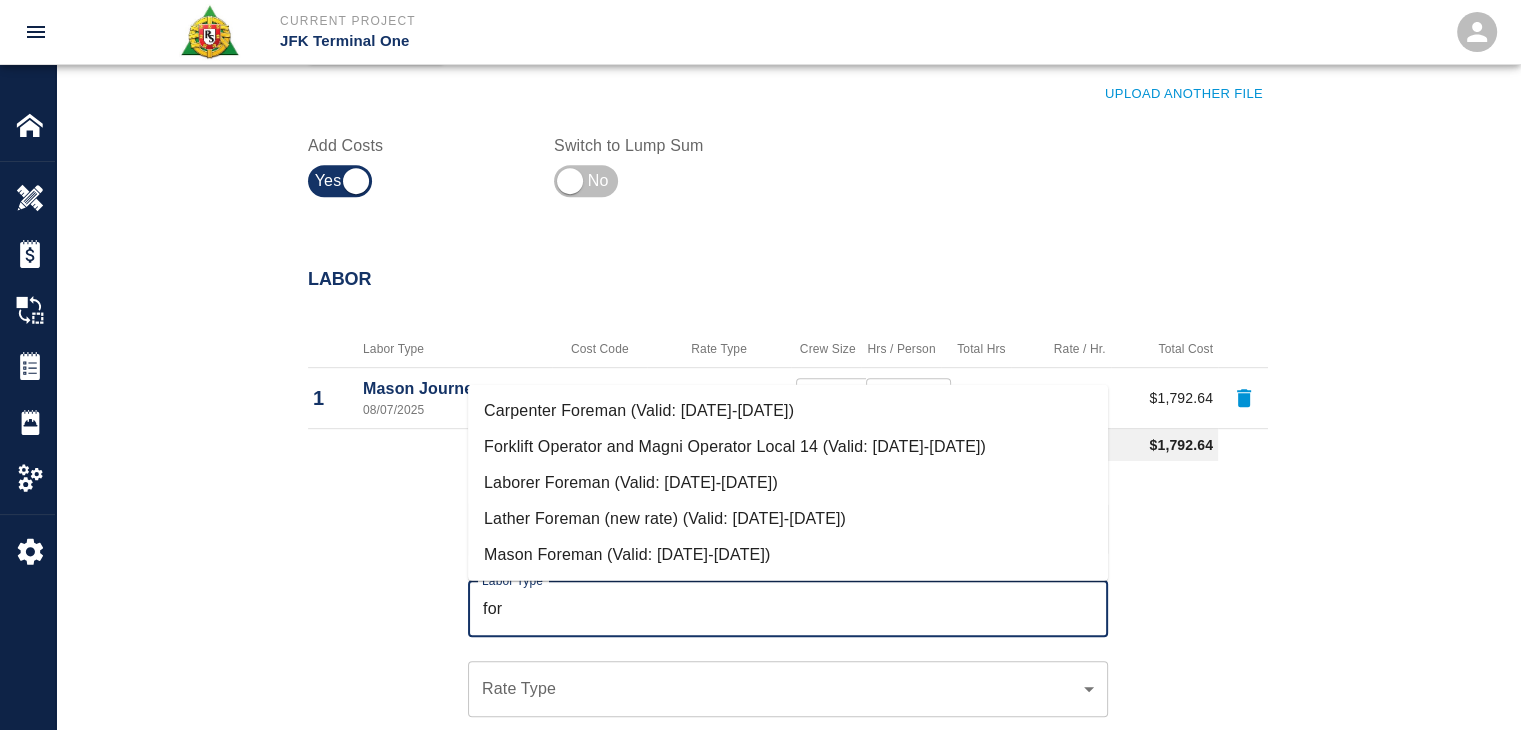 click on "Laborer Foreman  (Valid: [DATE]-[DATE])" at bounding box center (788, 483) 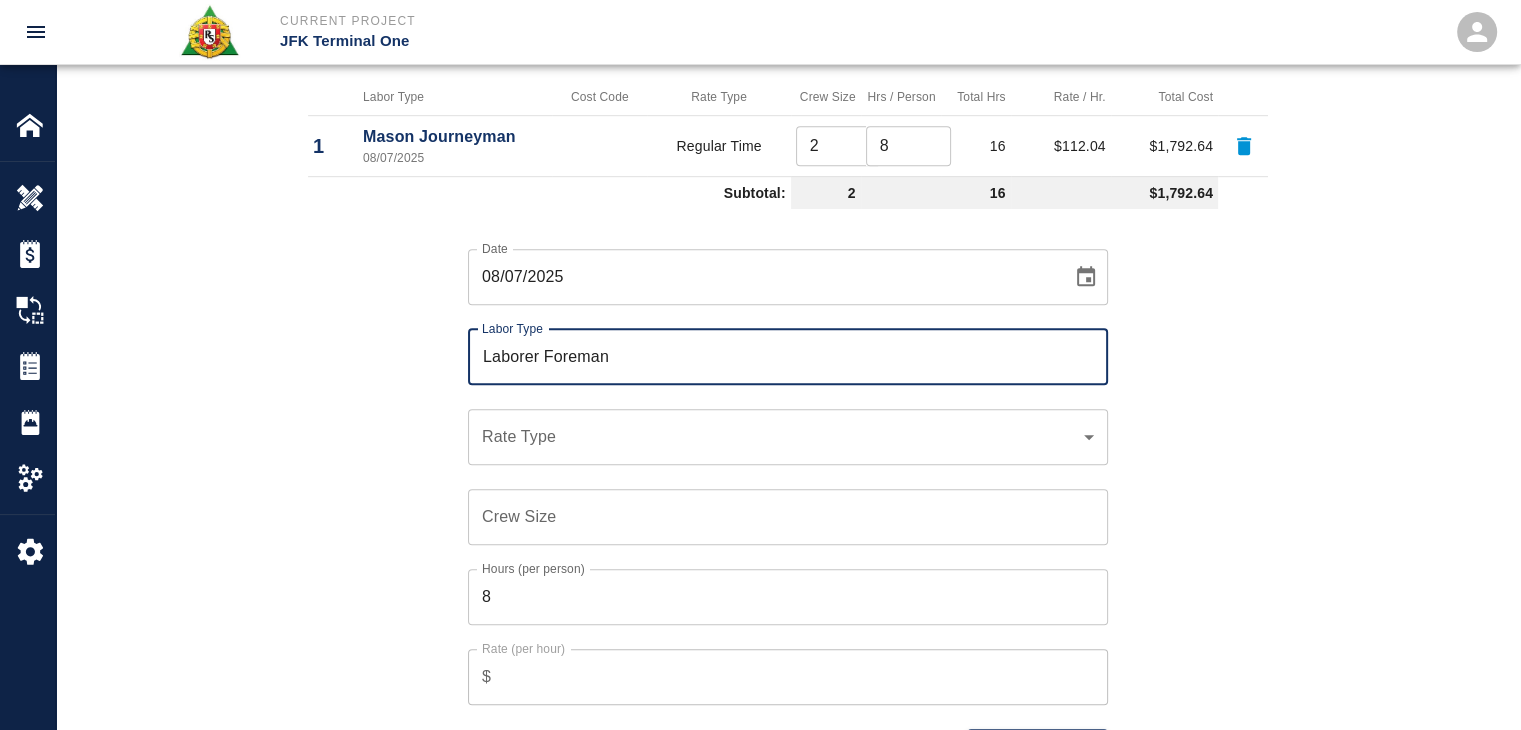 scroll, scrollTop: 1164, scrollLeft: 0, axis: vertical 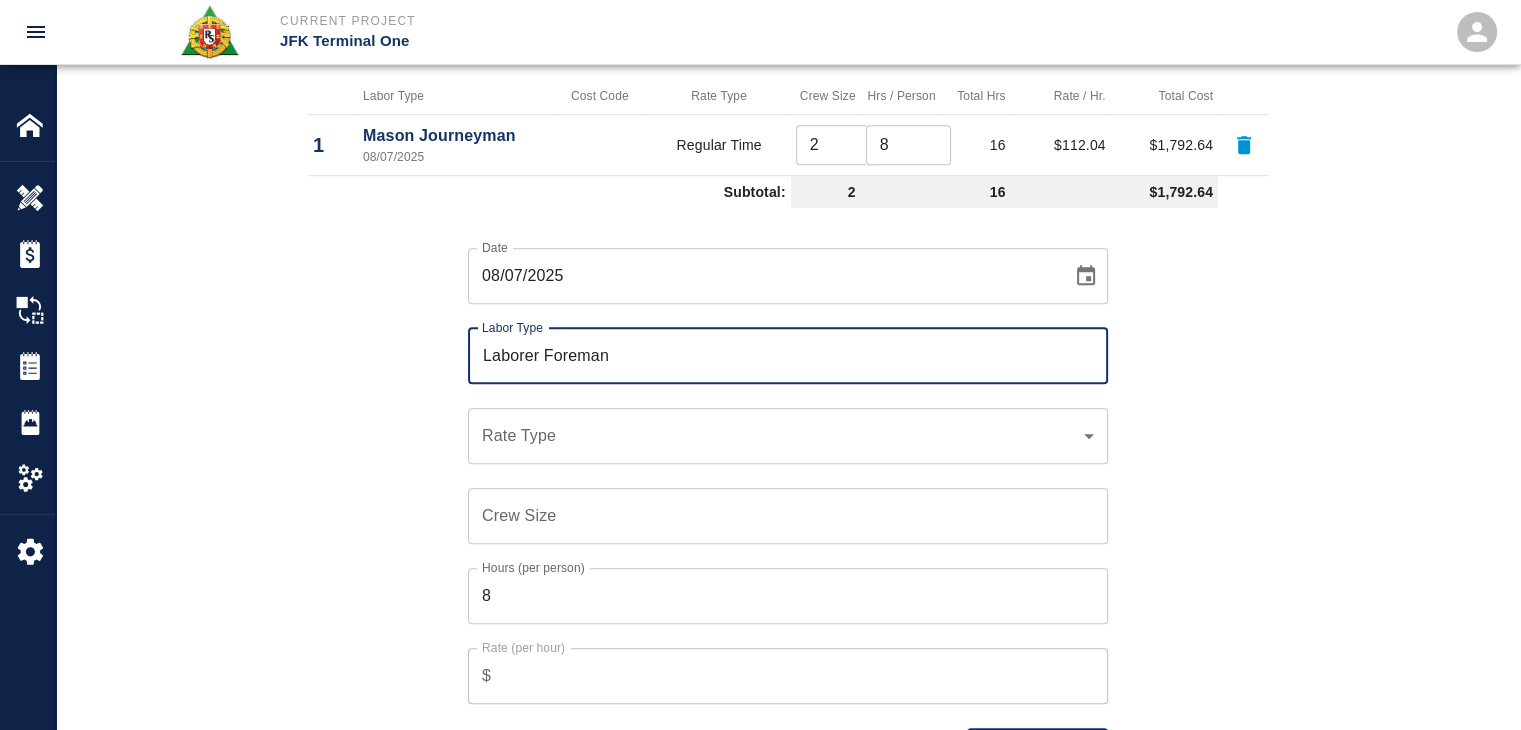 type on "Laborer Foreman" 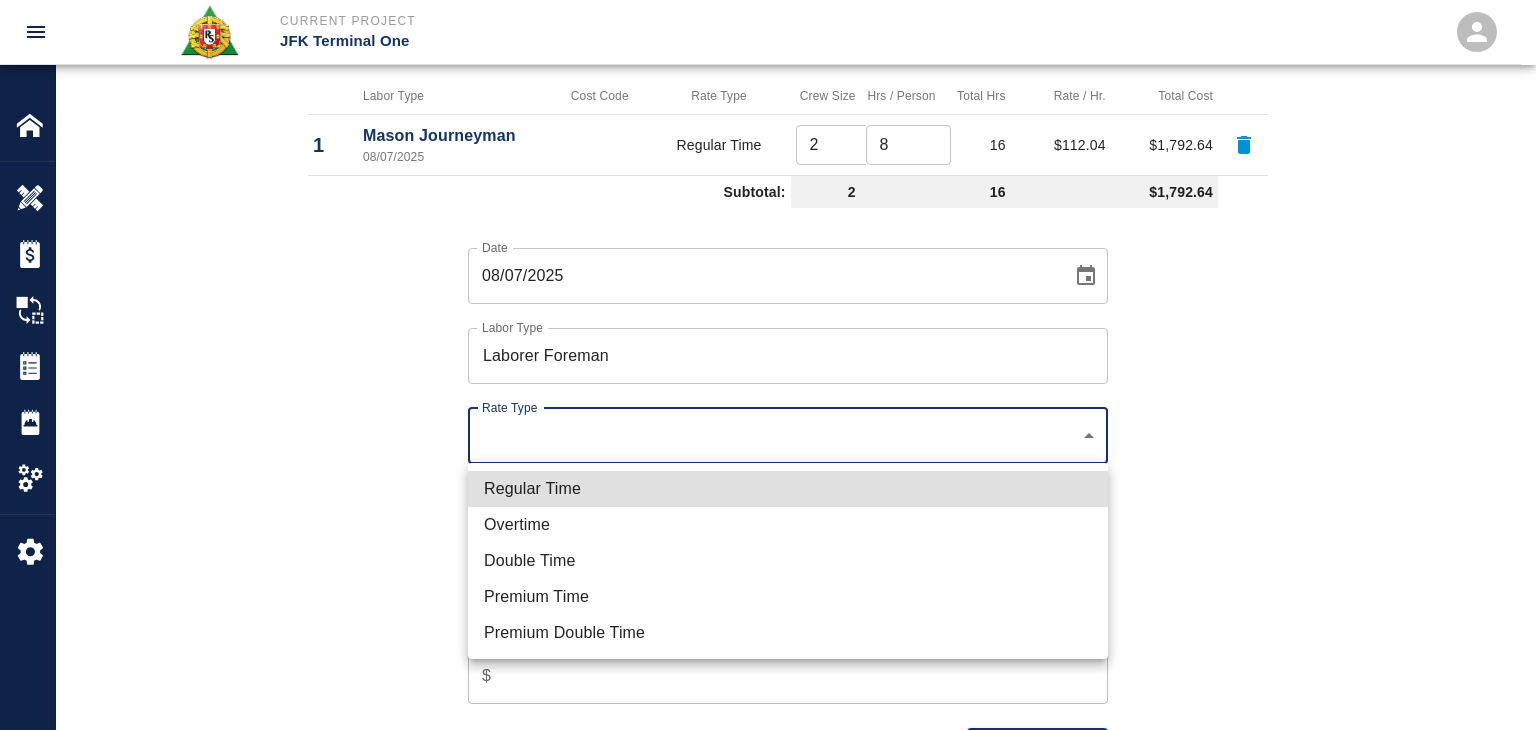 click on "Regular Time Overtime Double Time Premium Time Premium Double Time" at bounding box center (788, 561) 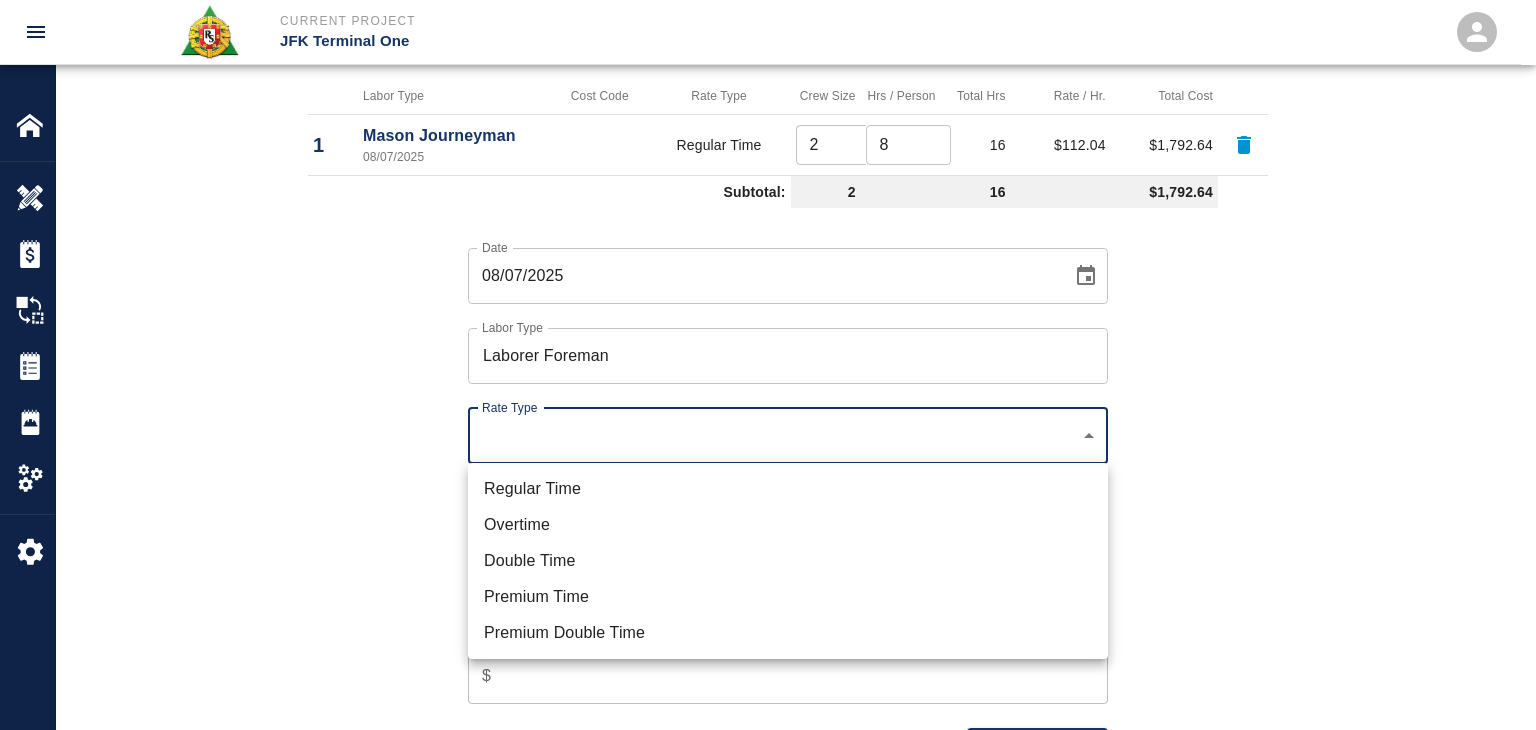 click on "Regular Time" at bounding box center [788, 489] 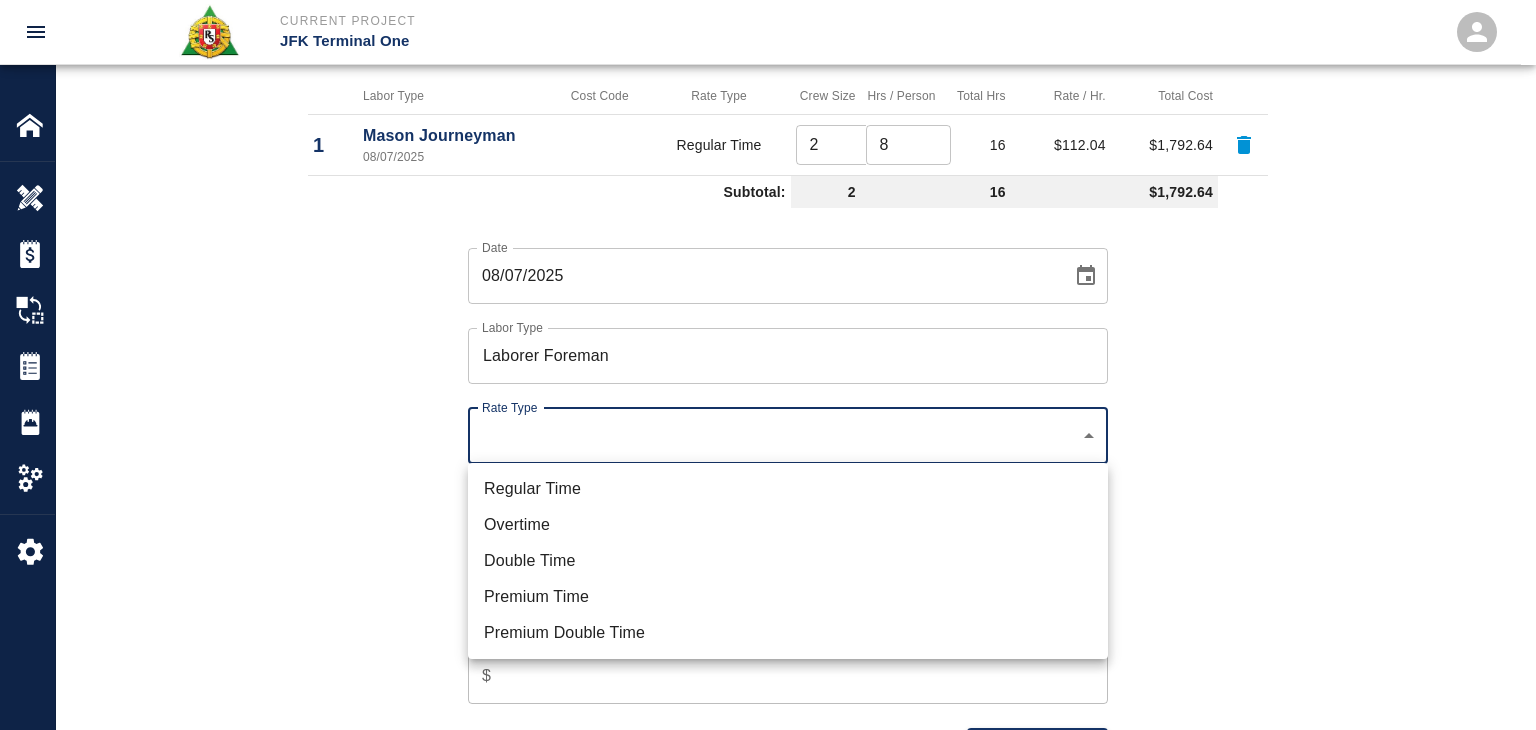 type on "100.17" 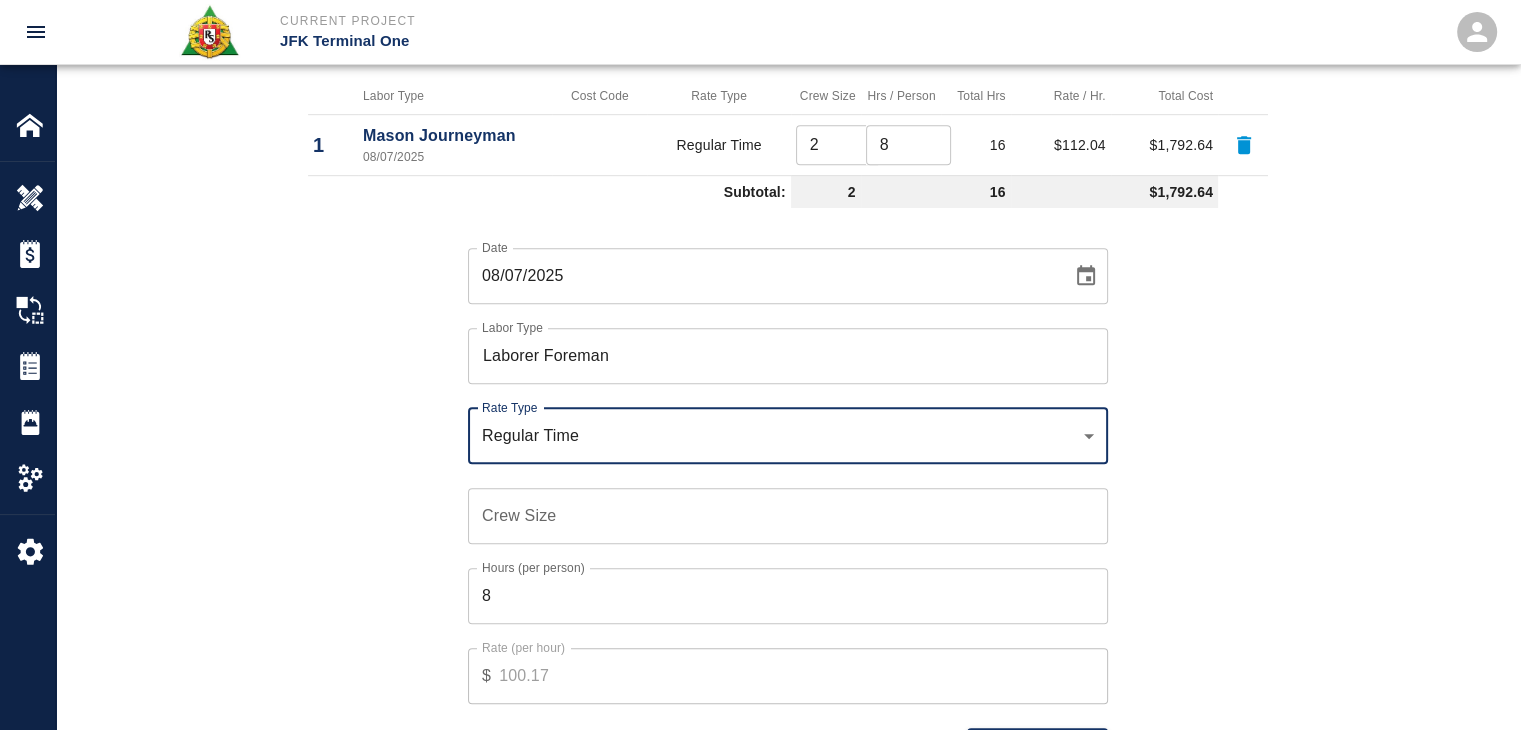 click on "Crew Size" at bounding box center (788, 516) 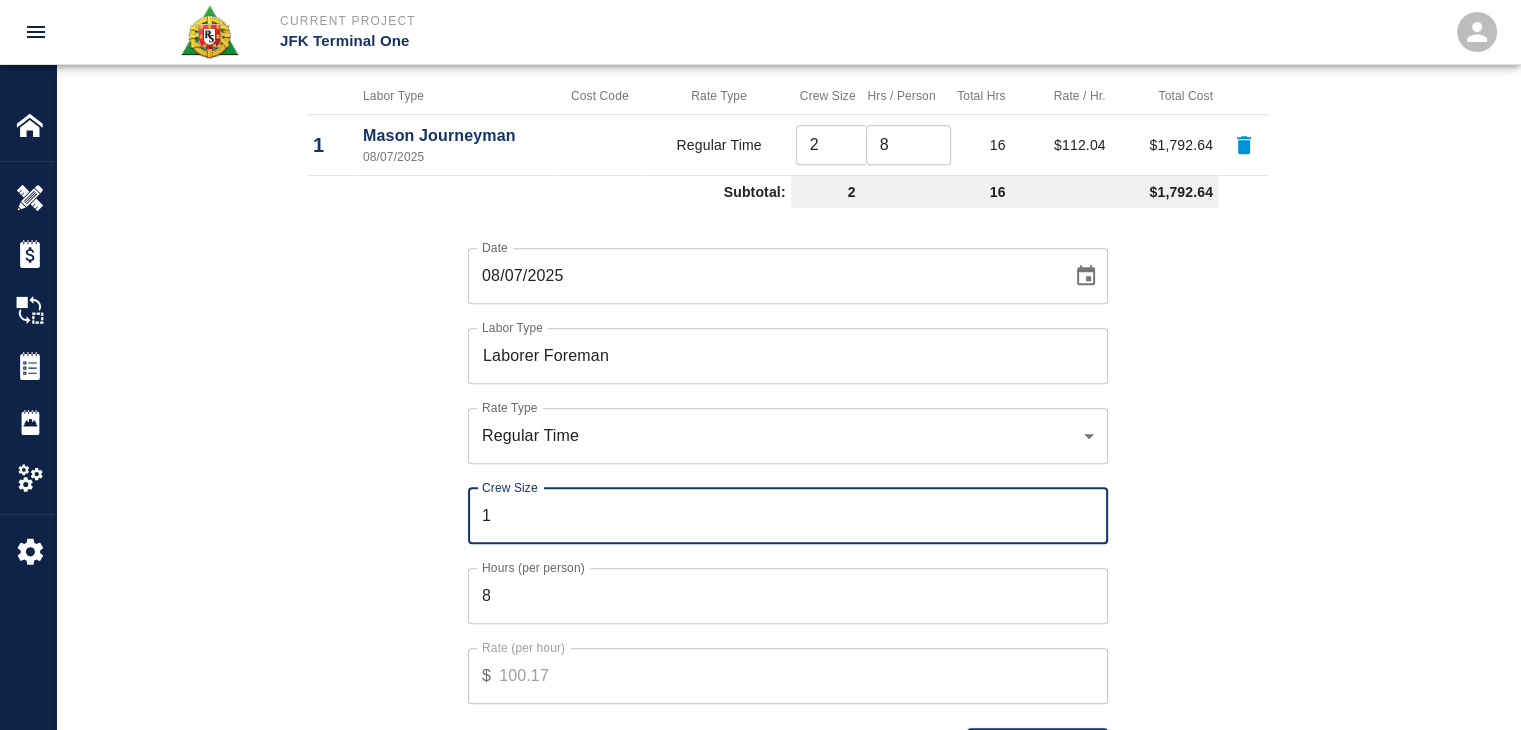 type on "1" 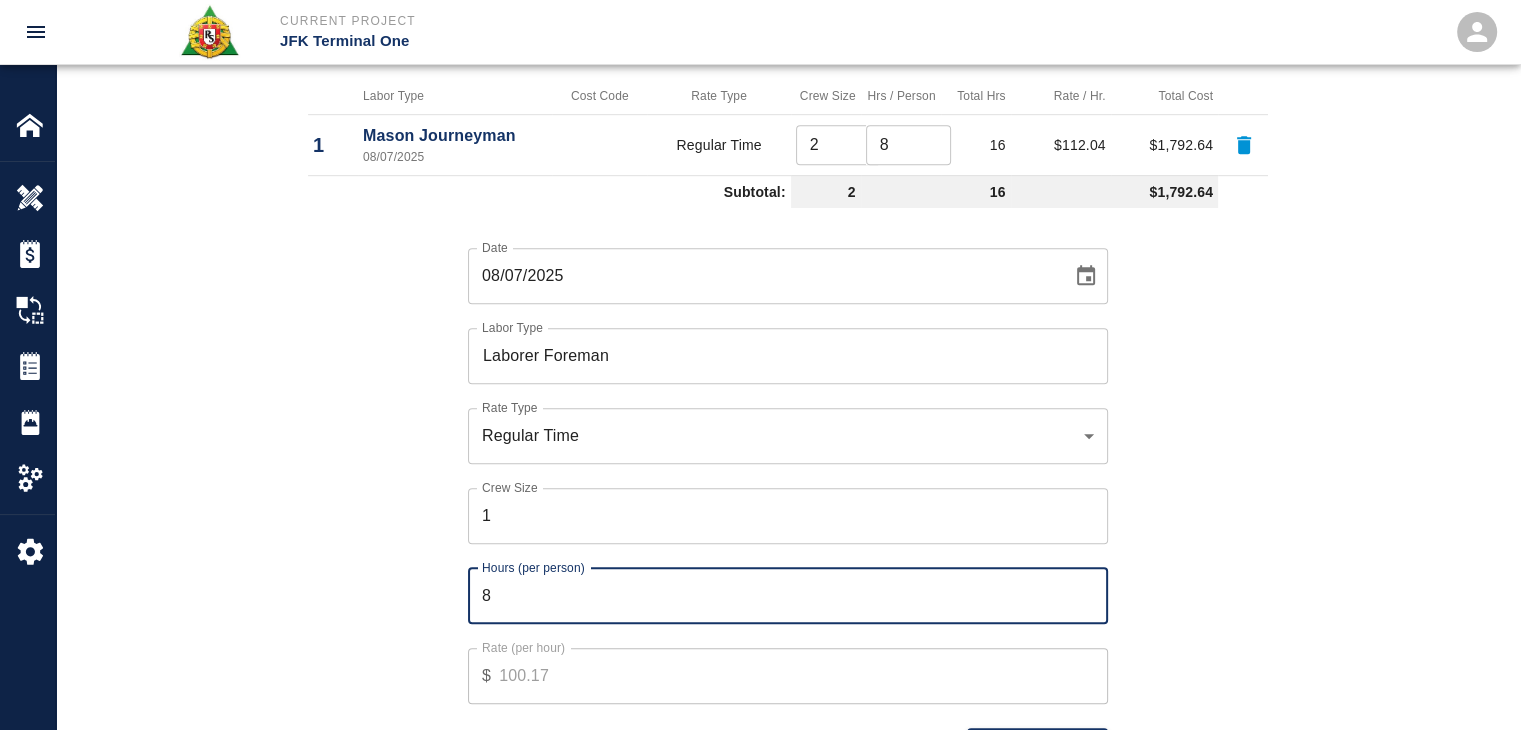 click on "8" at bounding box center [788, 596] 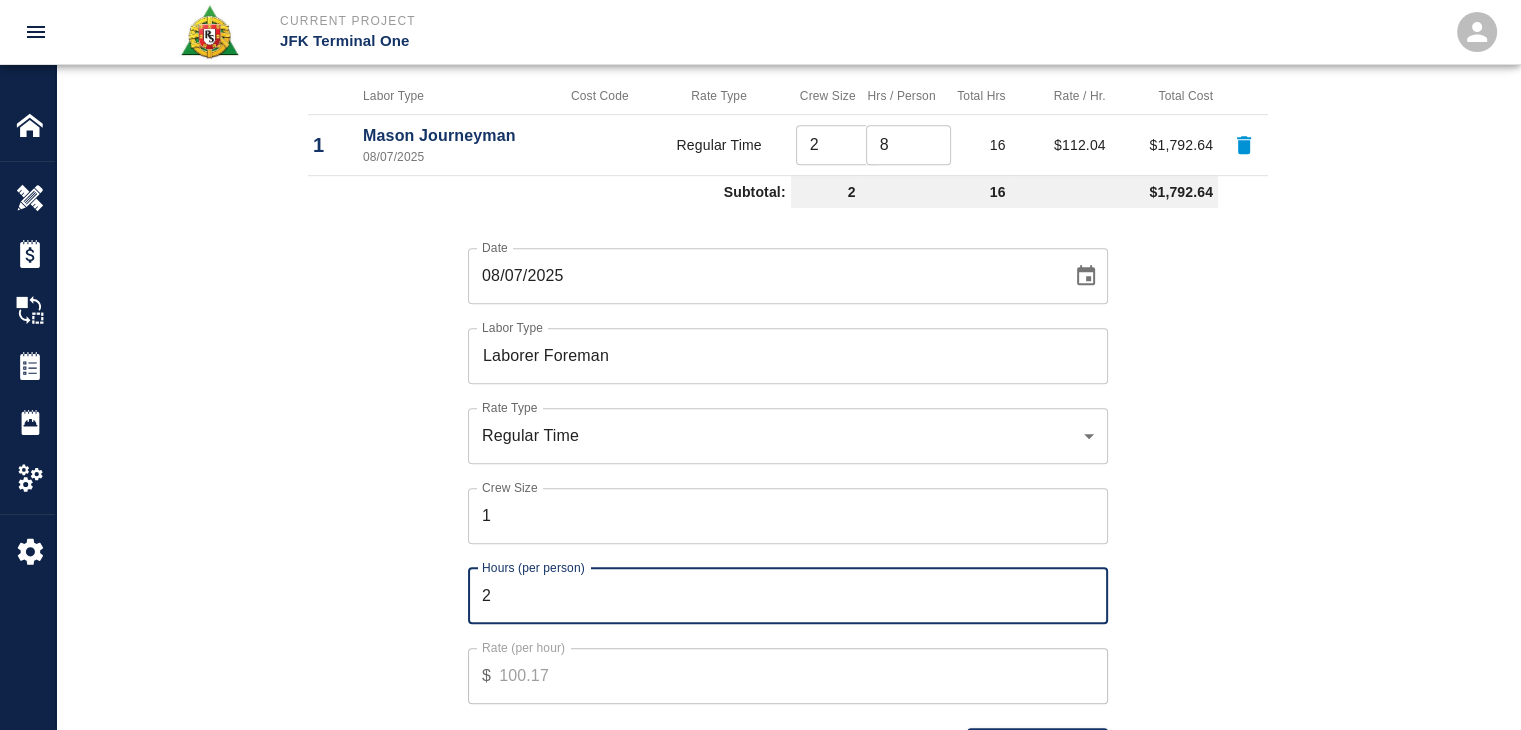 type on "2" 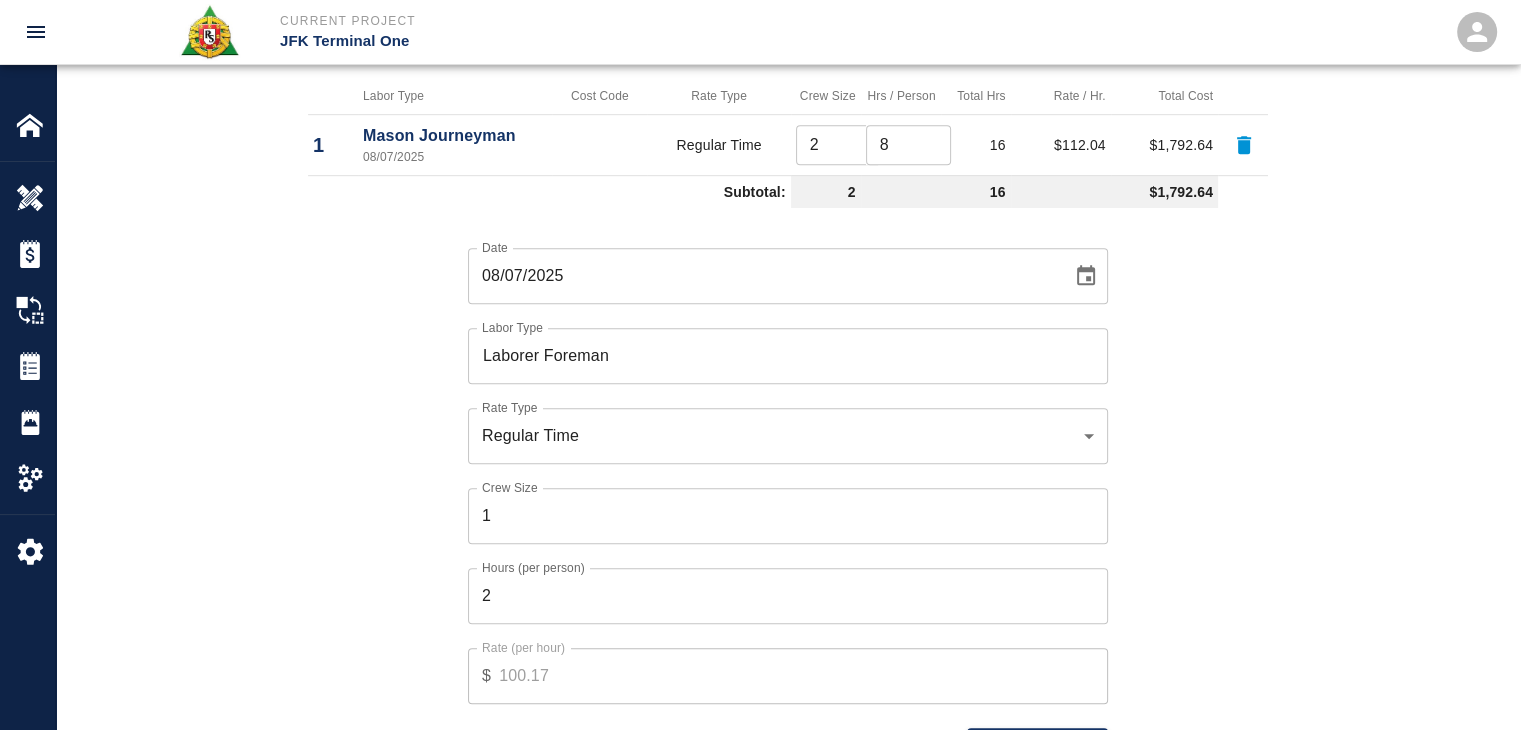 click on "Date [DATE] Date Labor Type Laborer Foreman Labor Type Rate Type Regular Time rate_rt Rate Type Crew Size 1 Crew Size Hours (per person) 2 Hours (per person) Rate (per hour) $ [PRICE] Rate (per hour) Cancel Add Labor" at bounding box center [776, 490] 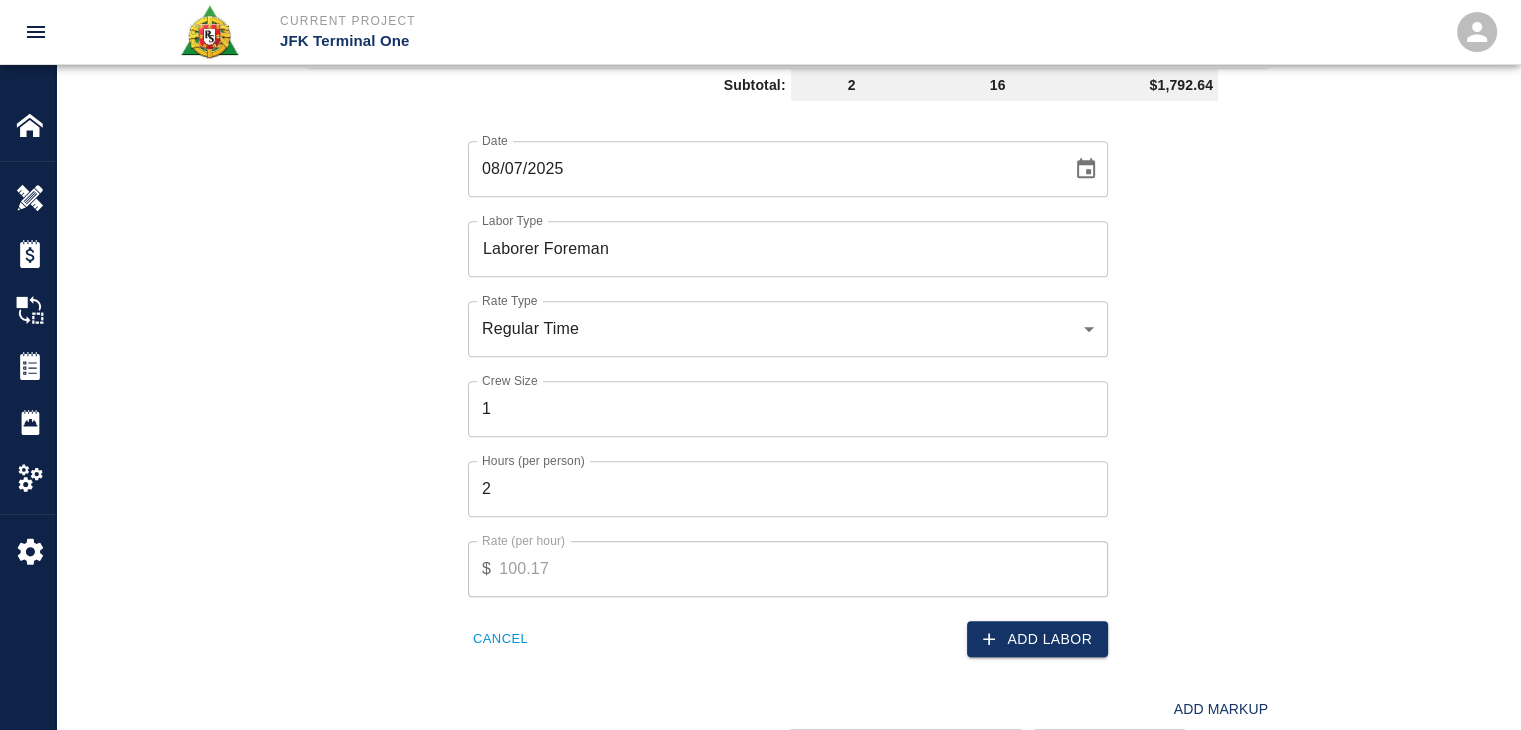 scroll, scrollTop: 1272, scrollLeft: 0, axis: vertical 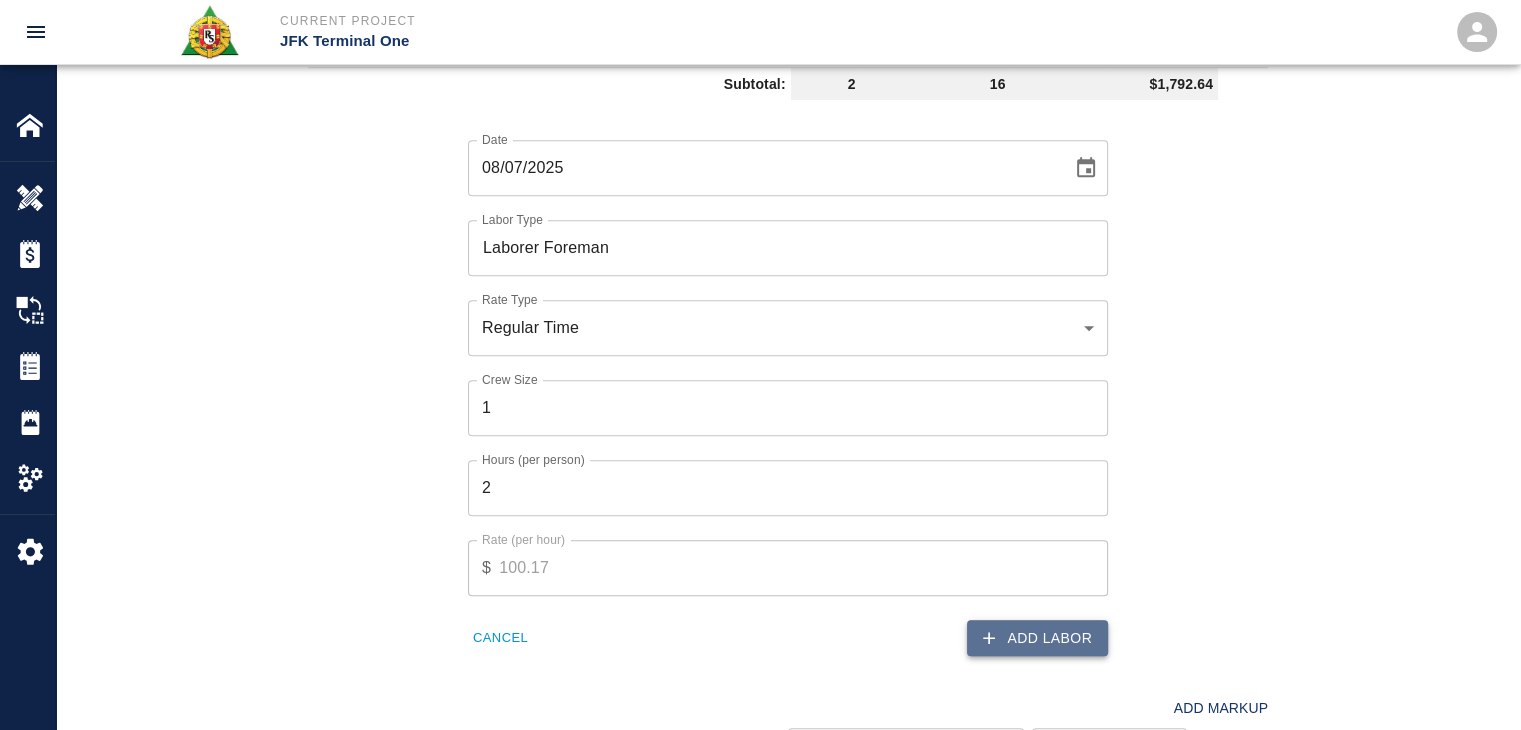 click on "Add Labor" at bounding box center [1037, 638] 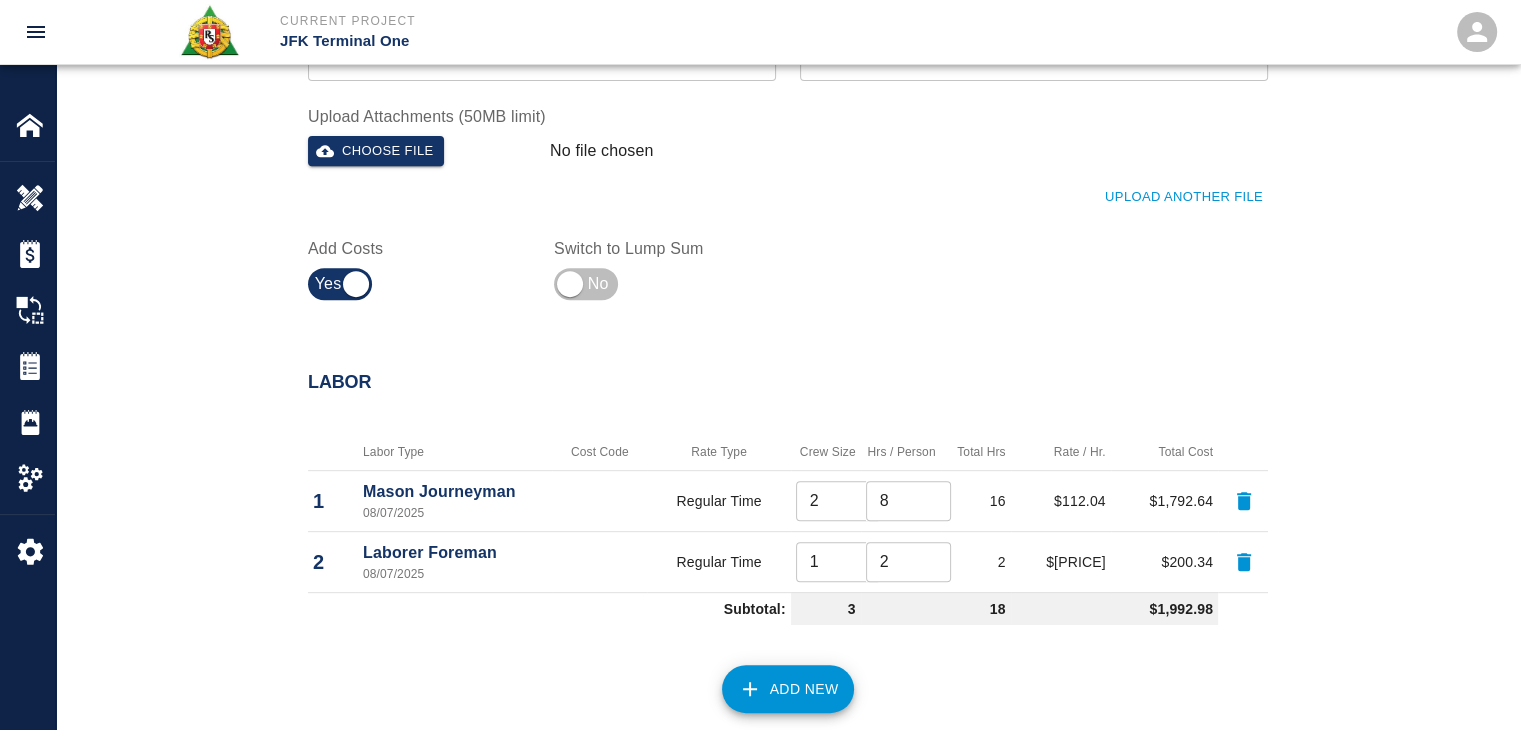 click on "Add New" at bounding box center [788, 689] 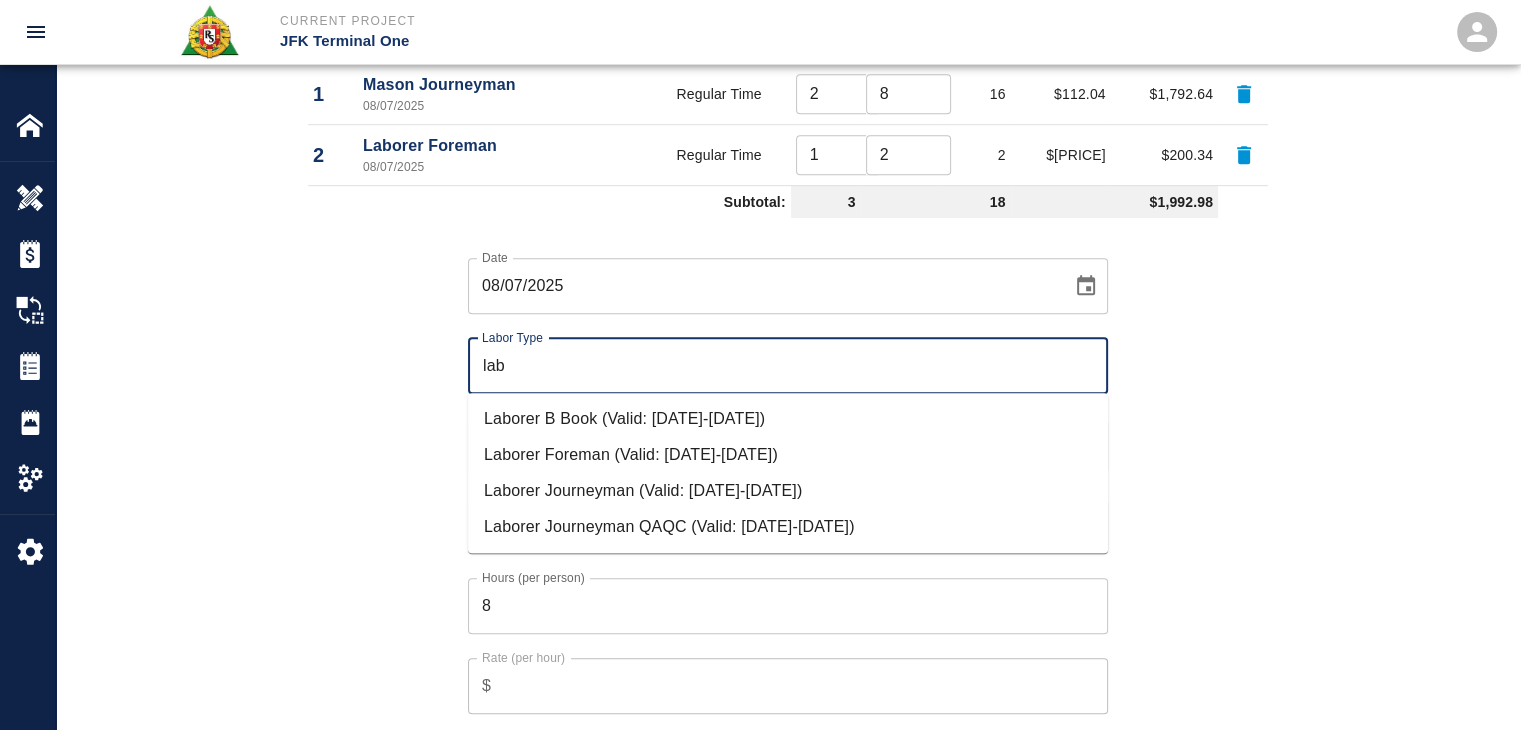 click on "Laborer Journeyman (Valid: [DATE]-[DATE])" at bounding box center [788, 491] 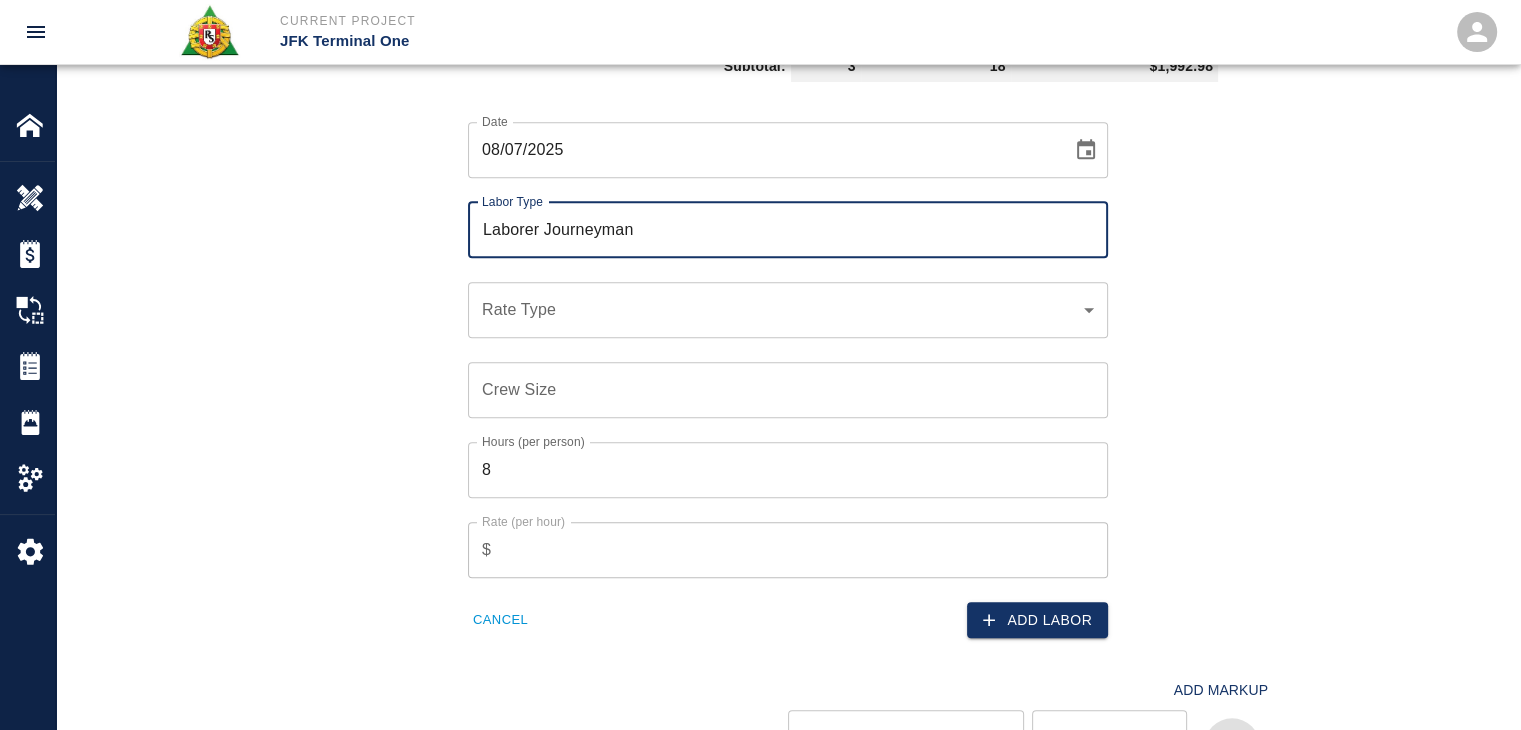 scroll, scrollTop: 1353, scrollLeft: 0, axis: vertical 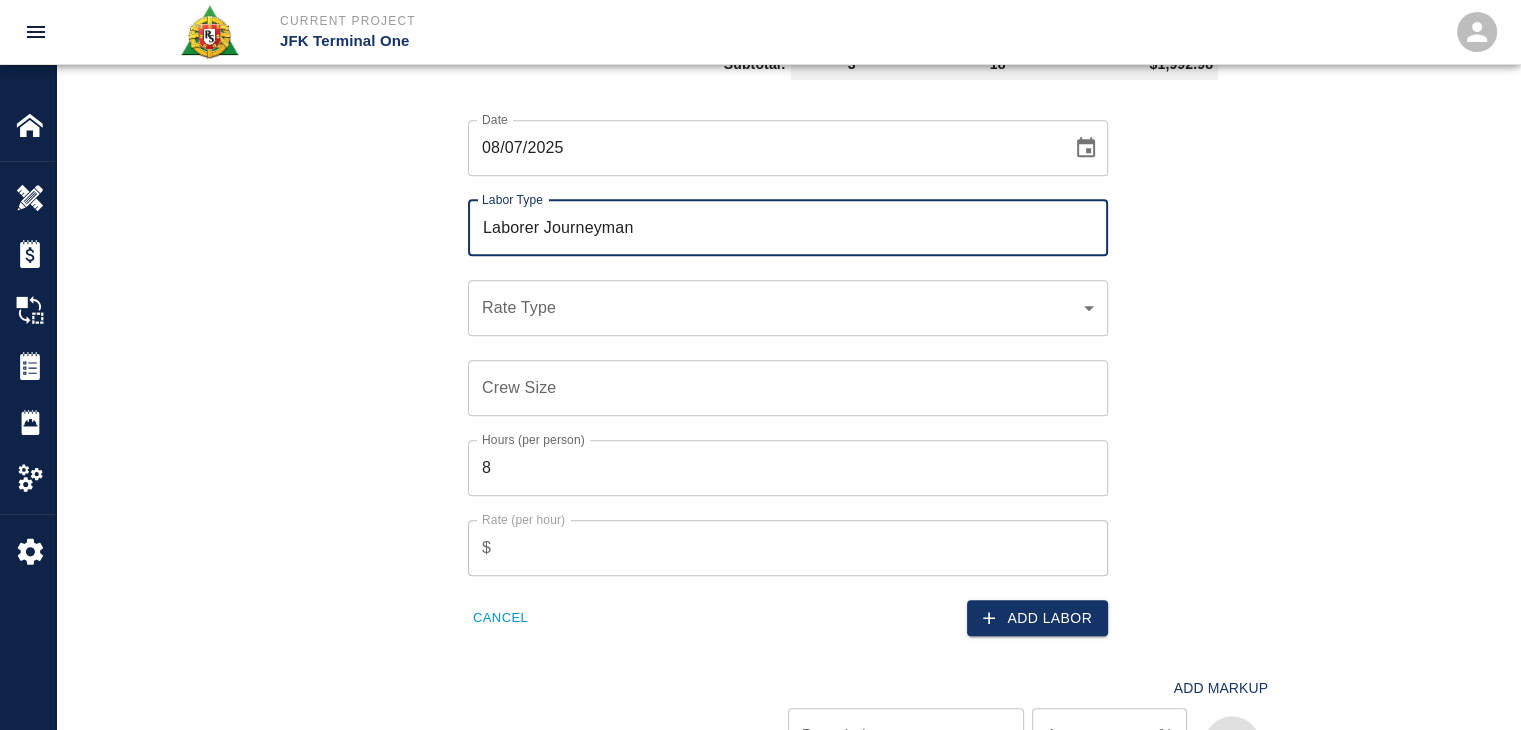type on "Laborer Journeyman" 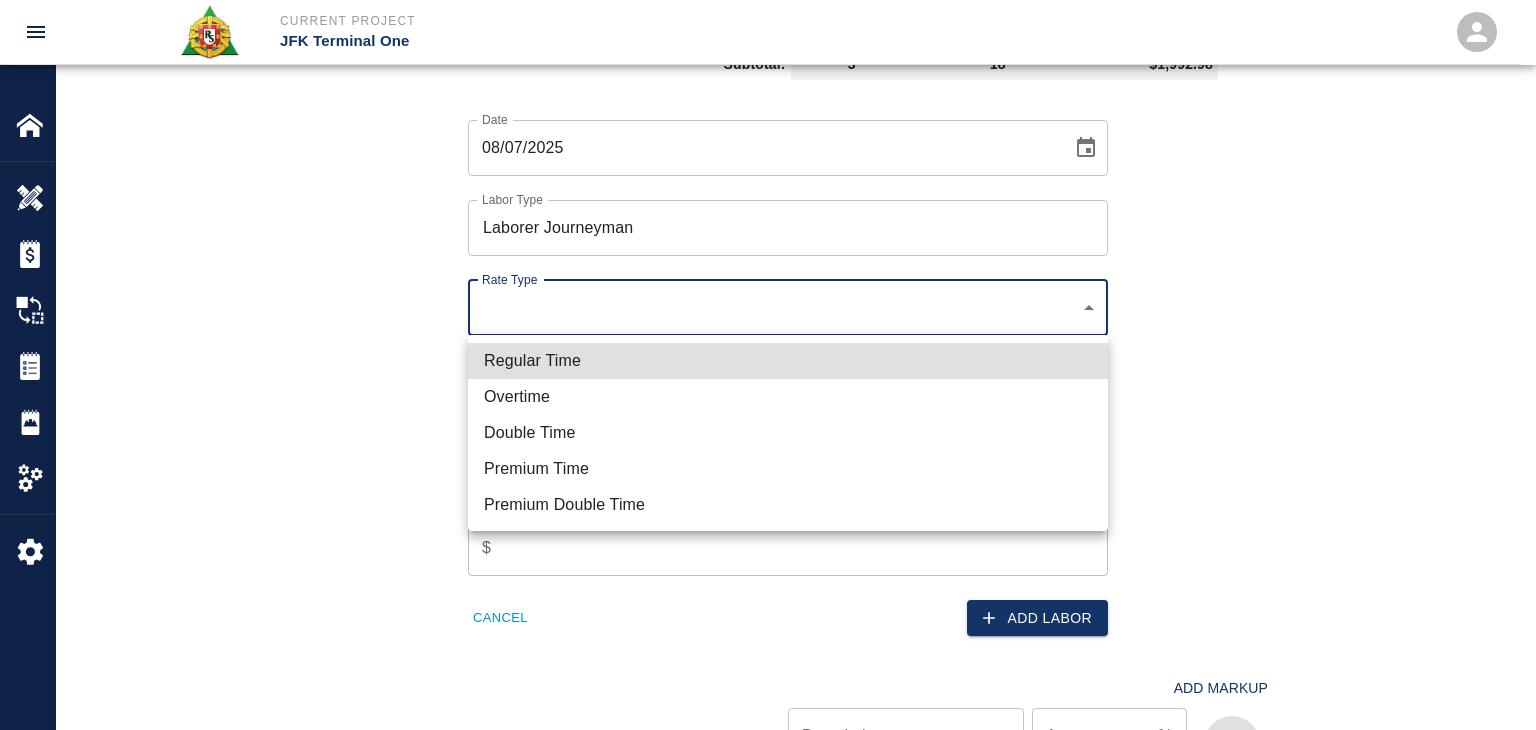 click on "Regular Time" at bounding box center [788, 361] 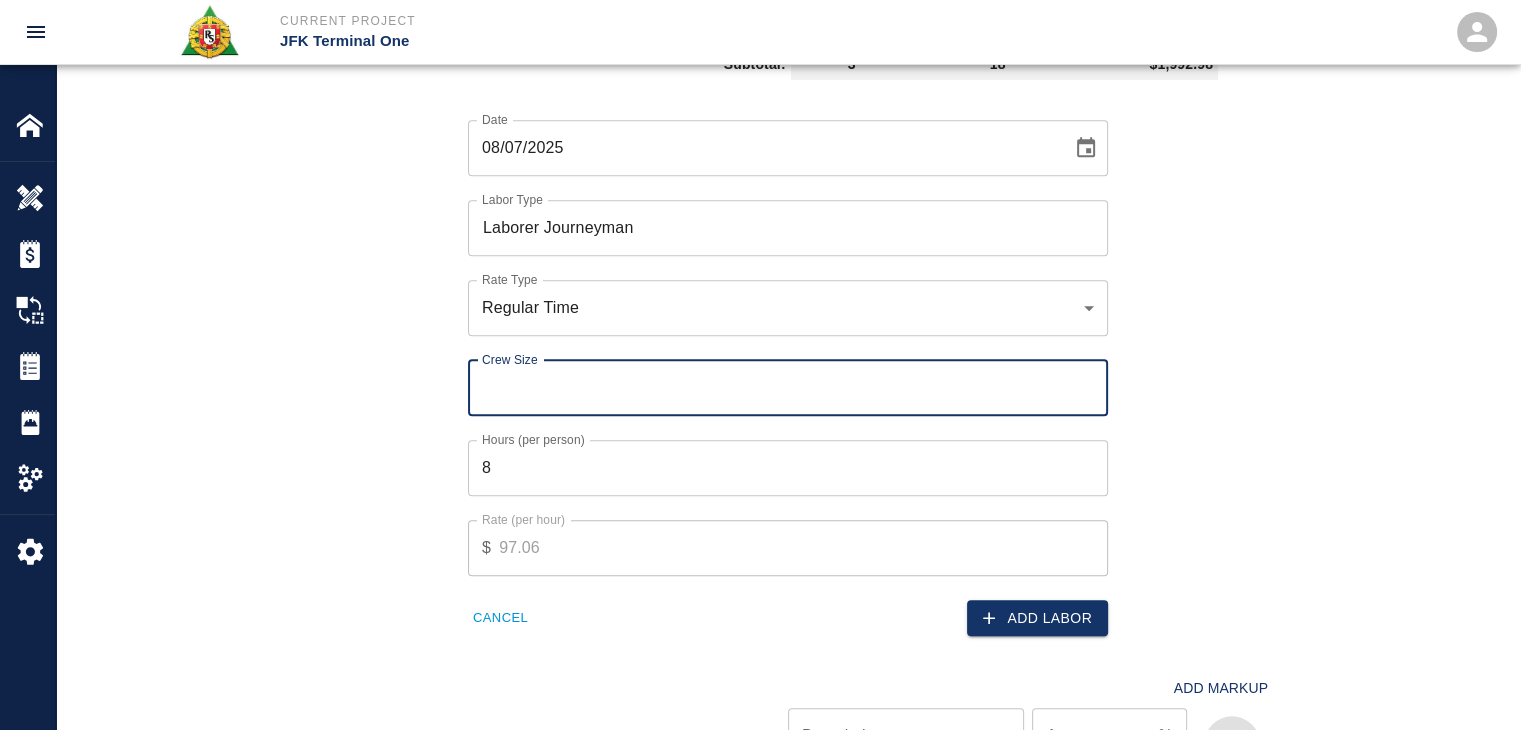 click on "Crew Size" at bounding box center (788, 388) 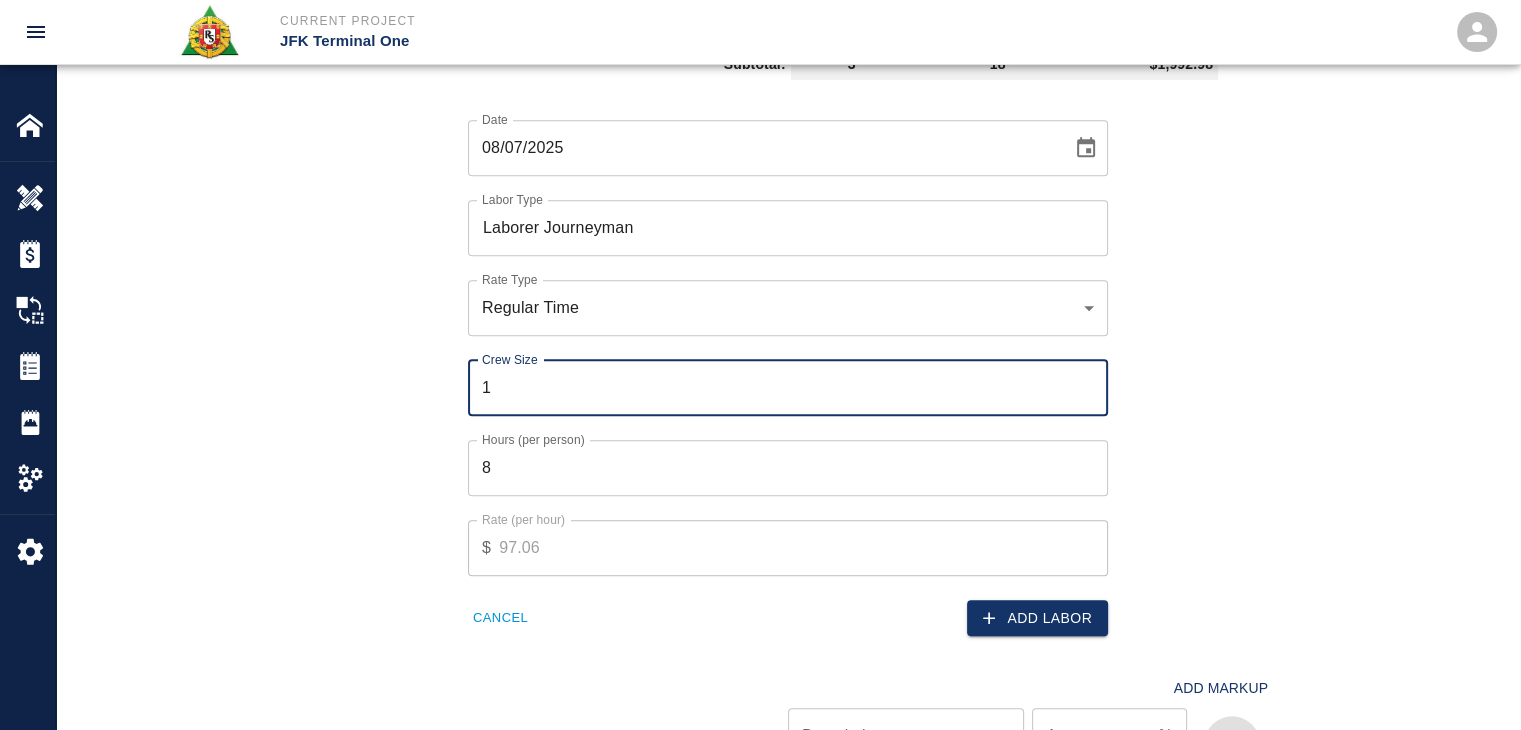 type on "1" 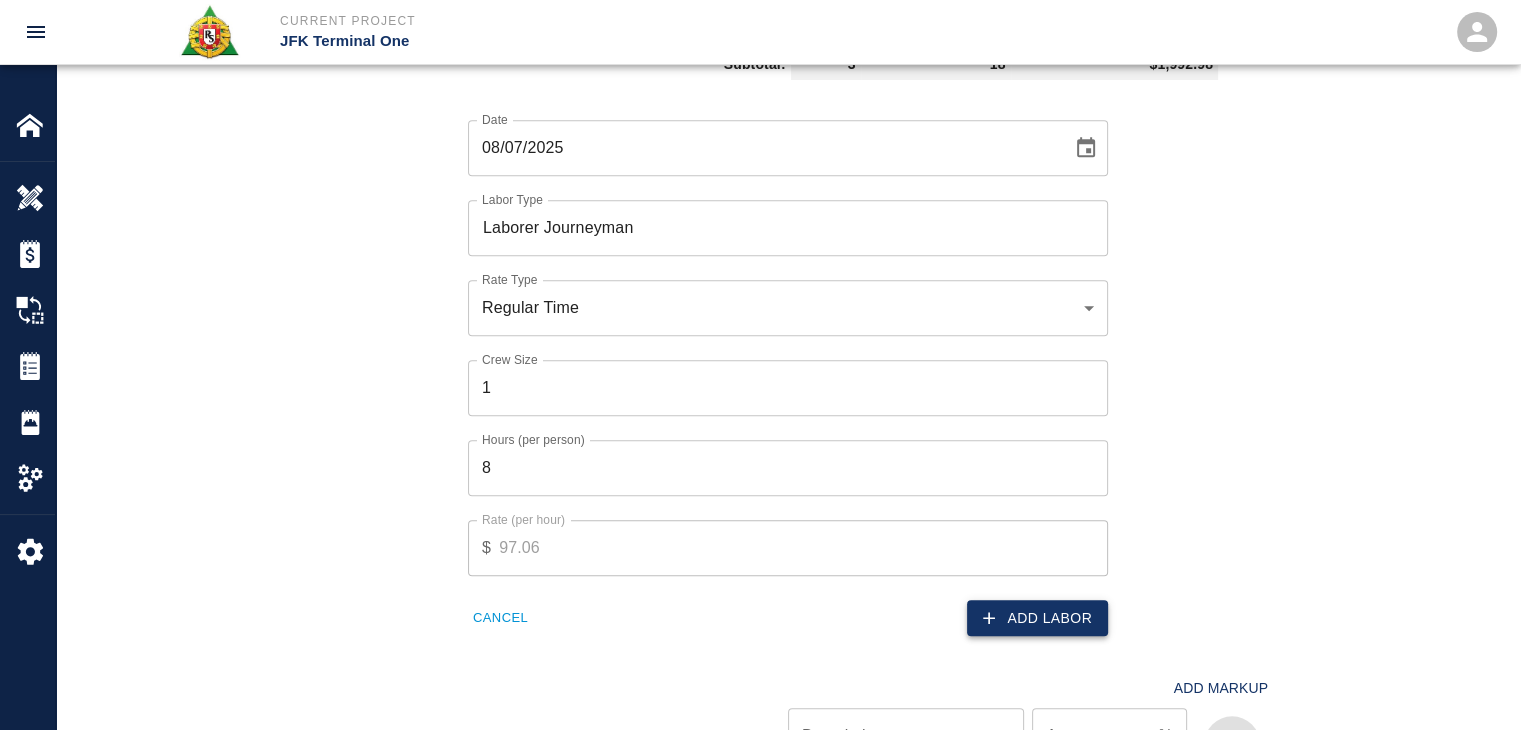 click 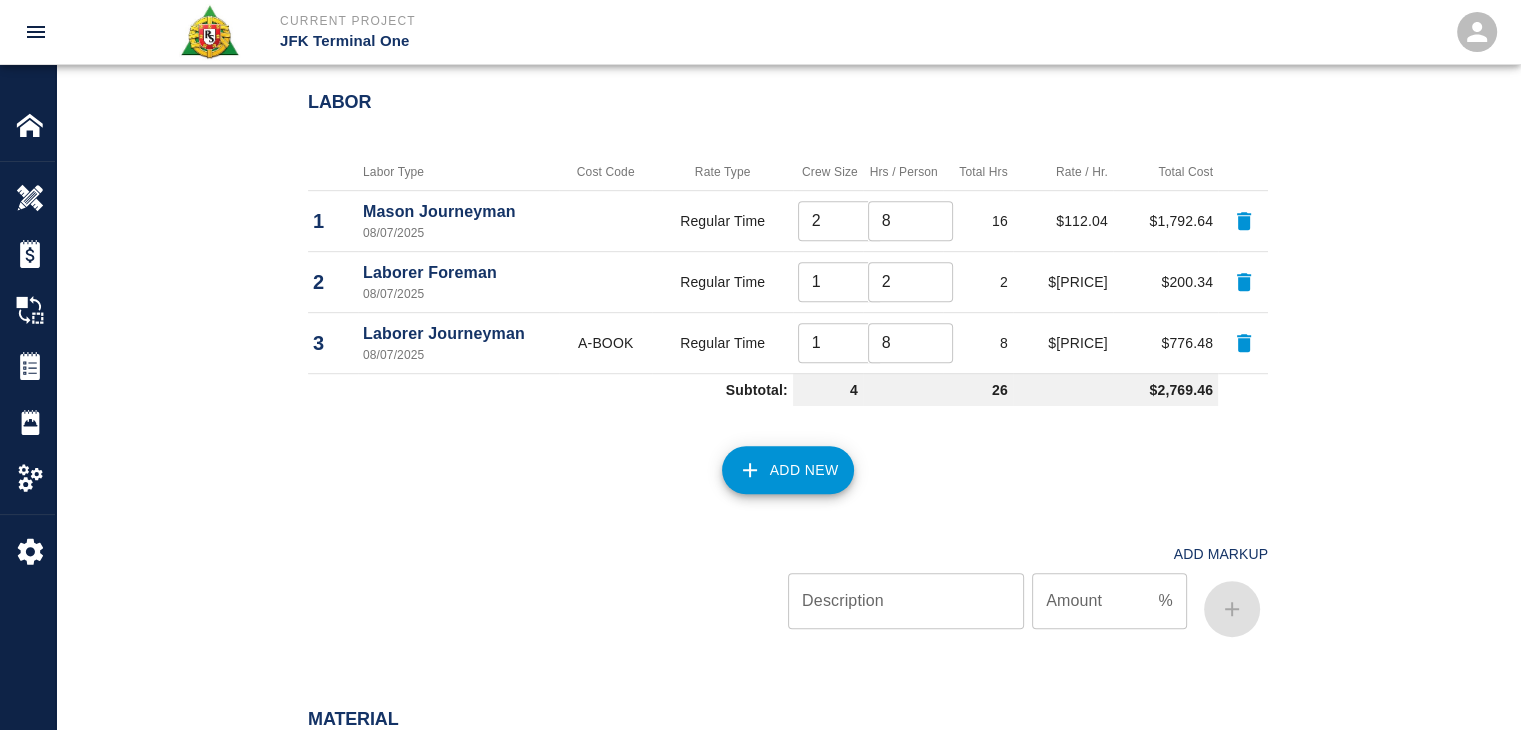 scroll, scrollTop: 1378, scrollLeft: 0, axis: vertical 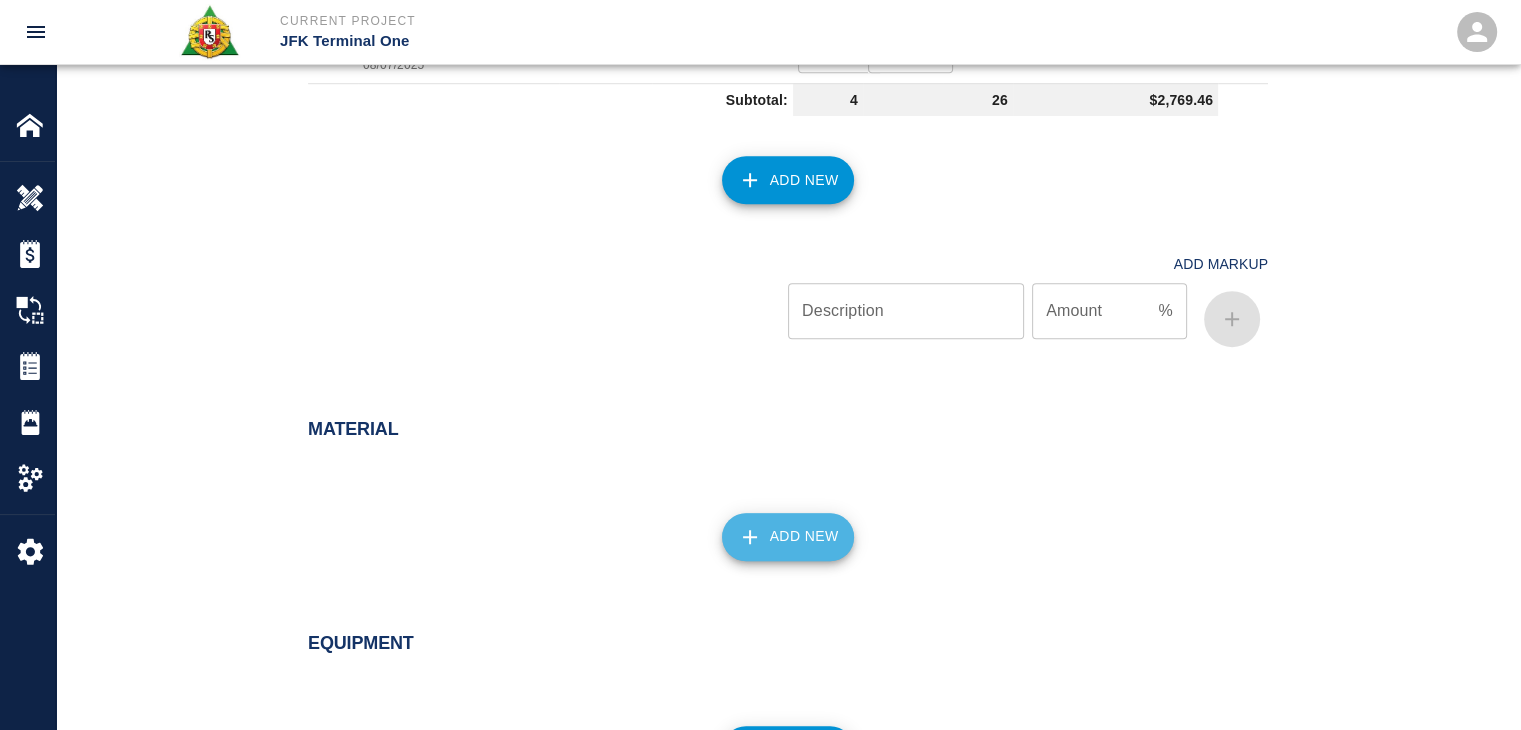 click 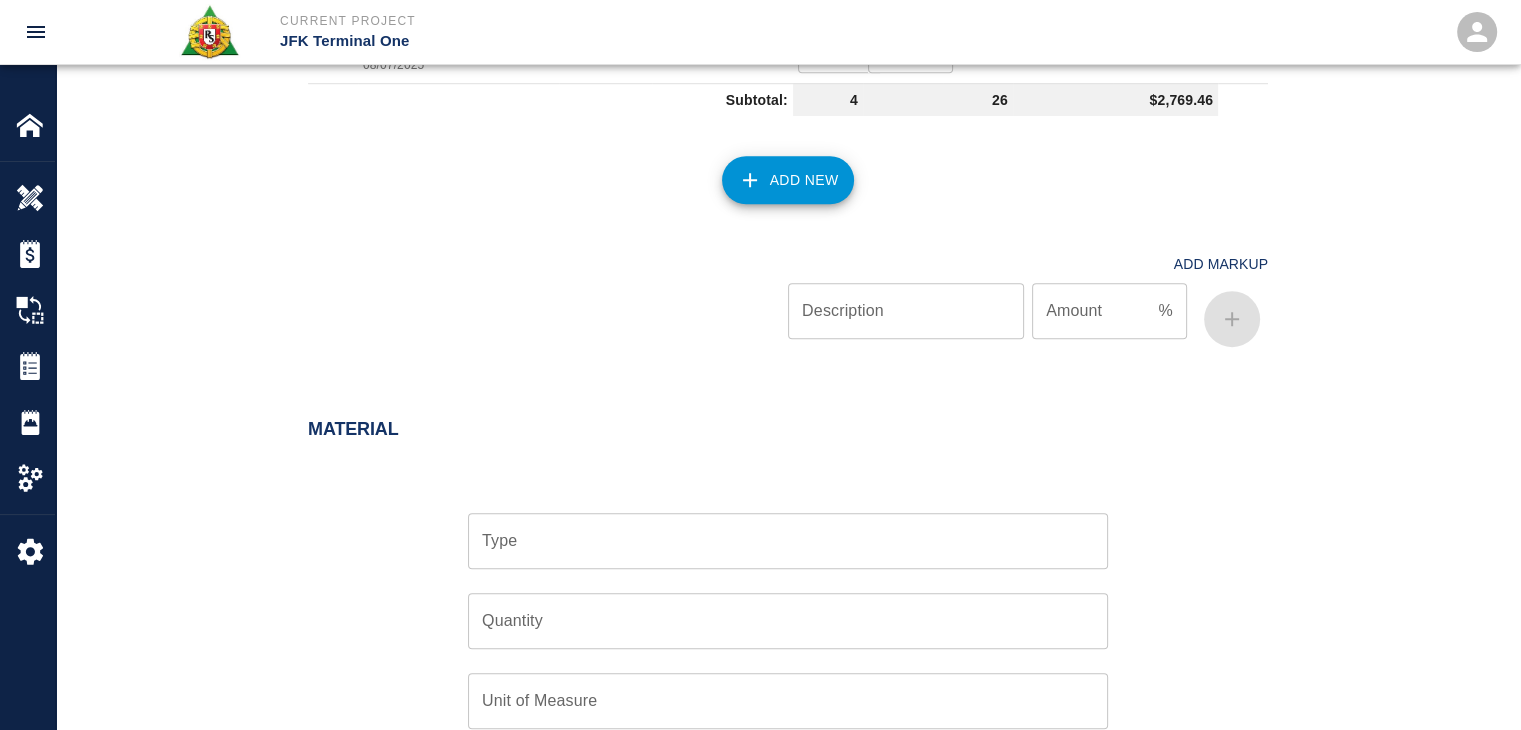 click on "Type" at bounding box center [788, 541] 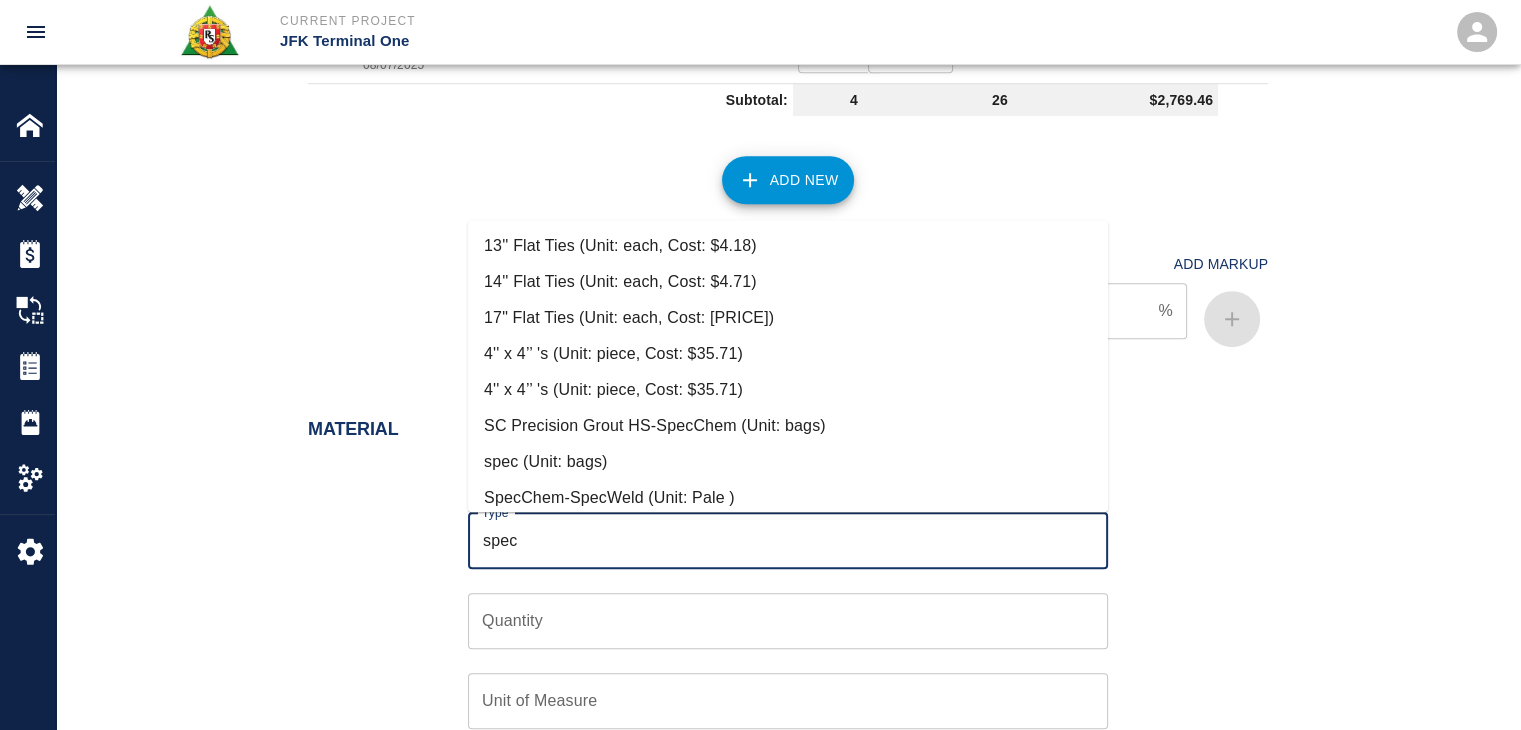 scroll, scrollTop: 139, scrollLeft: 0, axis: vertical 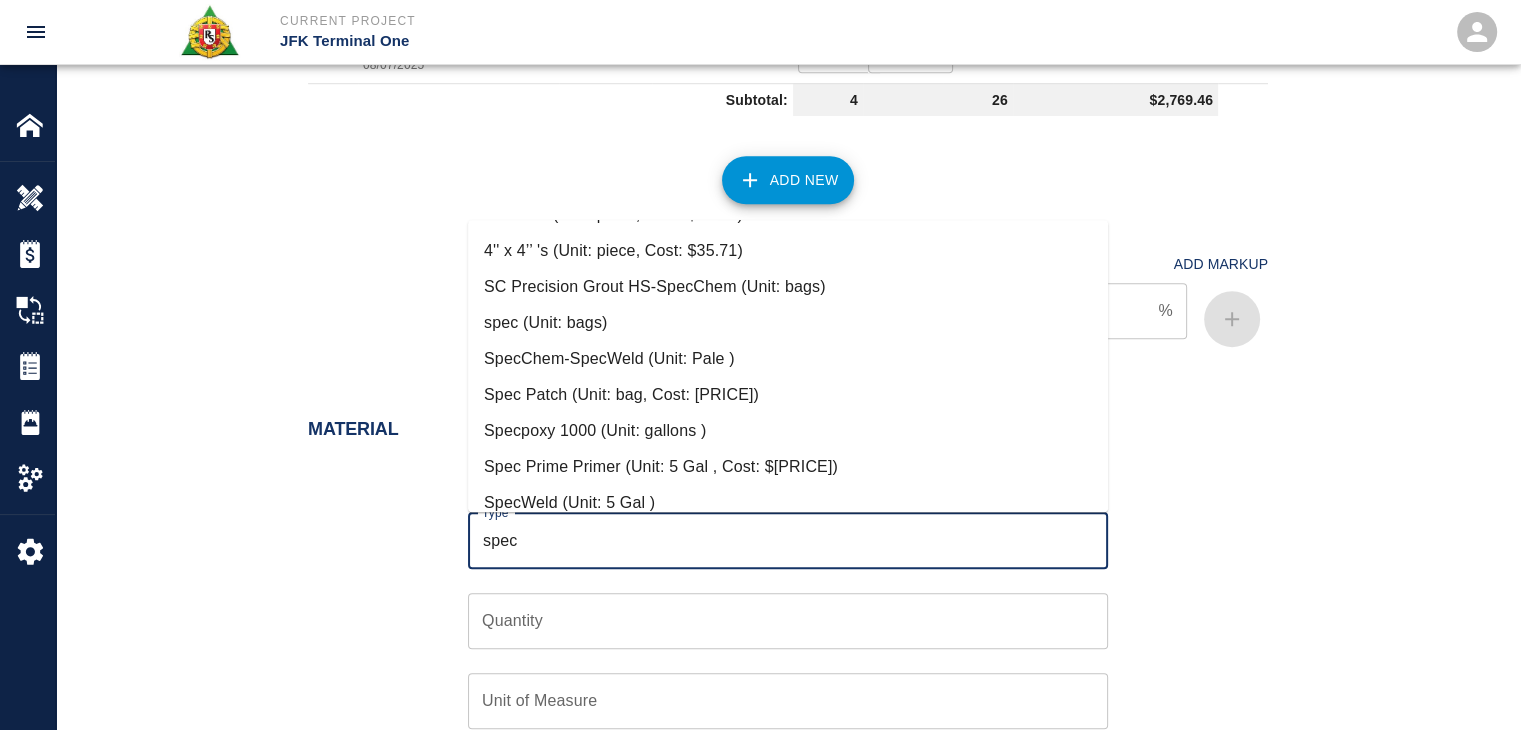 click on "Spec Patch (Unit: bag, Cost: [PRICE])" at bounding box center (788, 395) 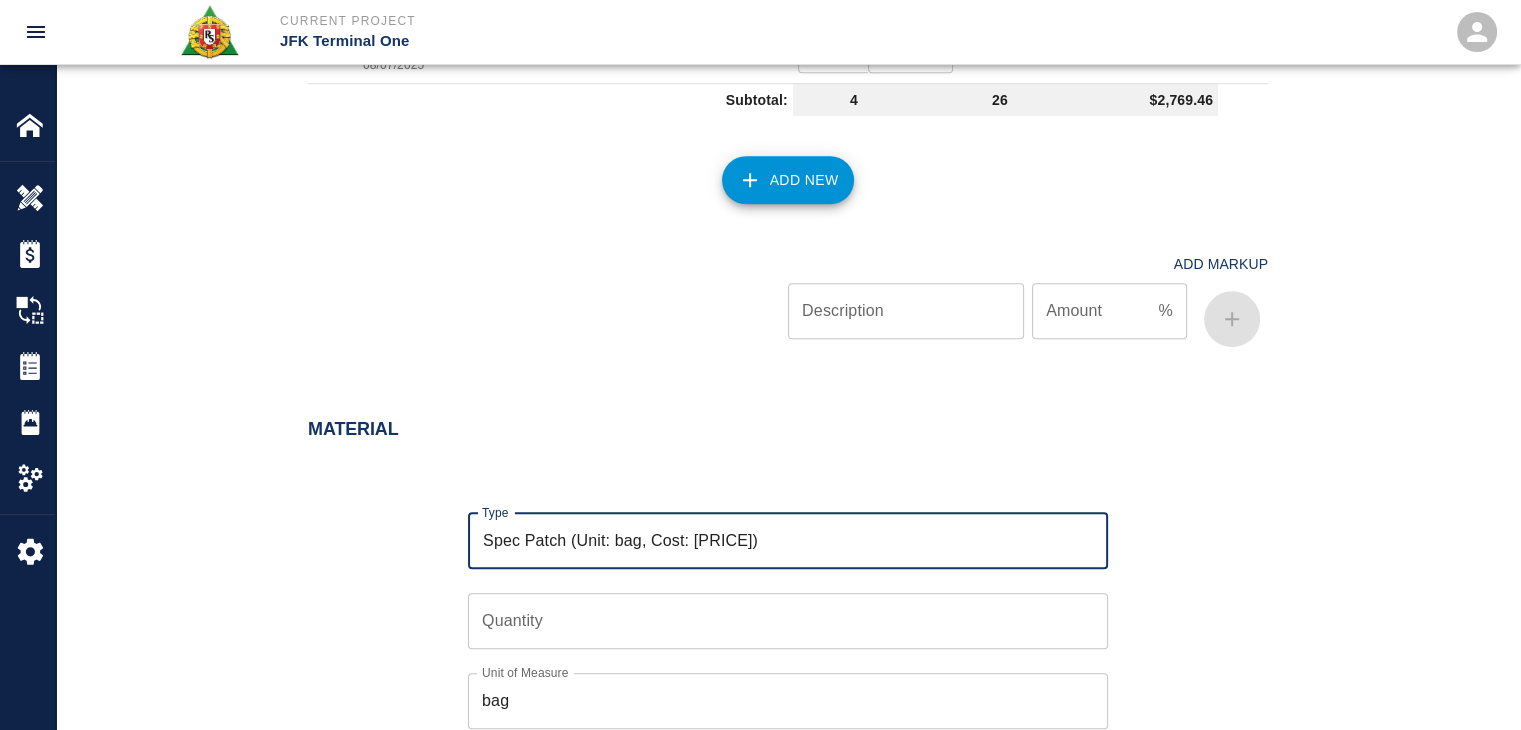 scroll, scrollTop: 1618, scrollLeft: 0, axis: vertical 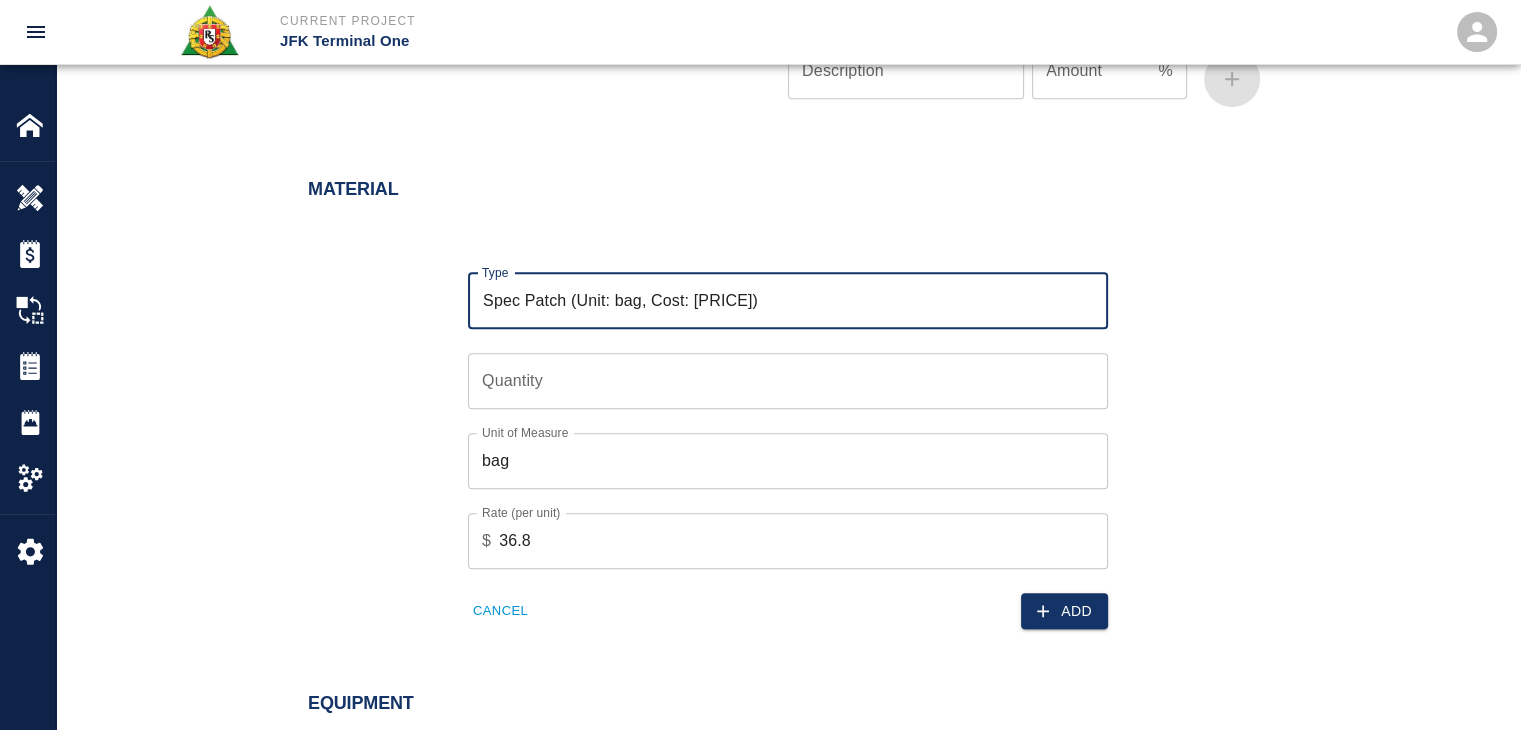 type on "Spec Patch (Unit: bag, Cost: [PRICE])" 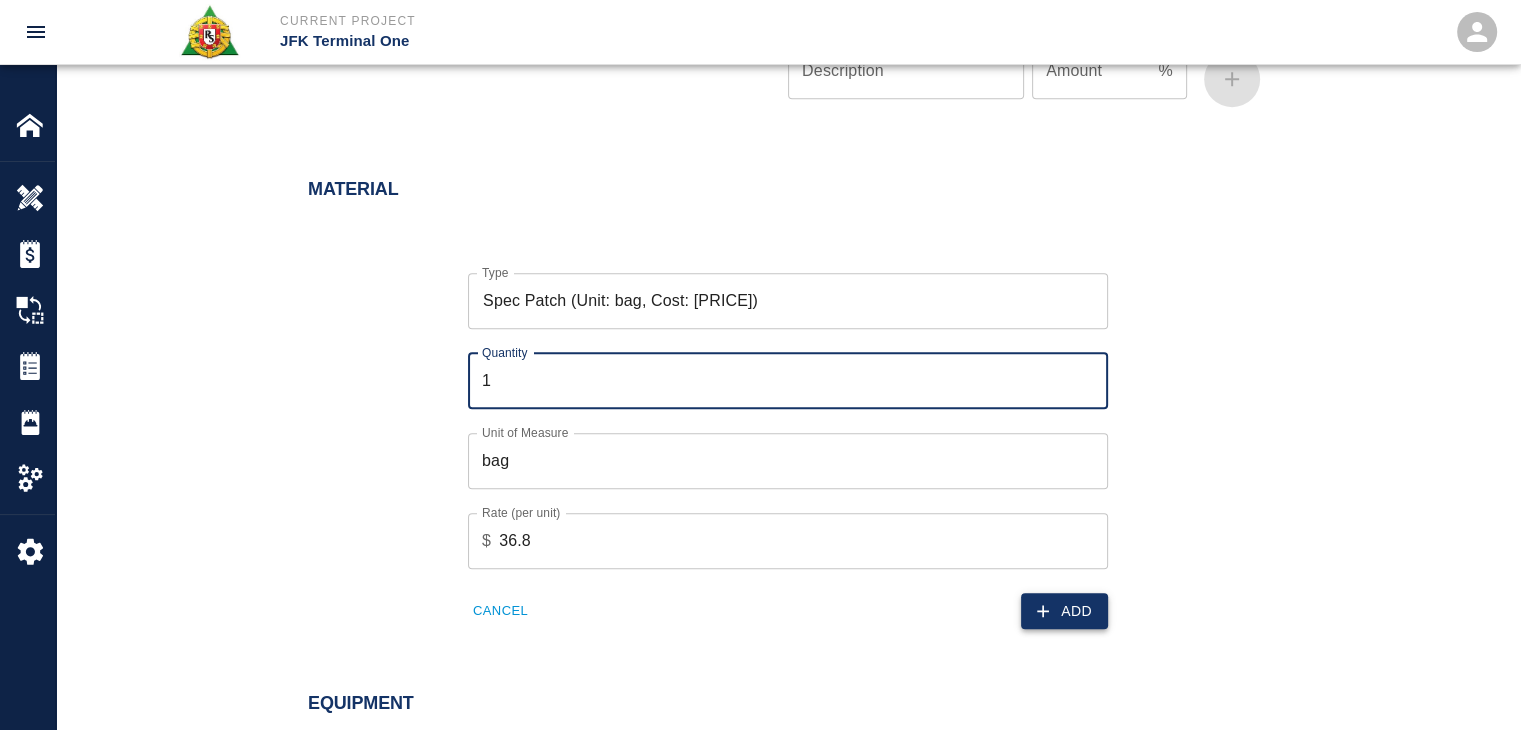 type on "1" 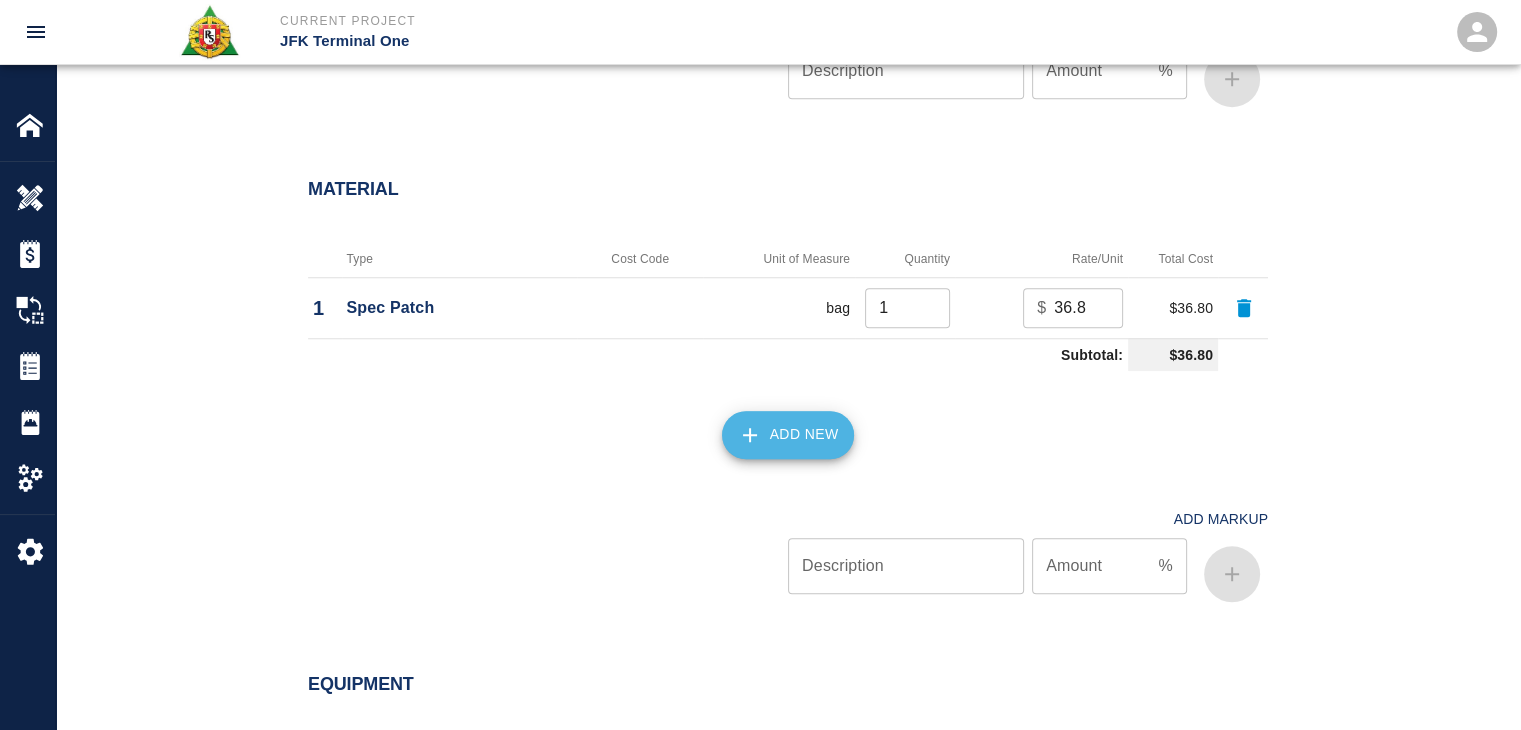 click 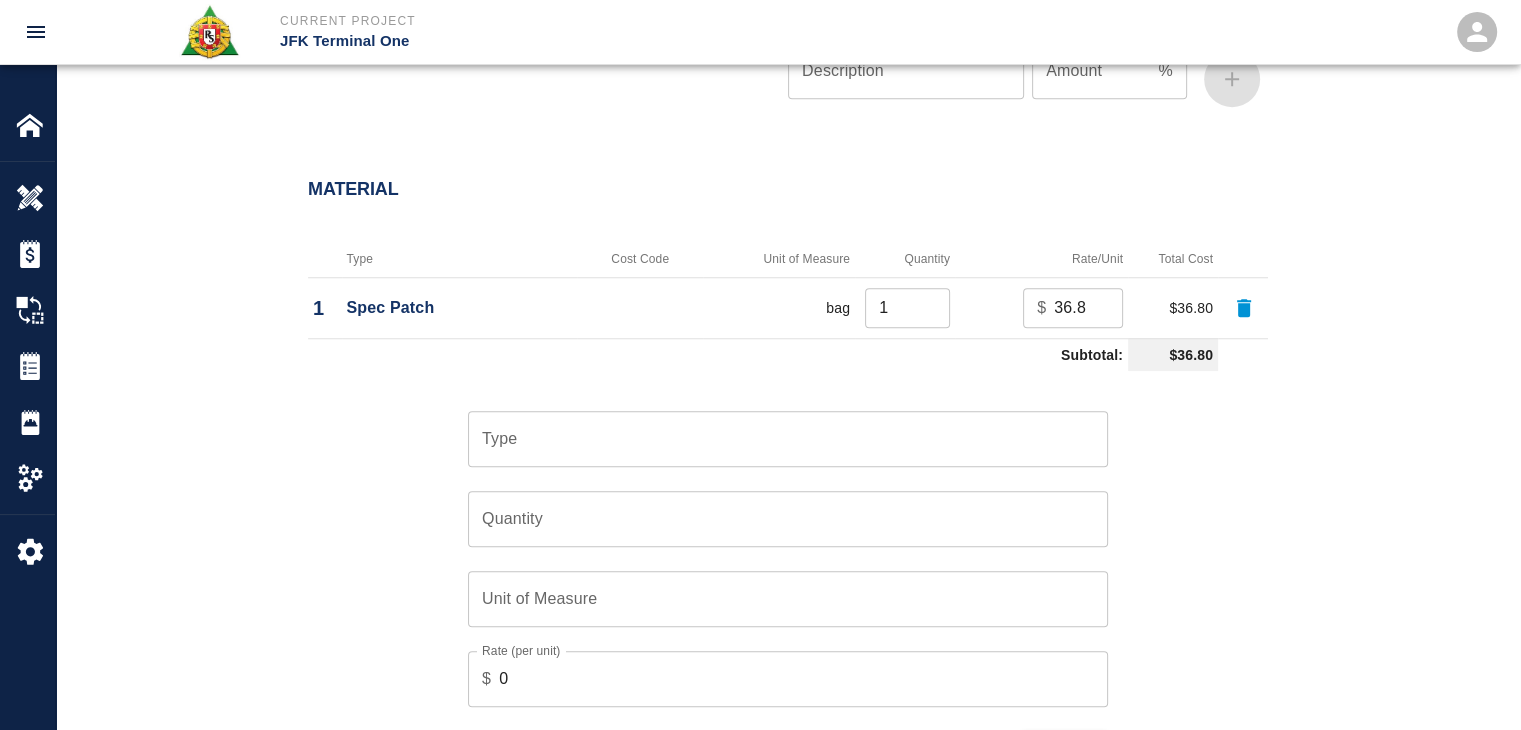 click on "Type Type" at bounding box center (776, 427) 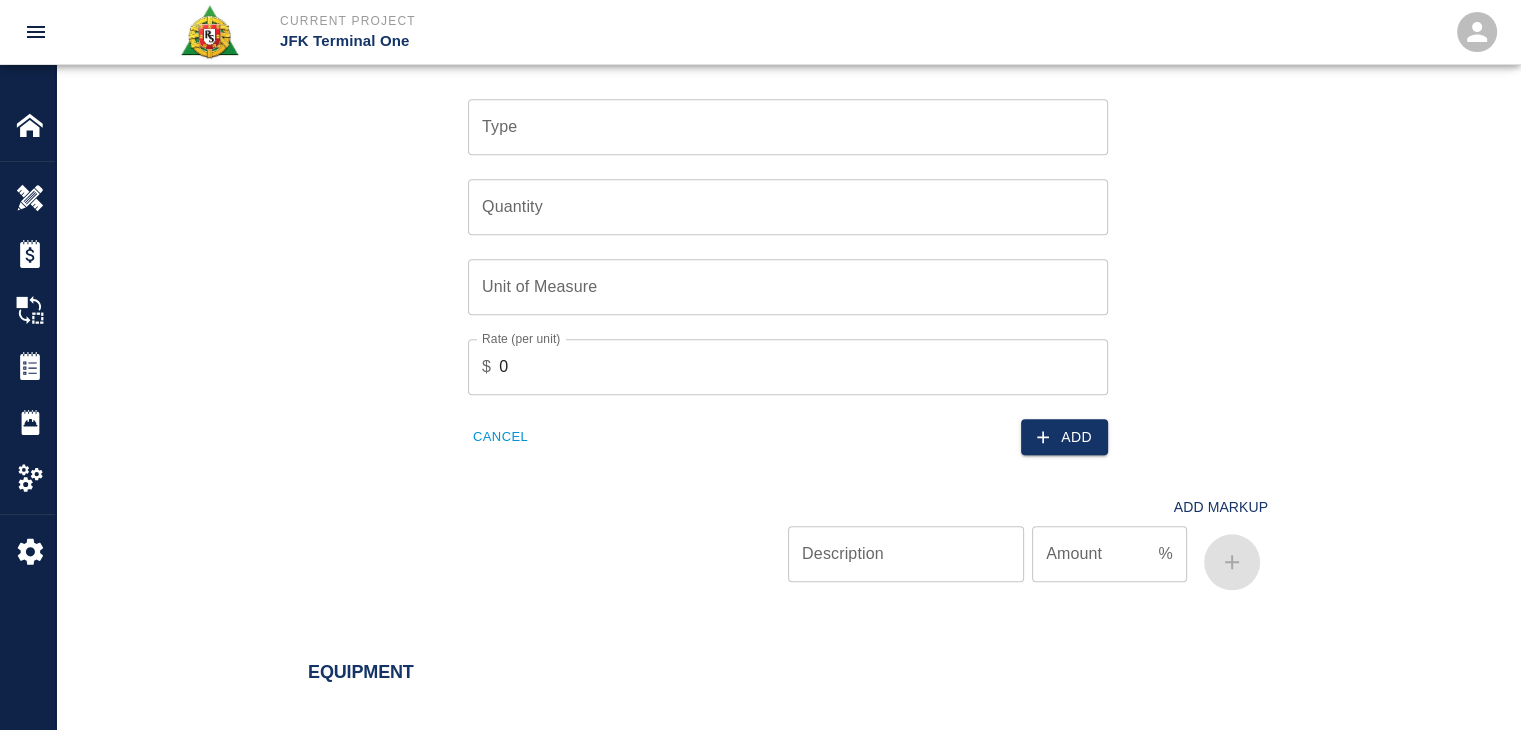 click on "Cancel" at bounding box center [500, 437] 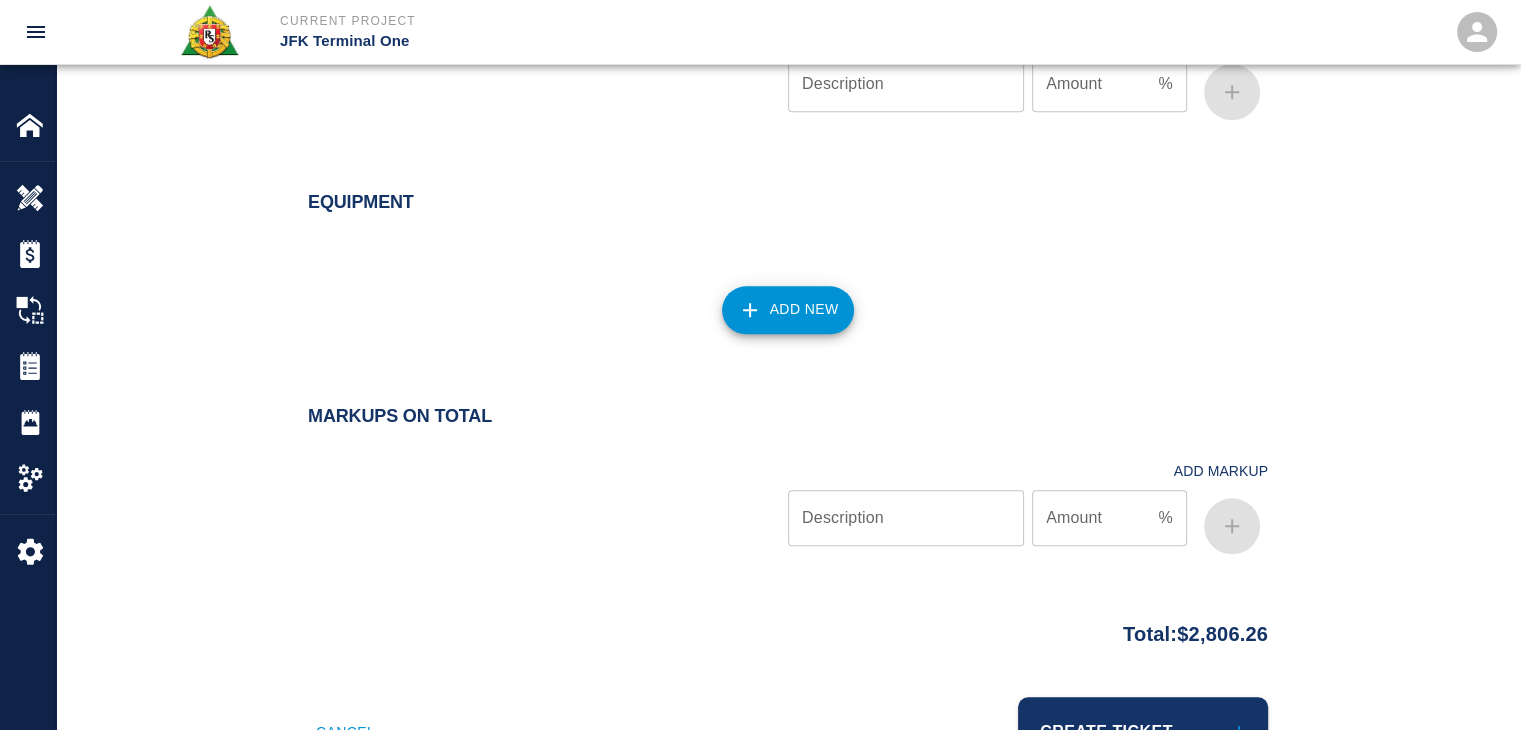 scroll, scrollTop: 2101, scrollLeft: 0, axis: vertical 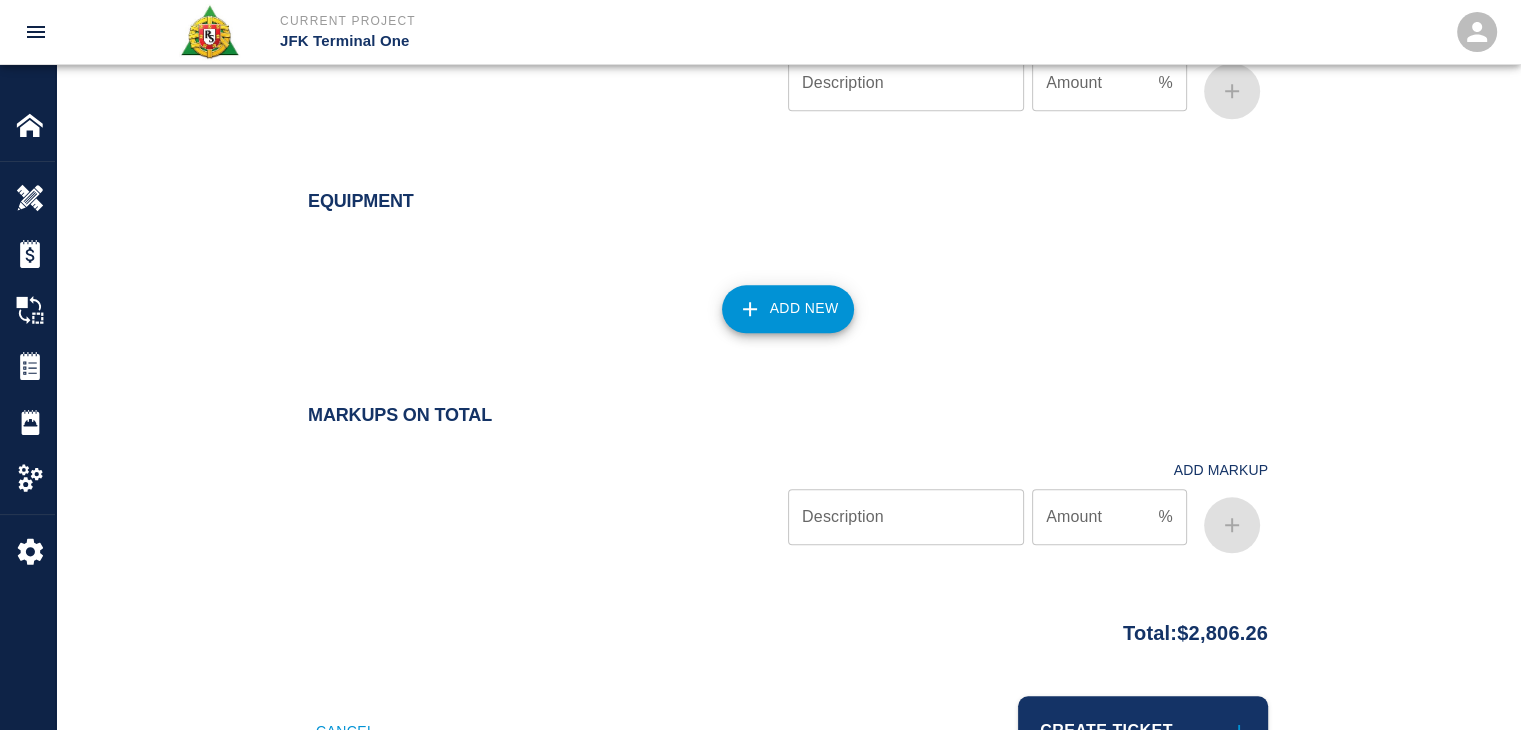 click on "Add New" at bounding box center (788, 309) 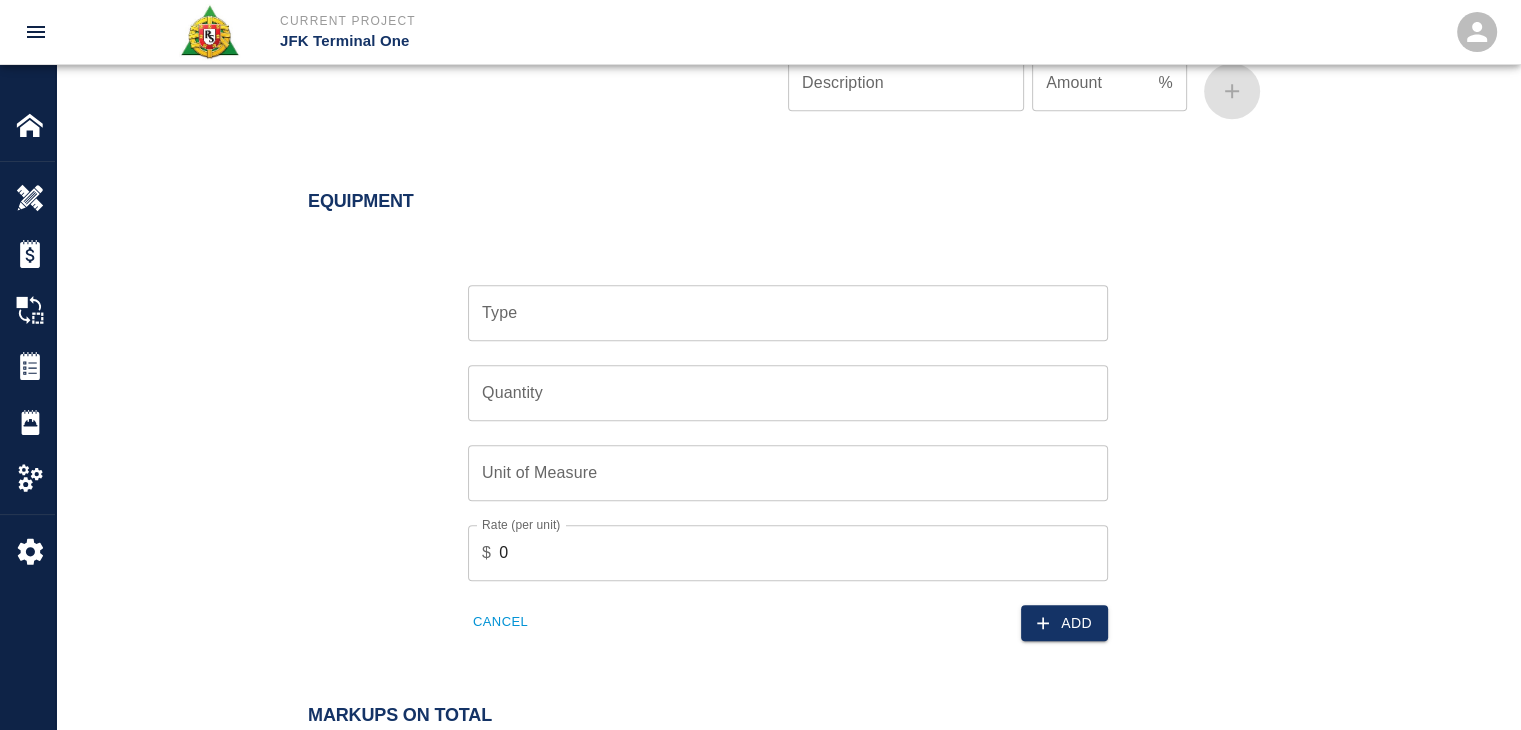 click on "Type" at bounding box center [788, 313] 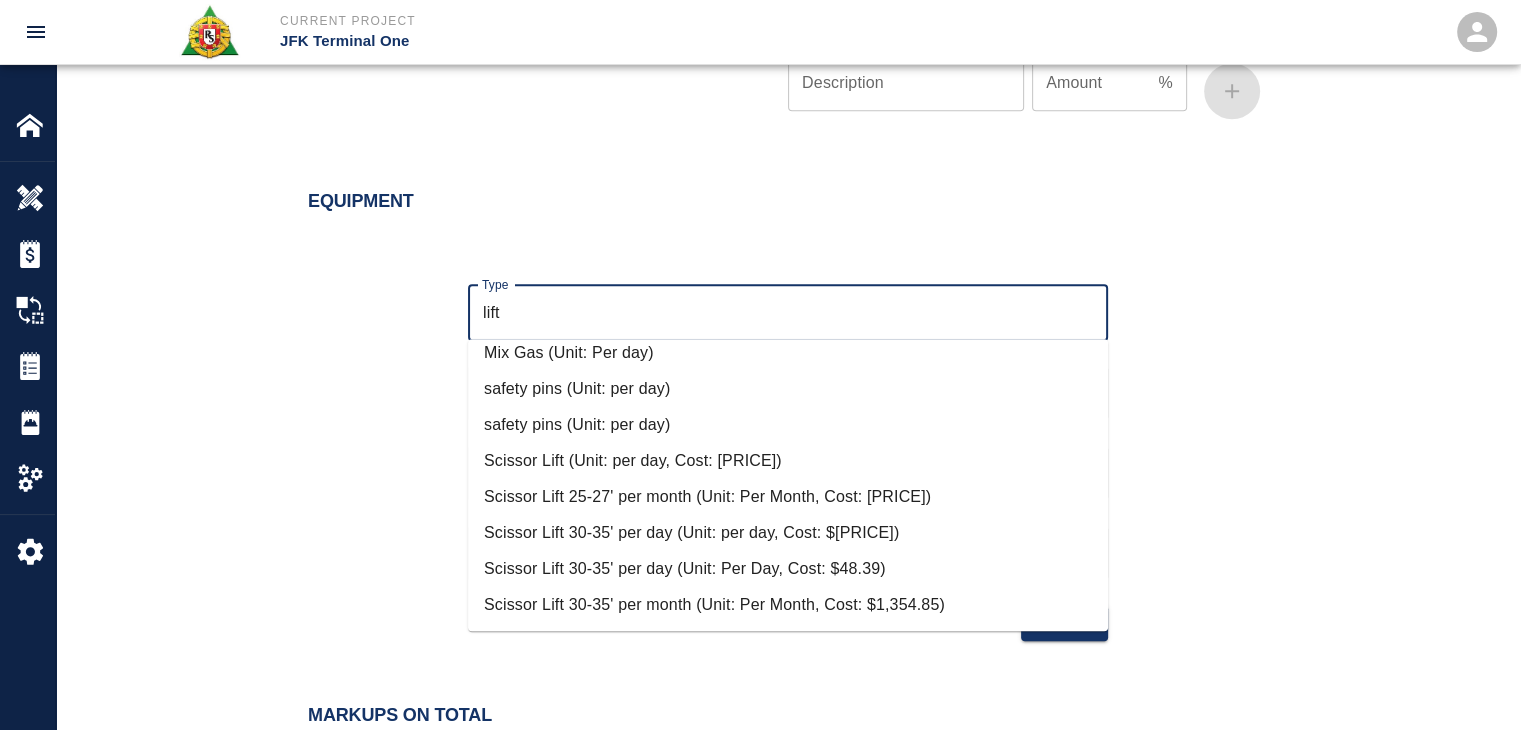 scroll, scrollTop: 1008, scrollLeft: 0, axis: vertical 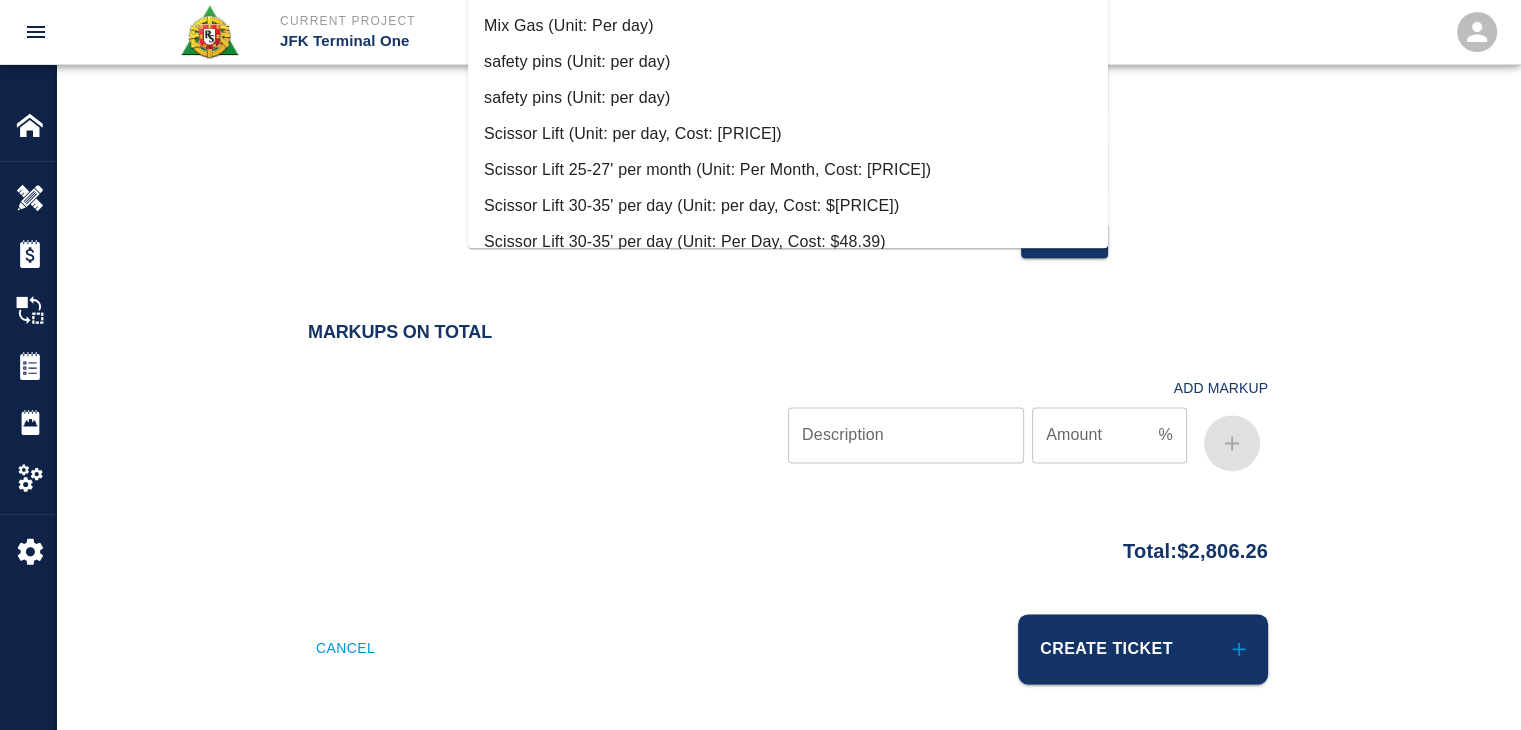 click on "Scissor Lift  (Unit: per day, Cost: [PRICE])" at bounding box center [788, 134] 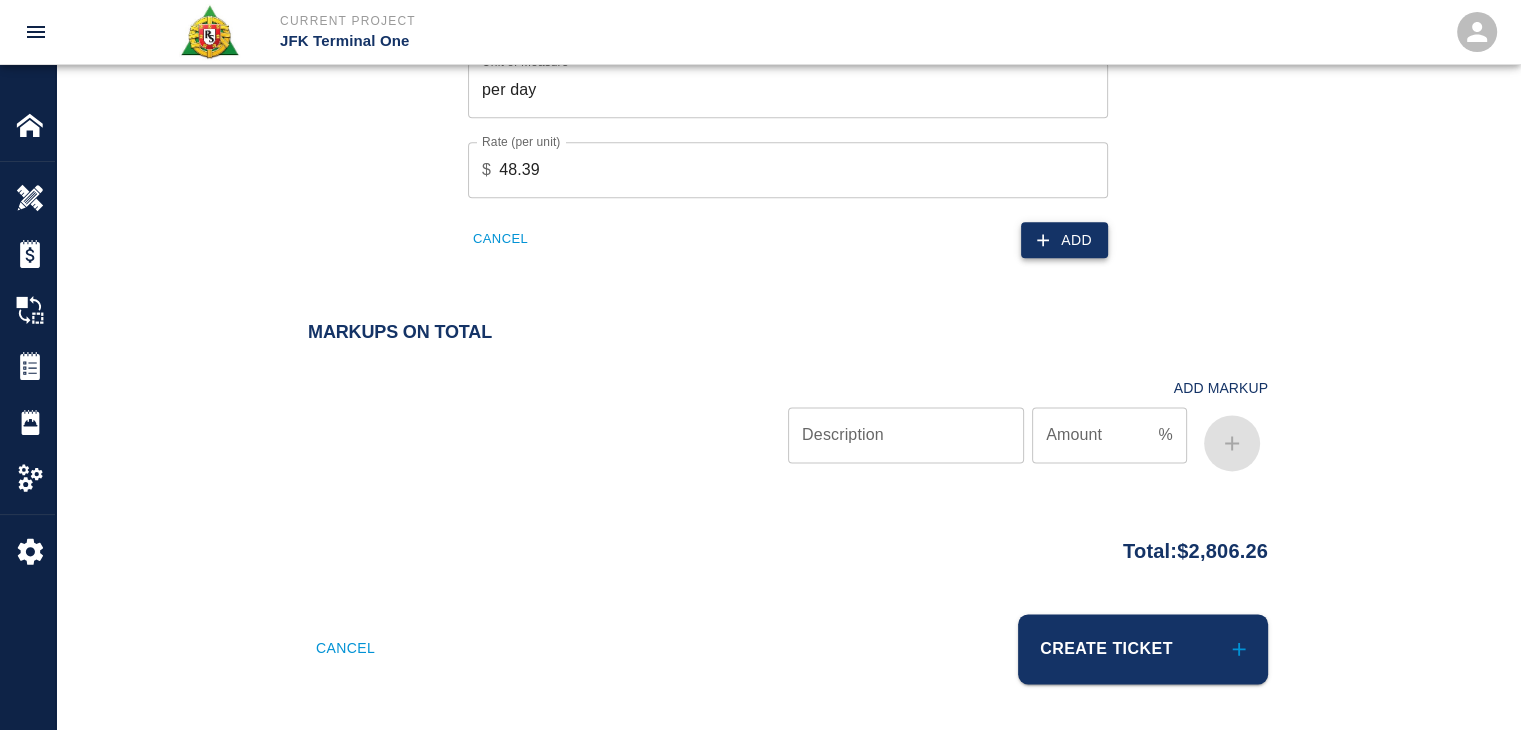 type on "Scissor Lift  (Unit: per day, Cost: [PRICE])" 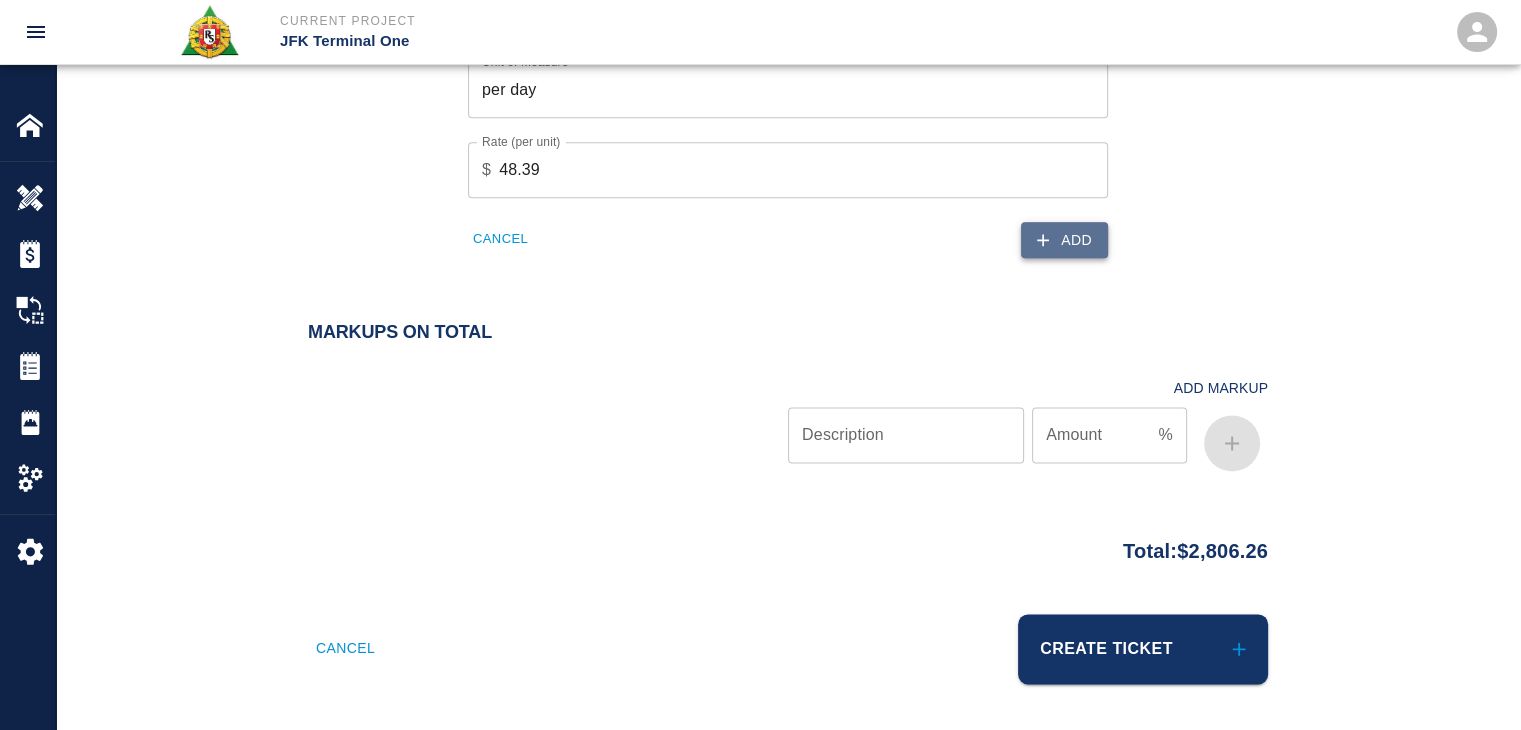 click on "Add" at bounding box center (1064, 240) 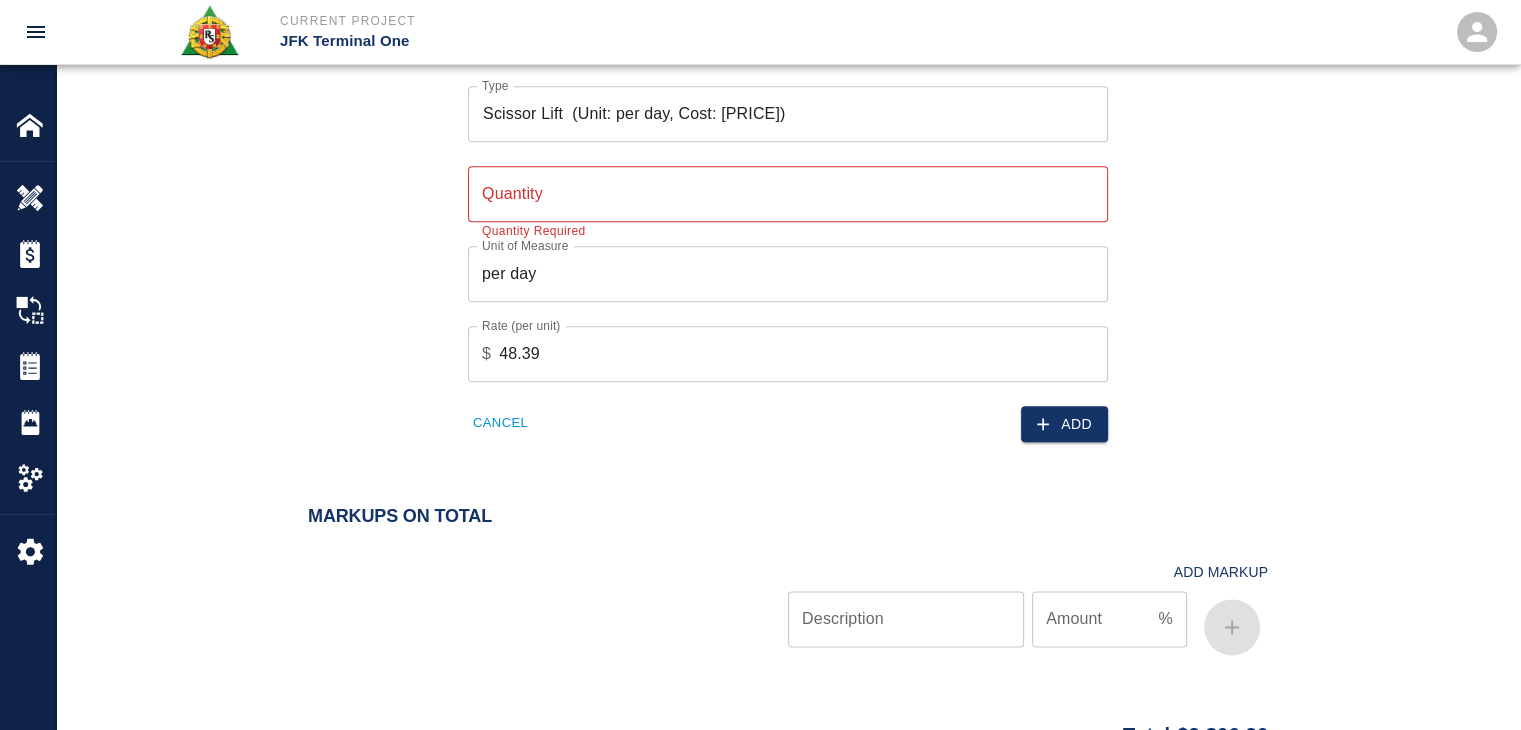 scroll, scrollTop: 2299, scrollLeft: 0, axis: vertical 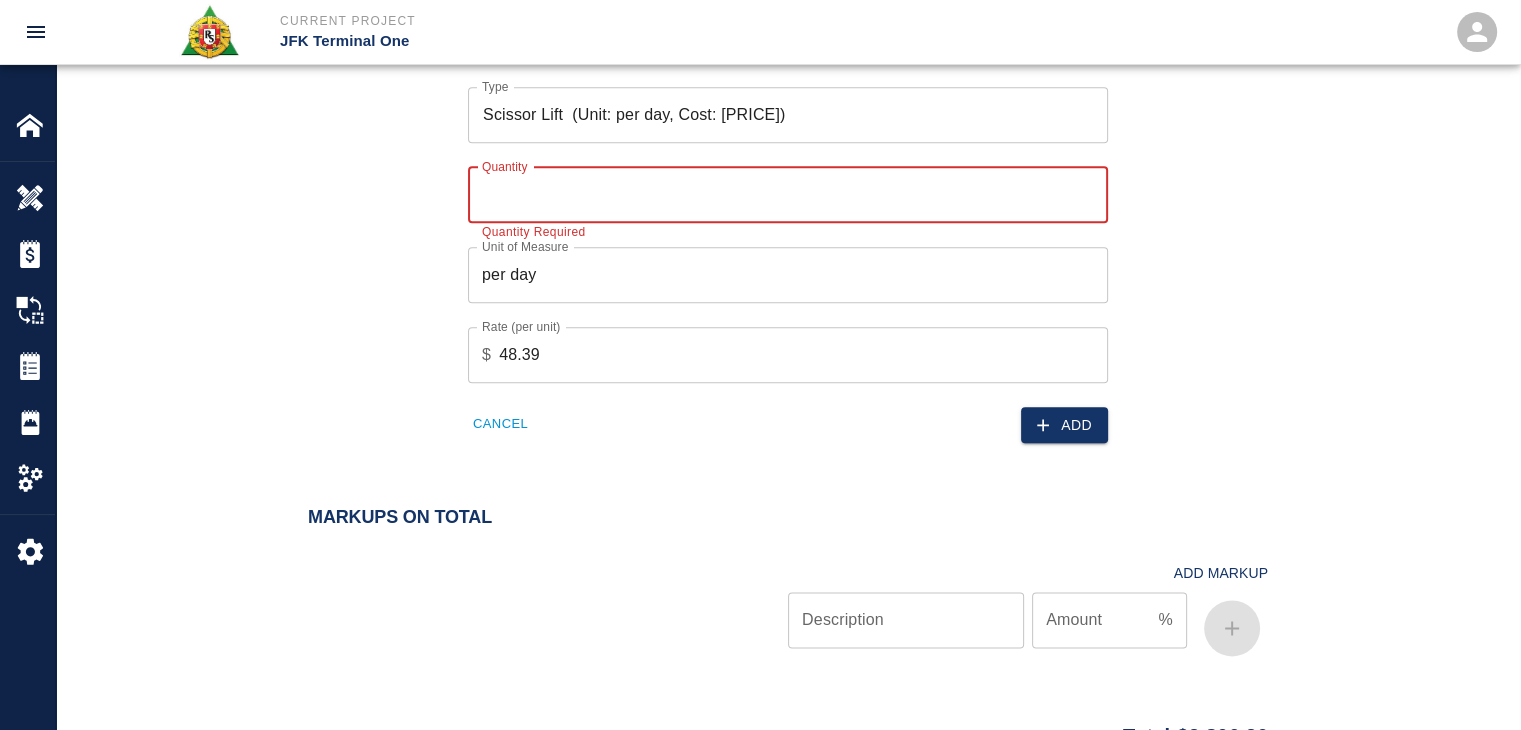 click on "Quantity" at bounding box center (788, 195) 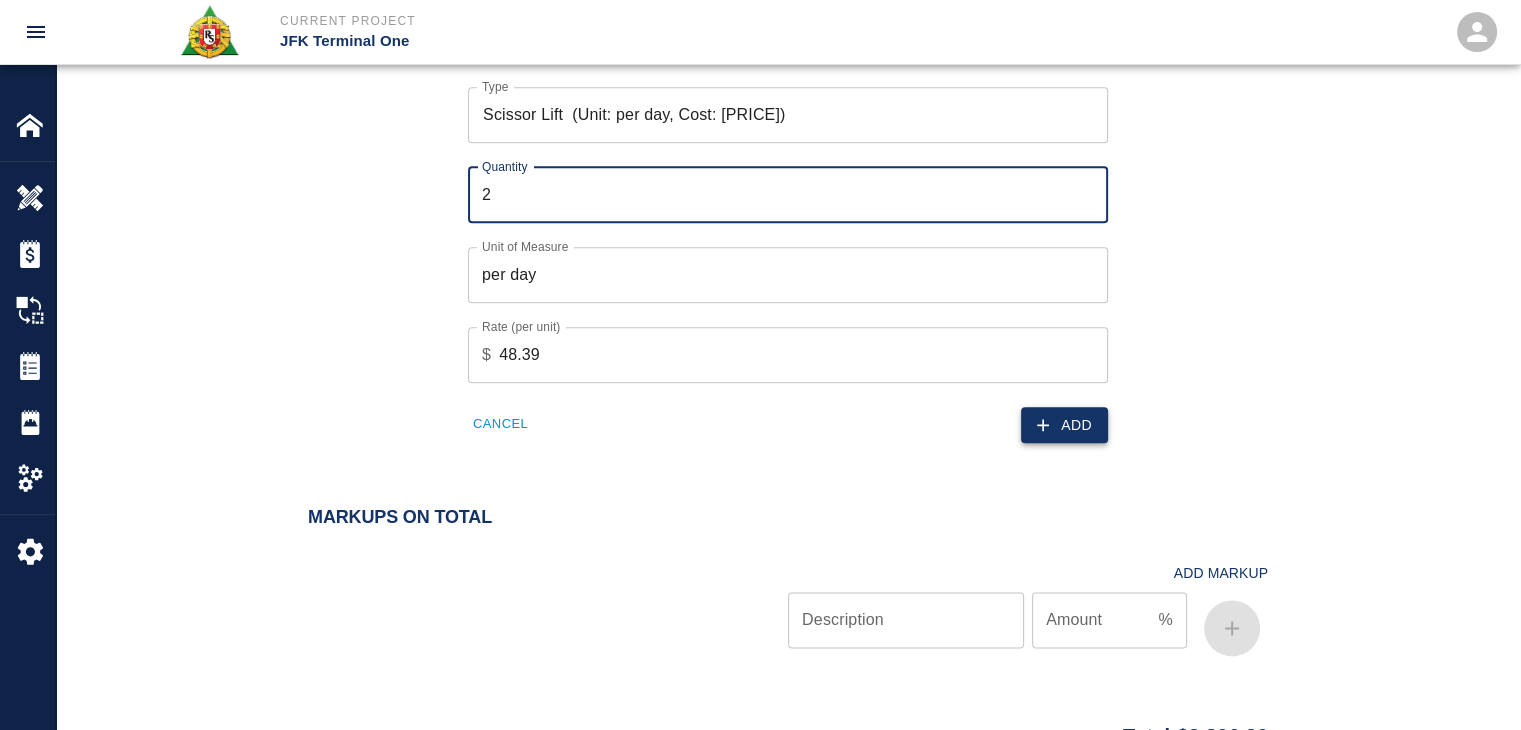 type on "2" 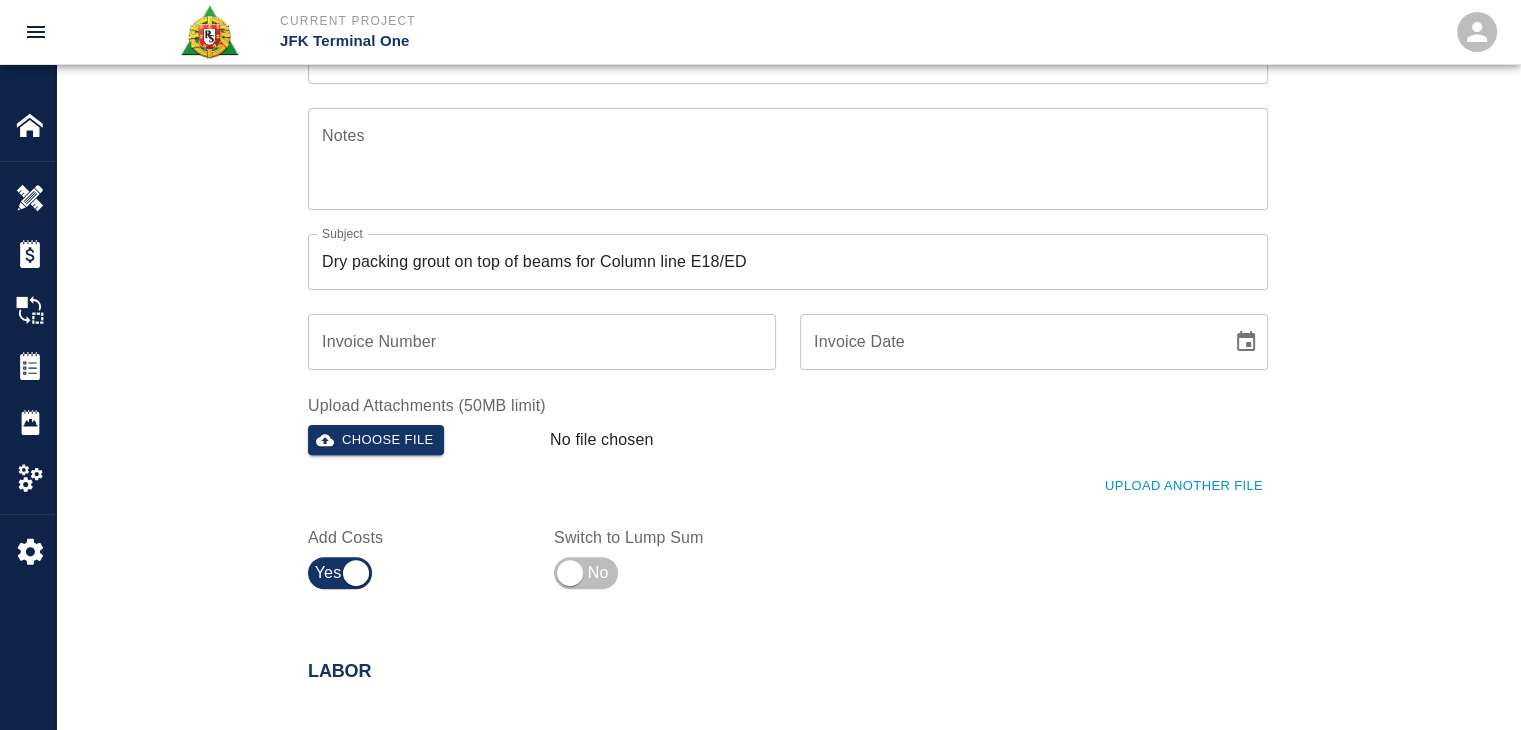 scroll, scrollTop: 524, scrollLeft: 0, axis: vertical 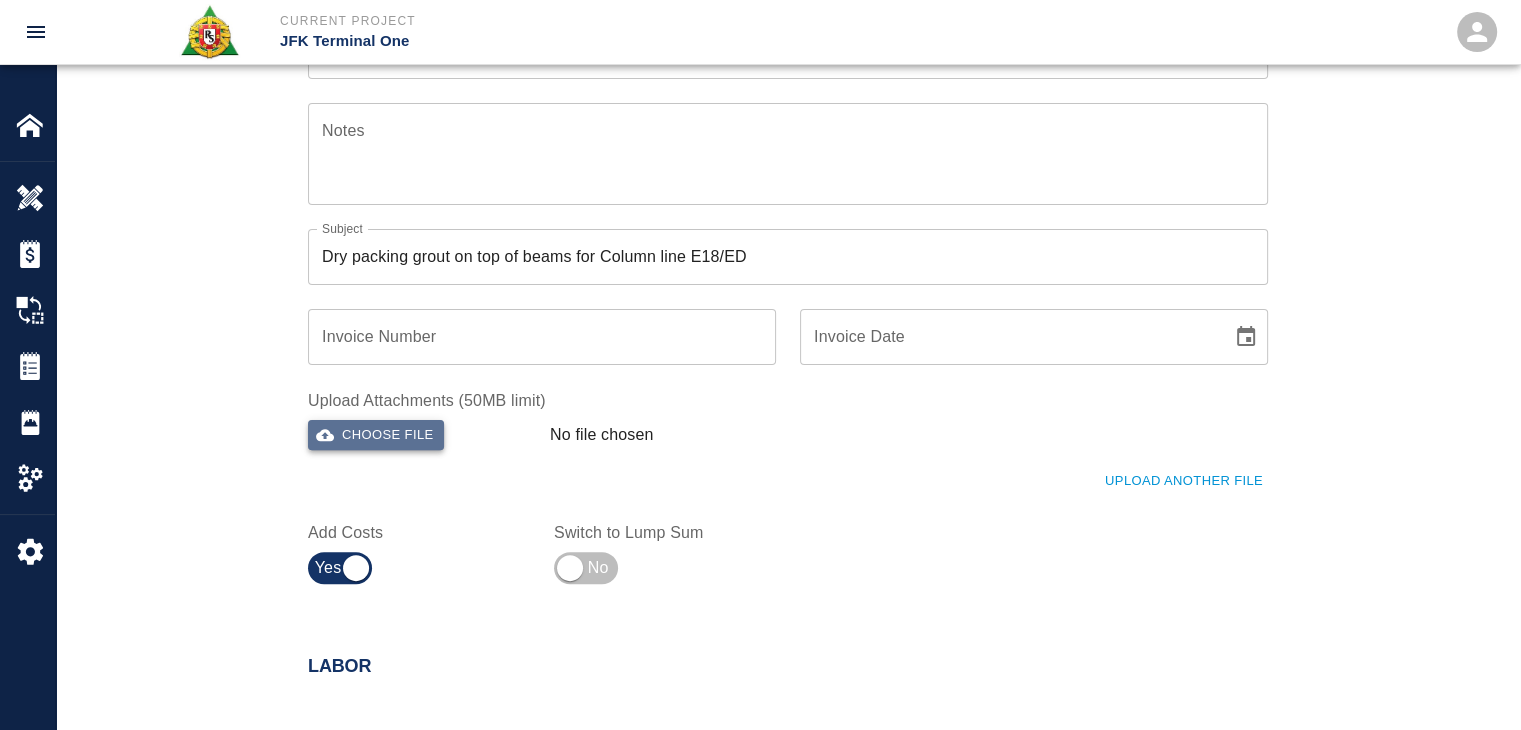 click on "Choose file" at bounding box center [376, 435] 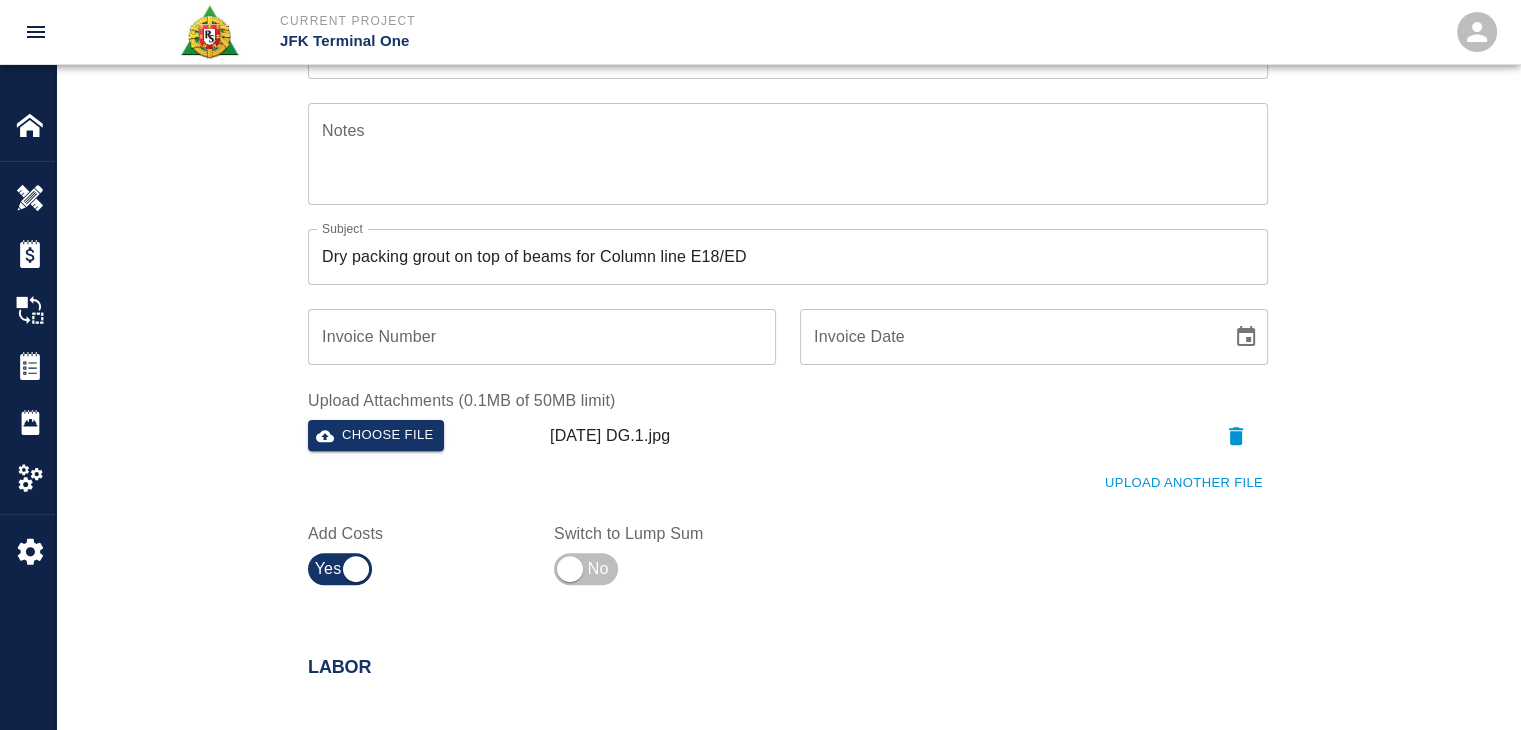 click on "Upload Another File" at bounding box center (1184, 483) 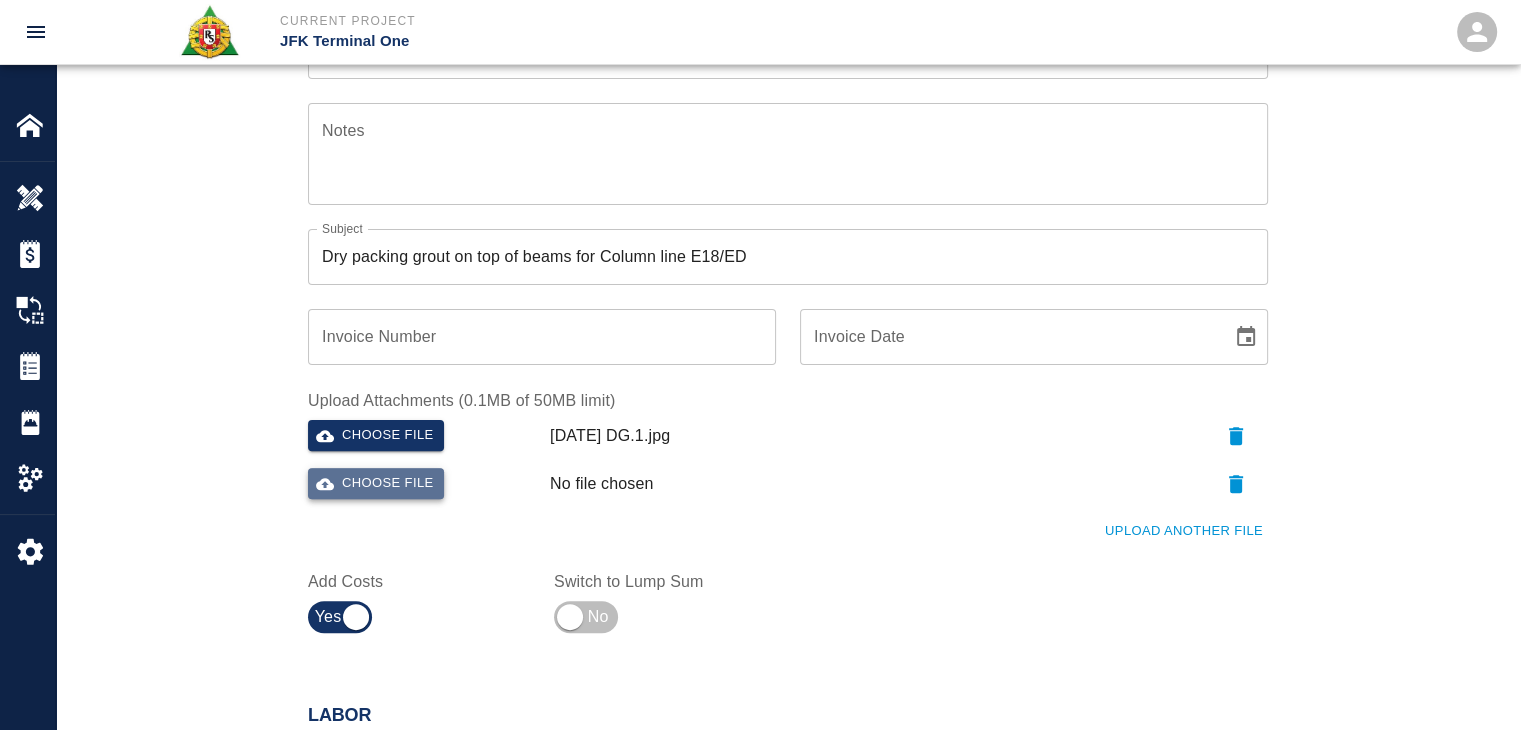 click on "Choose file" at bounding box center [376, 483] 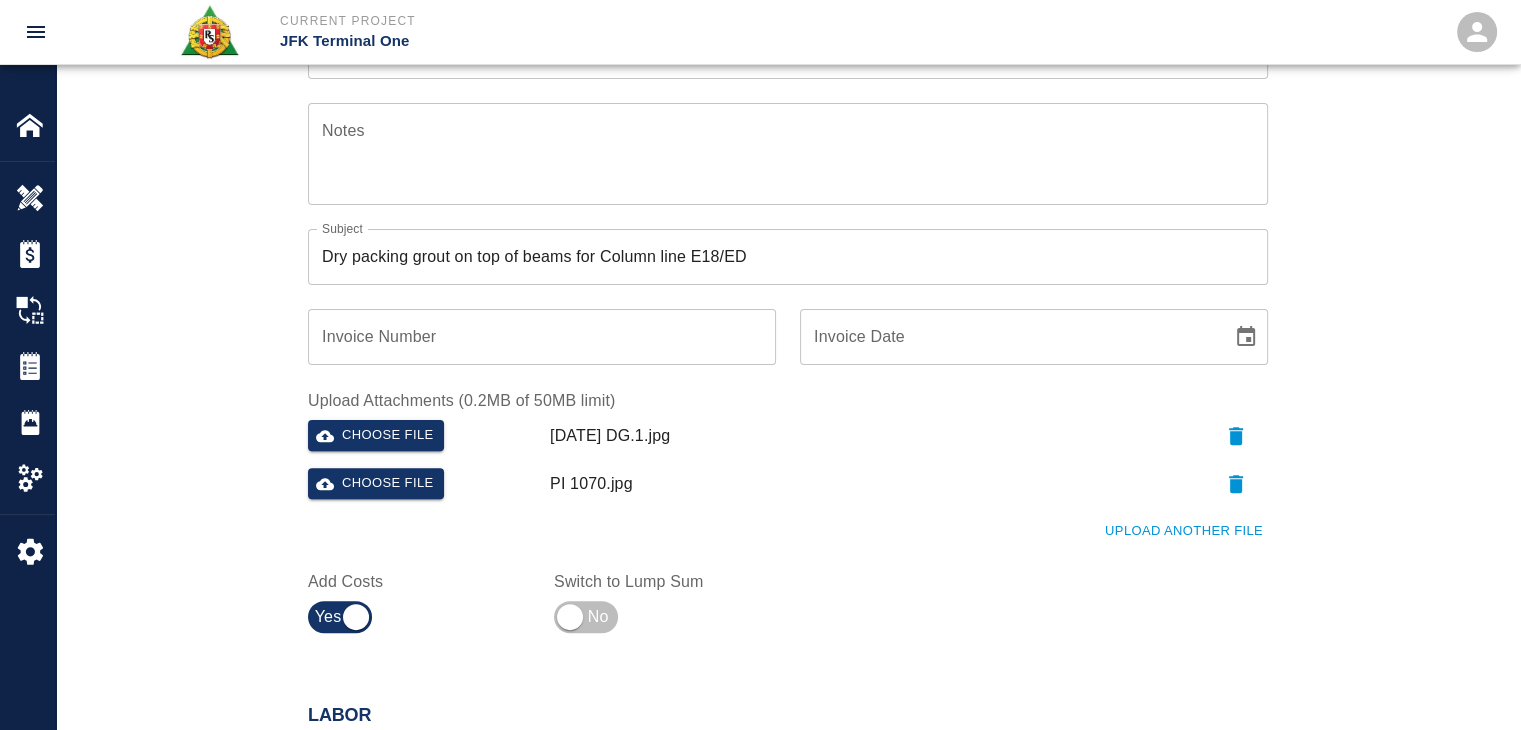 click on "Ticket Number 1275 Ticket Number PCO Number 1070 PCO Number Start Date  08/07/2025 Start Date  End Date End Date Work Description R&S worked on Dry packing grout on top of beams for Column line E18/ED
Breakdown:
2 masons 8hrs each
1 Foreman 2hrs
1 labor 8hrs
8 bags of material
2 man lifts x Work Description Notes x Notes Subject Dry packing grout on top of beams for Column line E18/ED Subject Invoice Number Invoice Number Invoice Date Invoice Date Upload Attachments (0.2MB of 50MB limit) Choose file 07-30-25 DG.1.jpg Choose file PI 1070.jpg Upload Another File Add Costs Switch to Lump Sum" at bounding box center (788, 184) 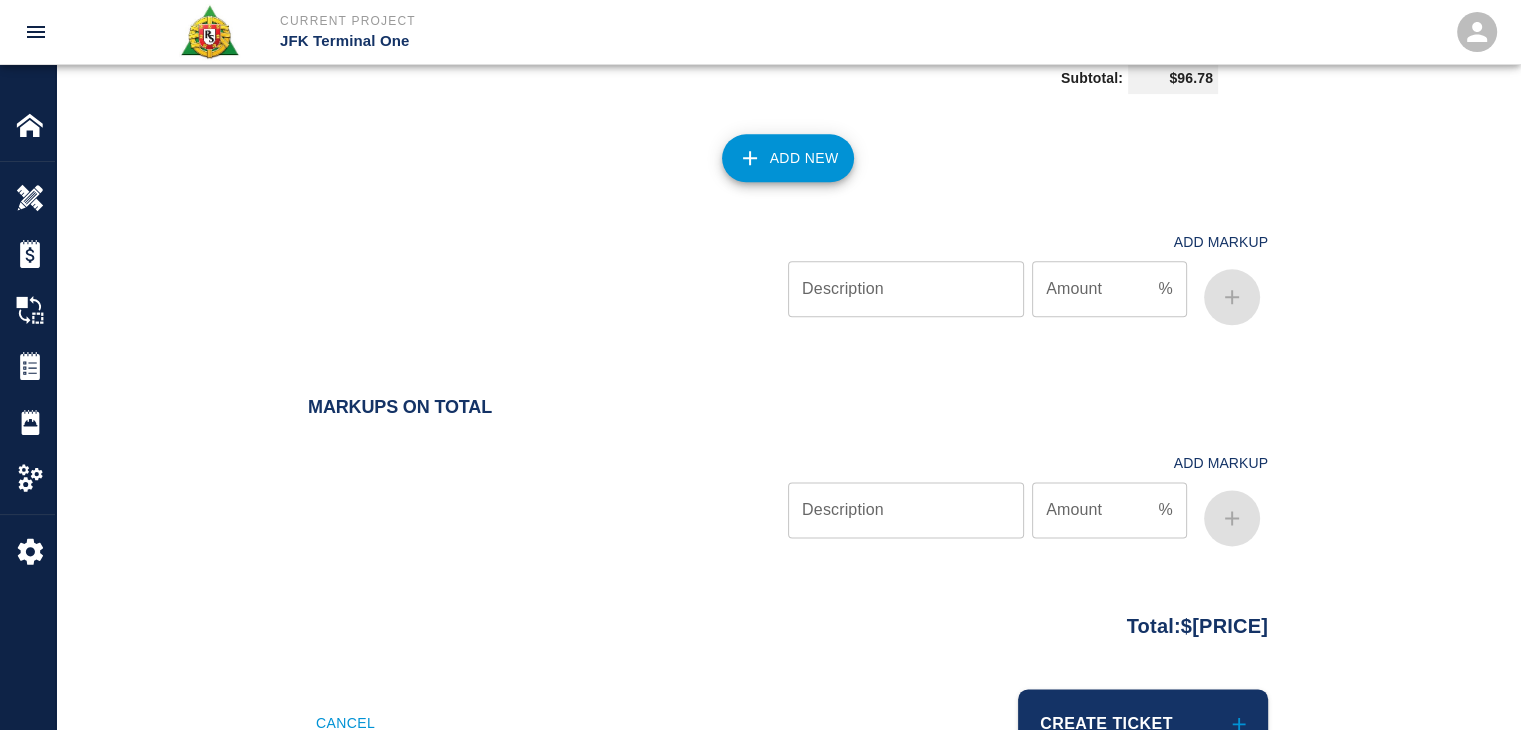 scroll, scrollTop: 2514, scrollLeft: 0, axis: vertical 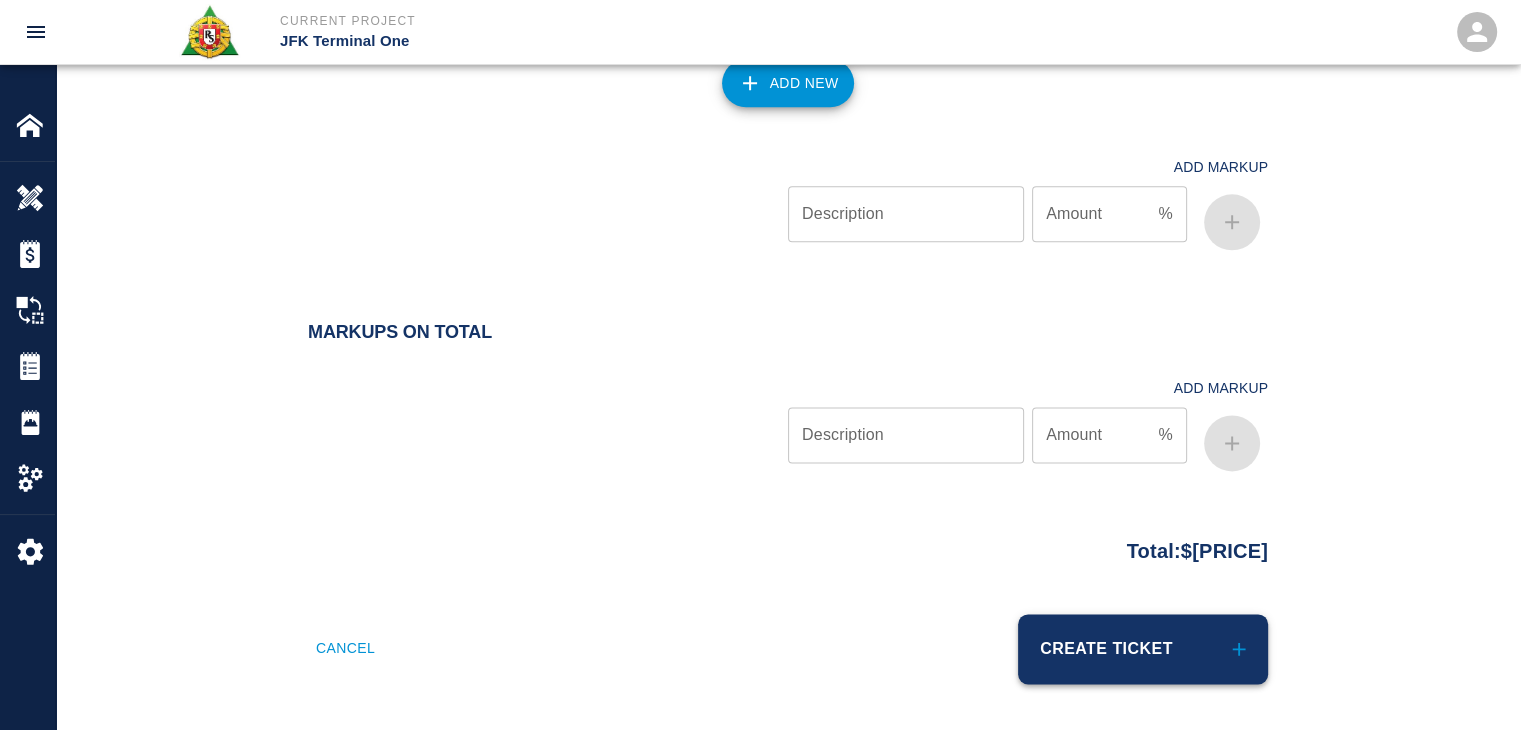 click on "Create Ticket" at bounding box center (1143, 649) 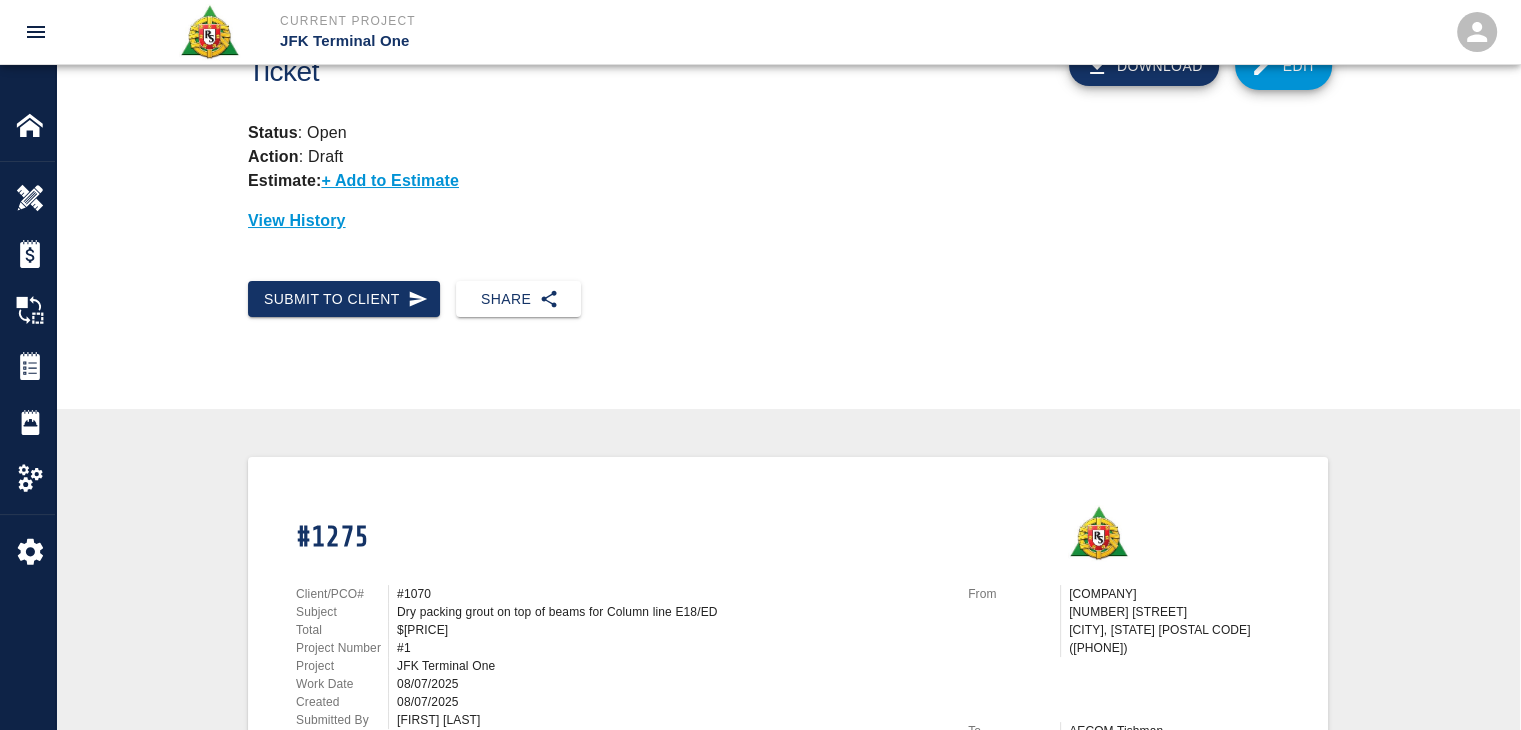 scroll, scrollTop: 0, scrollLeft: 0, axis: both 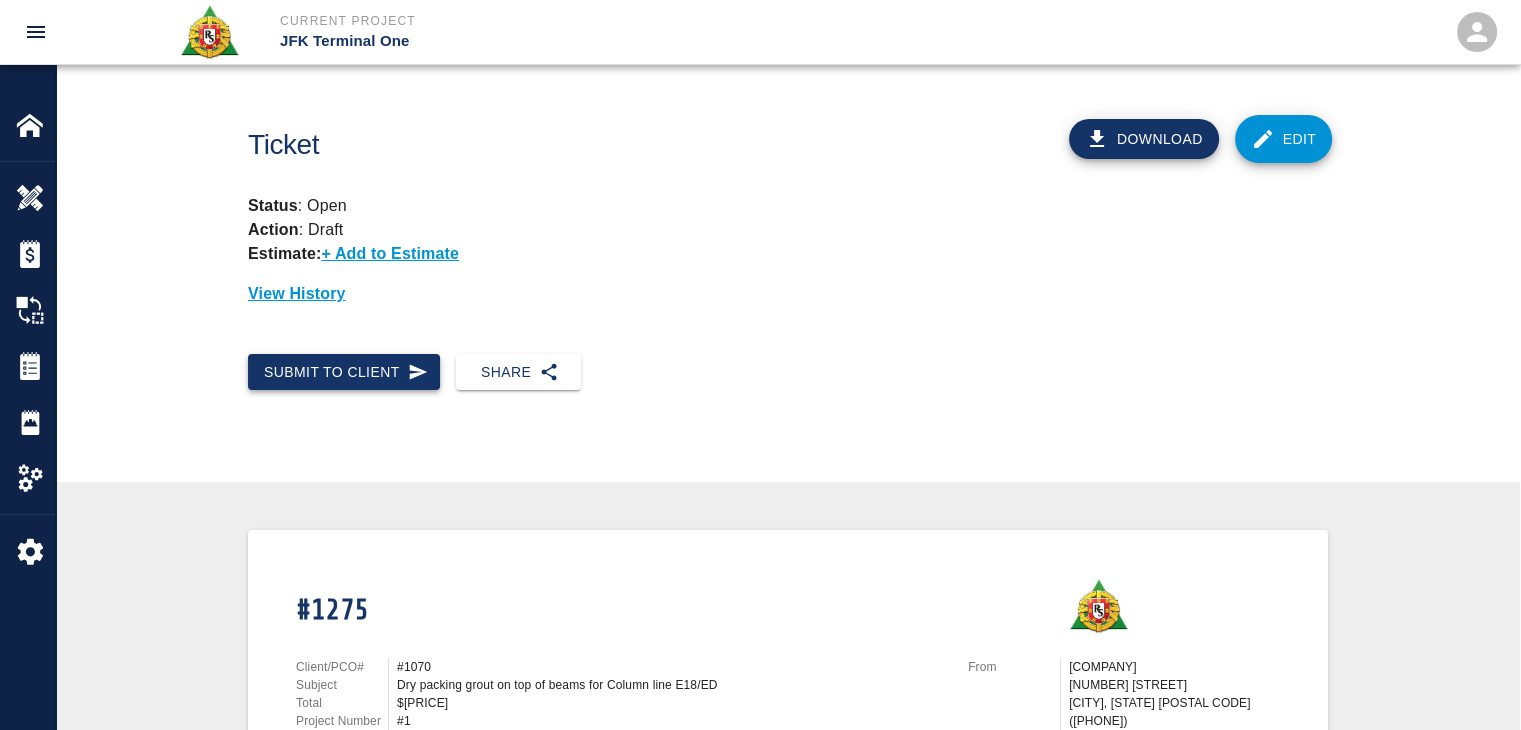 click on "Submit to Client" at bounding box center [344, 372] 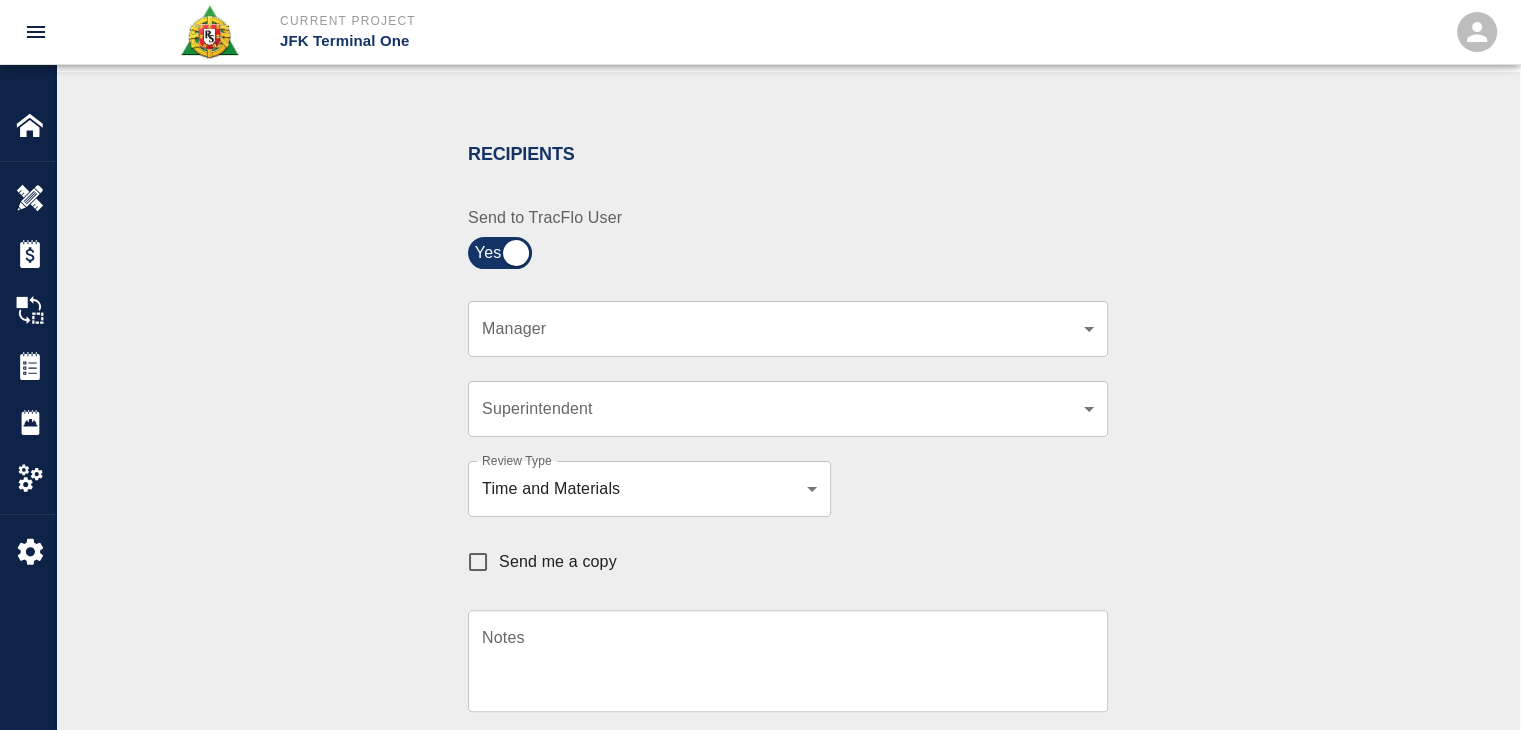 scroll, scrollTop: 384, scrollLeft: 0, axis: vertical 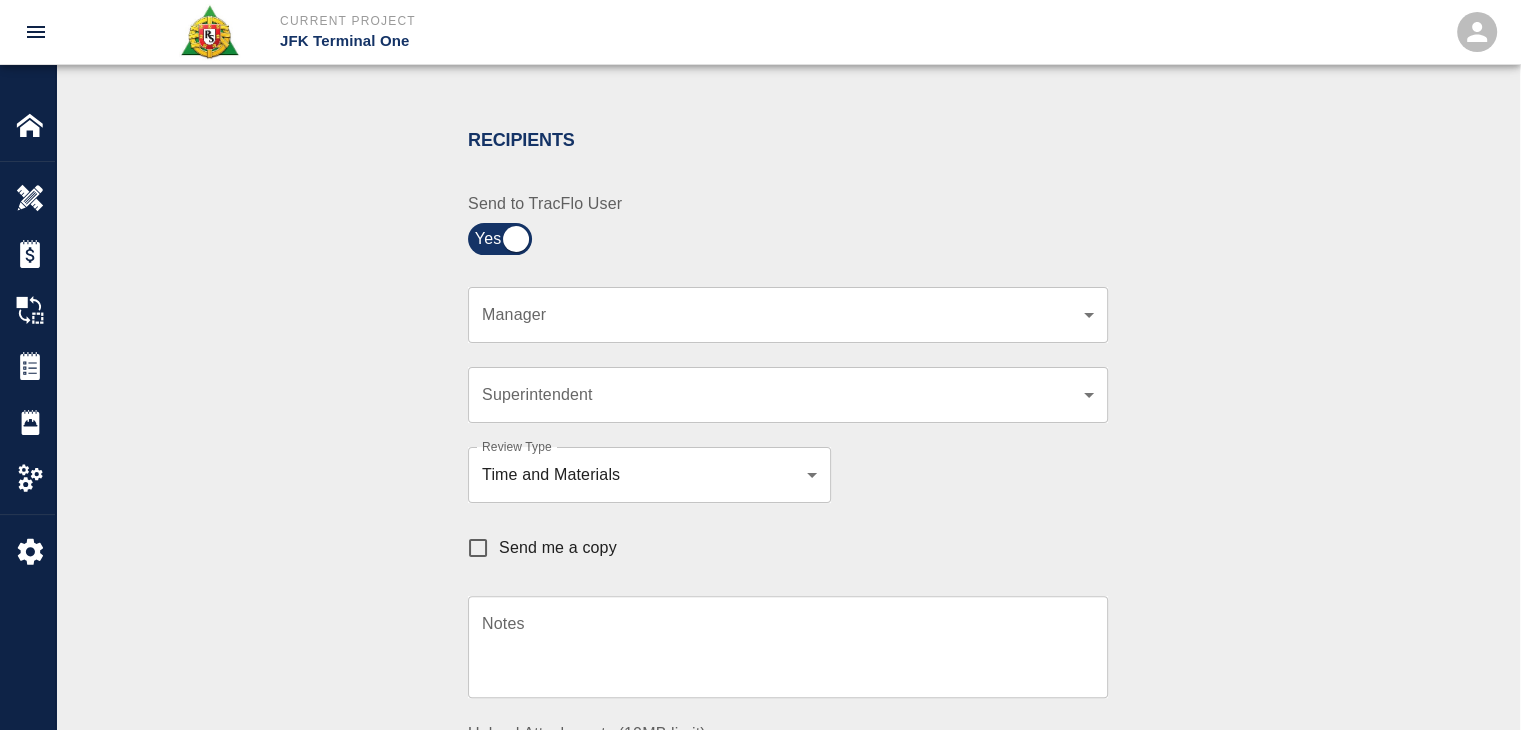 click on "​ Manager" at bounding box center (788, 315) 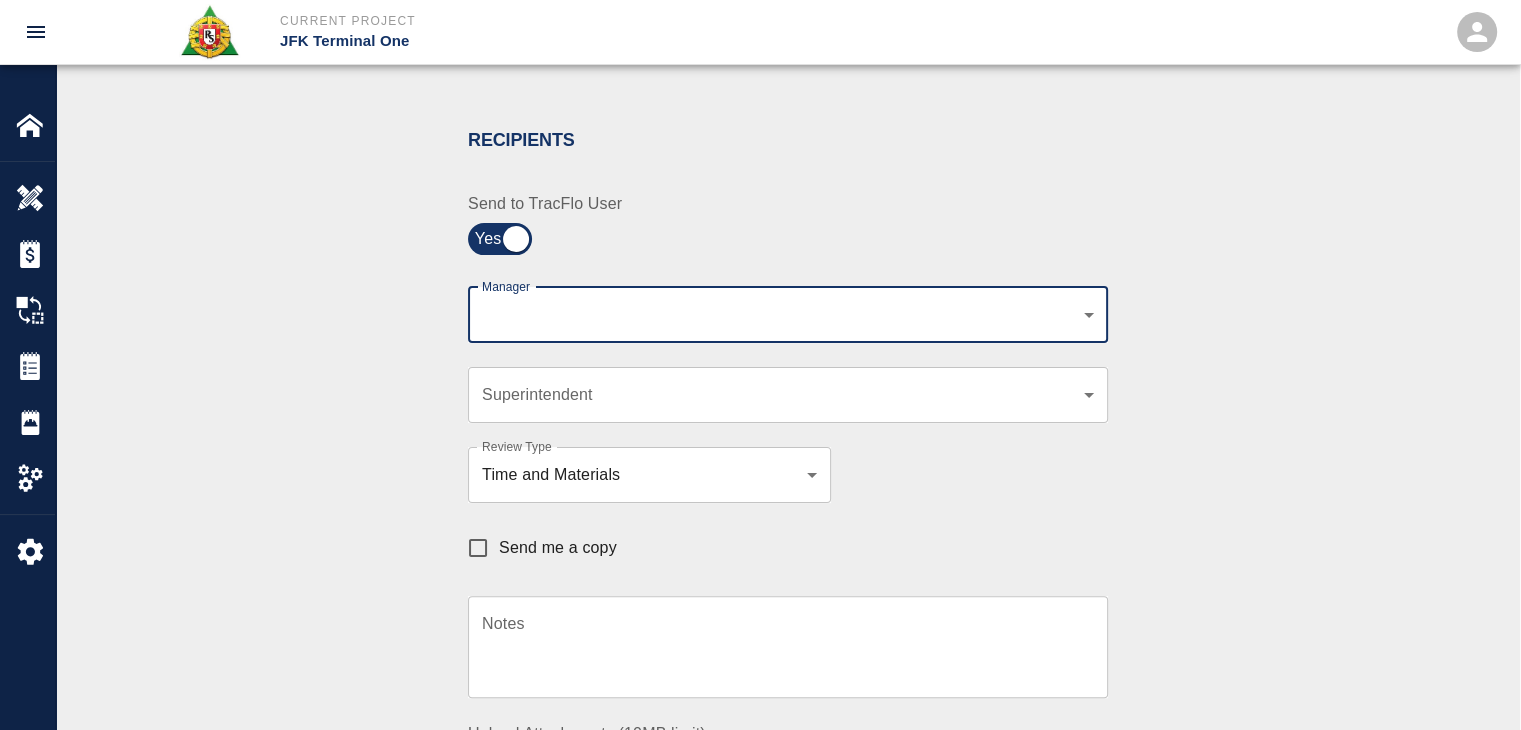 click on "Current Project JFK Terminal One Home JFK Terminal One Overview Estimates Change Orders Tickets Daily Reports Project Settings Settings Powered By Terms of Service  |  Privacy Policy Ticket Download Edit Status :   Open Action :   Draft Estimate:  + Add to Estimate View History Submit to Client Share Recipients Internal Team ​ Internal Team Notes x Notes Cancel Send Recipients Send to TracFlo User Manager ​ Manager Superintendent ​ Superintendent Review Type Time and Materials tm Review Type Send me a copy Notes x Notes Upload Attachments (10MB limit) Choose file No file chosen Upload Another File Cancel Send Request Time and Material Revision Notes   * x Notes   * Upload Attachments (10MB limit) Choose file No file chosen Upload Another File Cancel Send Time and Materials Reject Notes   * x Notes   * Upload Attachments (10MB limit) Choose file No file chosen Upload Another File Cancel Send Signature acknowledges time and material used, but does not change contractual obligations of either party x" at bounding box center (760, -19) 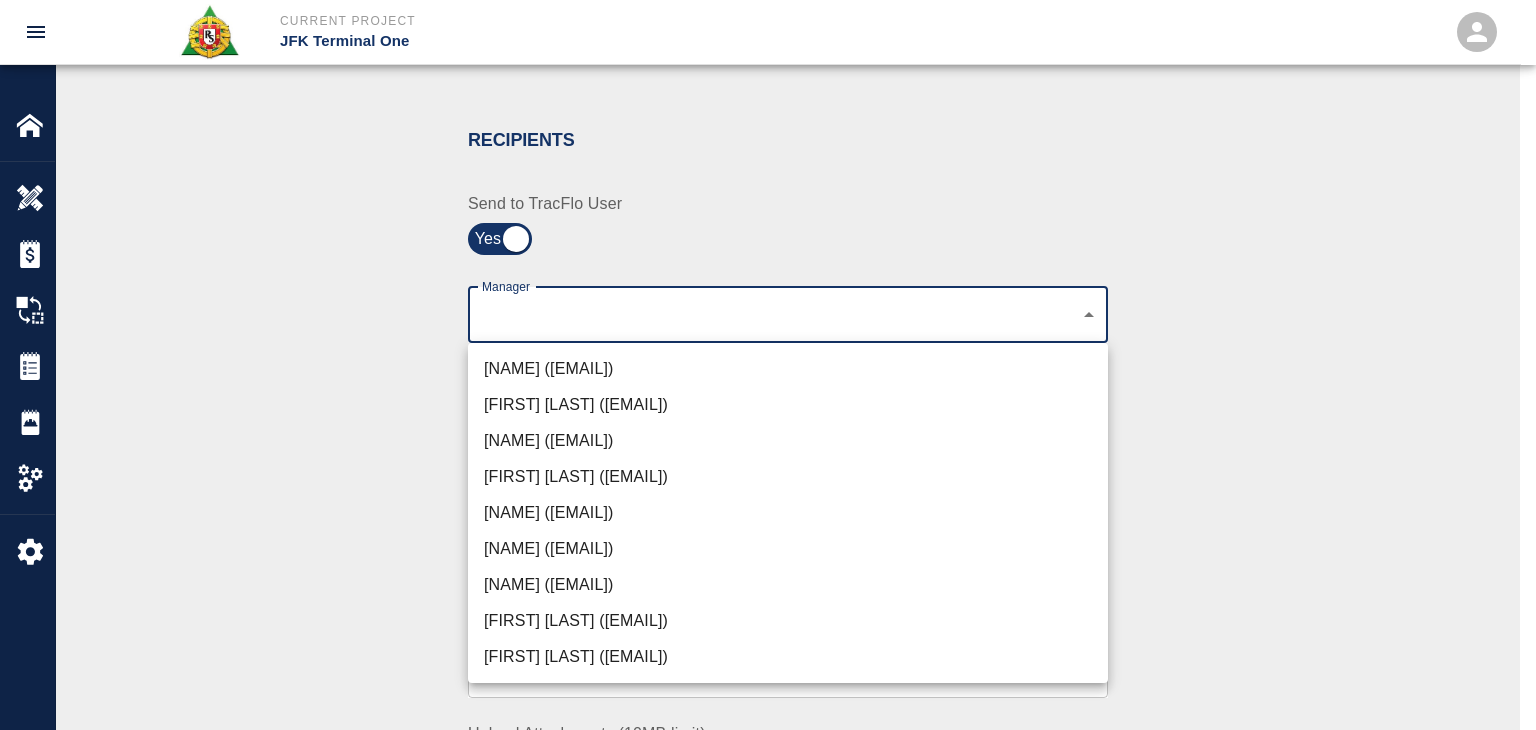 click on "[NAME] ([EMAIL])" at bounding box center (788, 369) 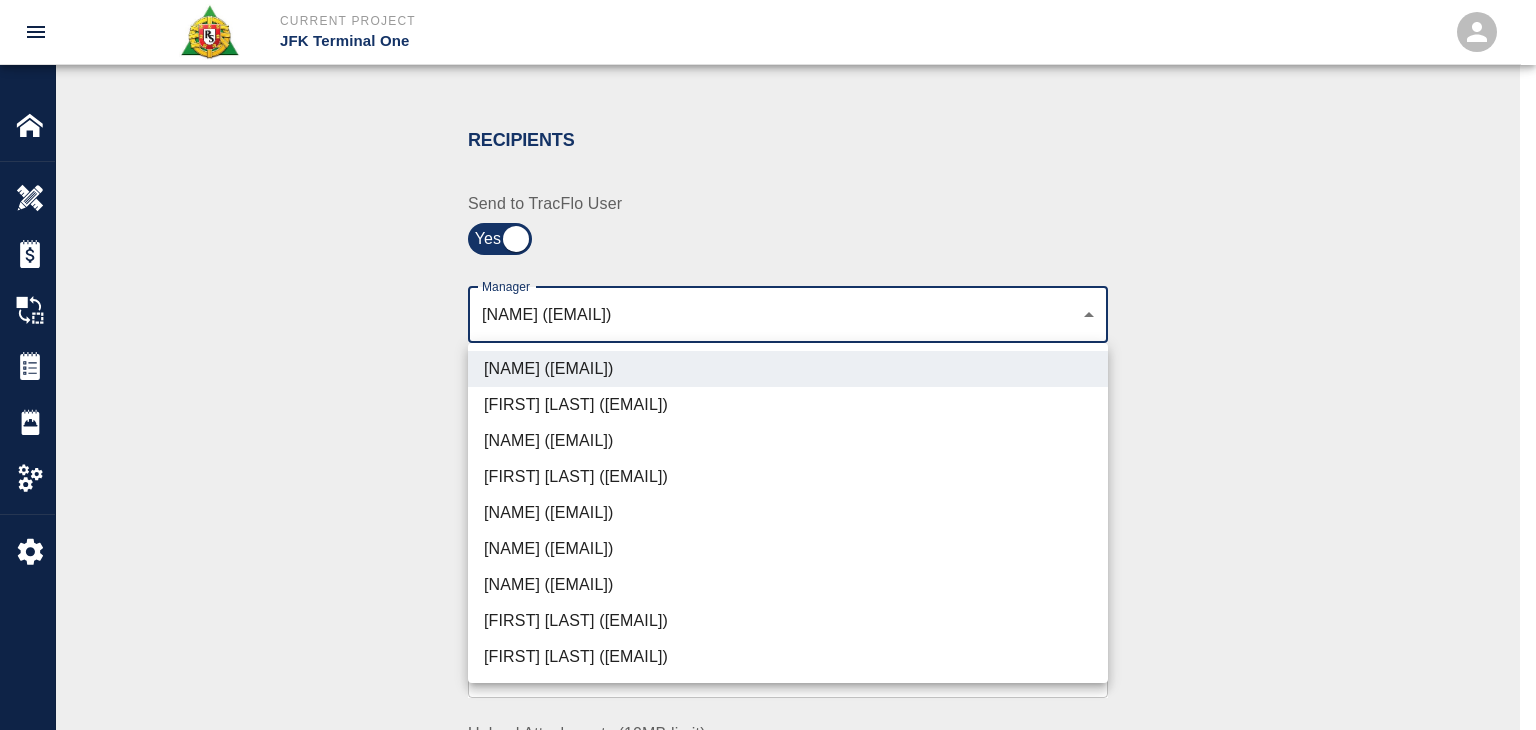 click on "[NAME] ([EMAIL])" at bounding box center [788, 441] 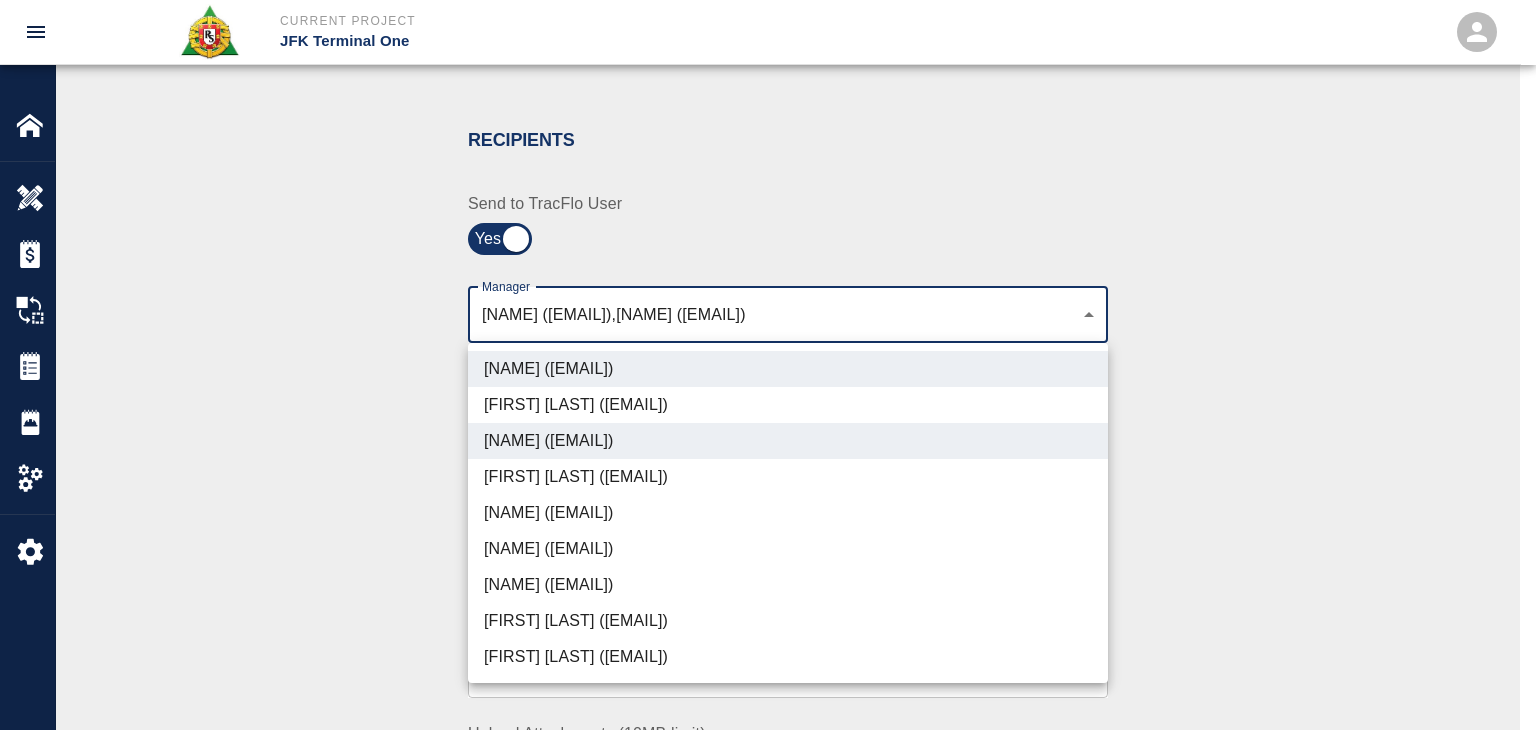 click on "[NAME] ([EMAIL])" at bounding box center [788, 585] 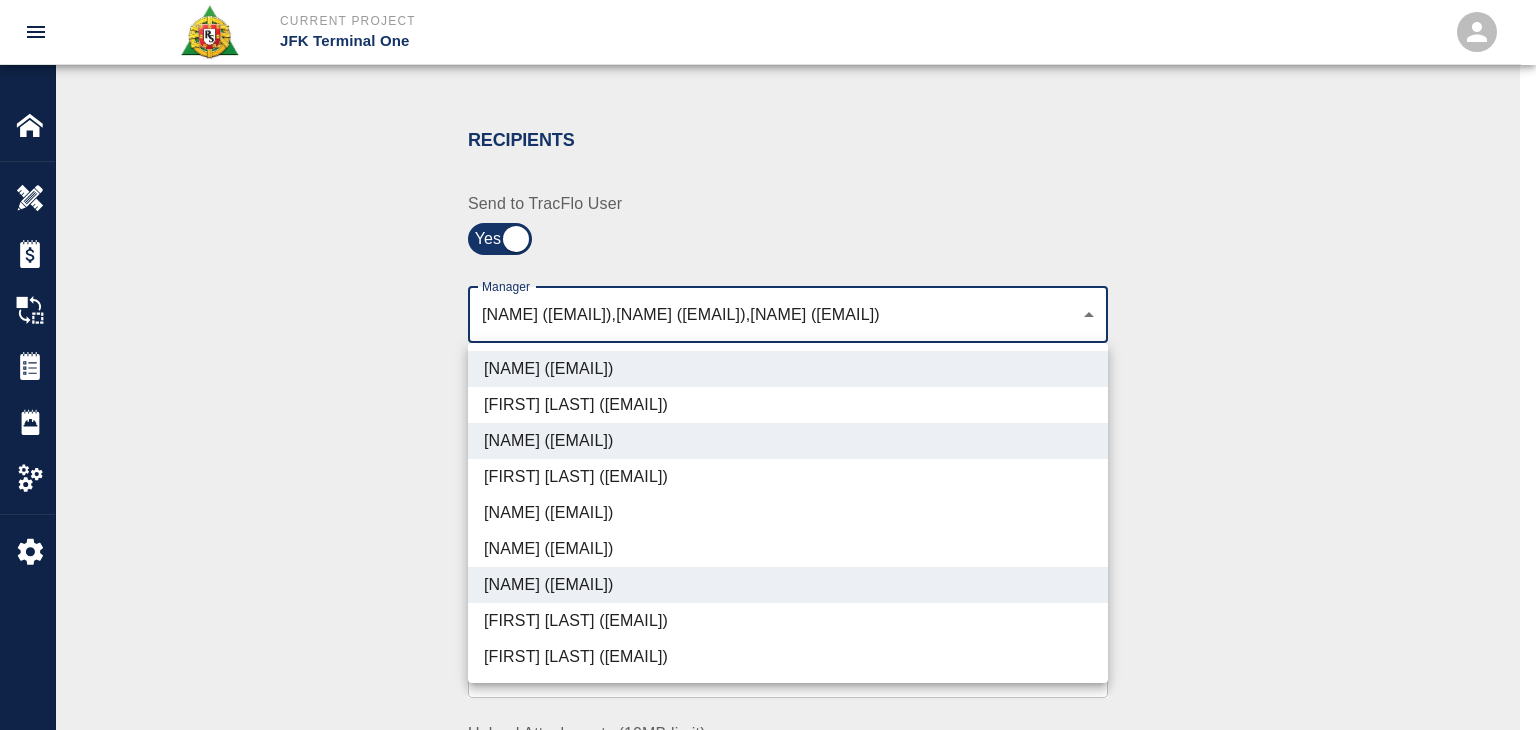 click on "[FIRST] [LAST] ([EMAIL])" at bounding box center [788, 621] 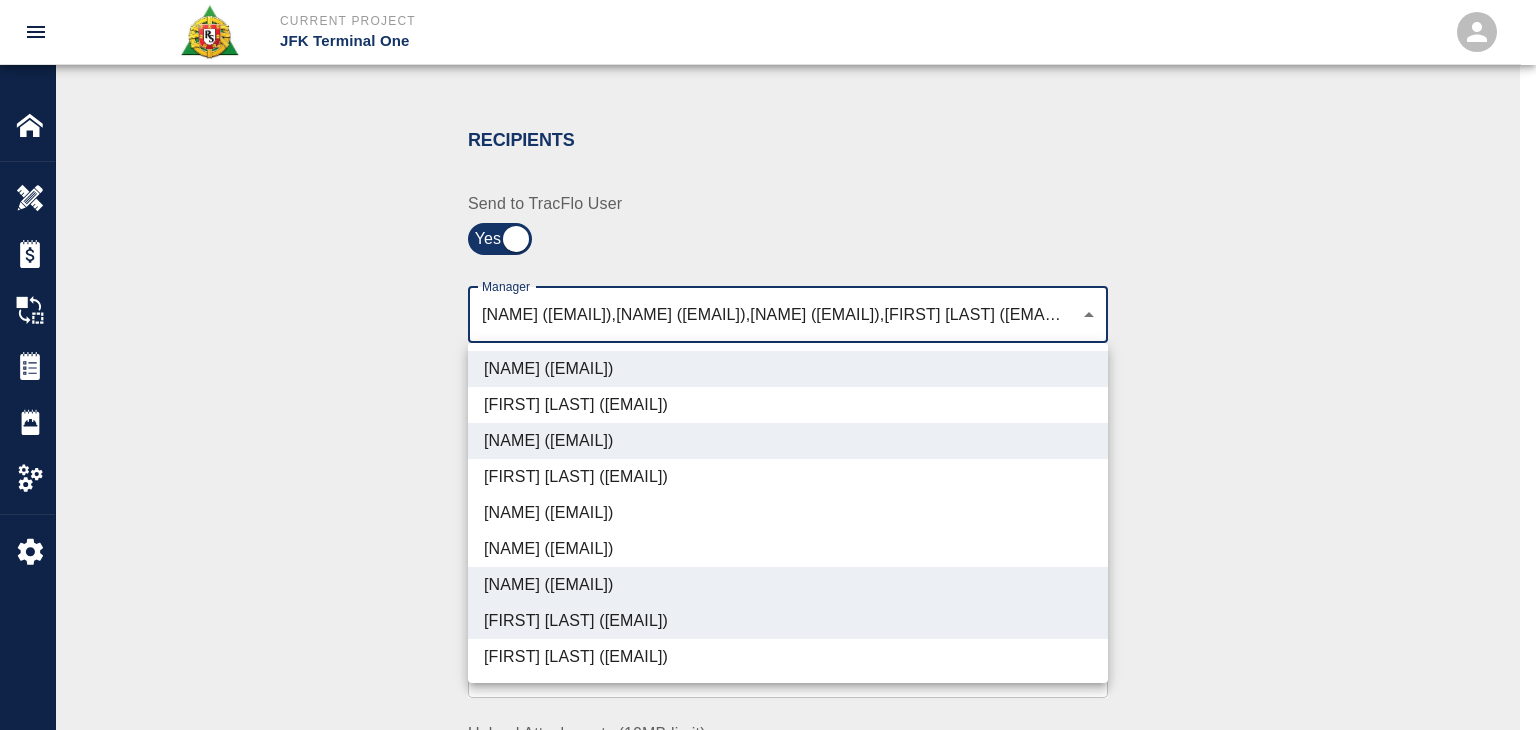 click on "[FIRST] [LAST] ([EMAIL])" at bounding box center (788, 657) 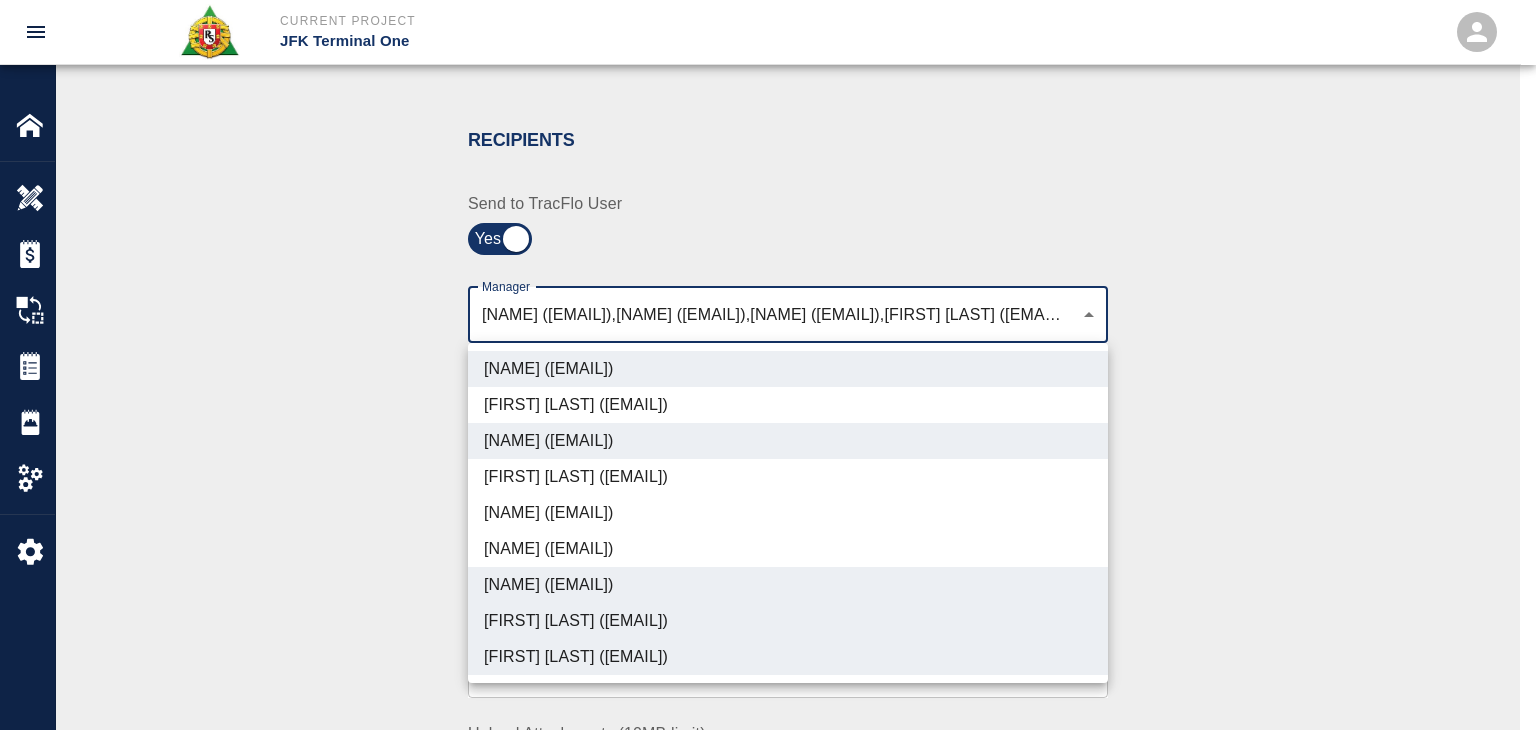 click at bounding box center [768, 365] 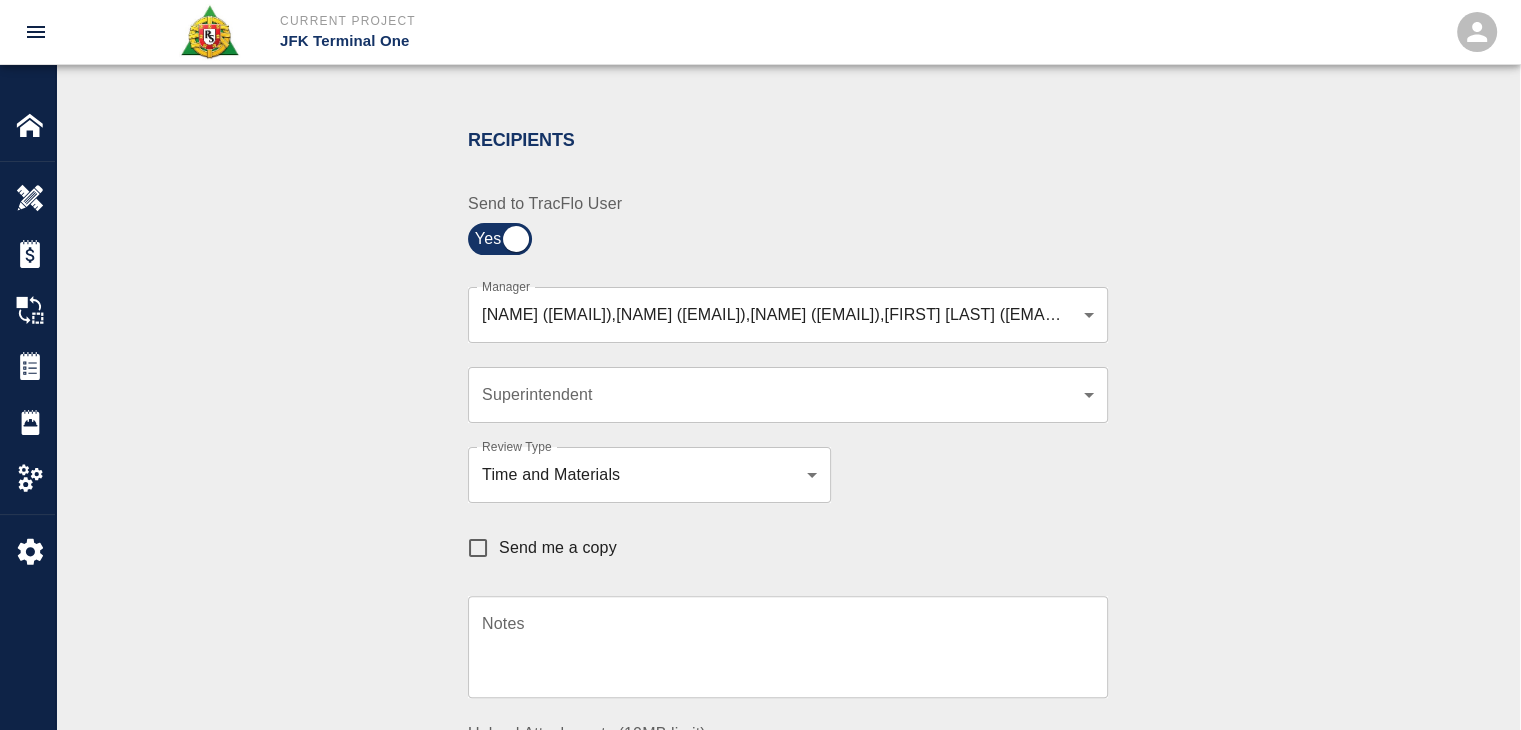 click on "Send me a copy" at bounding box center [537, 548] 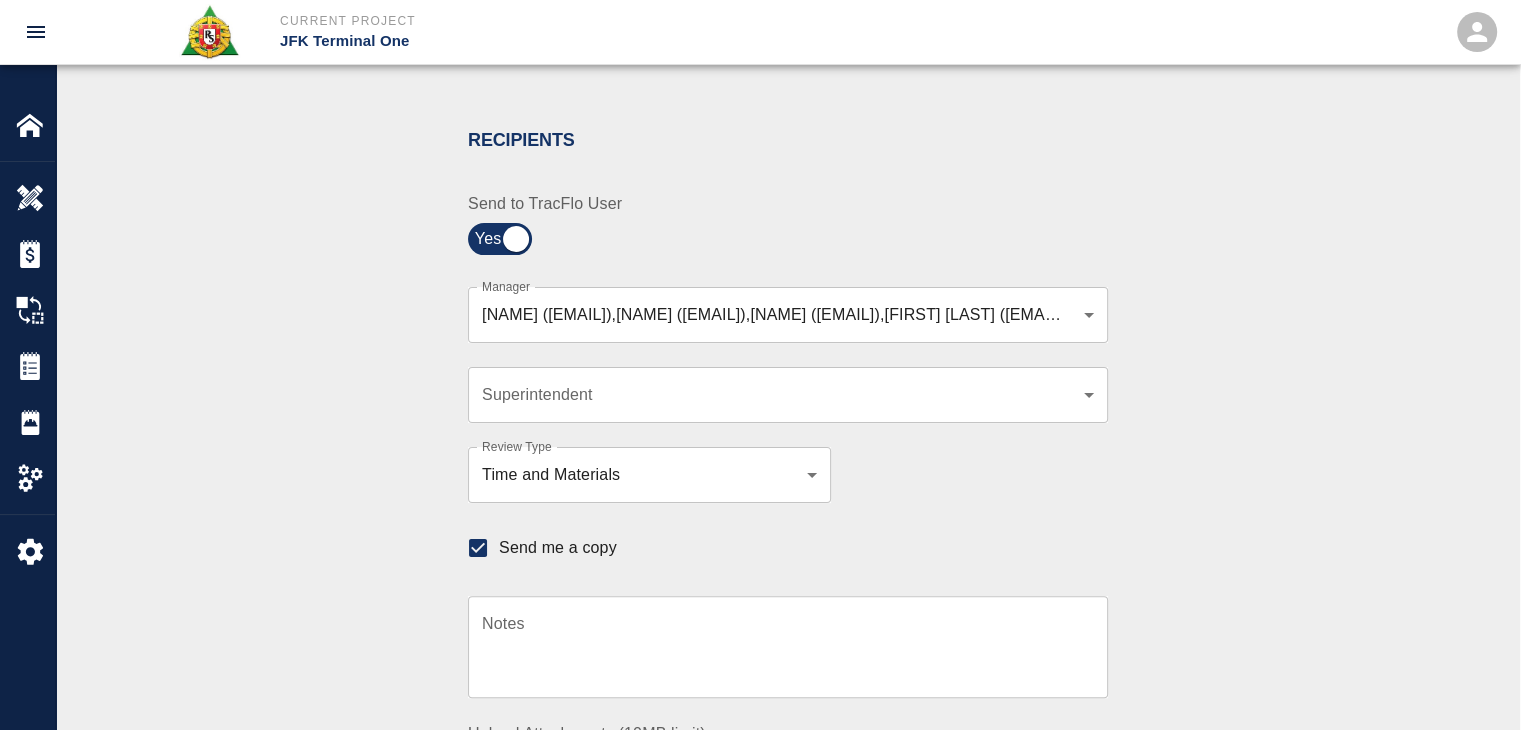 scroll, scrollTop: 736, scrollLeft: 0, axis: vertical 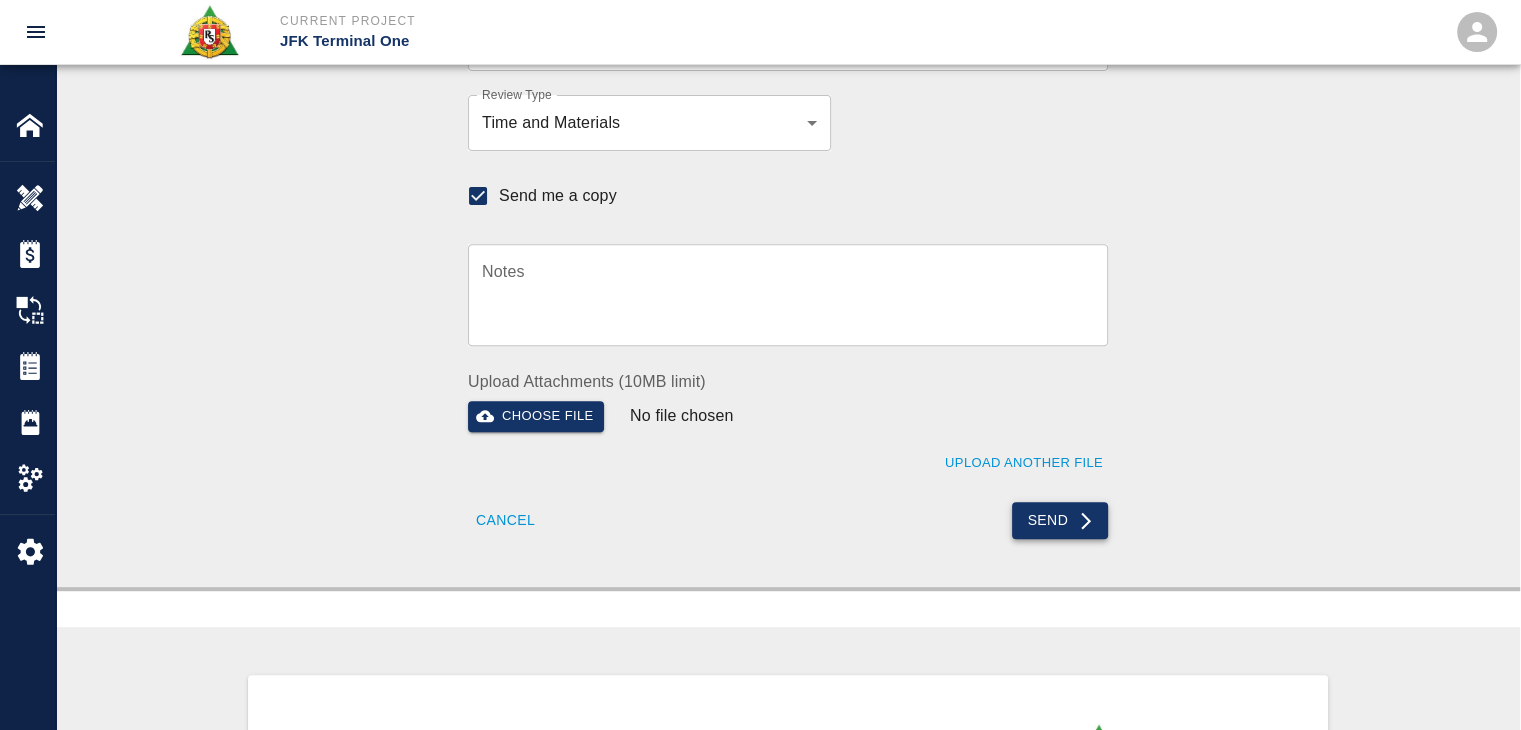 click on "Send" at bounding box center (1060, 520) 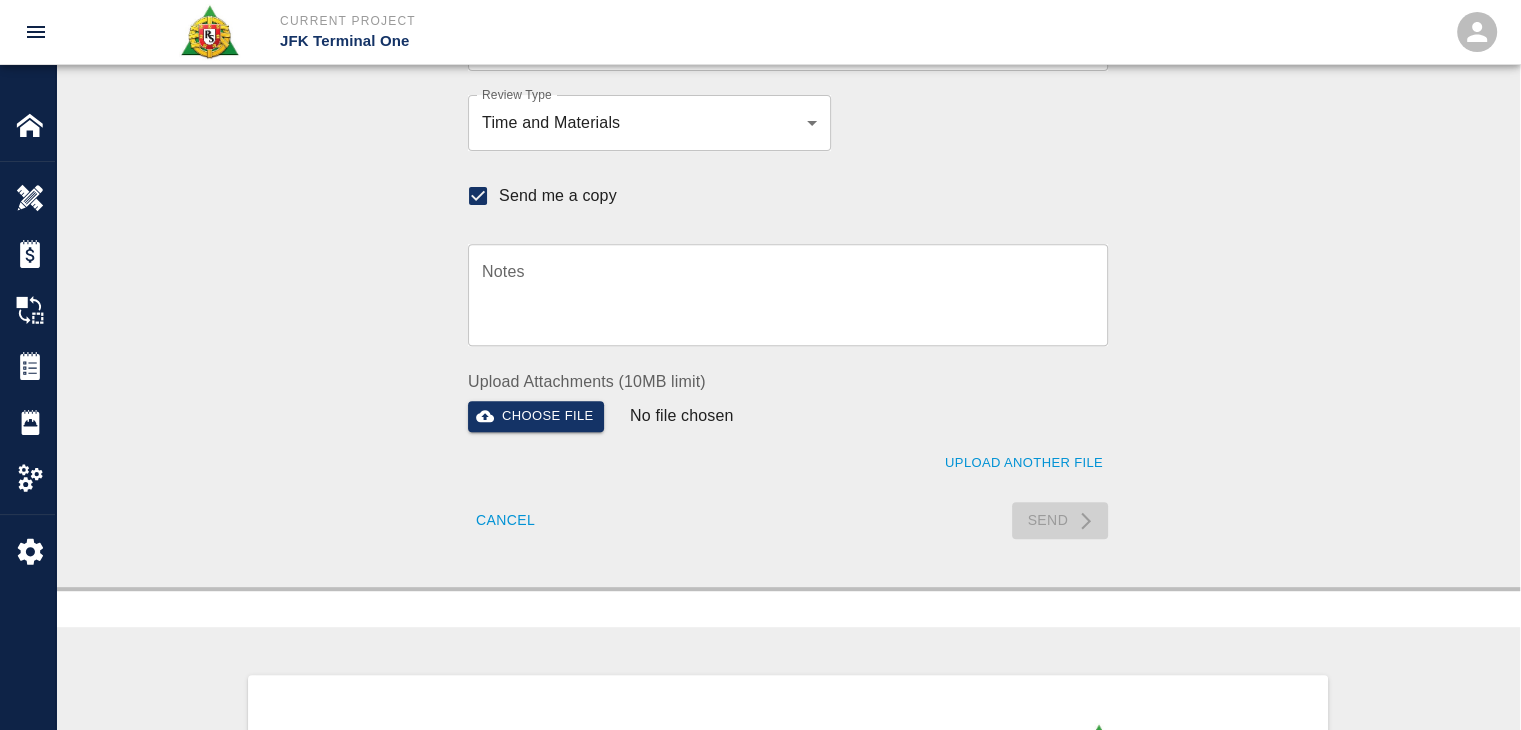 type 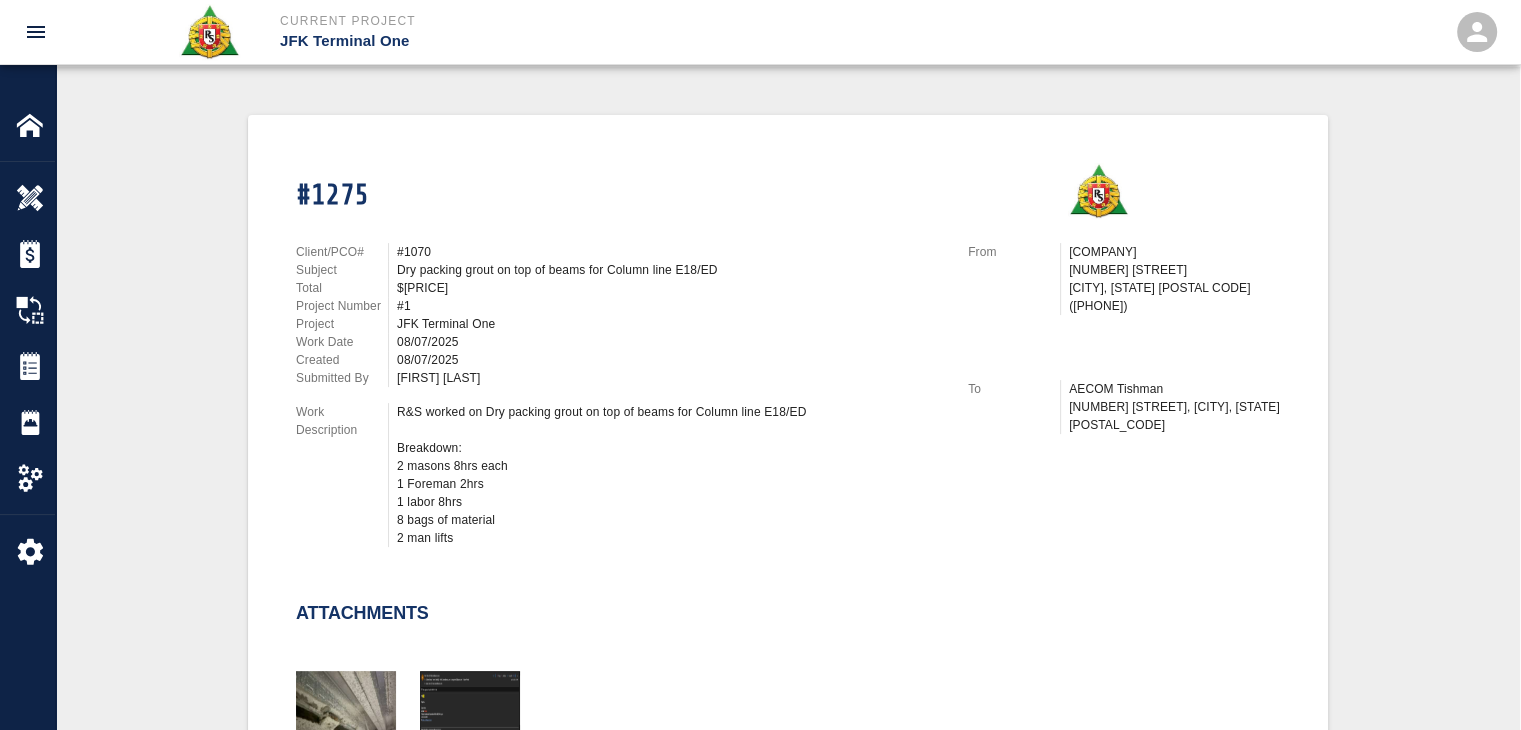 scroll, scrollTop: 414, scrollLeft: 0, axis: vertical 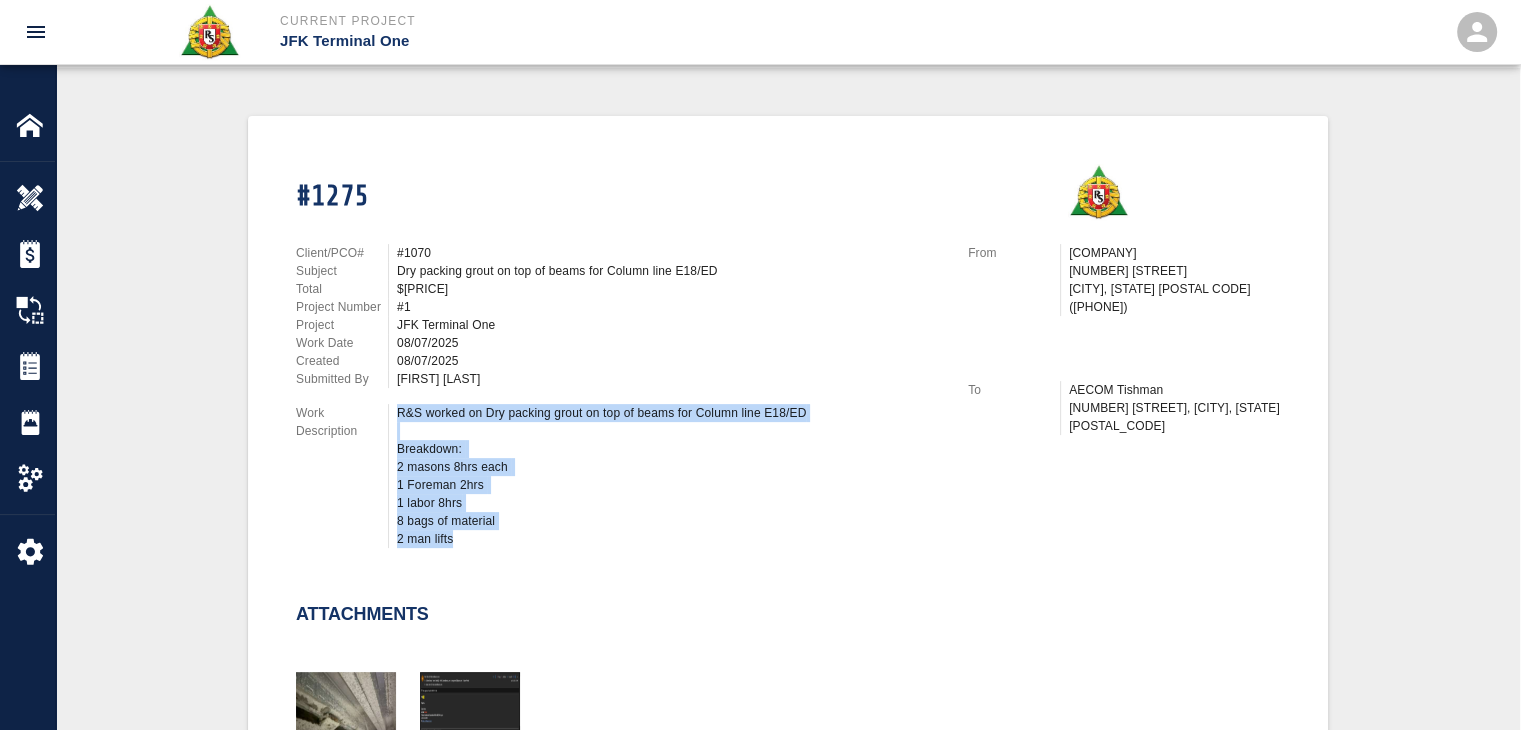 drag, startPoint x: 460, startPoint y: 536, endPoint x: 391, endPoint y: 417, distance: 137.55727 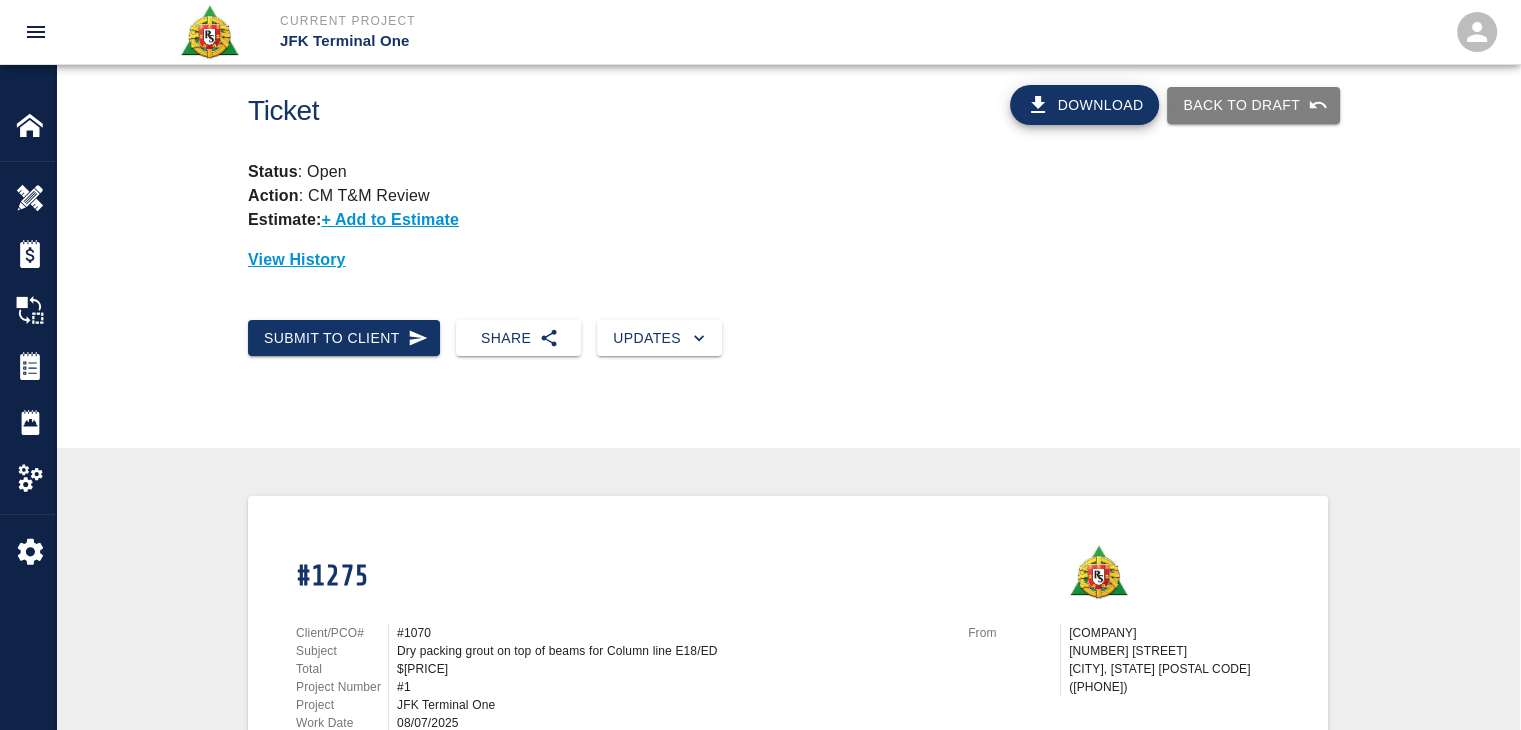 scroll, scrollTop: 0, scrollLeft: 0, axis: both 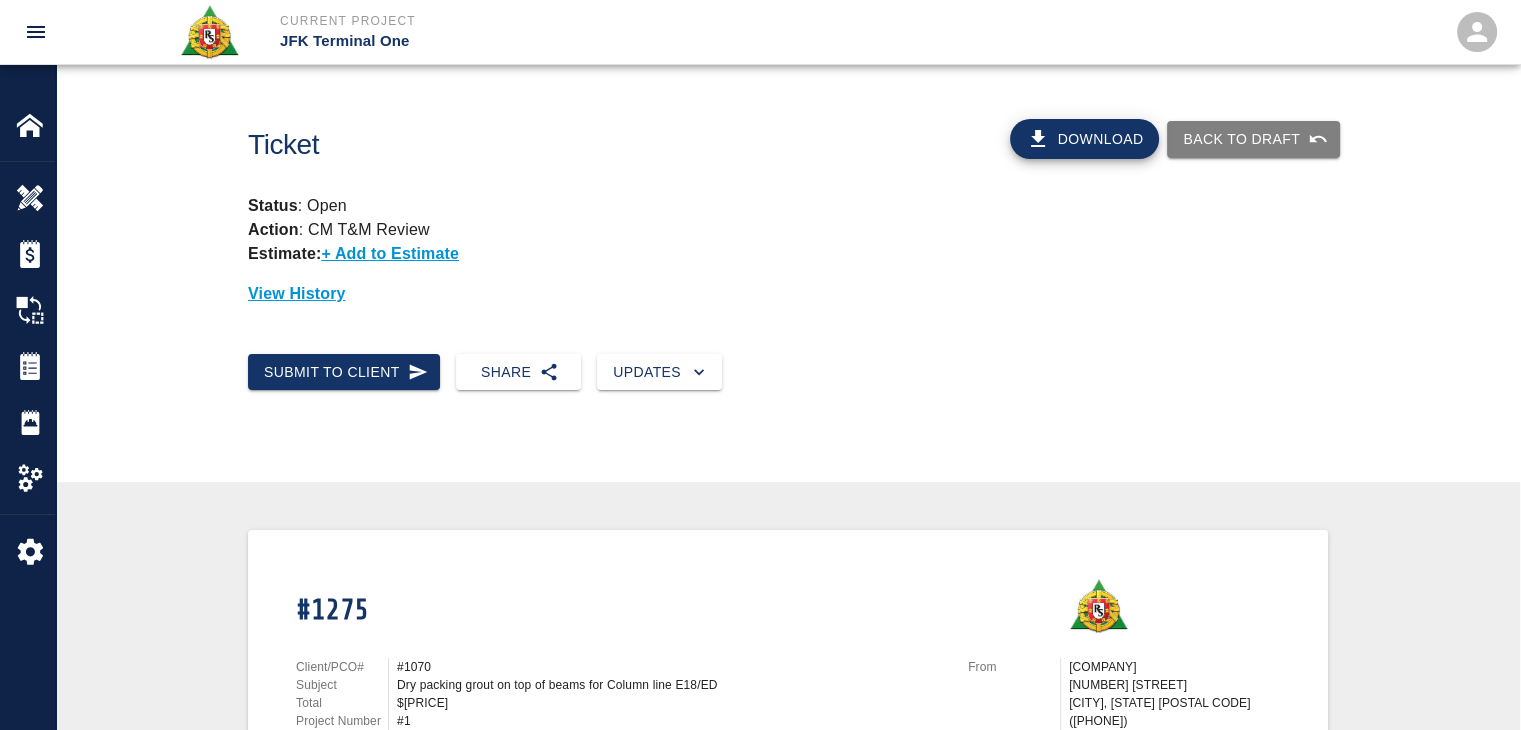 click on "View History" at bounding box center [788, 286] 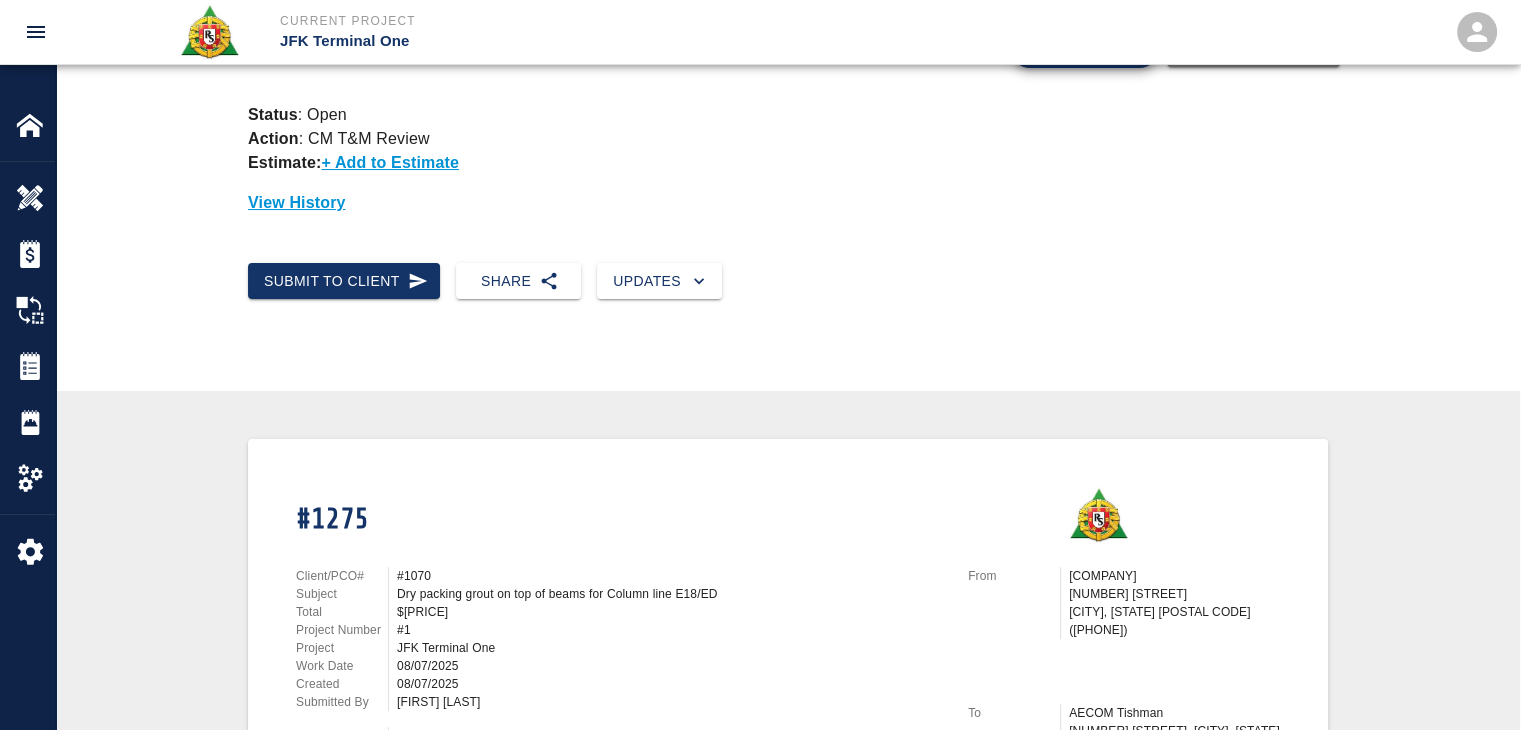 scroll, scrollTop: 0, scrollLeft: 0, axis: both 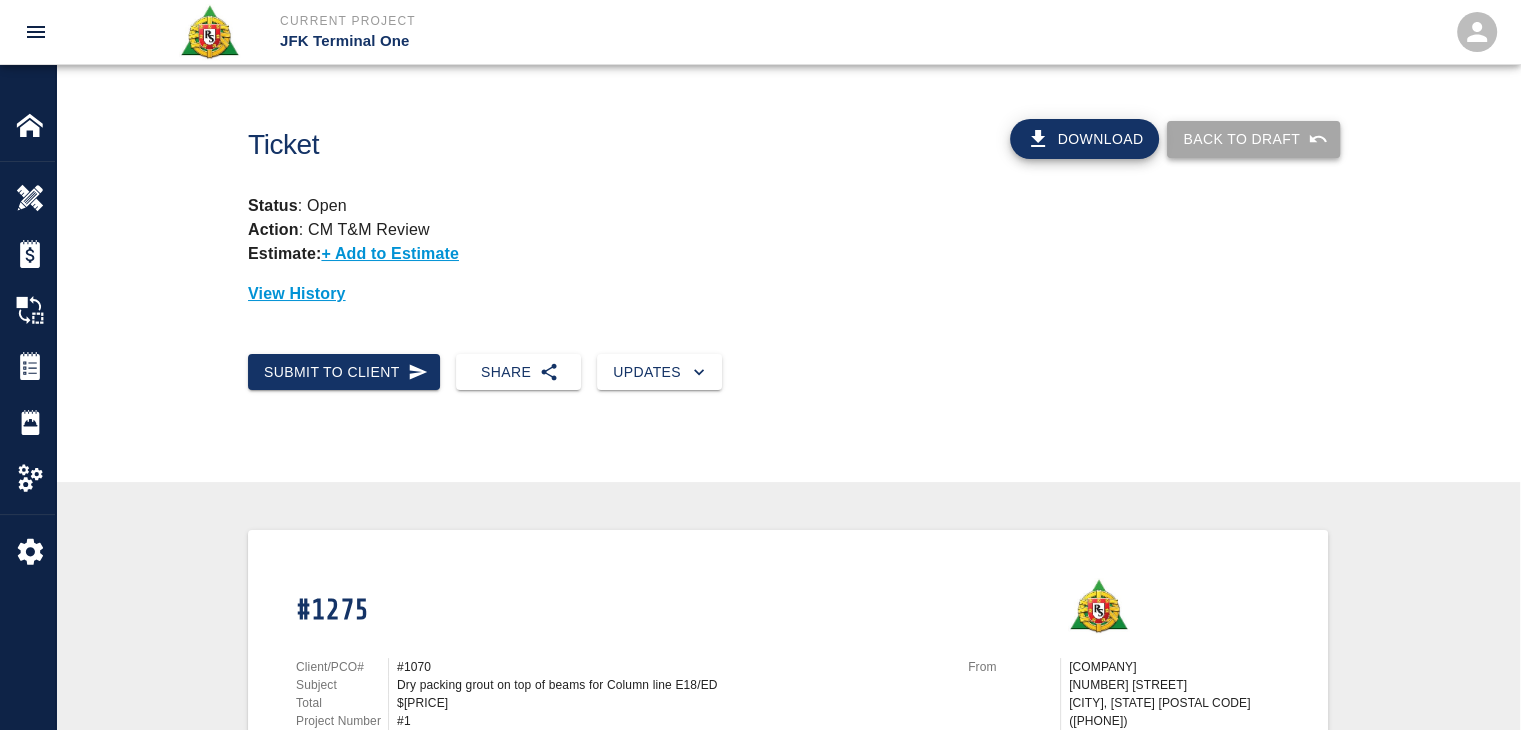click on "Back to Draft" at bounding box center (1253, 139) 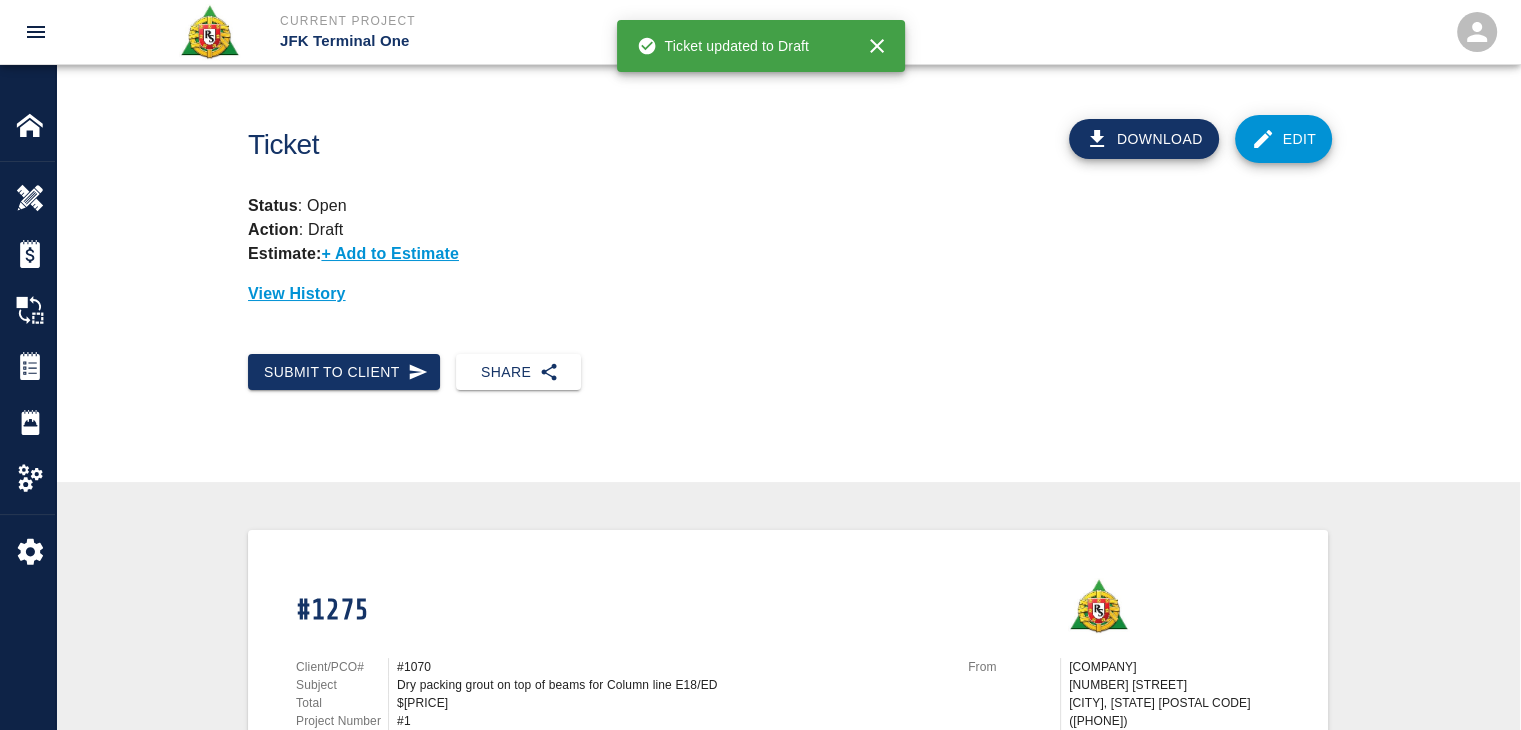 click on "Edit" at bounding box center [1284, 139] 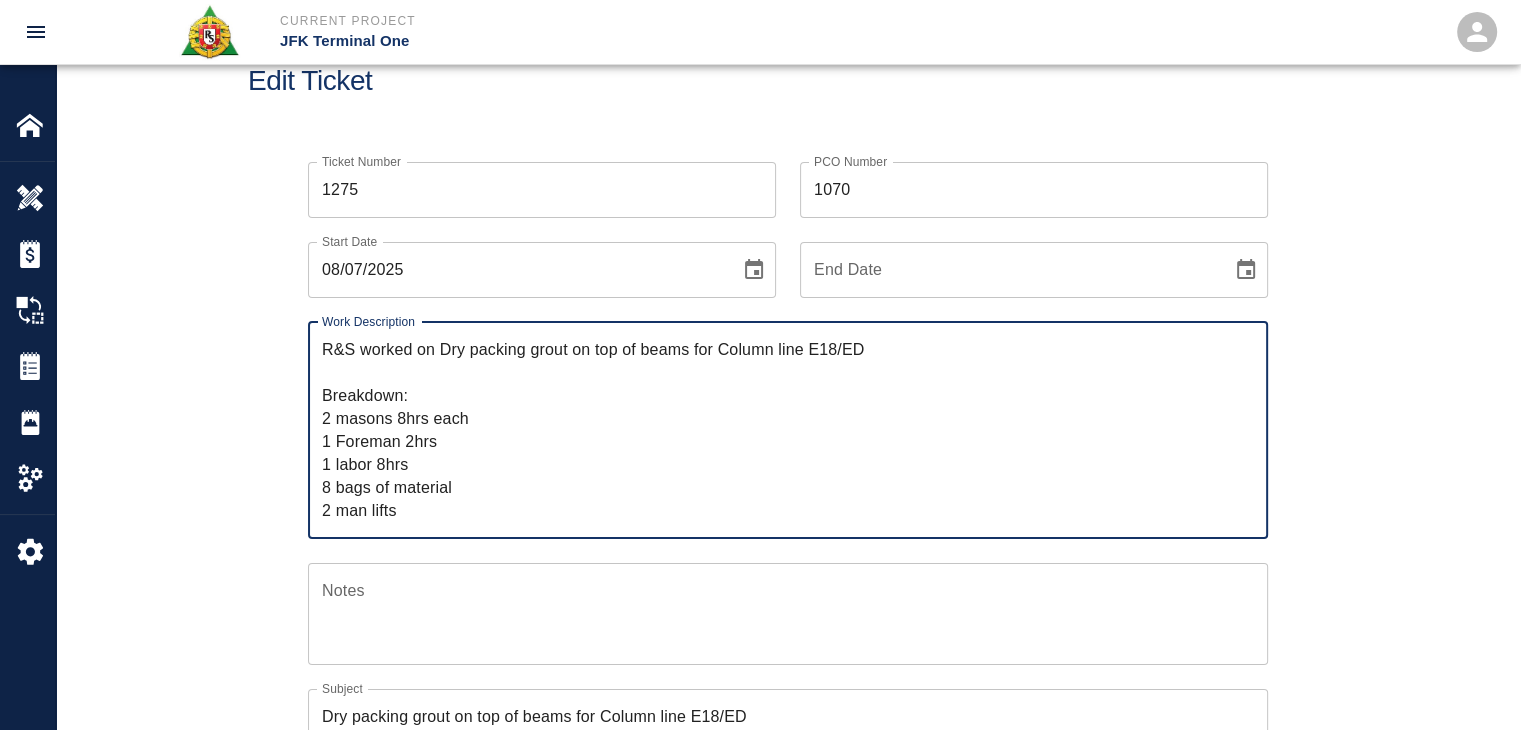 scroll, scrollTop: 0, scrollLeft: 0, axis: both 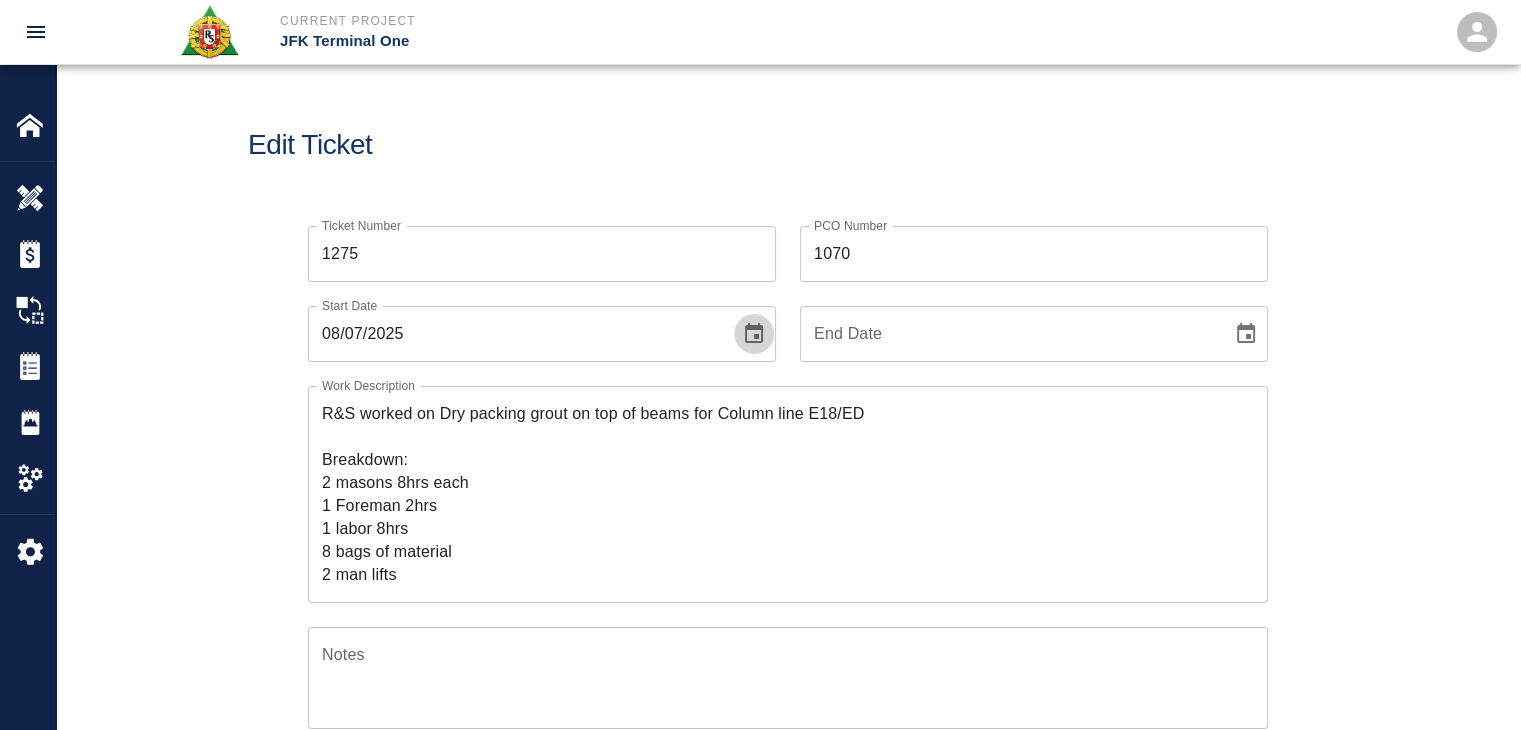 click 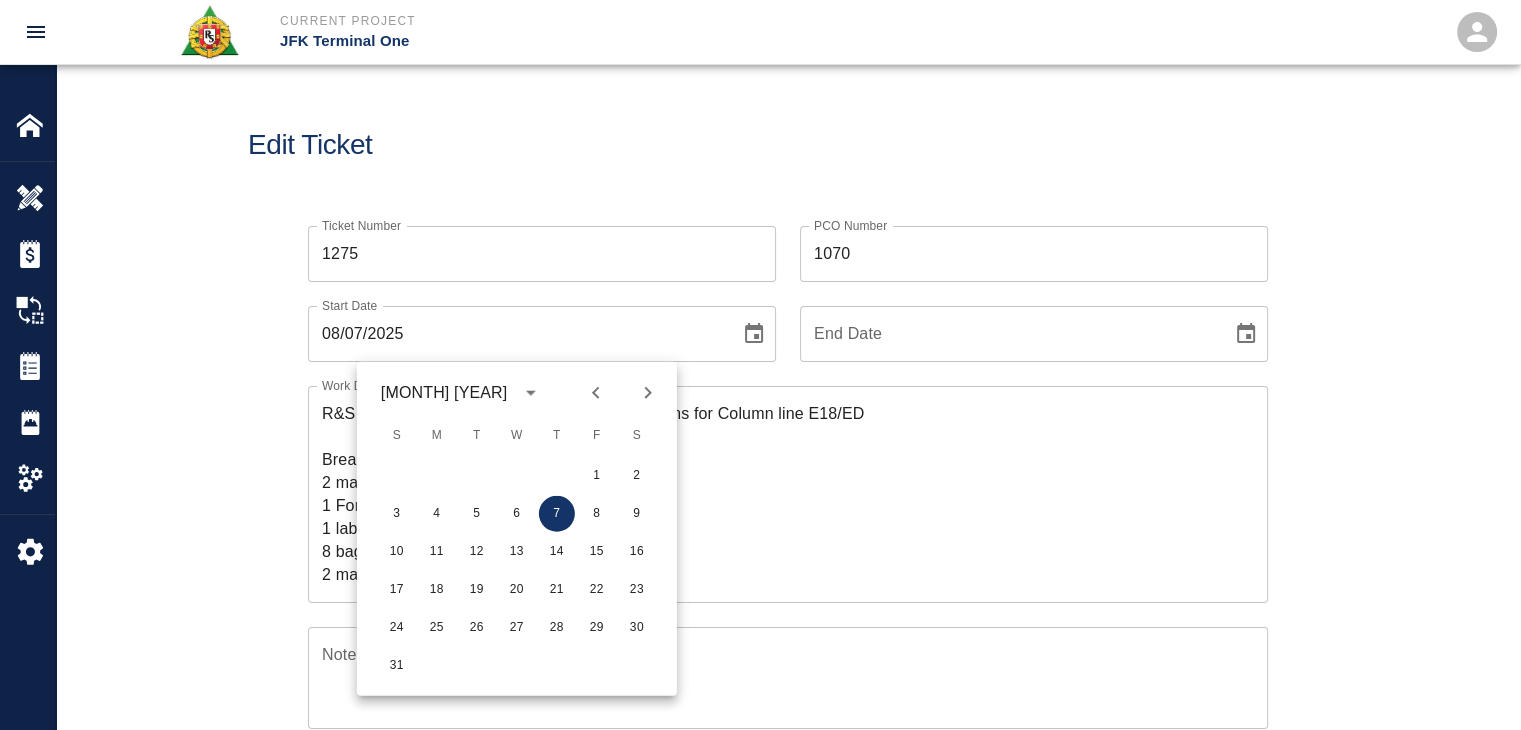 click 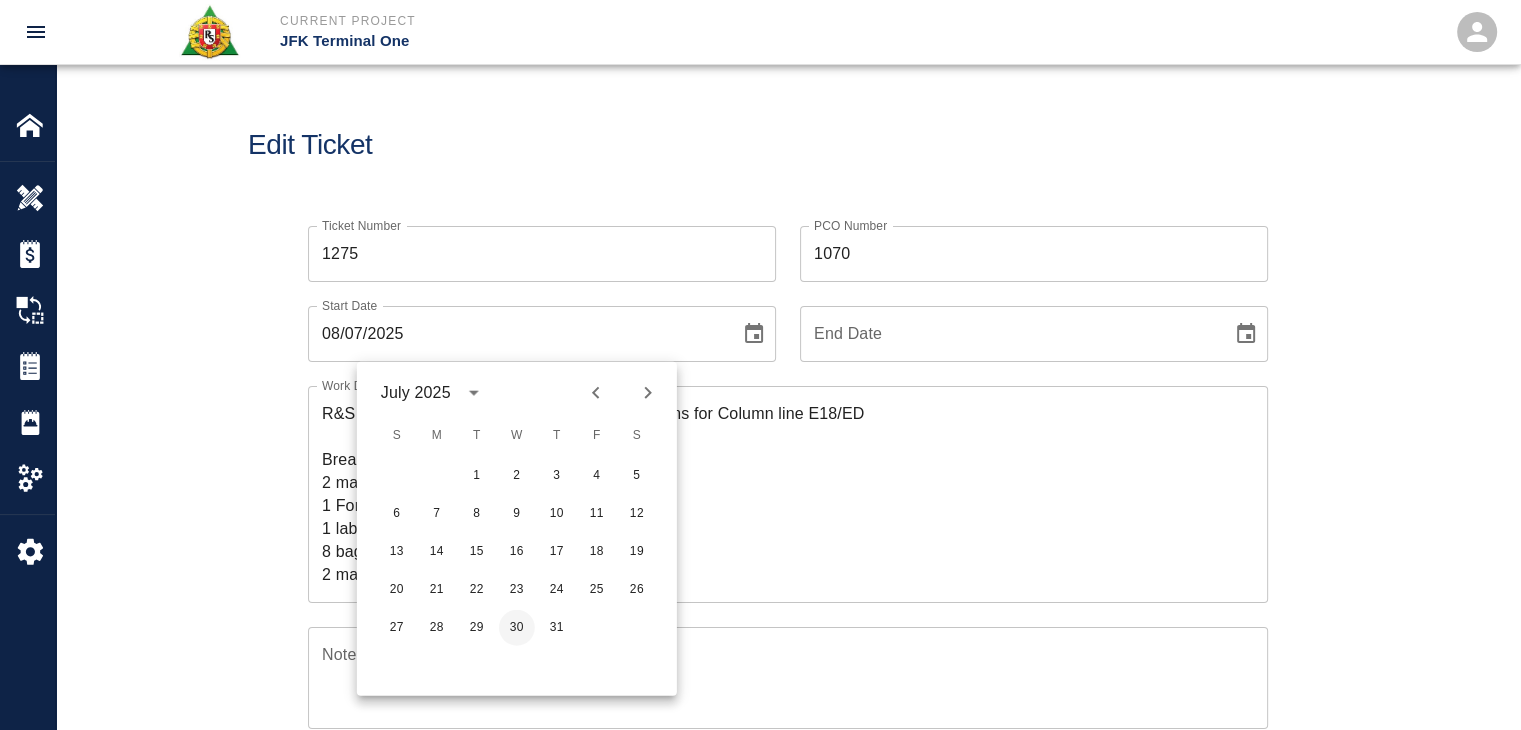 click on "30" at bounding box center [517, 628] 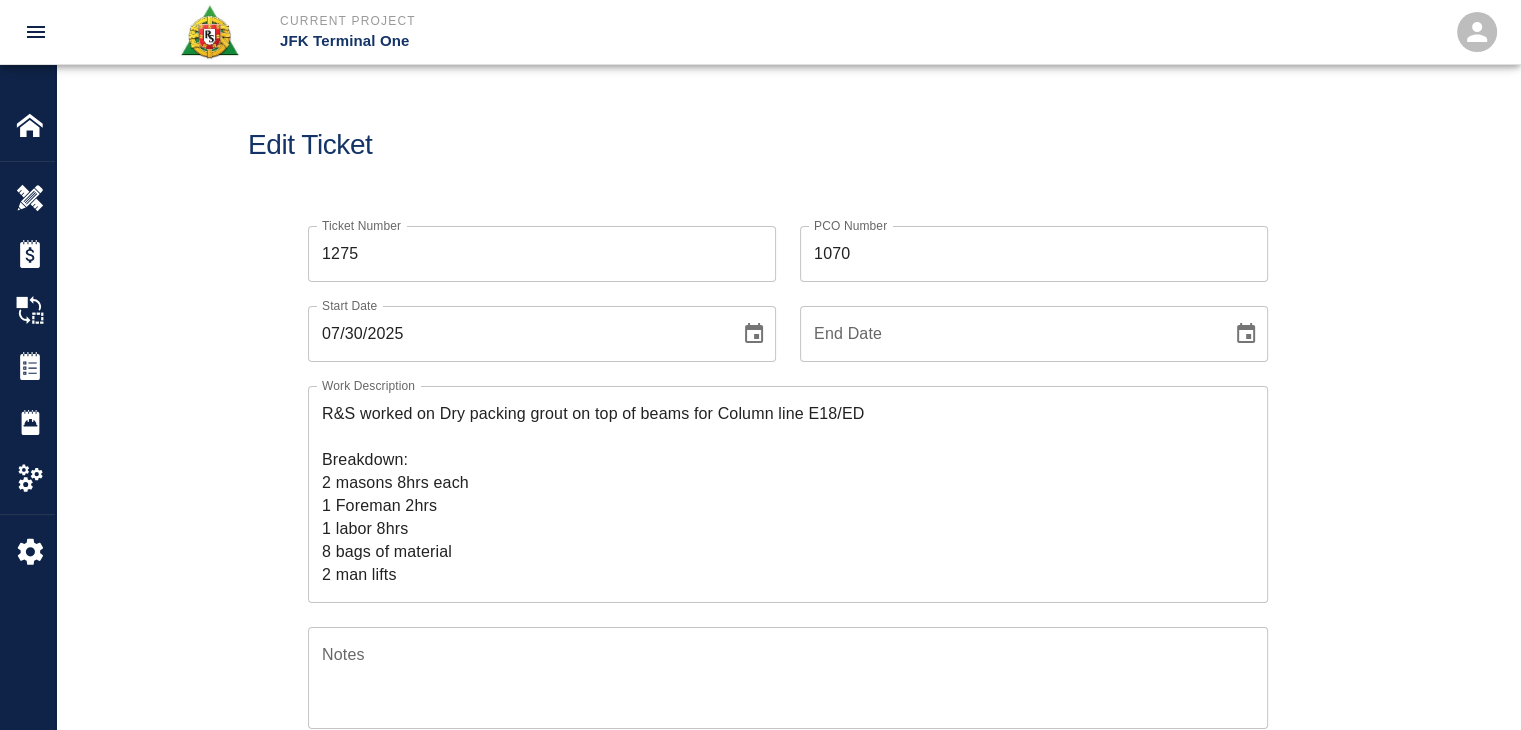 click on "Ticket Number [NUMBER] Ticket Number PCO Number [NUMBER] PCO Number Start Date  [DATE] Start Date  End Date End Date Work Description R&S worked on Dry packing grout on top of beams for Column line E18/ED
Breakdown:
2 masons 8hrs each
1 Foreman [NUMBER]hrs
1 labor 8hrs
8 bags of material
2 man lifts x Work Description Notes x Notes Subject Dry packing grout on top of beams for Column line E18/ED Subject Invoice Number Invoice Number Invoice Date Invoice Date Current Files: Upload Attachments (0MB of 50MB limit) Choose file No file chosen Upload Another File Add Costs Switch to Lump Sum" at bounding box center (788, 797) 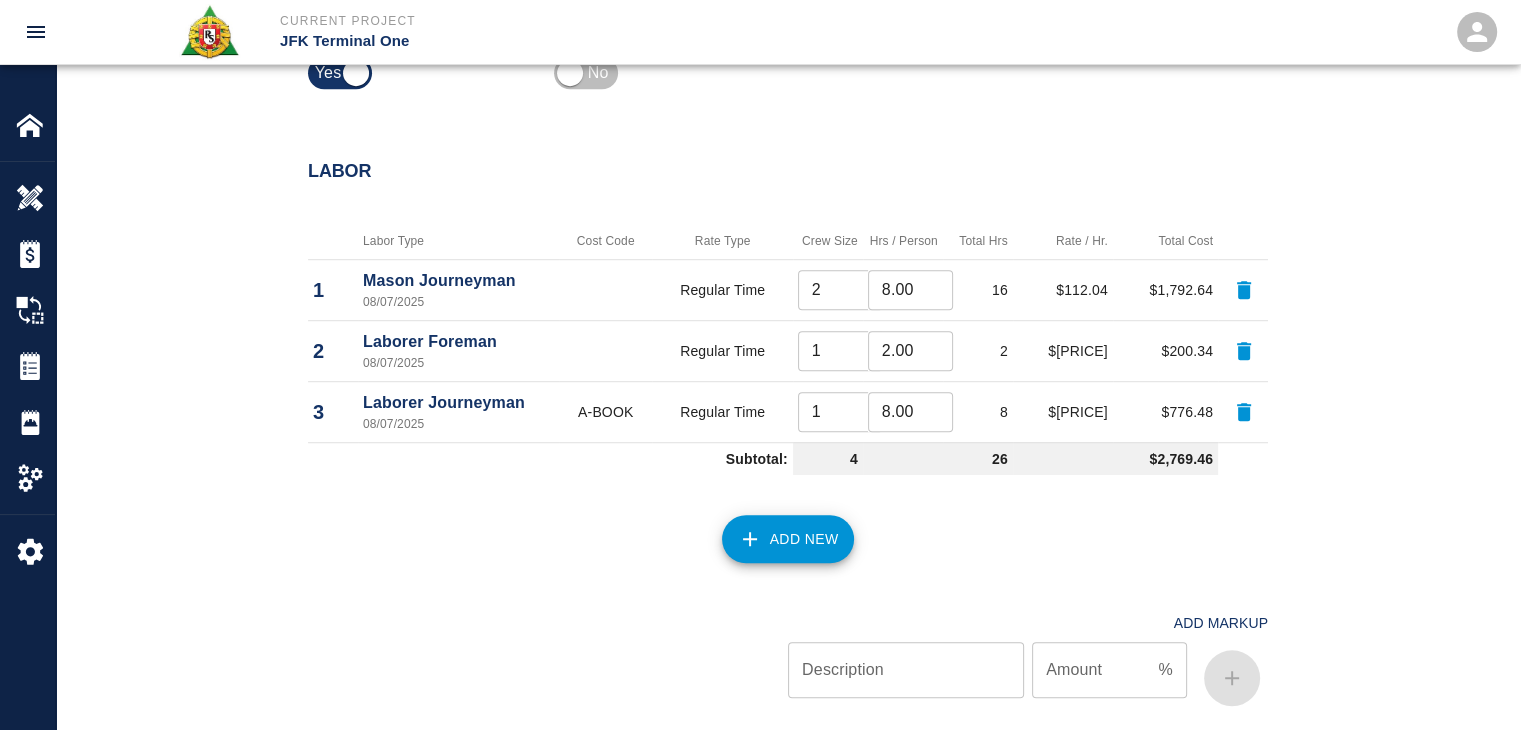 scroll, scrollTop: 1244, scrollLeft: 0, axis: vertical 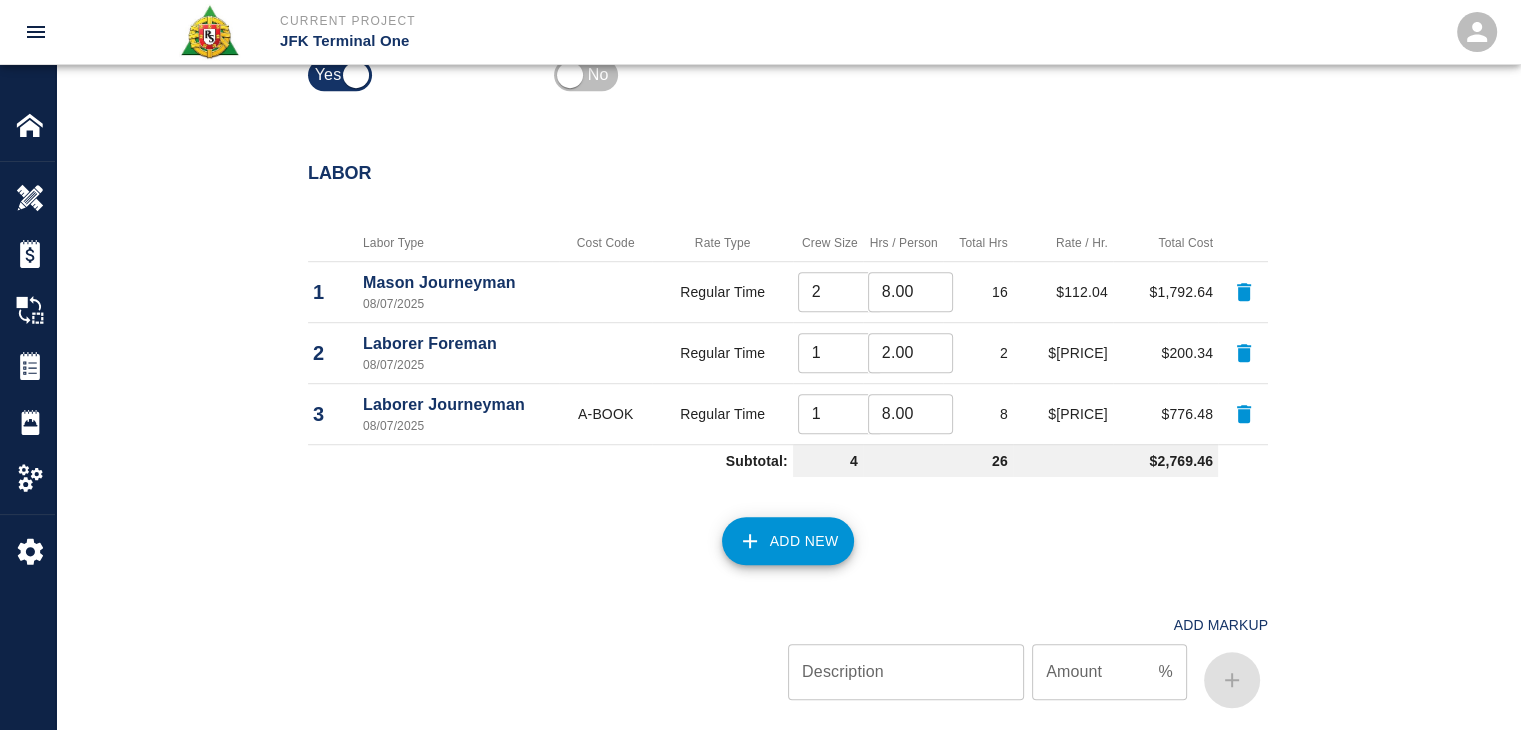 click 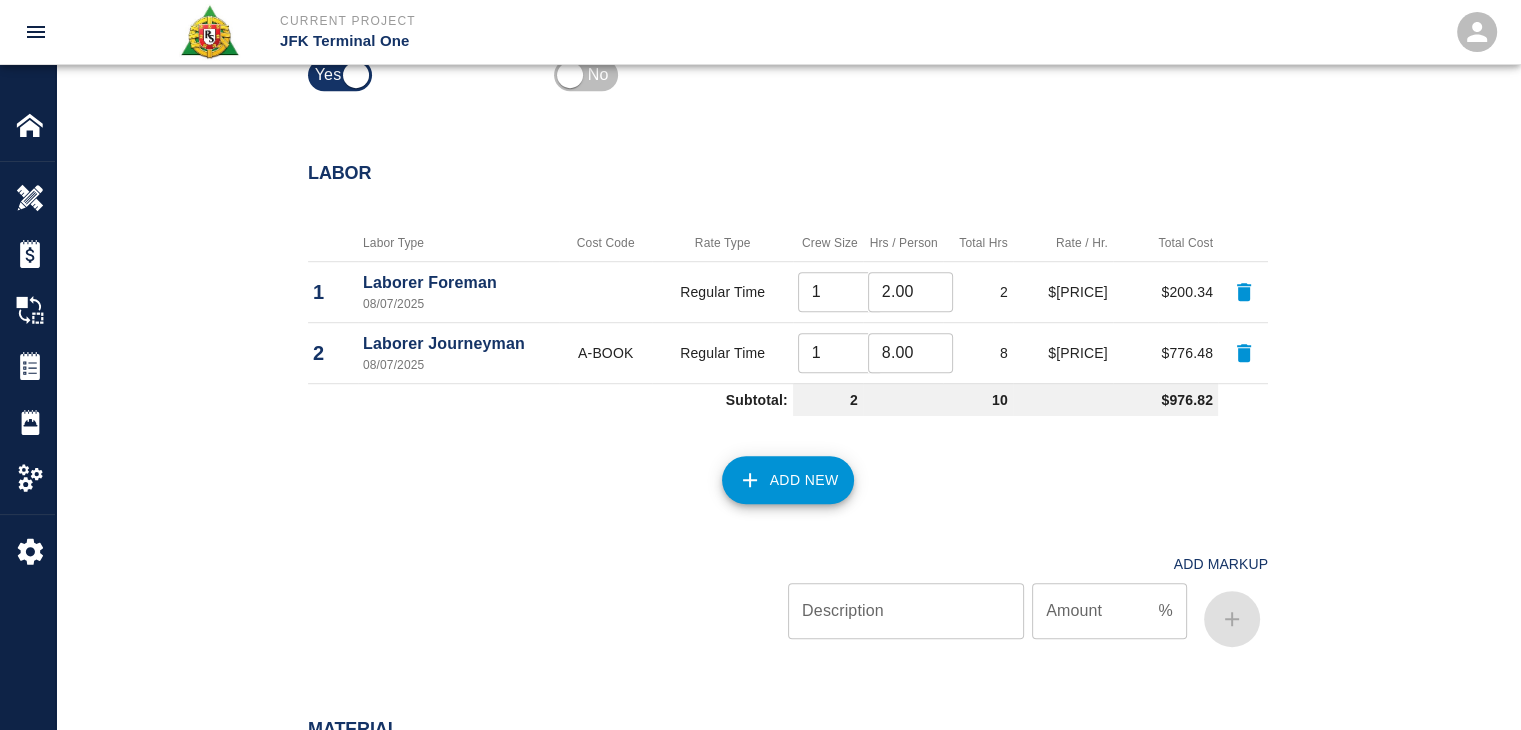 click 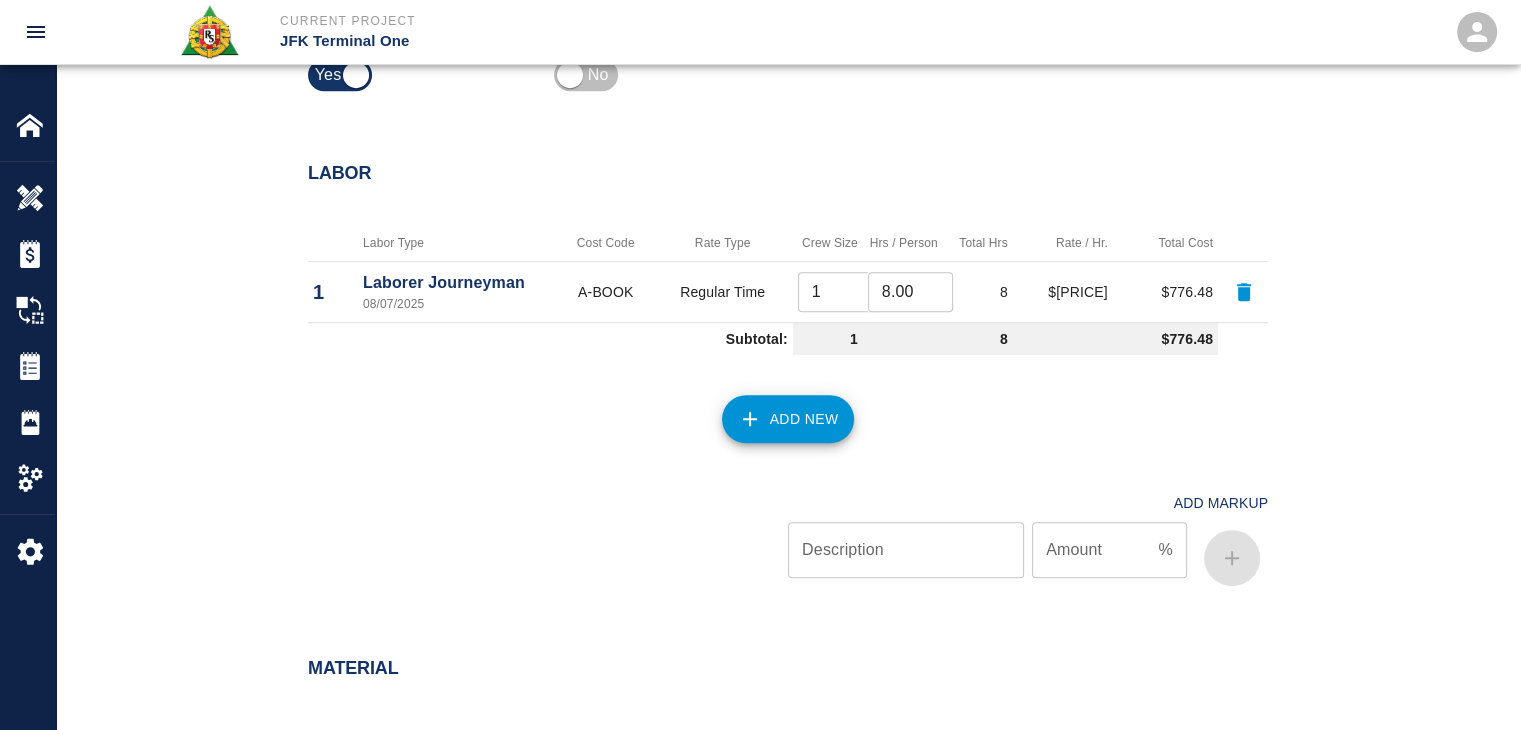 click 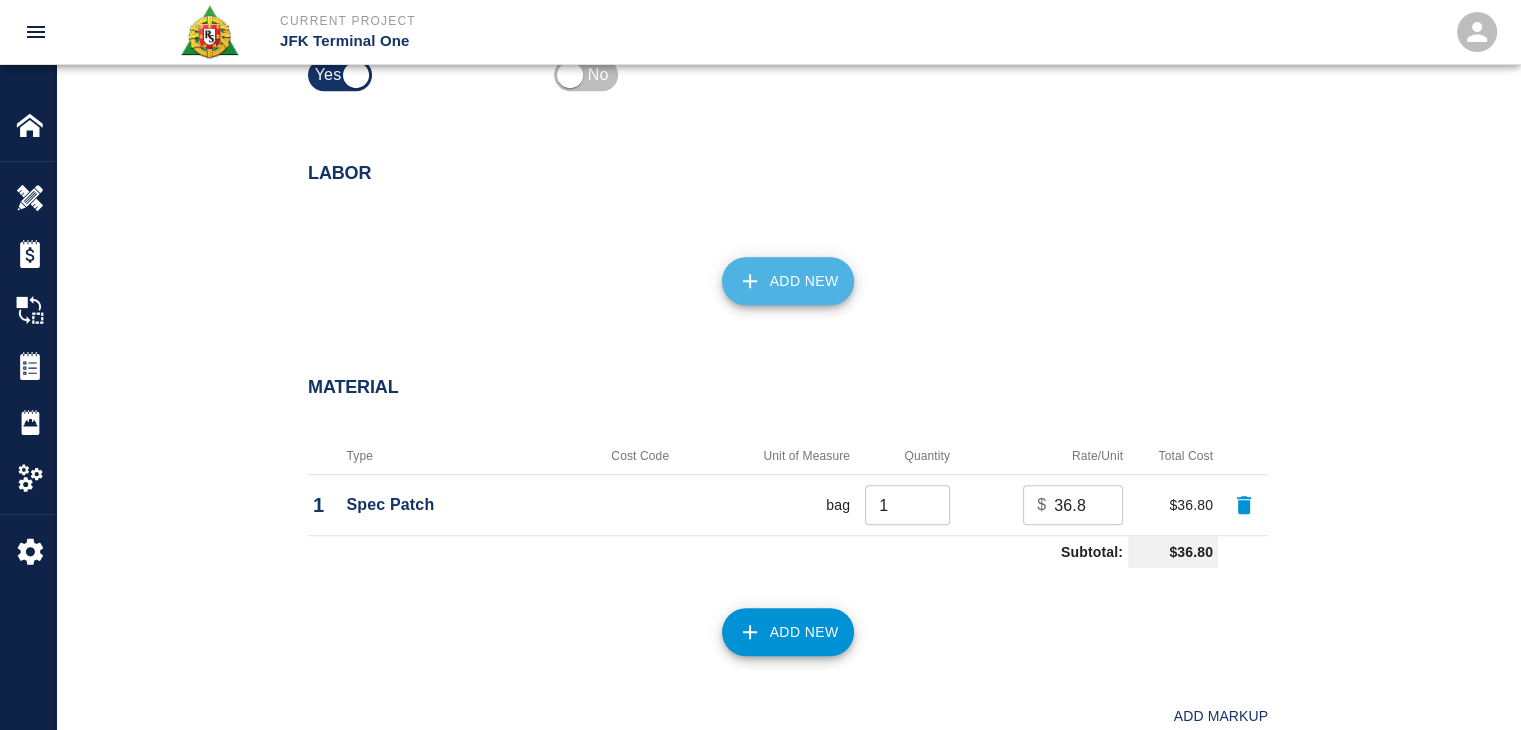 click 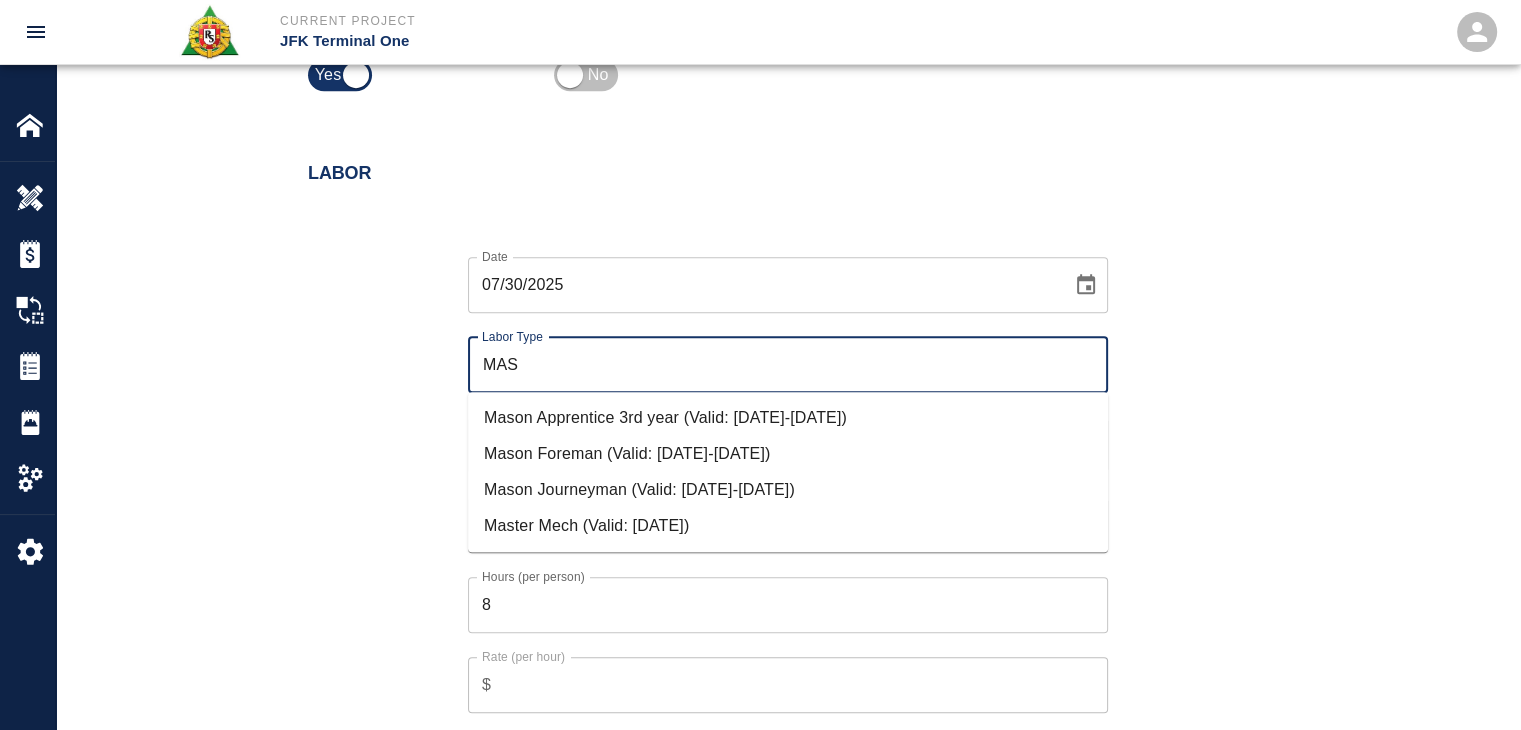 click on "Mason Journeyman  (Valid: [DATE]-[DATE])" at bounding box center (788, 490) 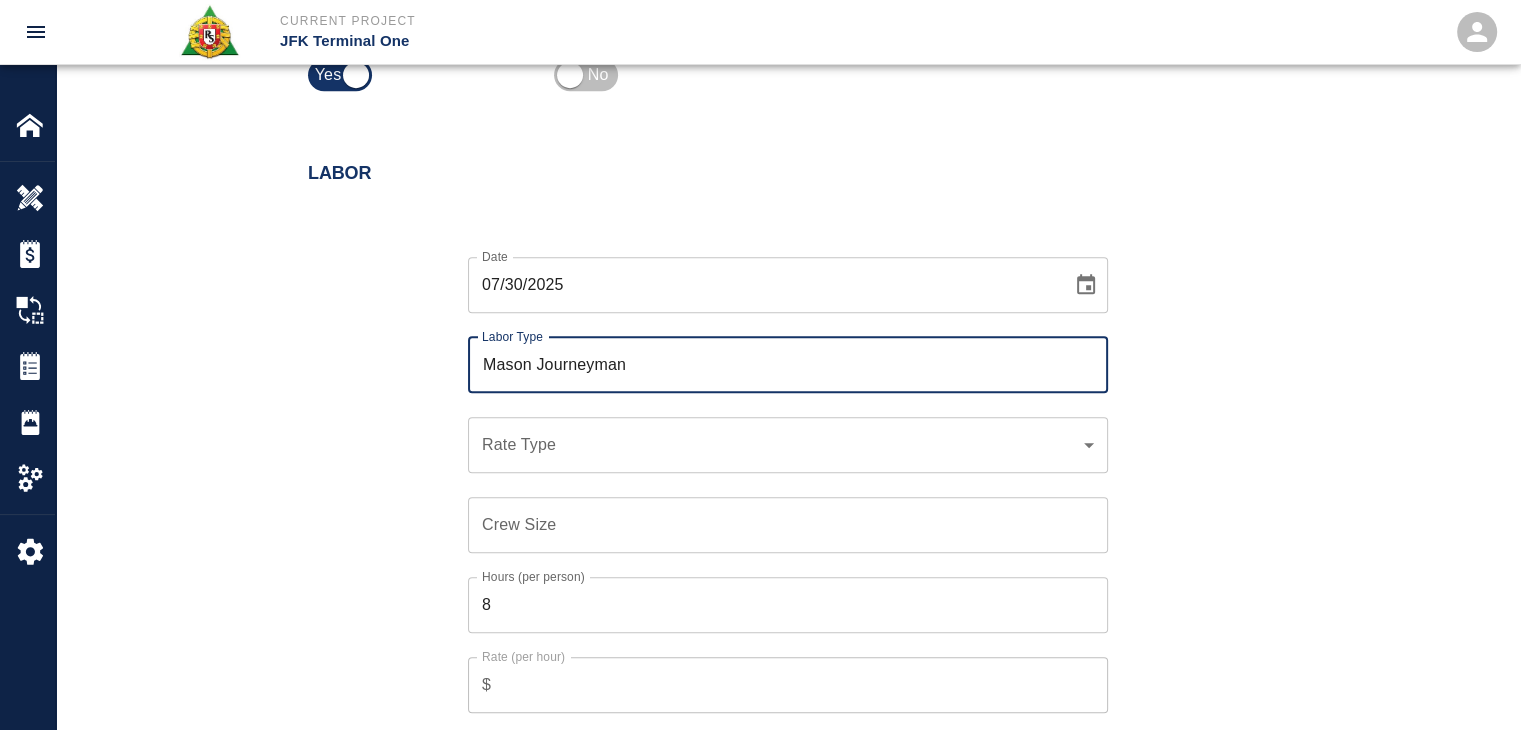 type on "Mason Journeyman" 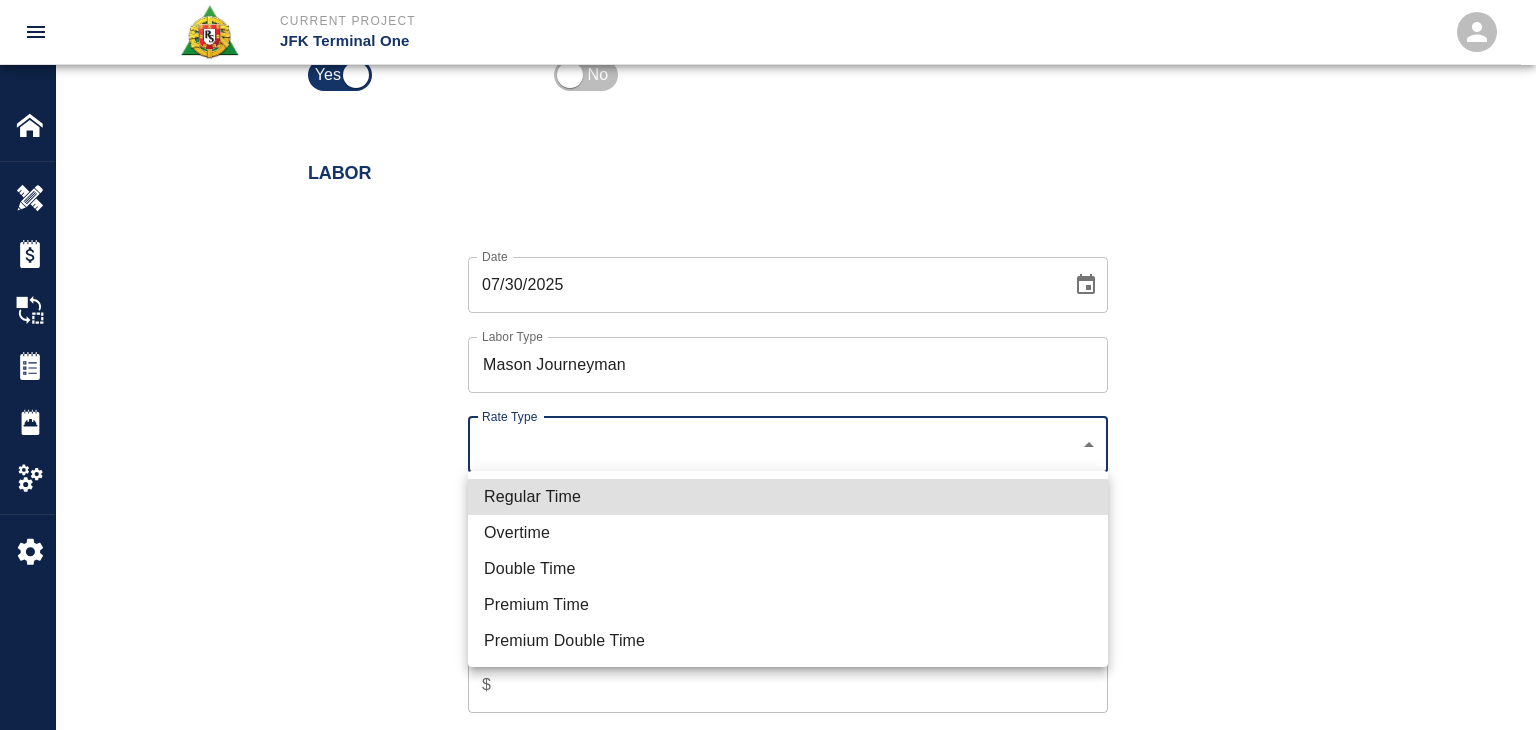 click on "Current Project JFK Terminal One Home JFK Terminal One Overview Estimates Change Orders Tickets Daily Reports Project Settings Settings Powered By Terms of Service  |  Privacy Policy Edit Ticket Ticket Number 1275 Ticket Number PCO Number 1070 PCO Number Start Date  07/30/2025 Start Date  End Date End Date Work Description R&S worked on Dry packing grout on top of beams for Column line E18/ED
Breakdown:
2 masons 8hrs each
1 Foreman 2hrs
1 labor 8hrs
8 bags of material
2 man lifts x Work Description Notes x Notes Subject Dry packing grout on top of beams for Column line E18/ED Subject Invoice Number Invoice Number Invoice Date Invoice Date Current Files: Upload Attachments (0MB of 50MB limit) Choose file No file chosen Upload Another File Add Costs Switch to Lump Sum Labor Date 07/30/2025 Date Labor Type Mason Journeyman Labor Type Rate Type ​ Rate Type Crew Size Crew Size Hours (per person) 8 Hours (per person) Rate (per hour) $ Rate (per hour) Cancel Add Labor Material Type Cost Code Unit of Measure 1" at bounding box center [768, -879] 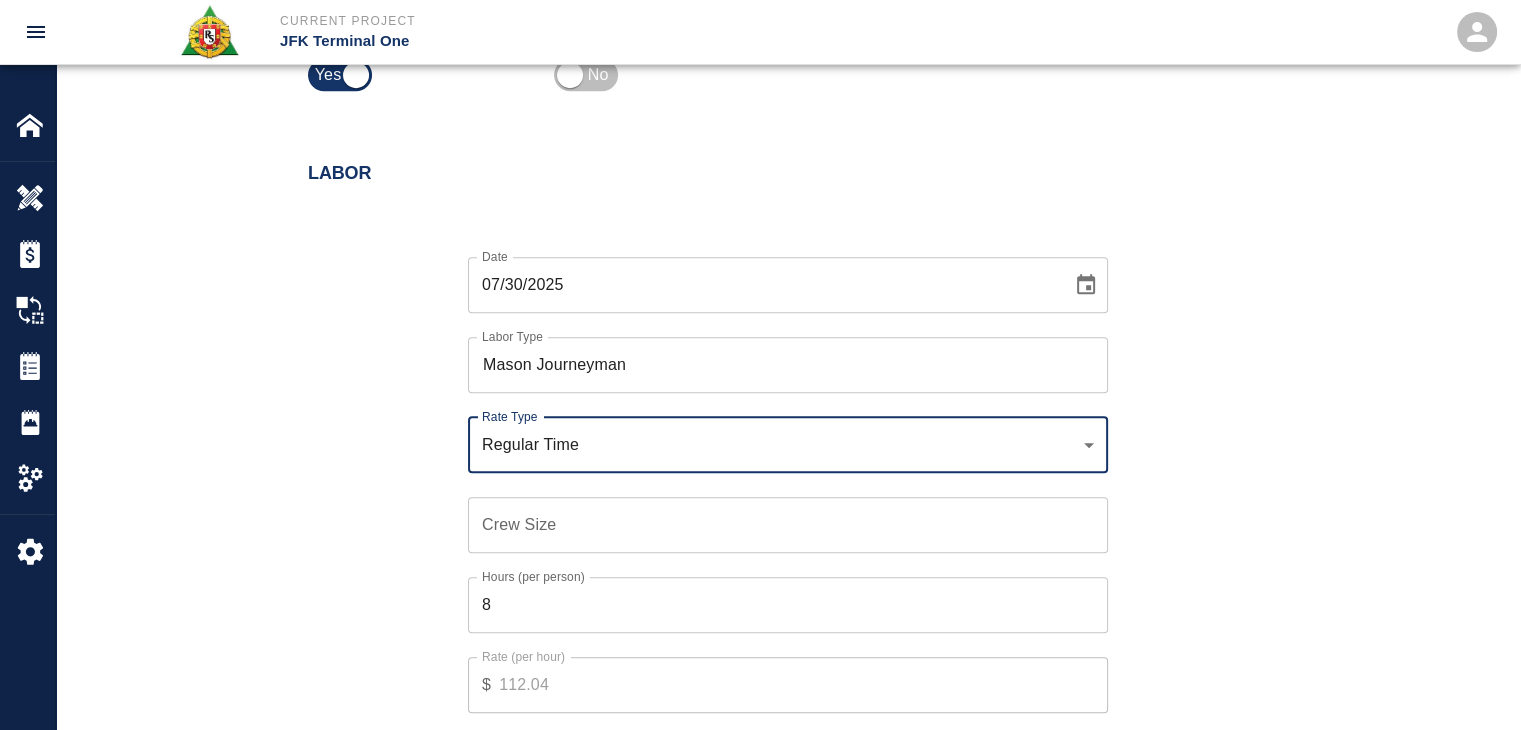 click on "Crew Size" at bounding box center (788, 525) 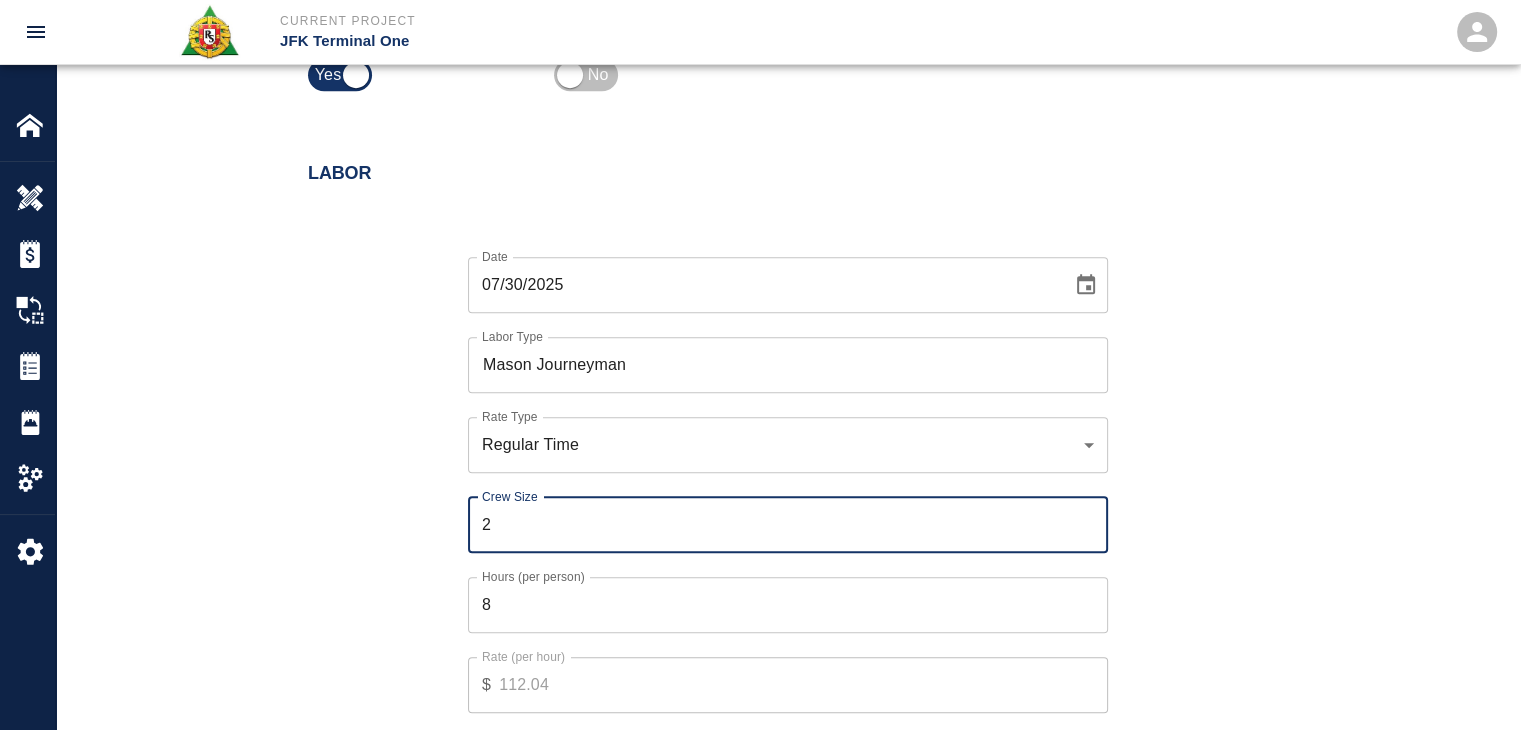type on "2" 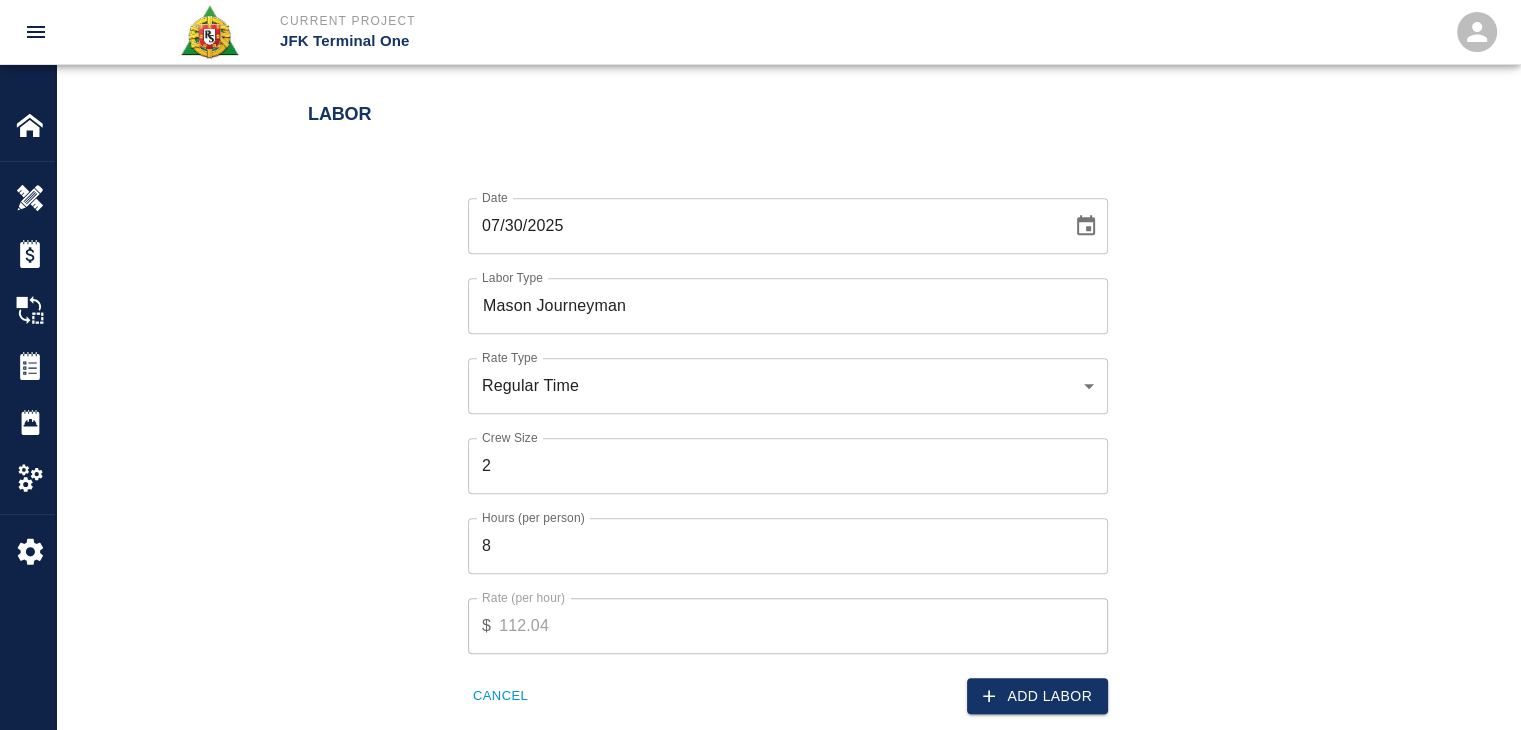 scroll, scrollTop: 1307, scrollLeft: 0, axis: vertical 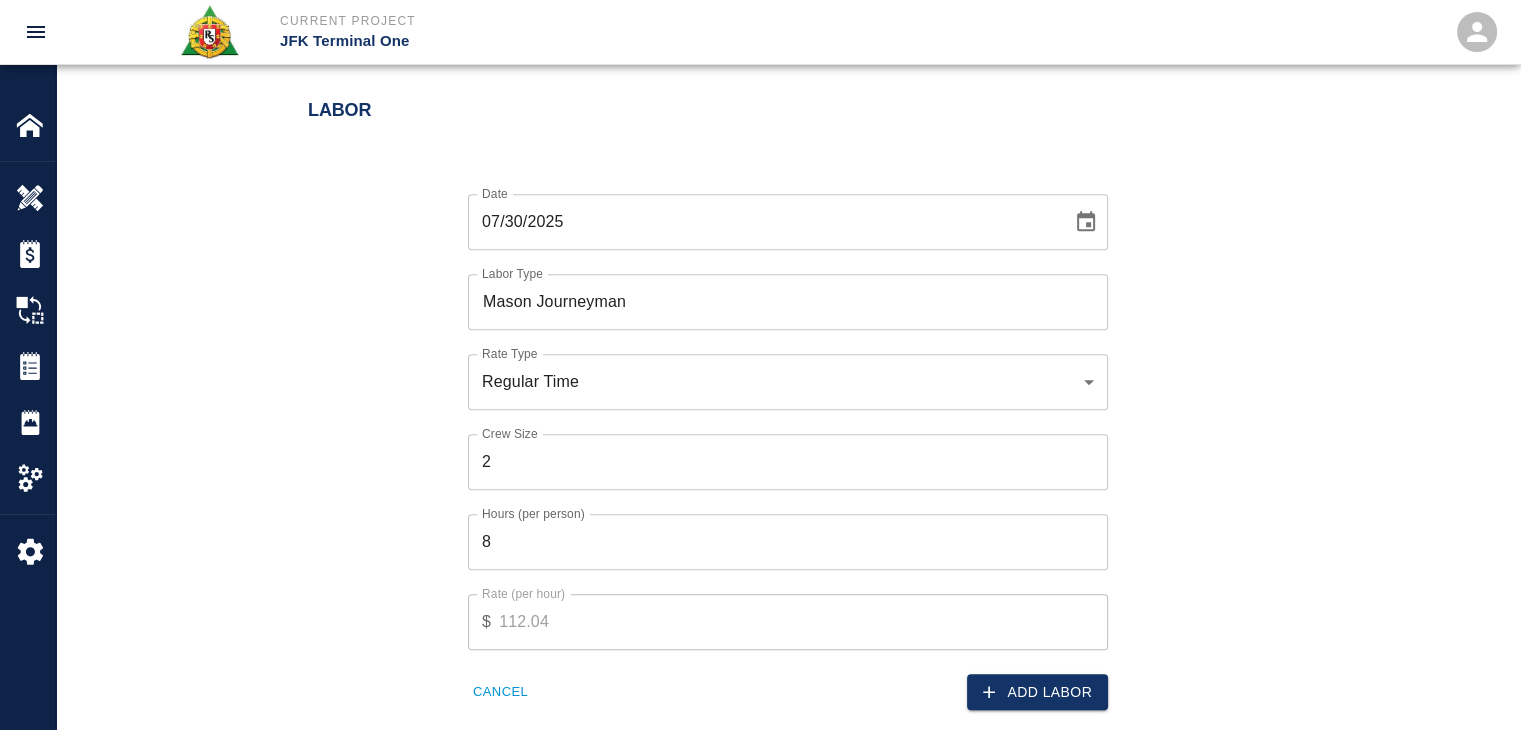 click on "Add Labor" at bounding box center (942, 680) 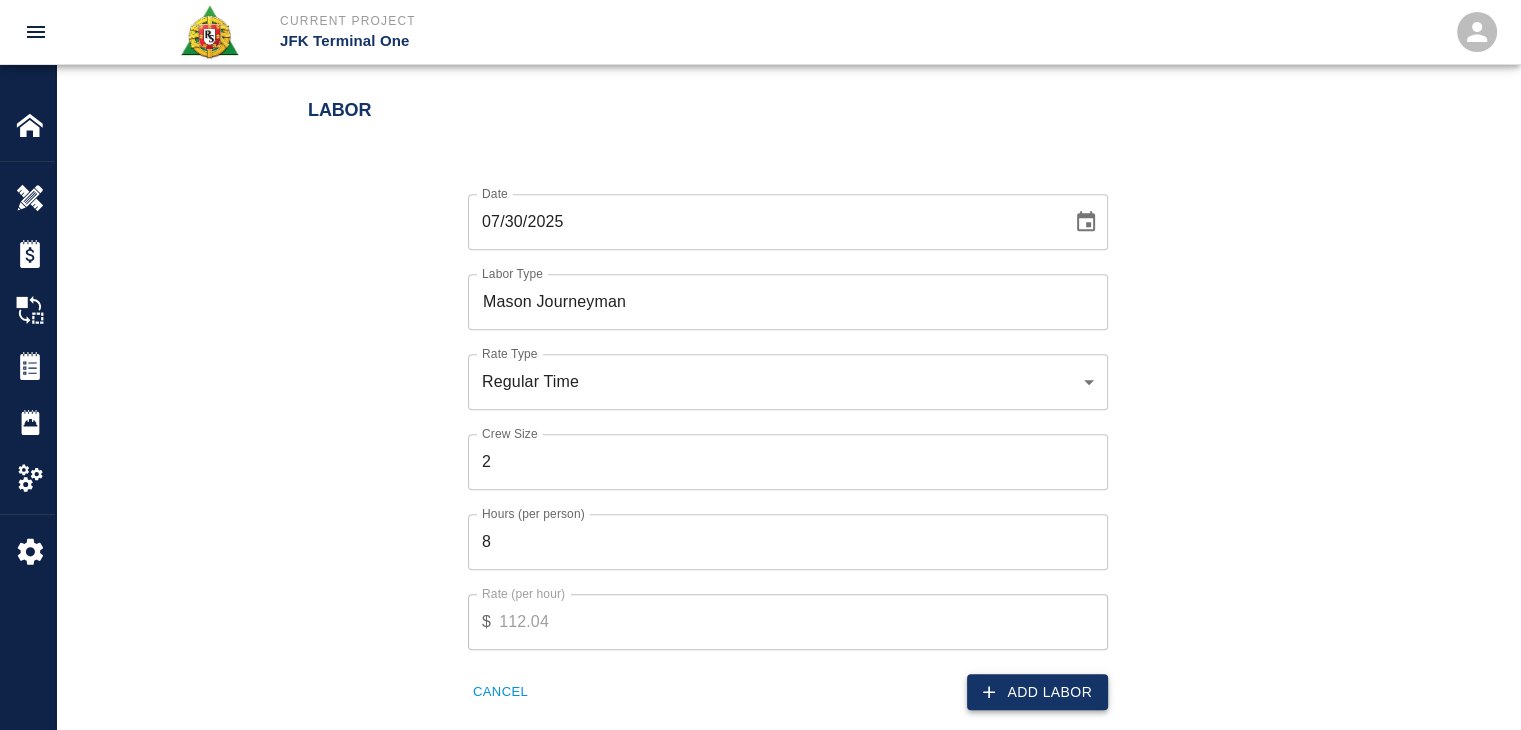 click on "Add Labor" at bounding box center [1037, 692] 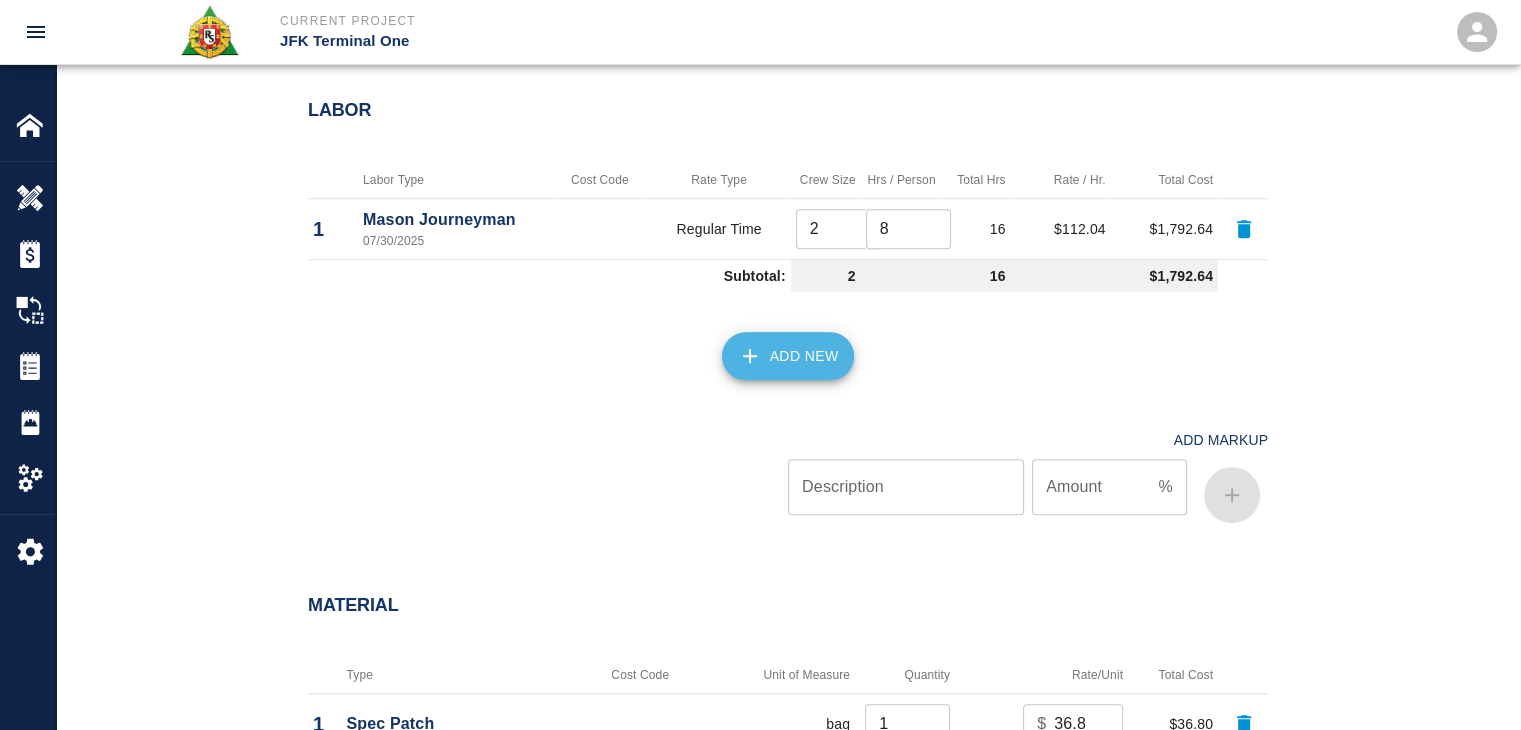 click 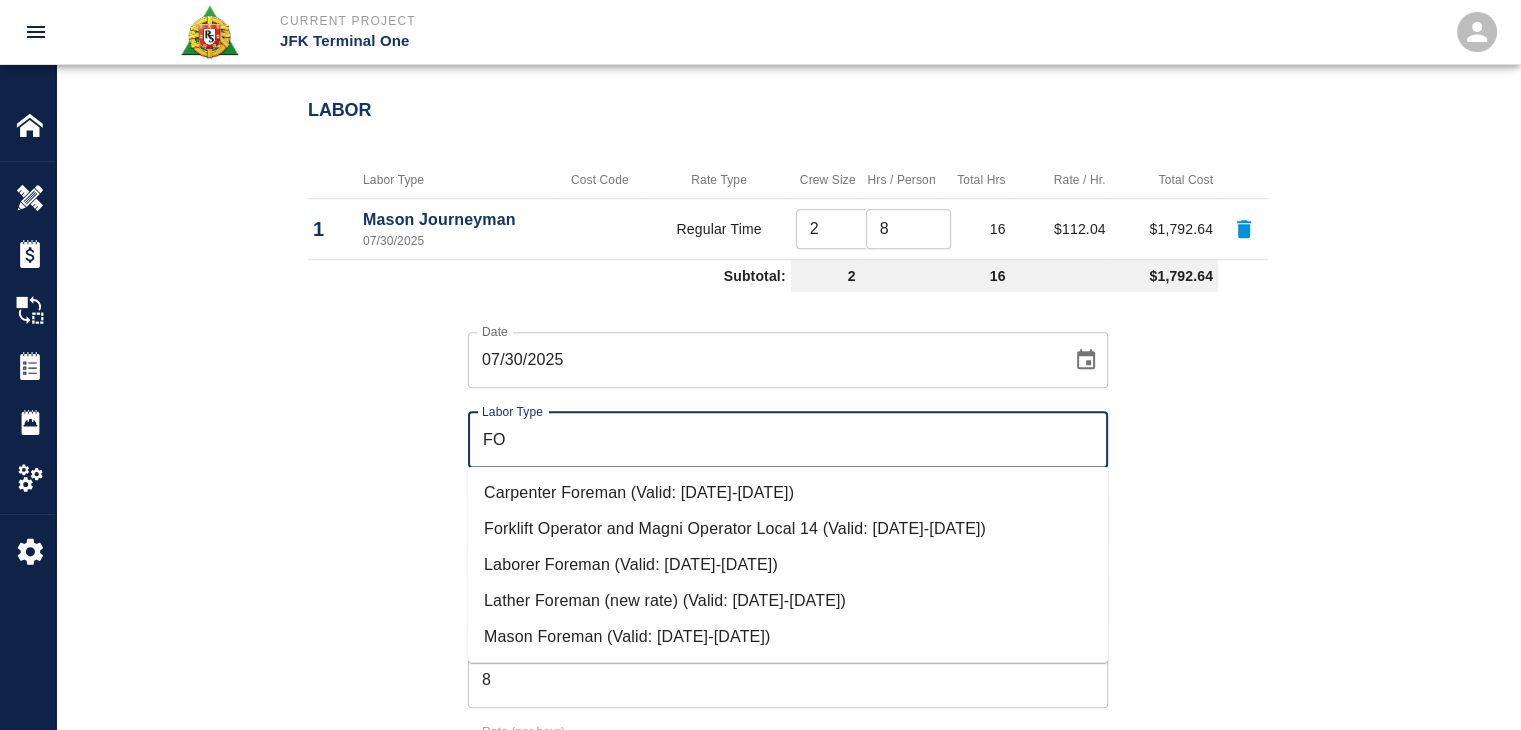 click on "Mason Foreman (Valid: [DATE]-[DATE])" at bounding box center (788, 637) 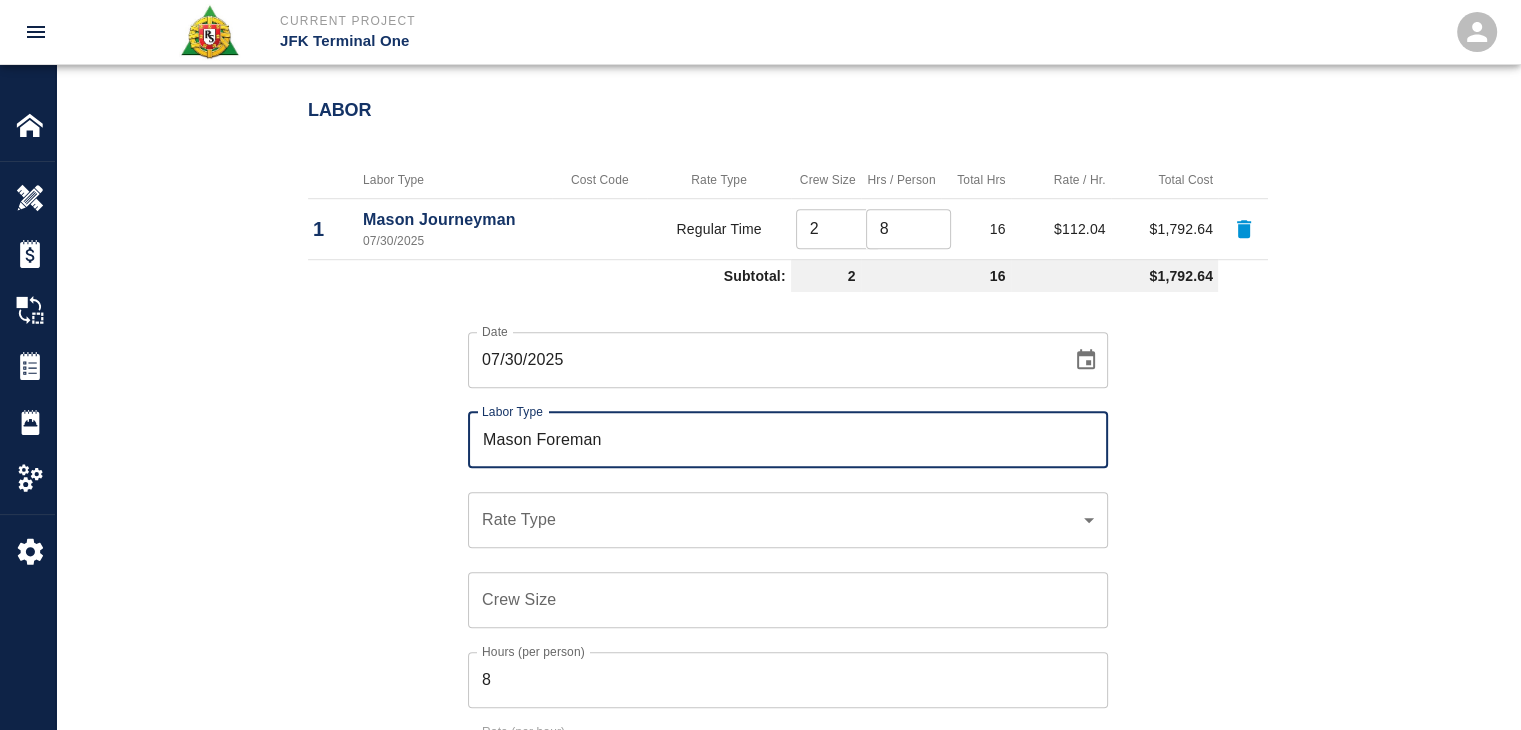 type on "Mason Foreman" 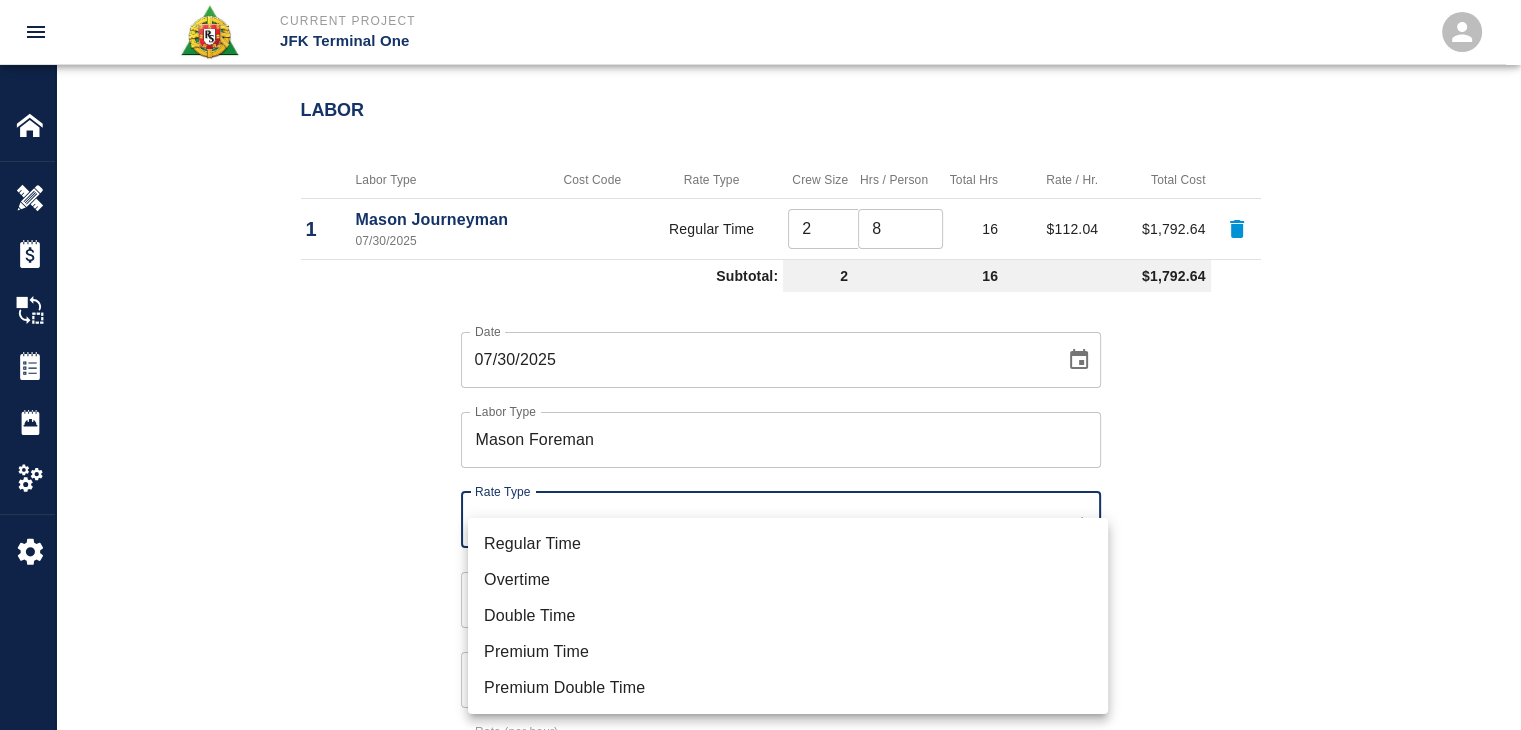click on "Current Project JFK Terminal One Home JFK Terminal One Overview Estimates Change Orders Tickets Daily Reports Project Settings Settings Powered By Terms of Service  |  Privacy Policy Edit Ticket Ticket Number 1275 Ticket Number PCO Number 1070 PCO Number Start Date  07/30/2025 Start Date  End Date End Date Work Description R&S worked on Dry packing grout on top of beams for Column line E18/ED
Breakdown:
2 masons 8hrs each
1 Foreman 2hrs
1 labor 8hrs
8 bags of material
2 man lifts x Work Description Notes x Notes Subject Dry packing grout on top of beams for Column line E18/ED Subject Invoice Number Invoice Number Invoice Date Invoice Date Current Files: Upload Attachments (0MB of 50MB limit) Choose file No file chosen Upload Another File Add Costs Switch to Lump Sum Labor Labor Type Cost Code Rate Type Crew Size Hrs / Person Total Hrs Rate / Hr. Total Cost 1 Mason Journeyman  07/30/2025 Regular Time 2 ​ 8 ​ 16 $112.04 $1,792.64 Subtotal: 2 16 $1,792.64 Date 07/30/2025 Date Labor Type Mason Foreman ​" at bounding box center (760, -942) 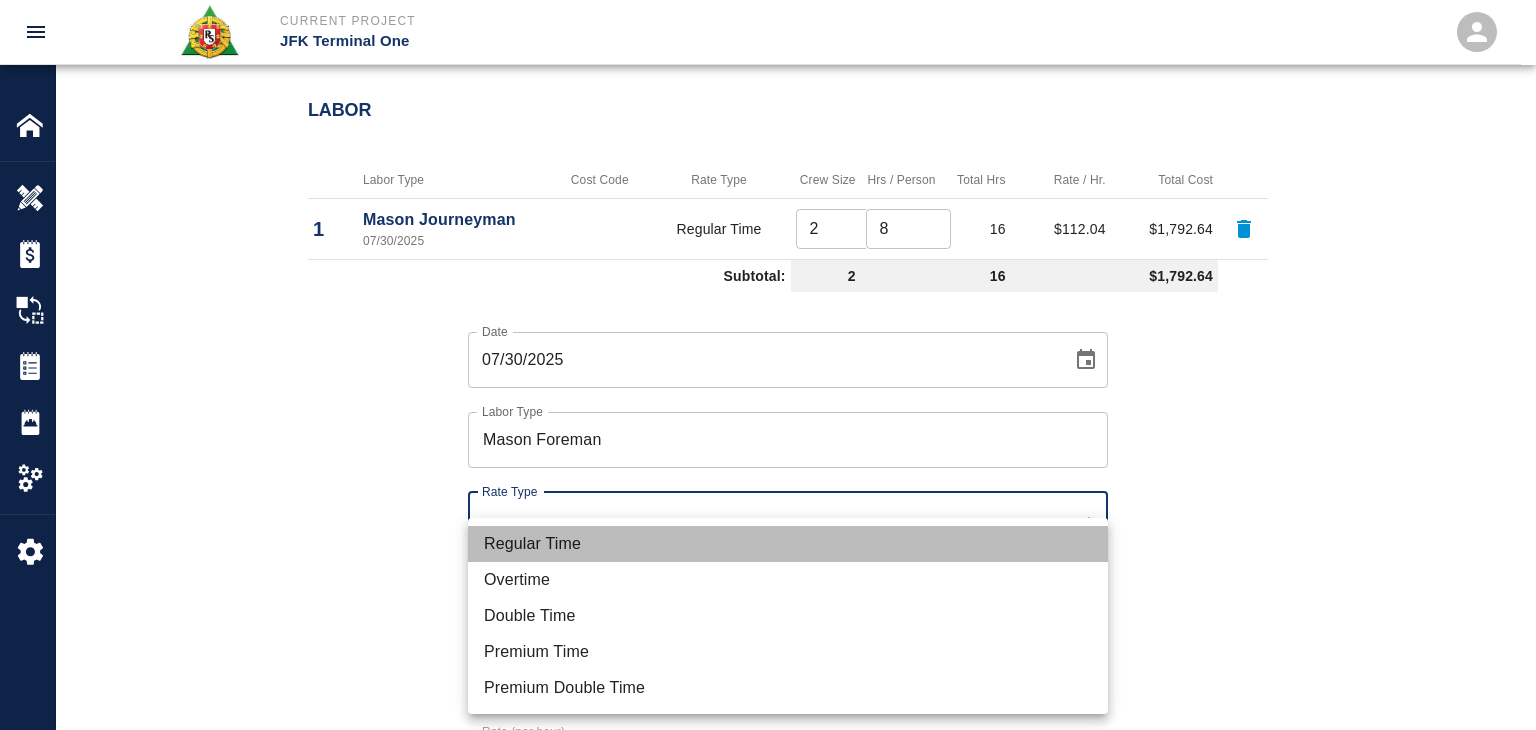 click on "Regular Time" at bounding box center (788, 544) 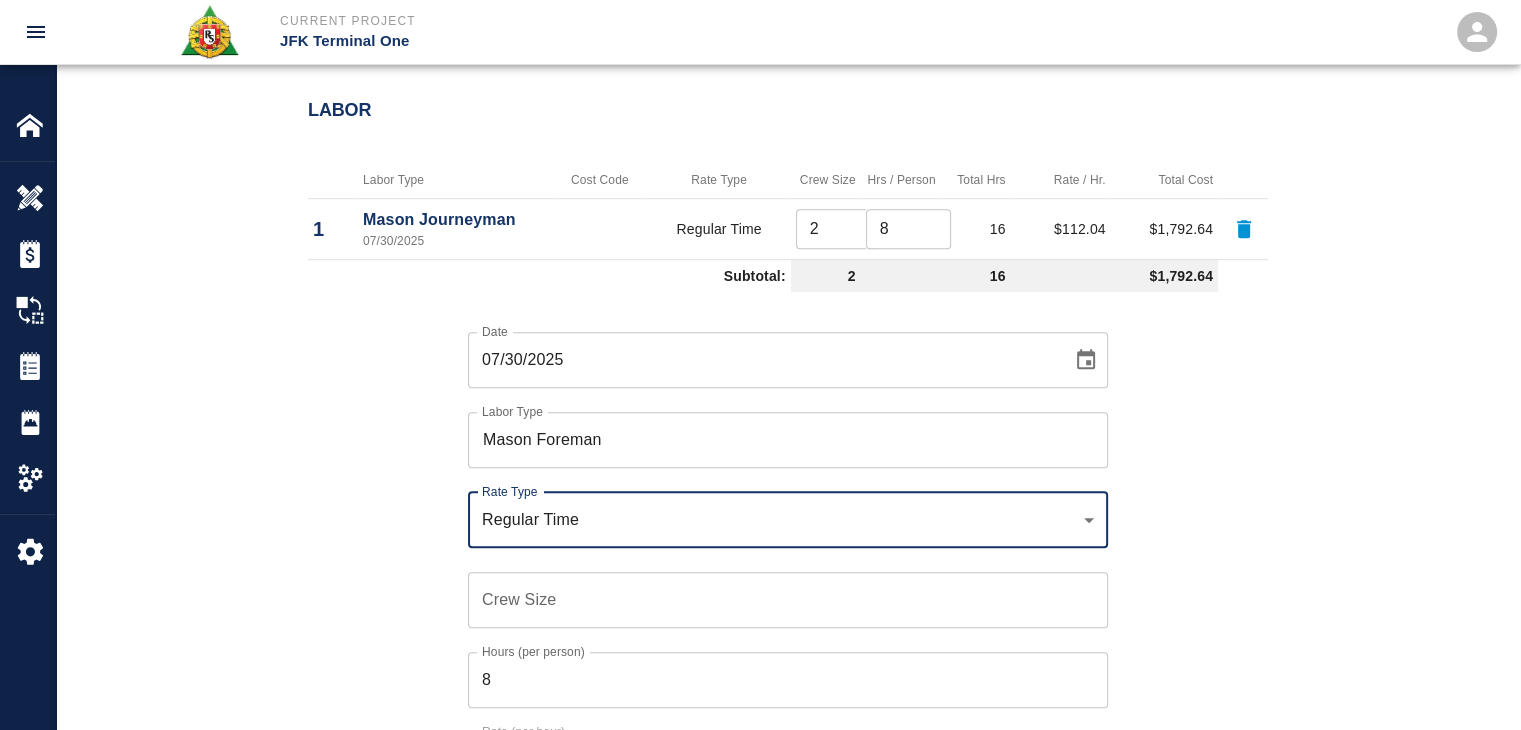 click on "Crew Size" at bounding box center (788, 600) 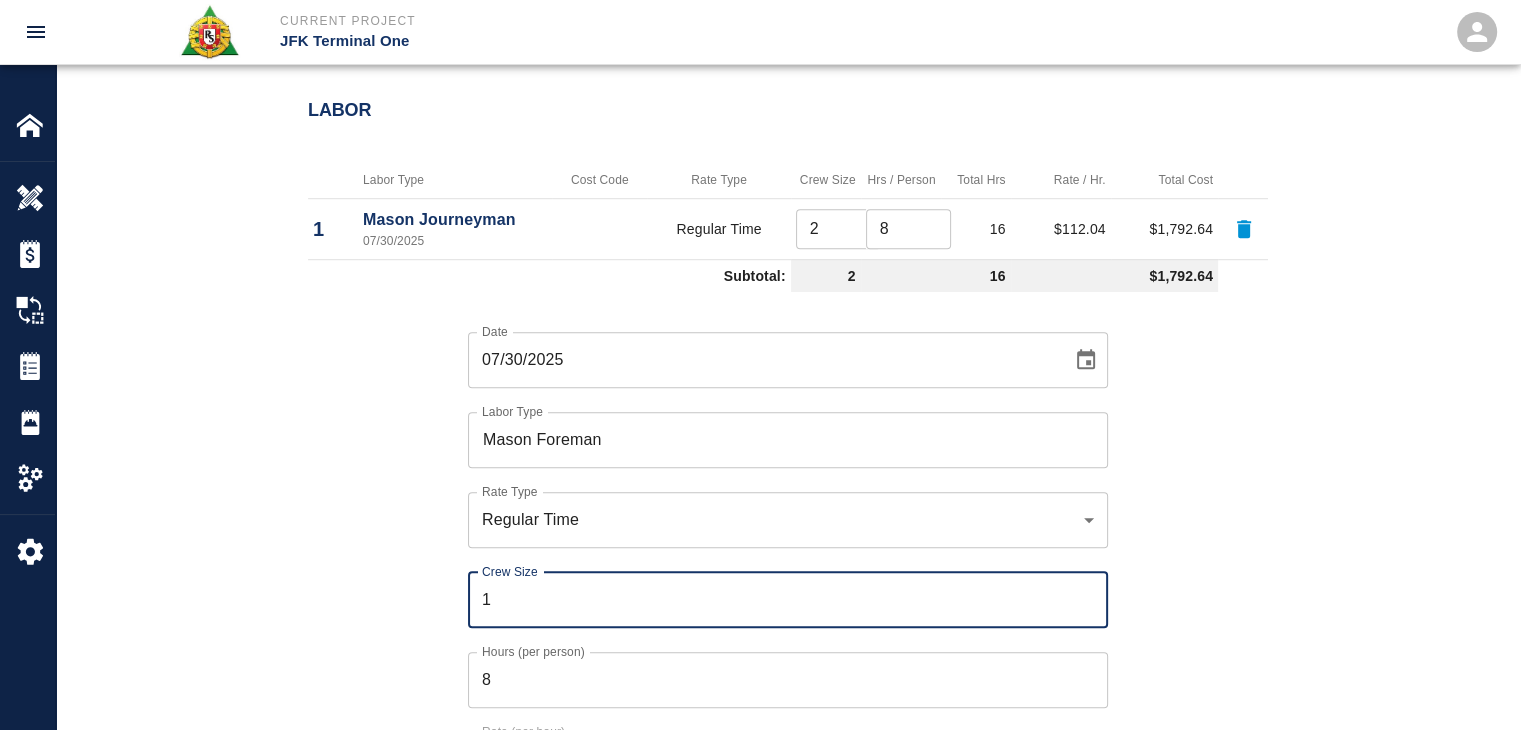 type on "1" 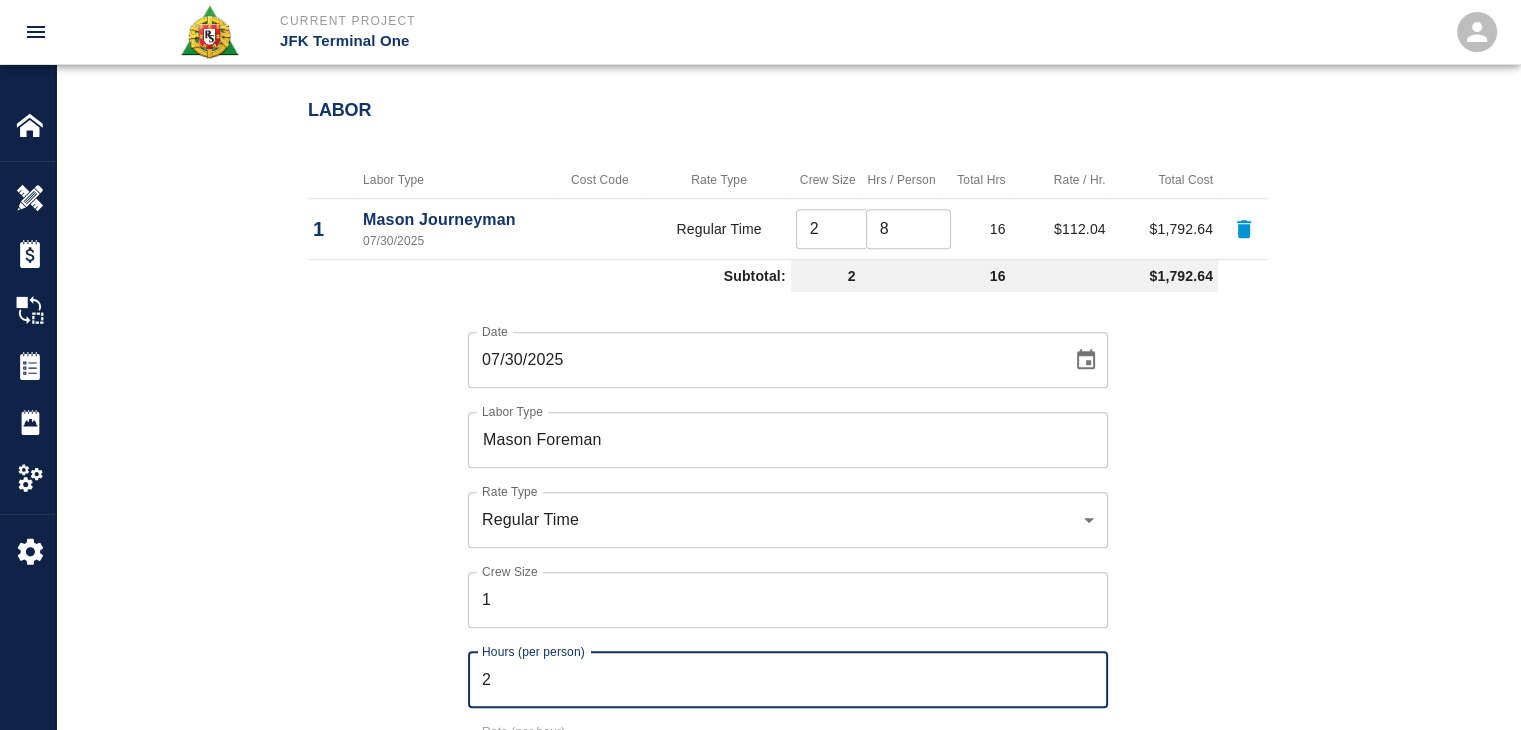 type on "2" 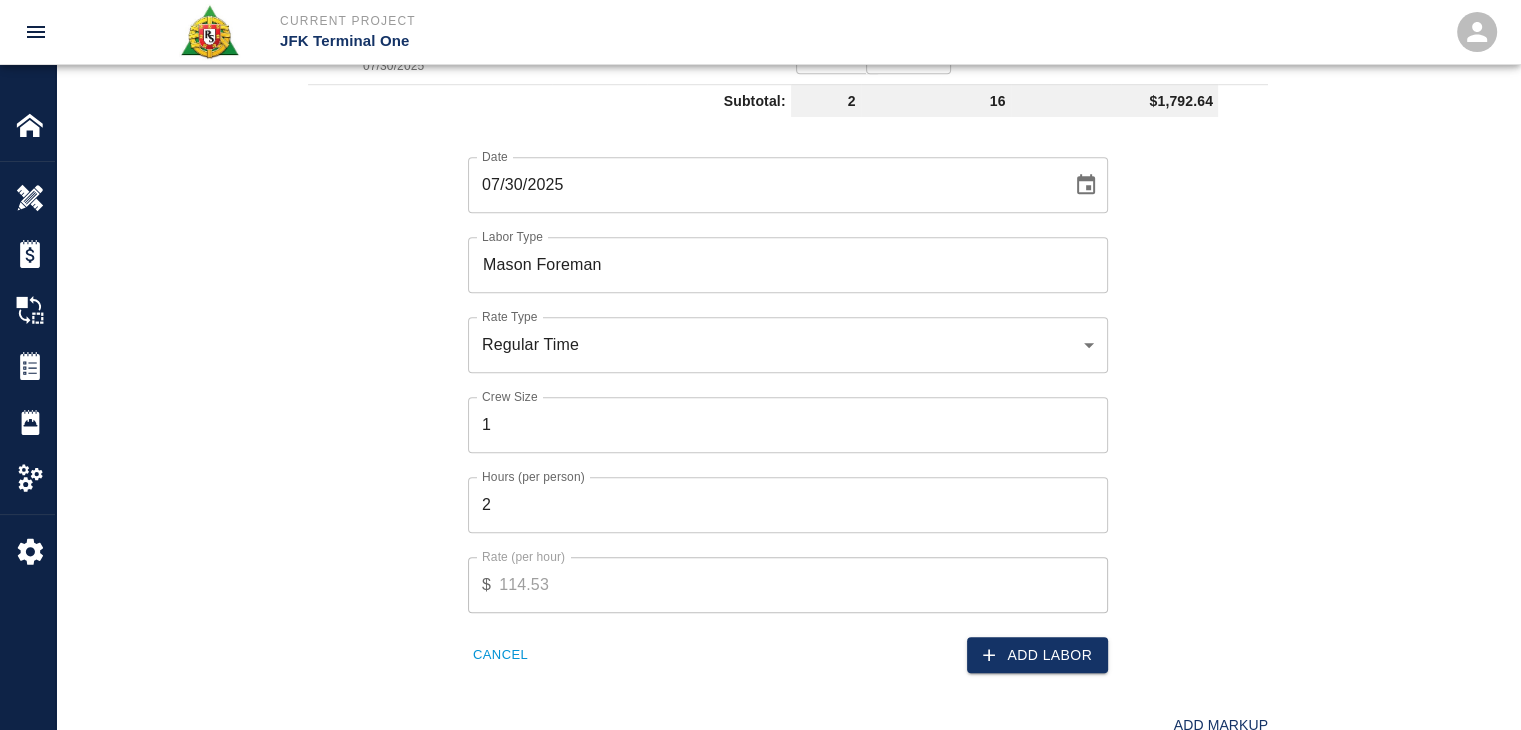 scroll, scrollTop: 1483, scrollLeft: 0, axis: vertical 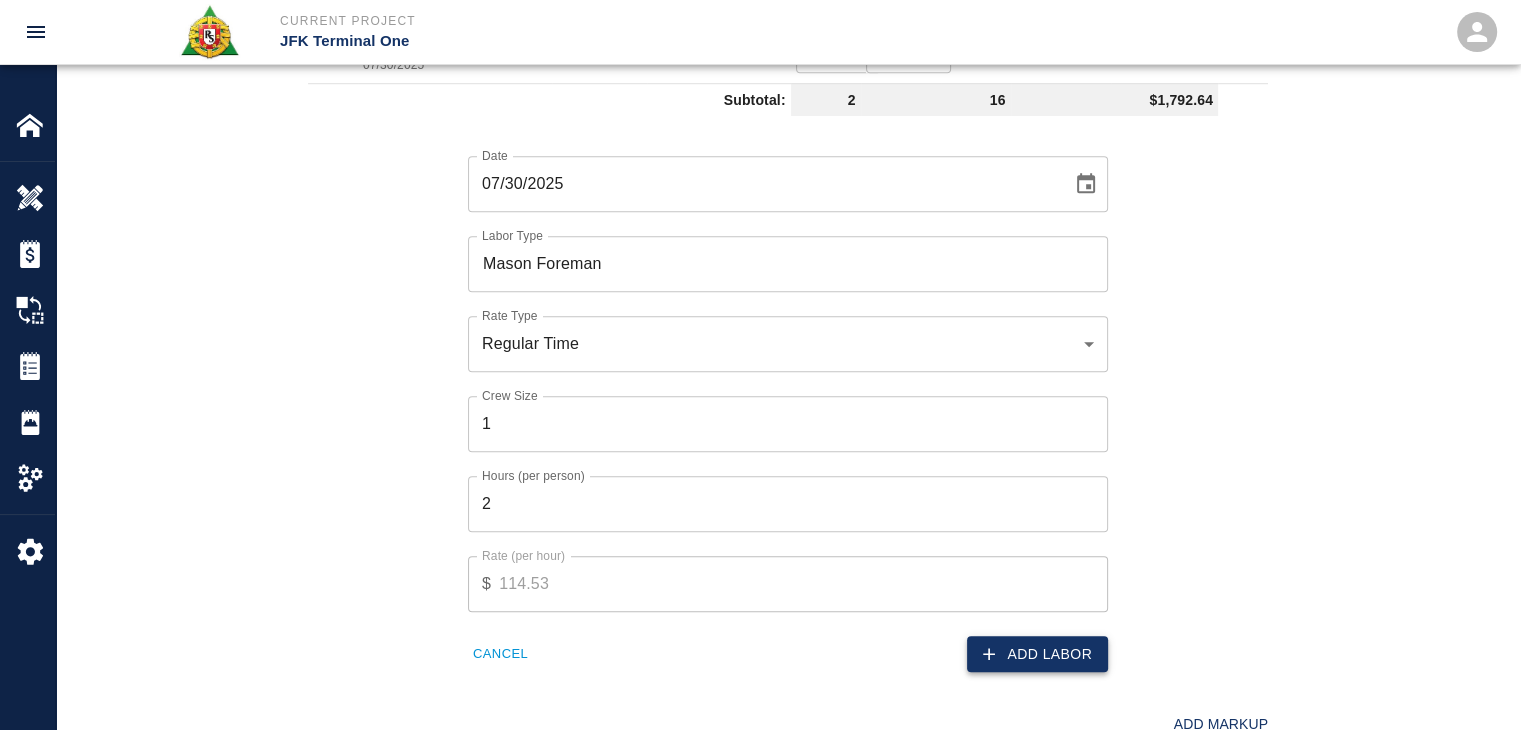 click on "Add Labor" at bounding box center [1037, 654] 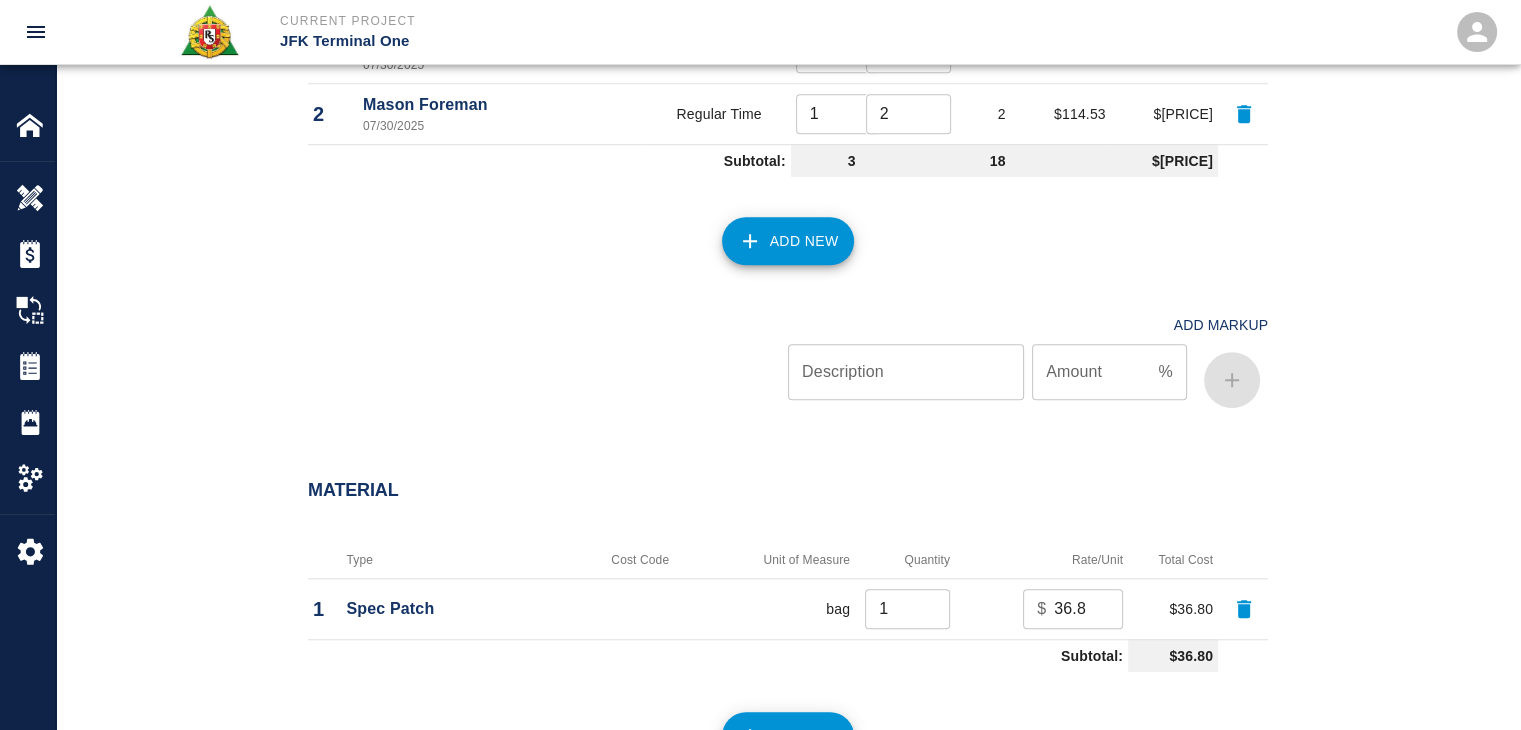 click on "Add New" at bounding box center [788, 241] 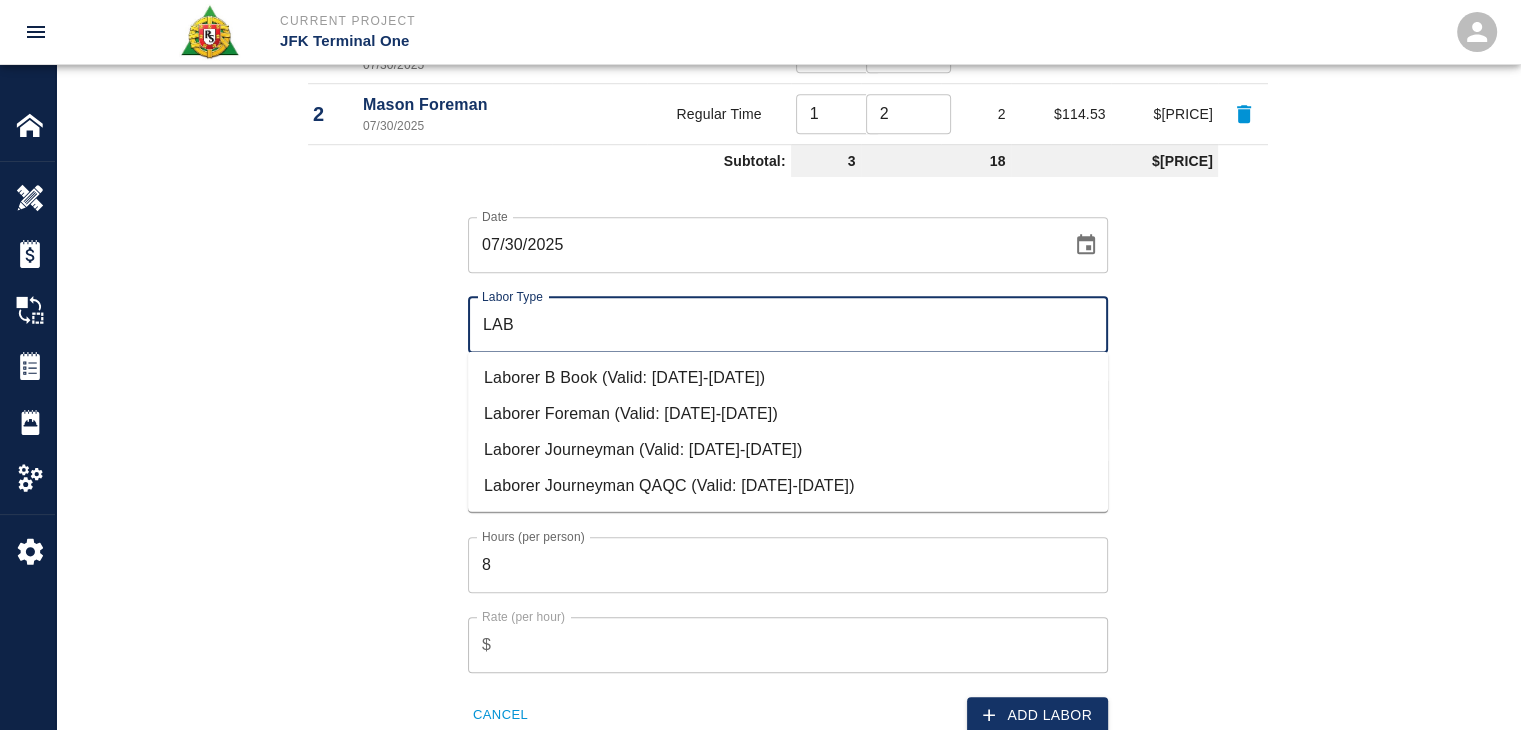 click on "Laborer Journeyman (Valid: [DATE]-[DATE])" at bounding box center [788, 449] 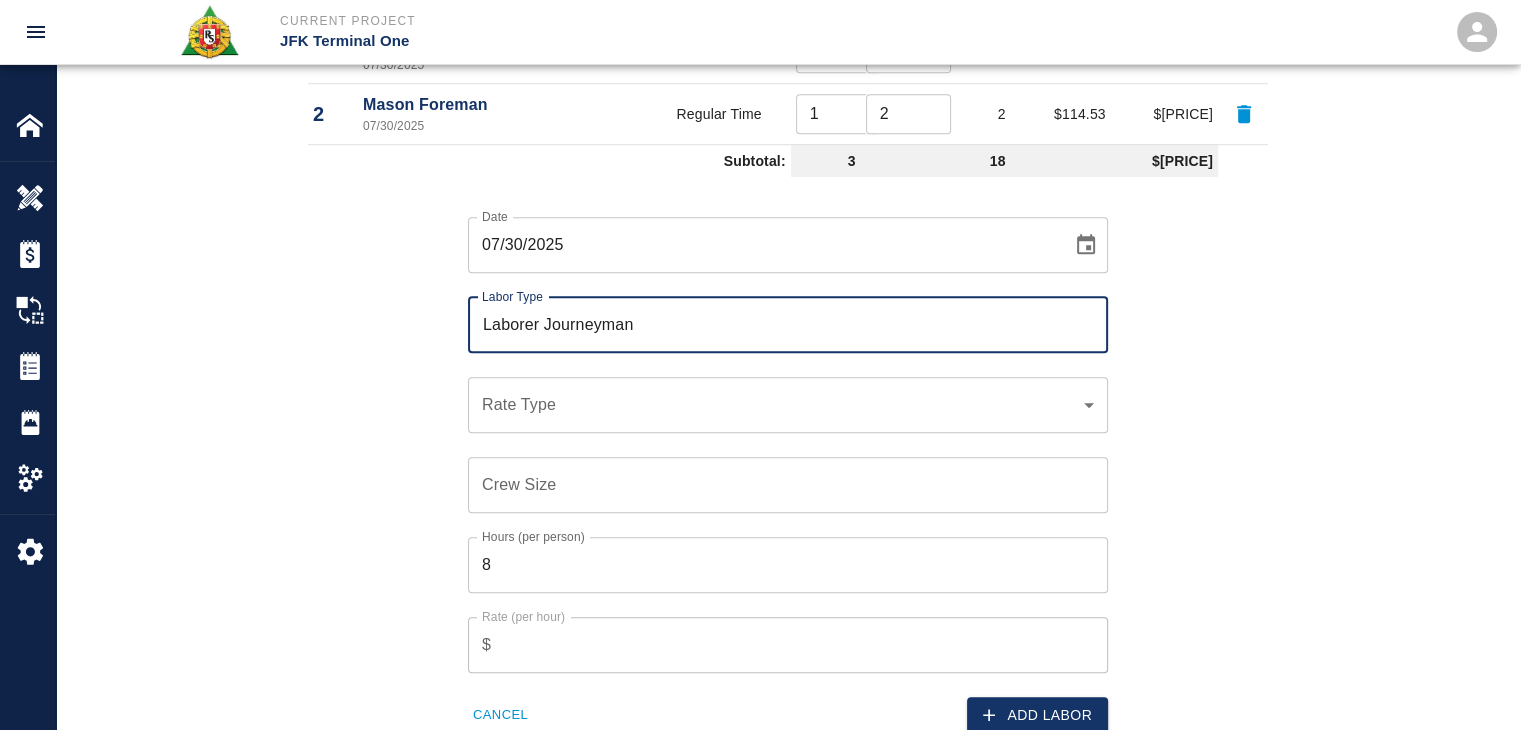 type on "Laborer Journeyman" 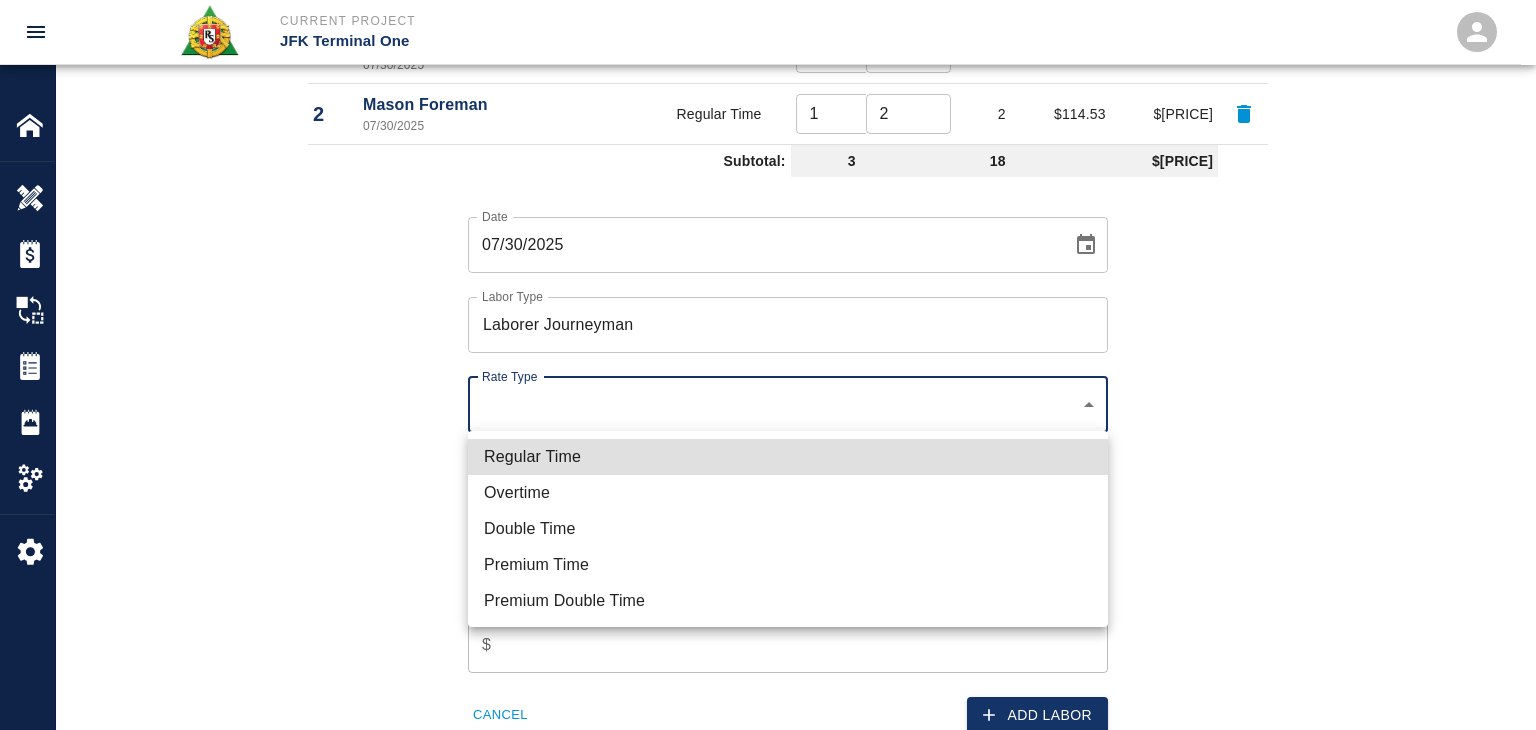 click on "Regular Time Overtime Double Time Premium Time Premium Double Time" at bounding box center (788, 529) 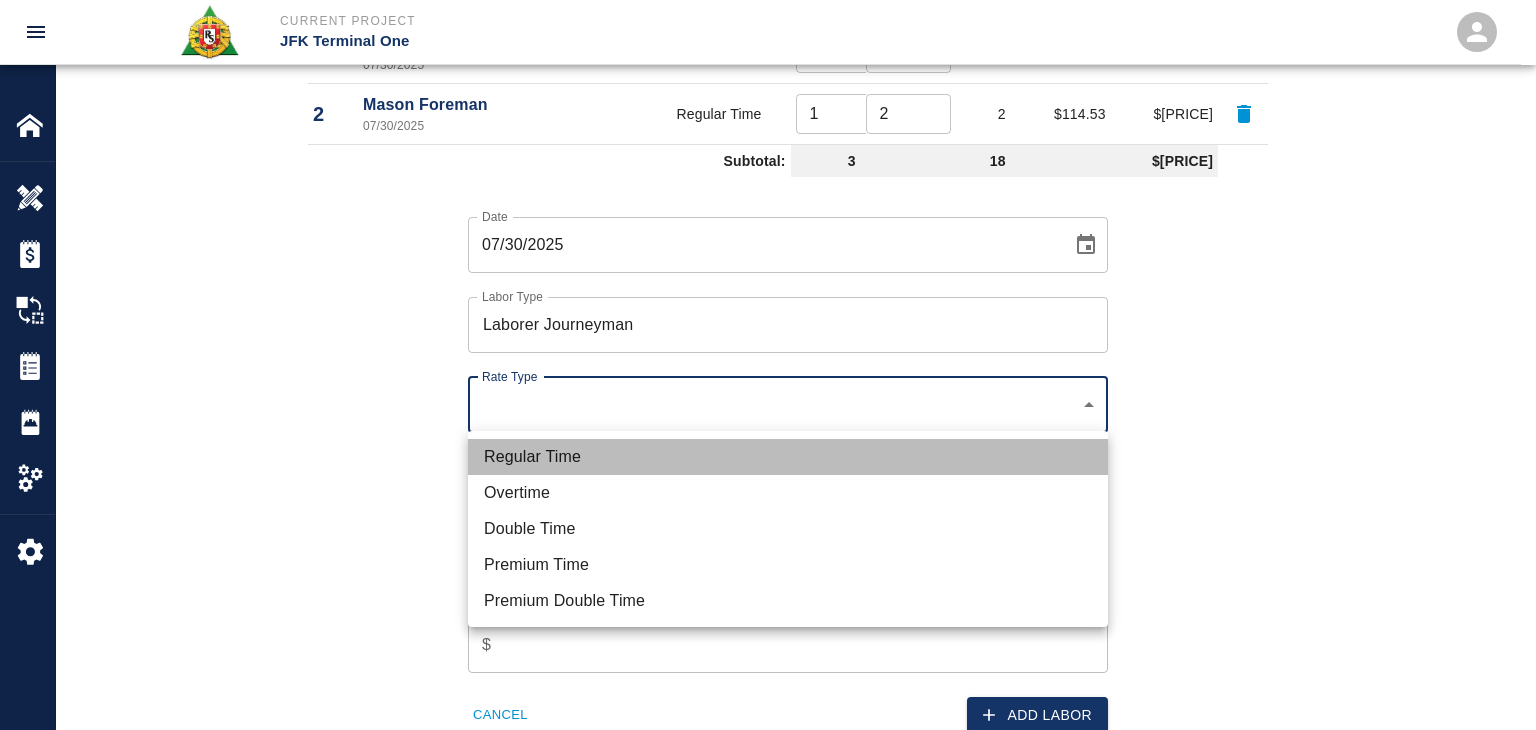 click on "Regular Time" at bounding box center [788, 457] 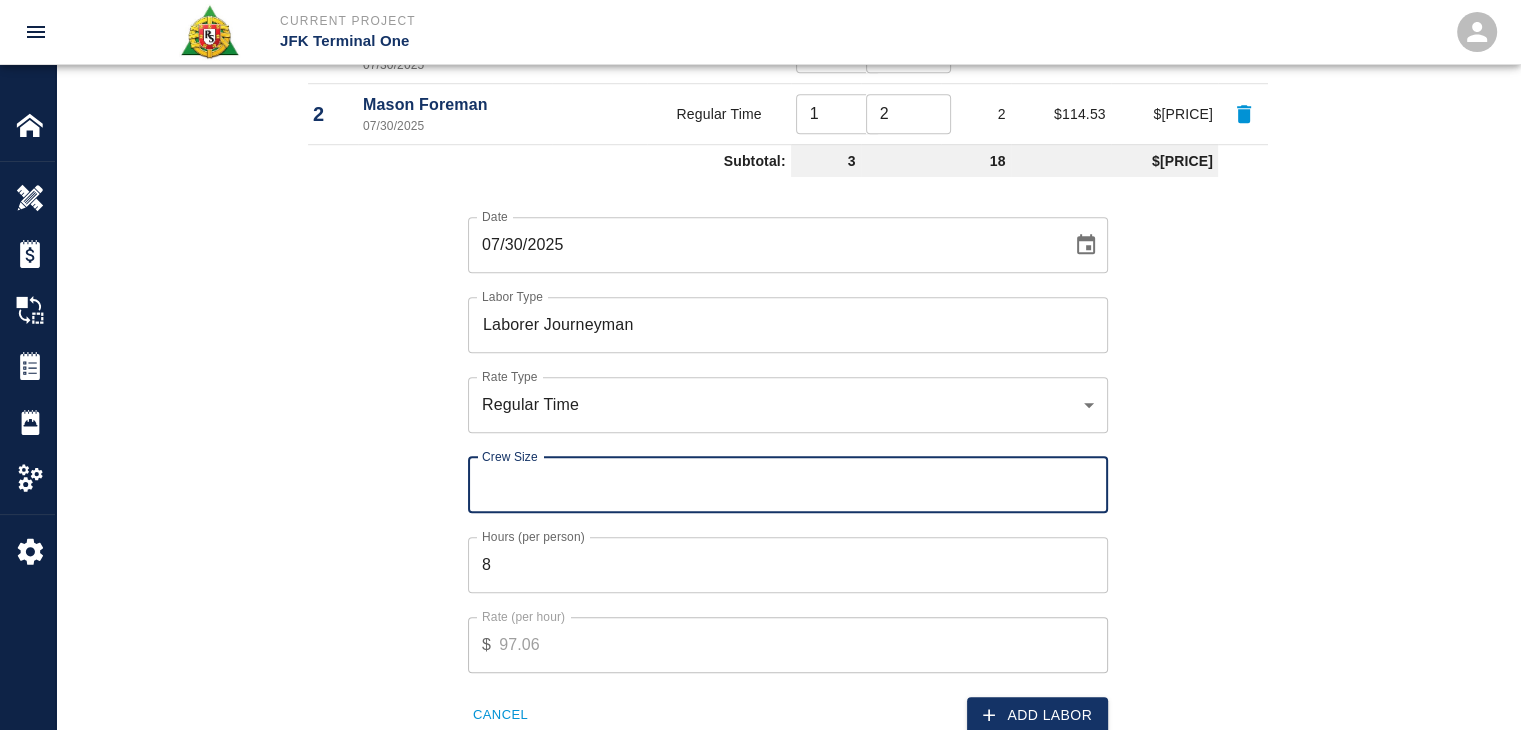 click on "Crew Size" at bounding box center (788, 485) 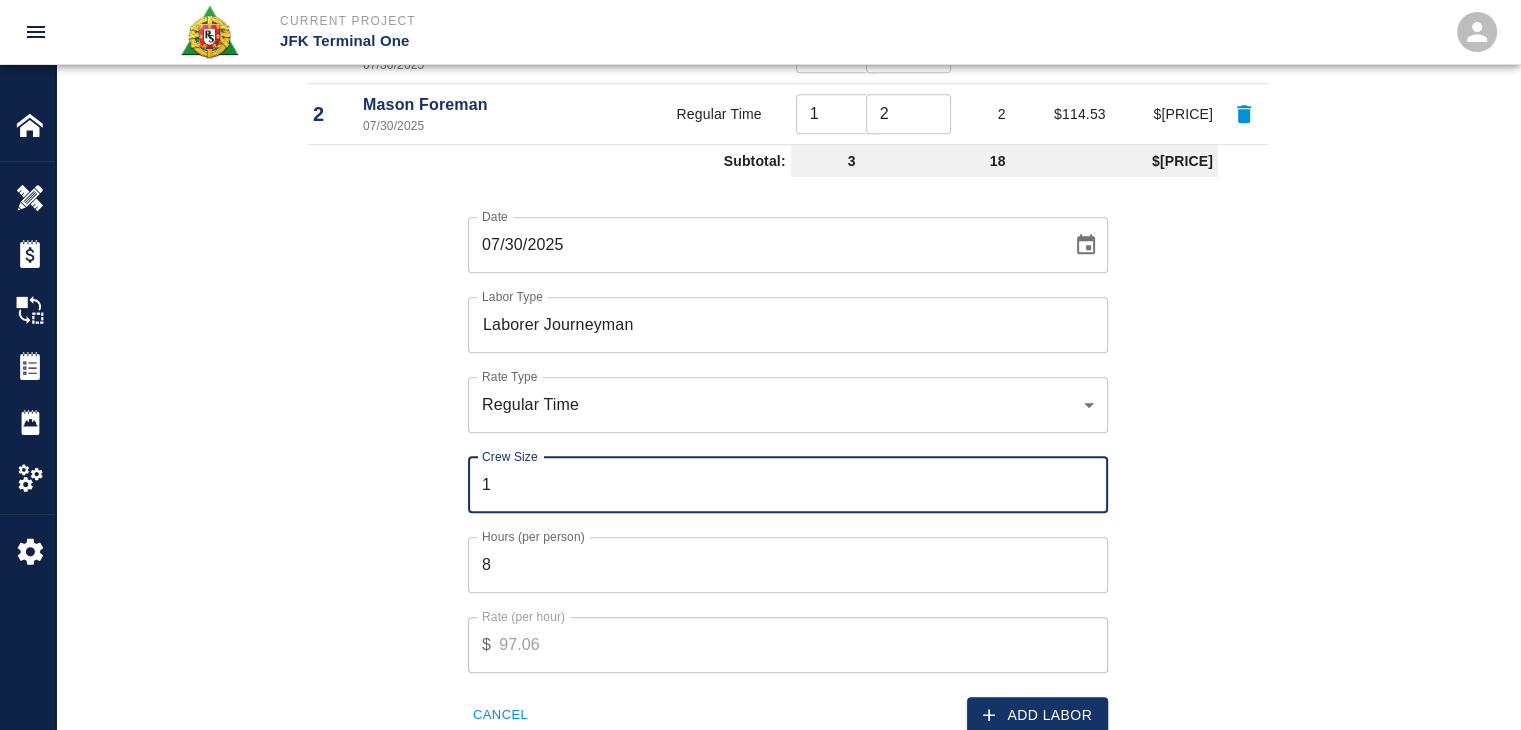 type on "1" 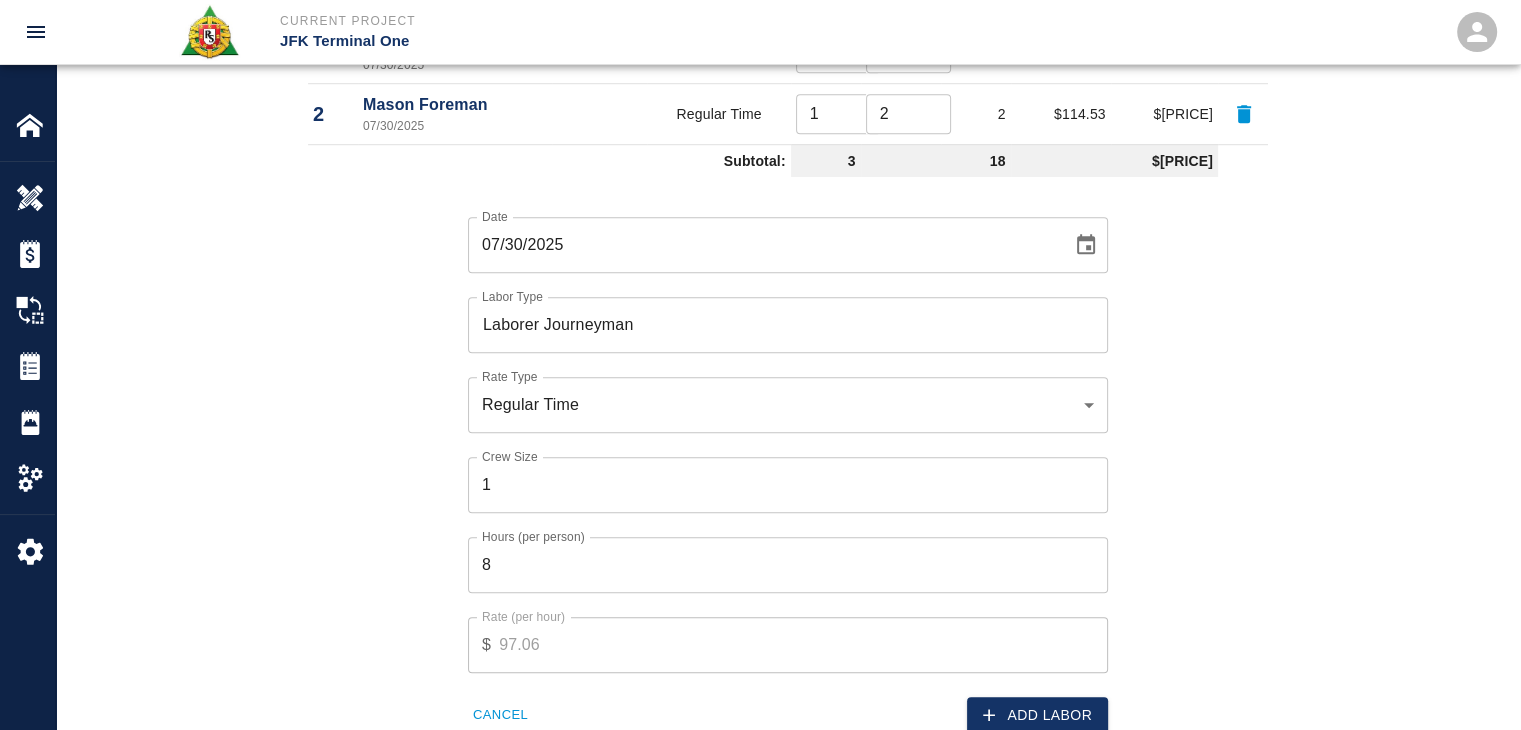 click on "Add Labor" at bounding box center (1037, 715) 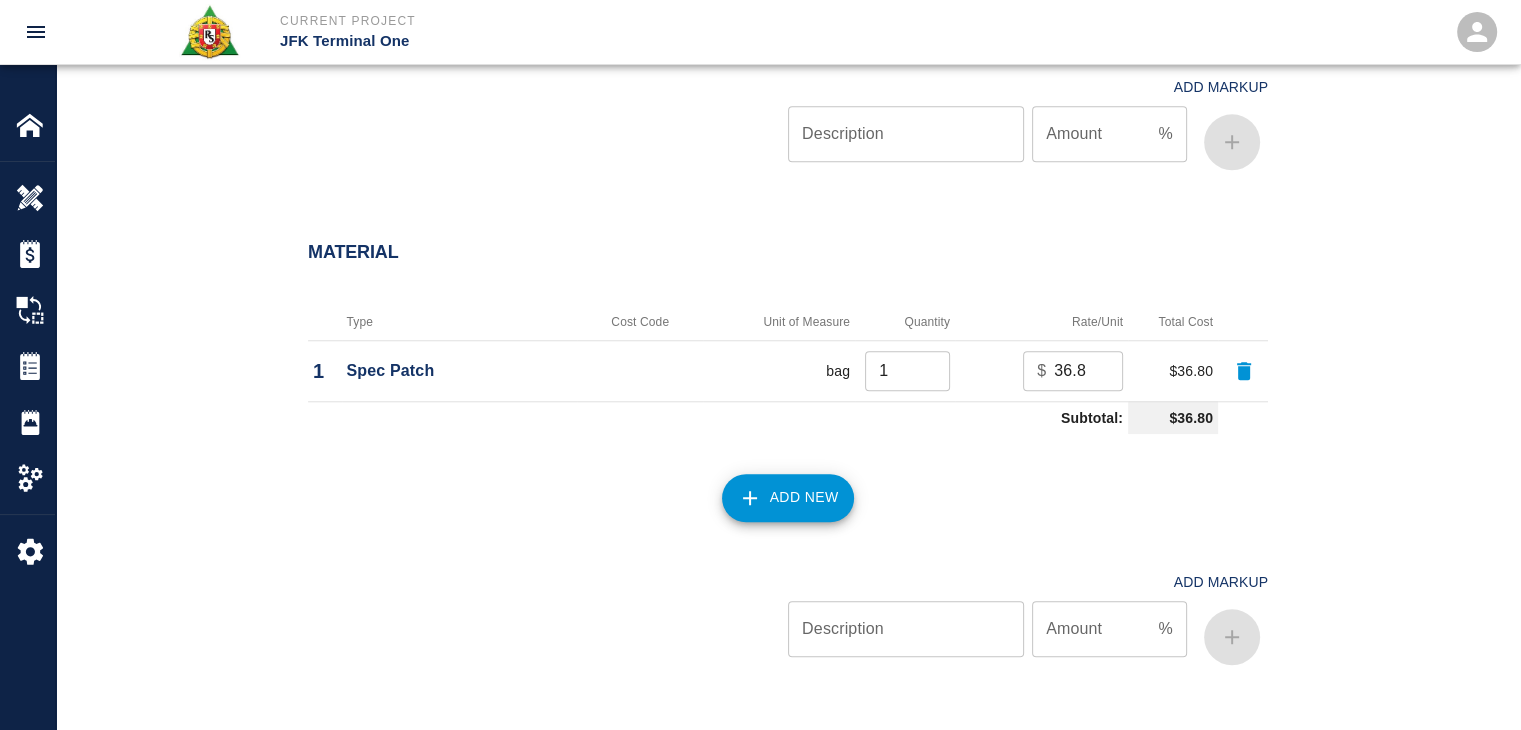 scroll, scrollTop: 1784, scrollLeft: 0, axis: vertical 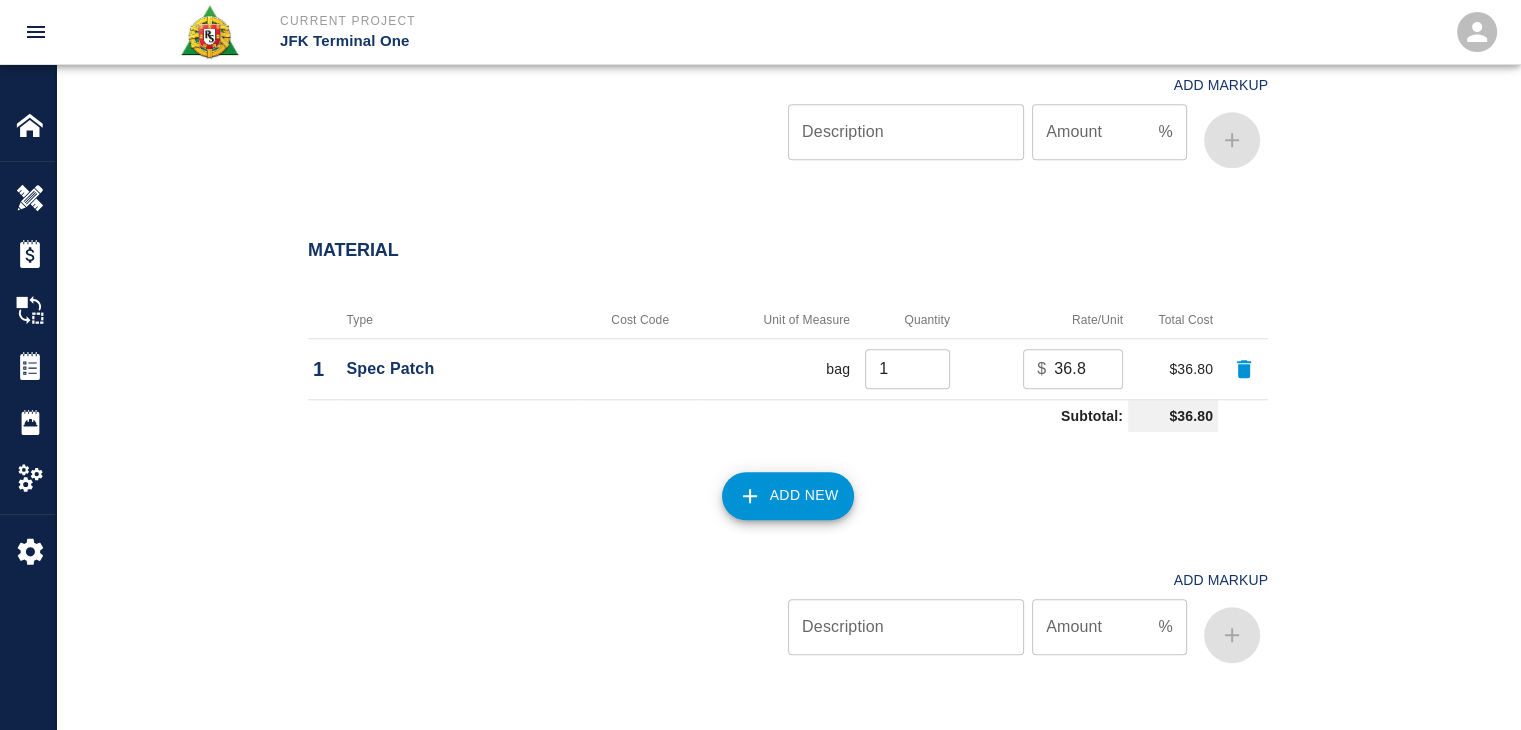 click on "1" at bounding box center [907, 369] 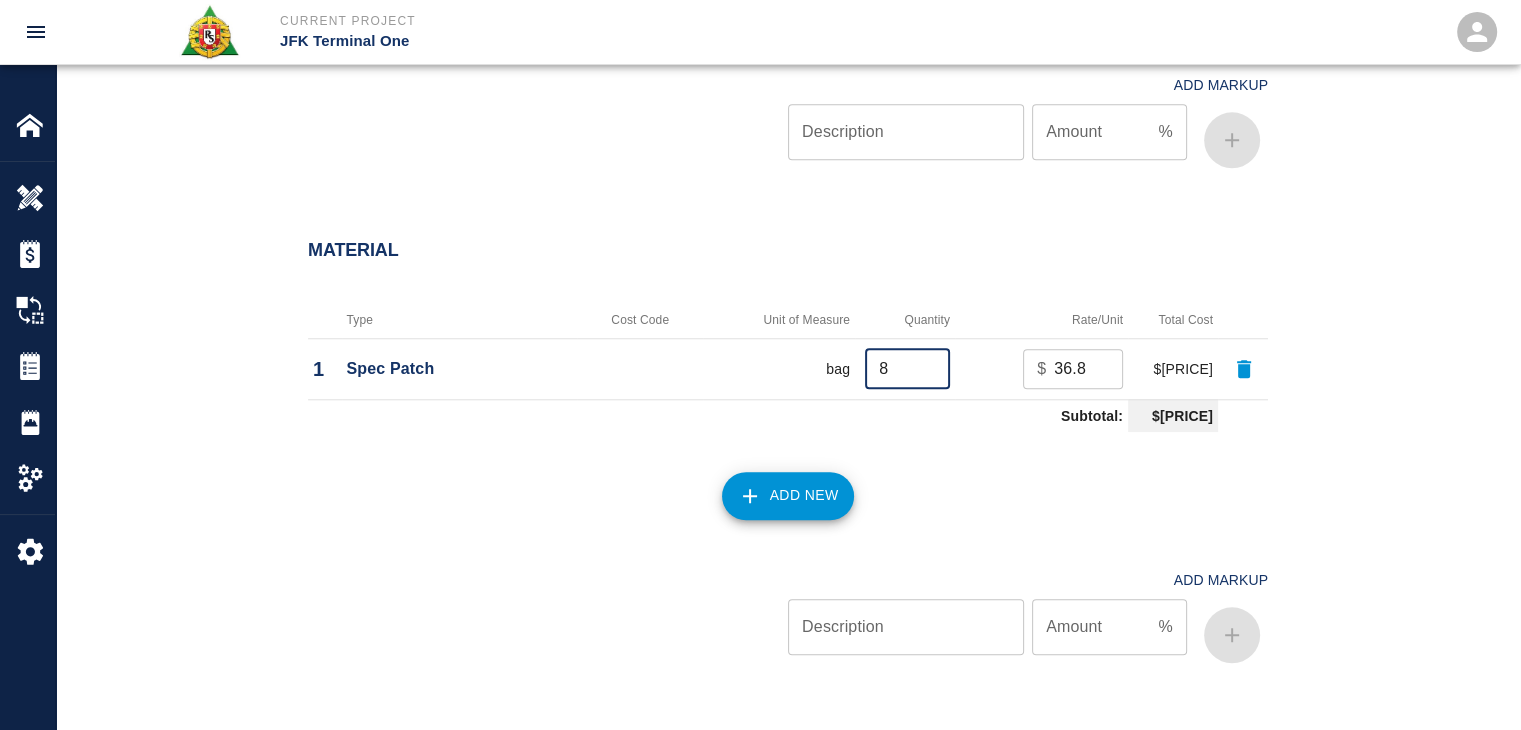 type on "8" 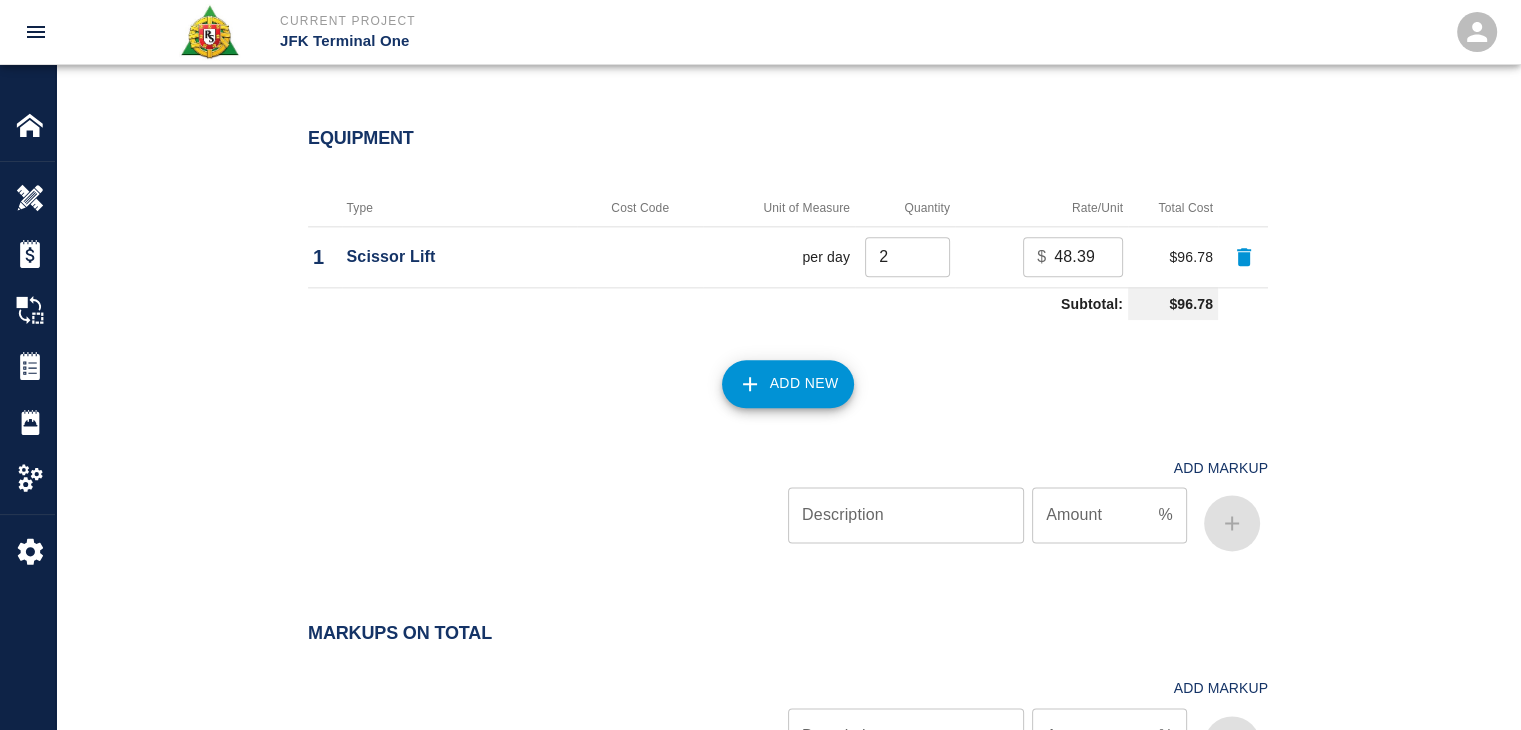 scroll, scrollTop: 2691, scrollLeft: 0, axis: vertical 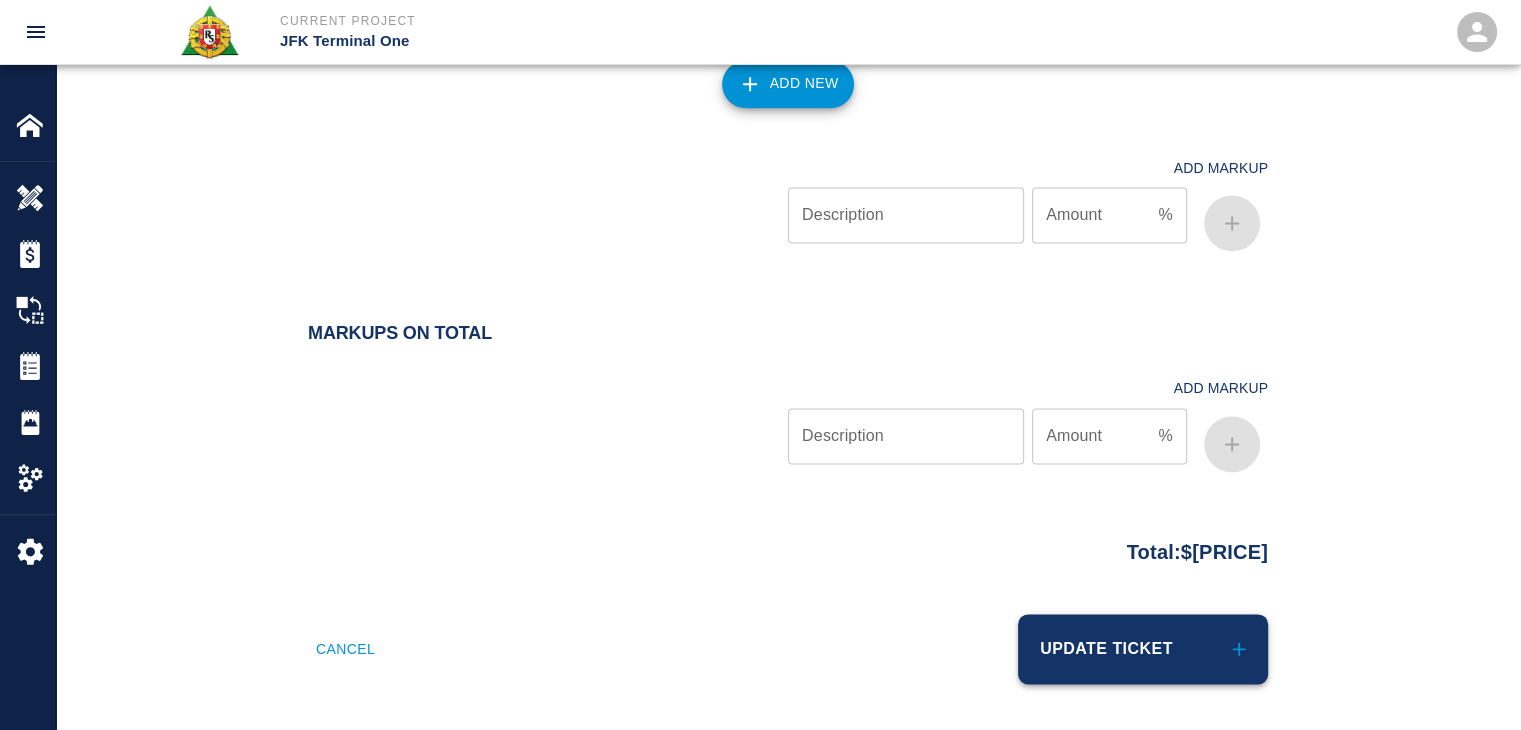 click on "Update Ticket" at bounding box center (1143, 649) 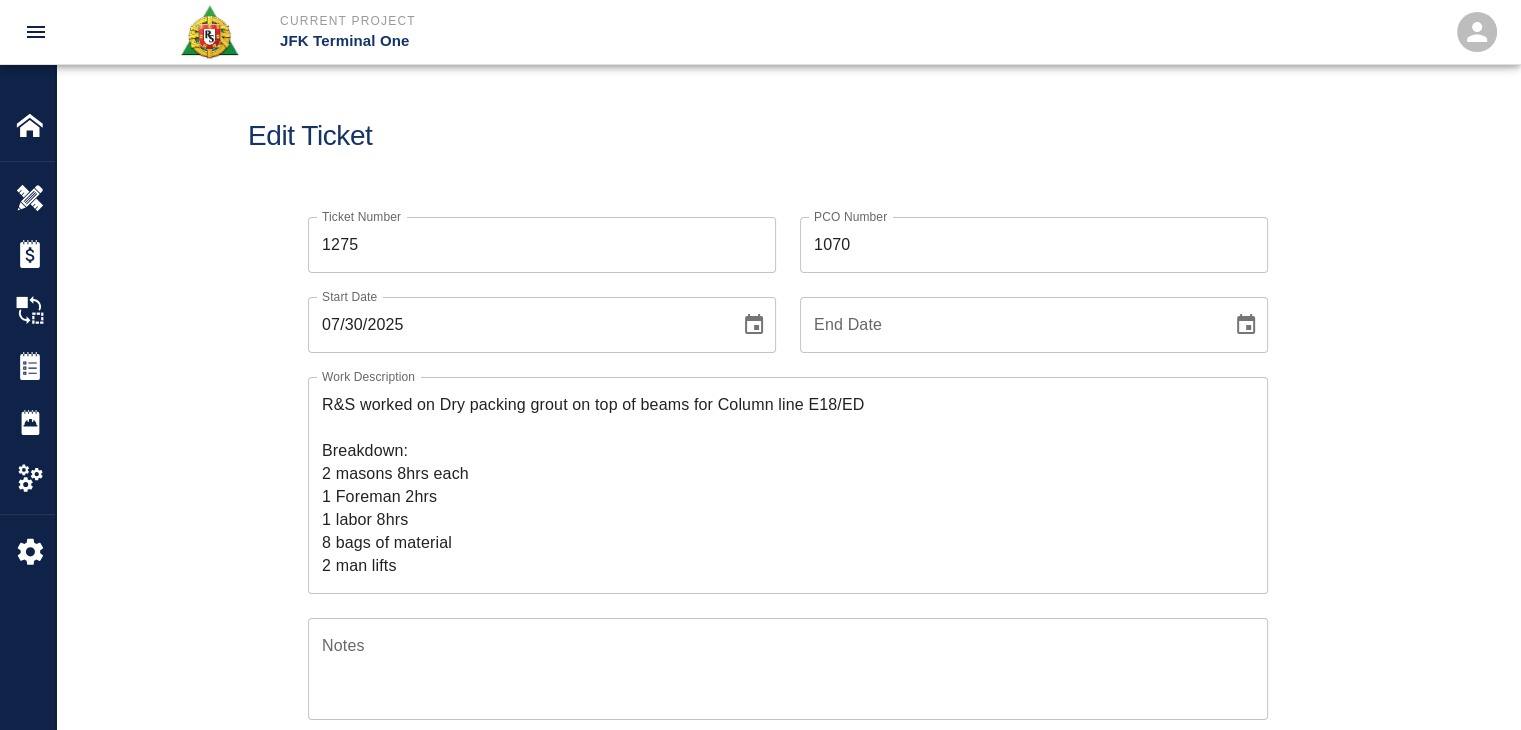 scroll, scrollTop: 0, scrollLeft: 0, axis: both 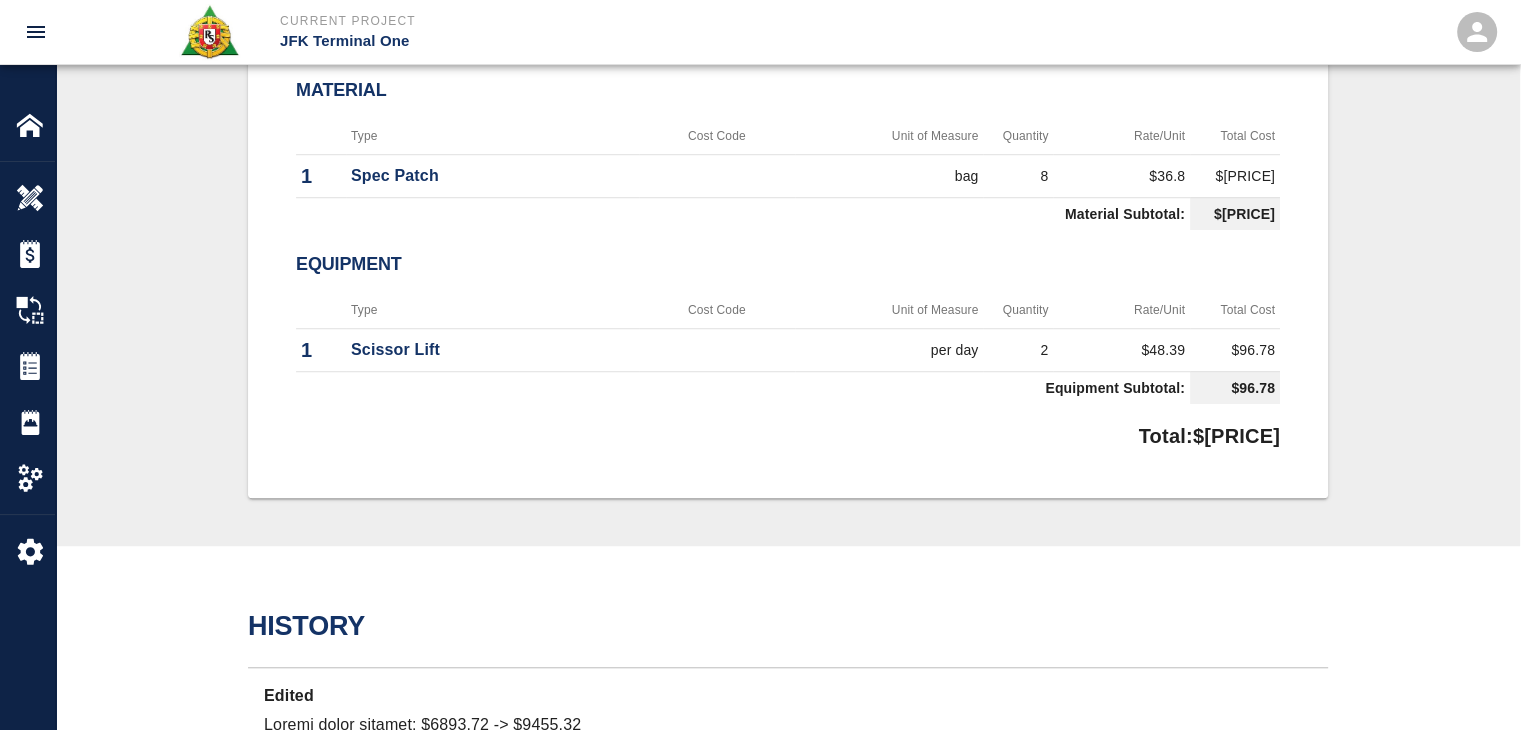 drag, startPoint x: 1297, startPoint y: 426, endPoint x: 1172, endPoint y: 432, distance: 125.14392 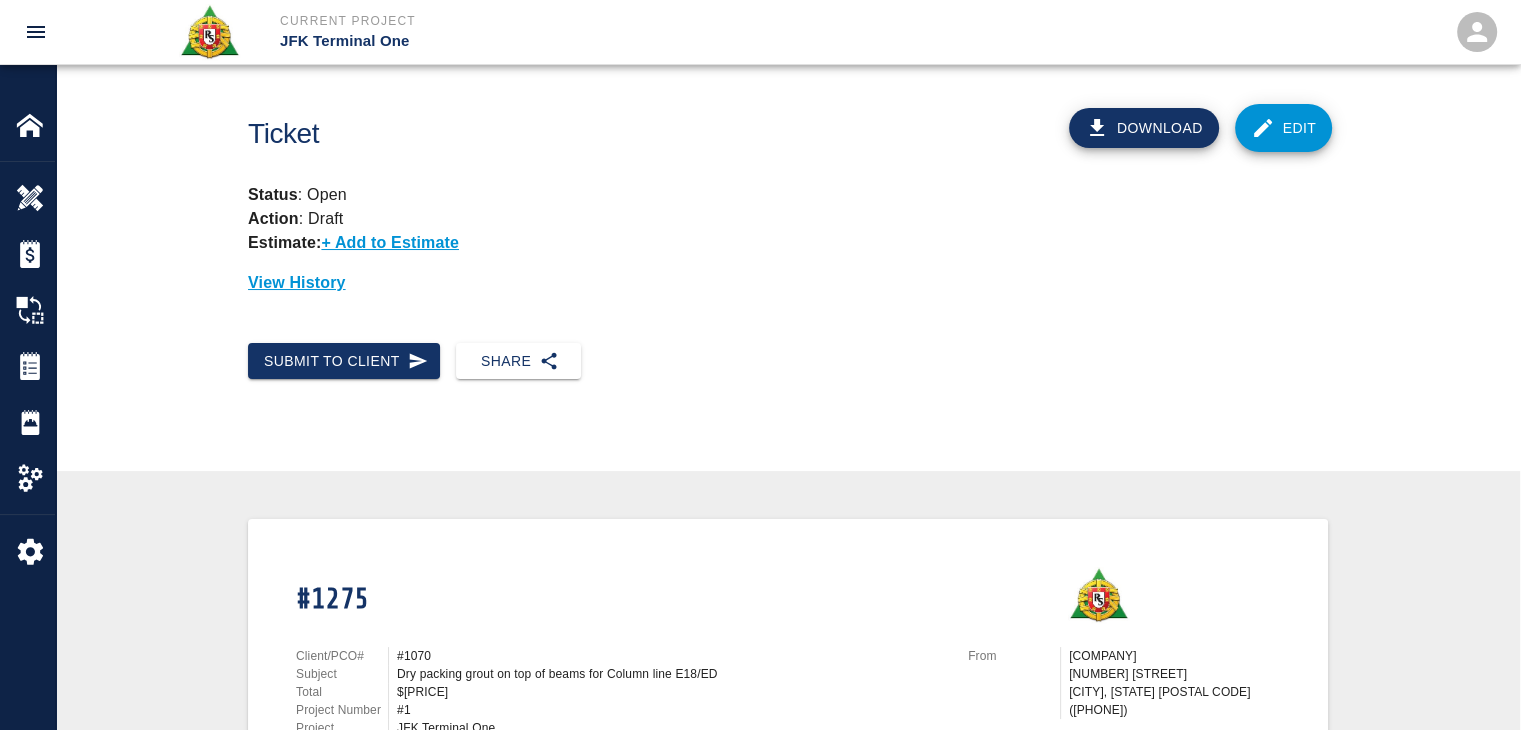 scroll, scrollTop: 0, scrollLeft: 0, axis: both 